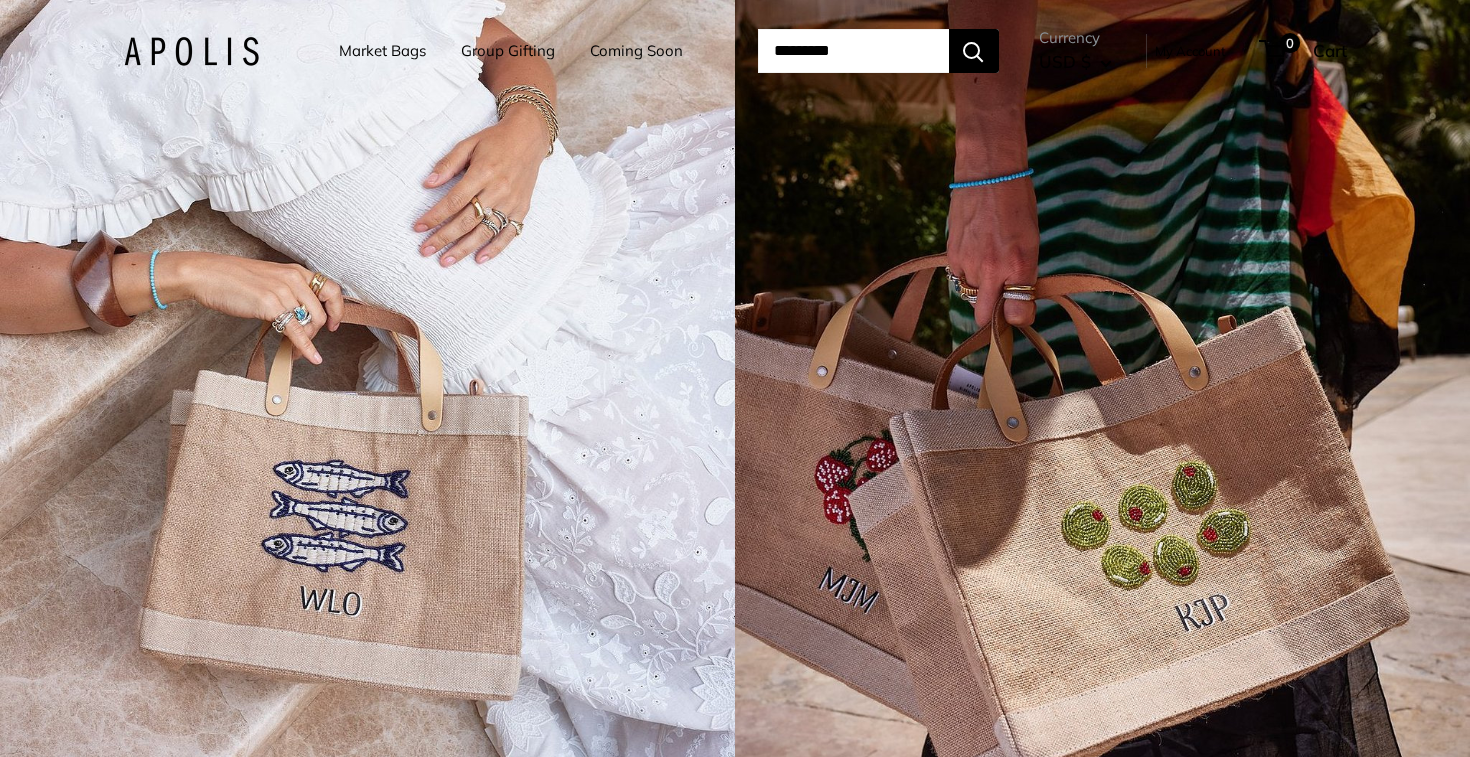 scroll, scrollTop: 0, scrollLeft: 0, axis: both 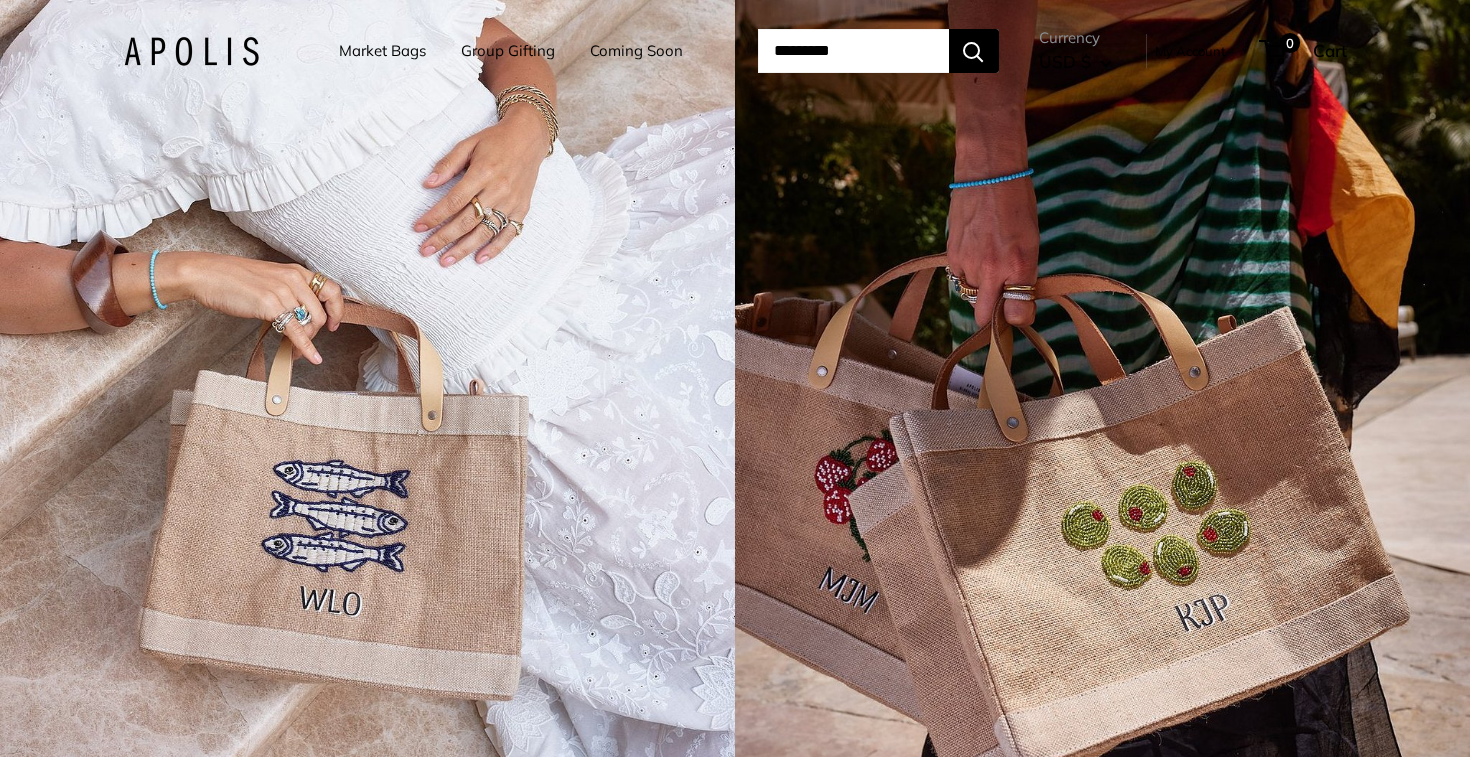 click on "Group Gifting" at bounding box center (508, 51) 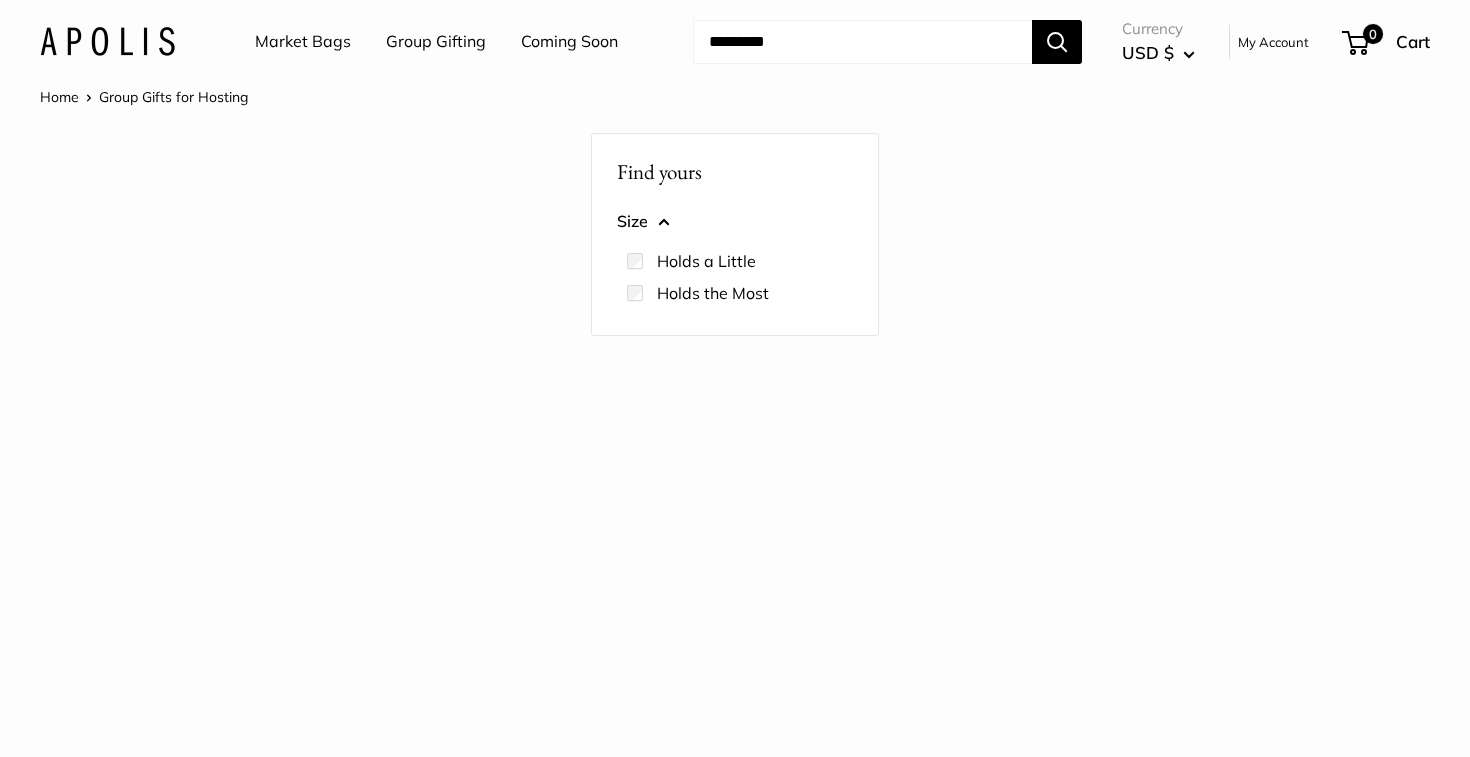 scroll, scrollTop: 0, scrollLeft: 0, axis: both 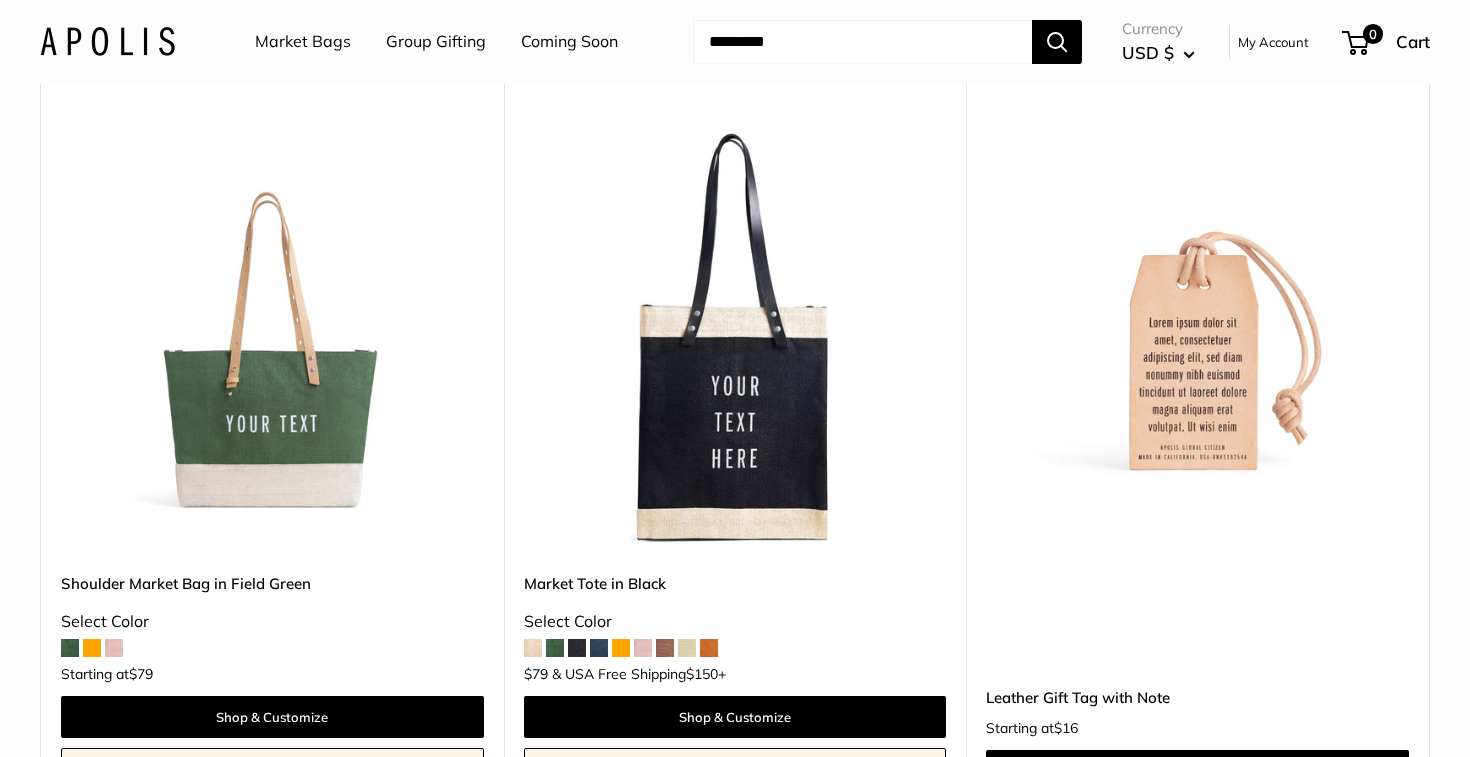 click at bounding box center [92, 648] 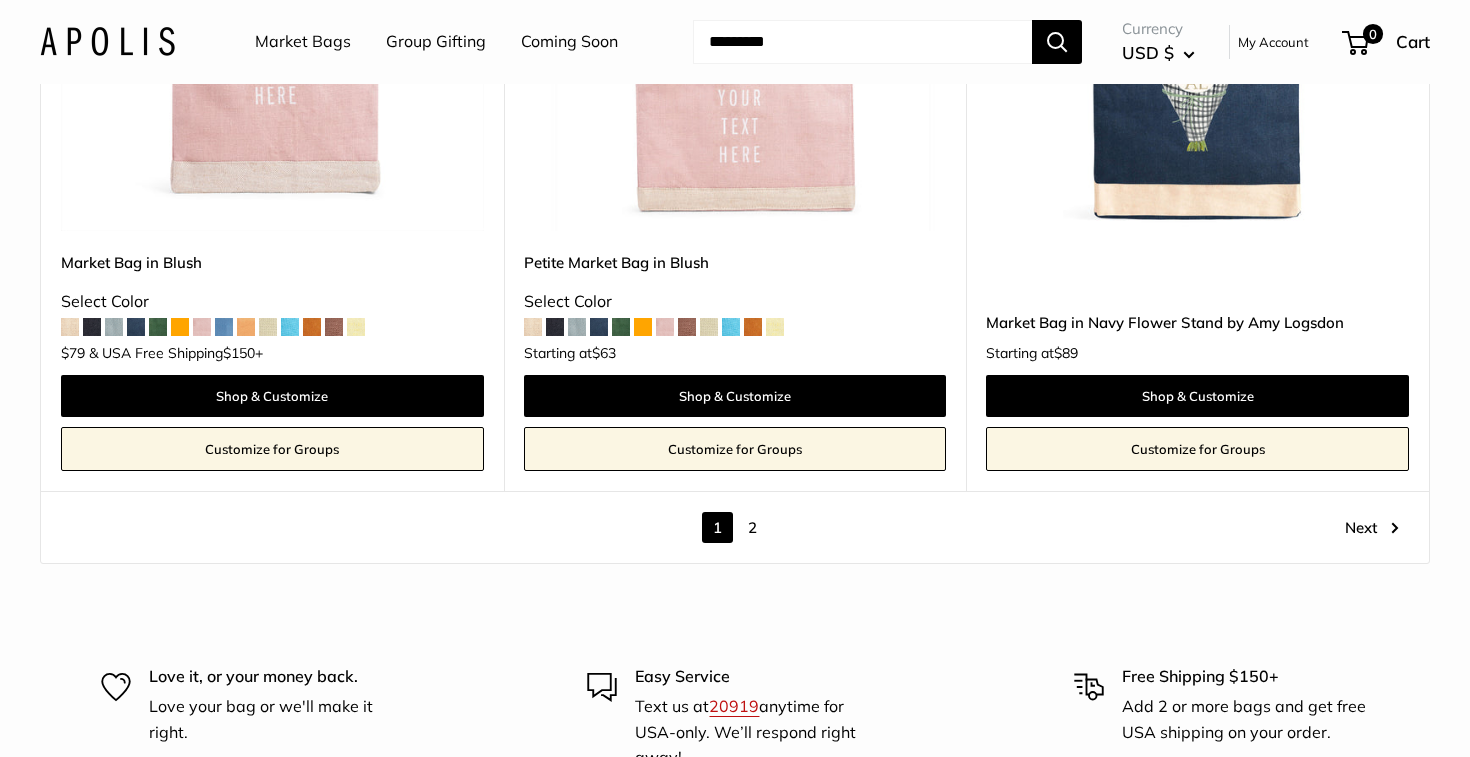 scroll, scrollTop: 11488, scrollLeft: 0, axis: vertical 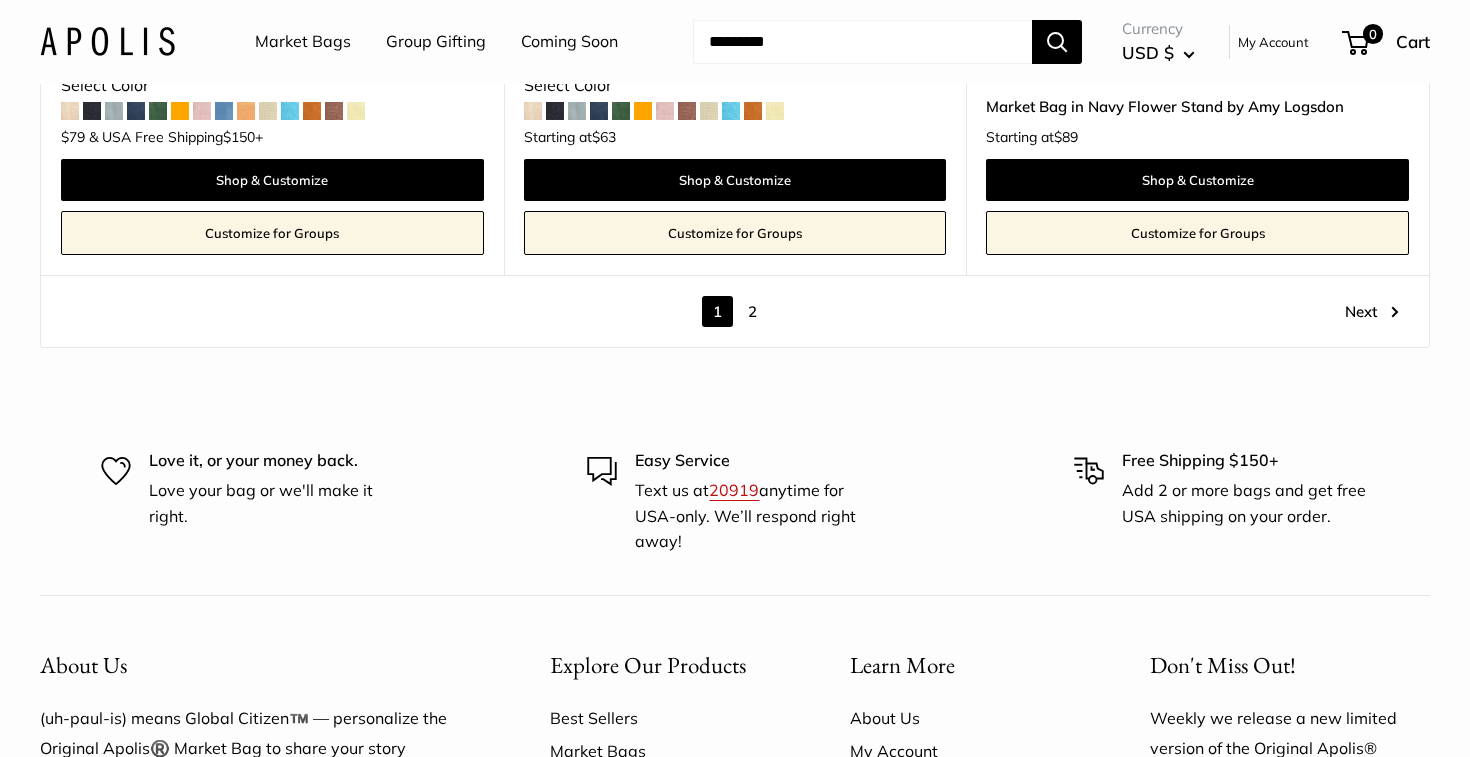 click on "2" at bounding box center [752, 311] 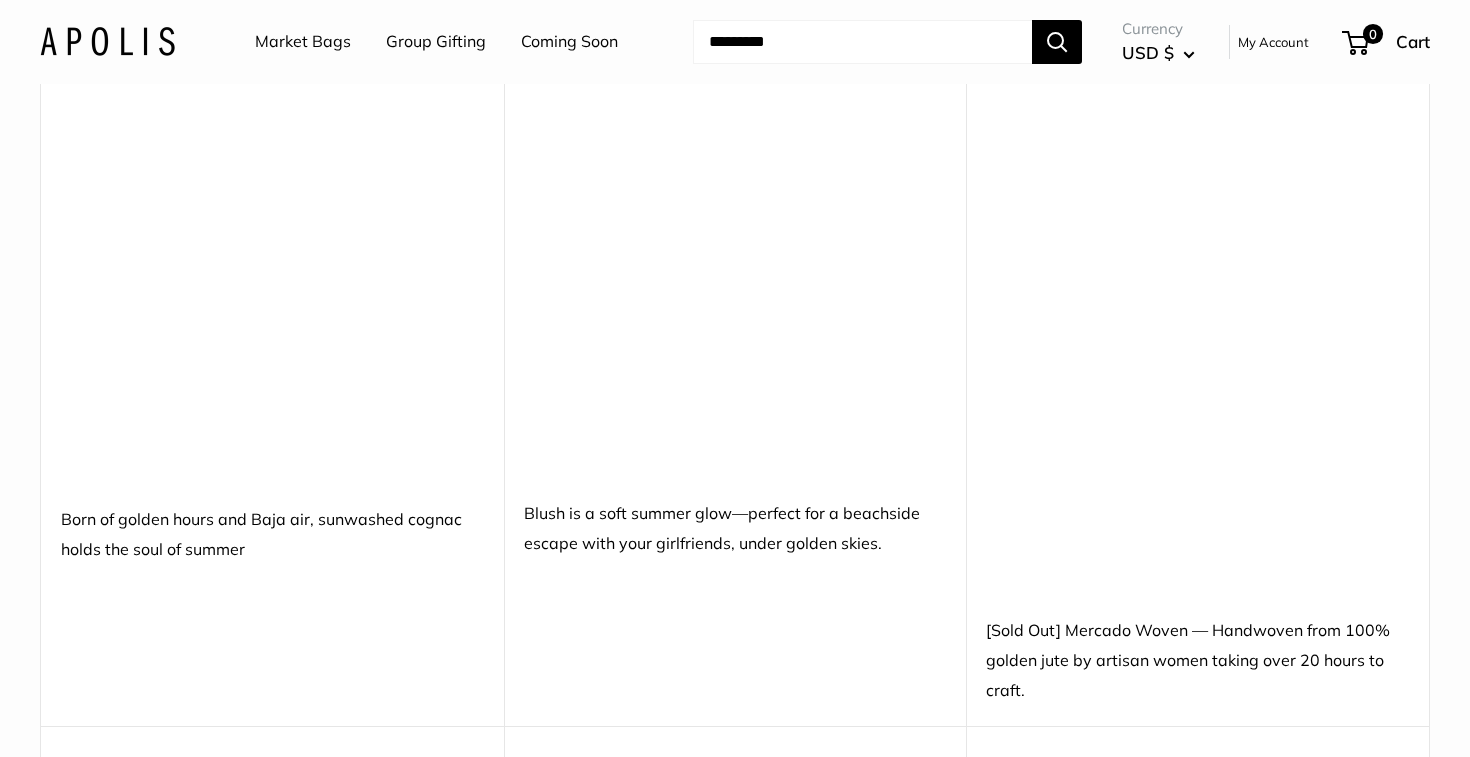 scroll, scrollTop: 4371, scrollLeft: 0, axis: vertical 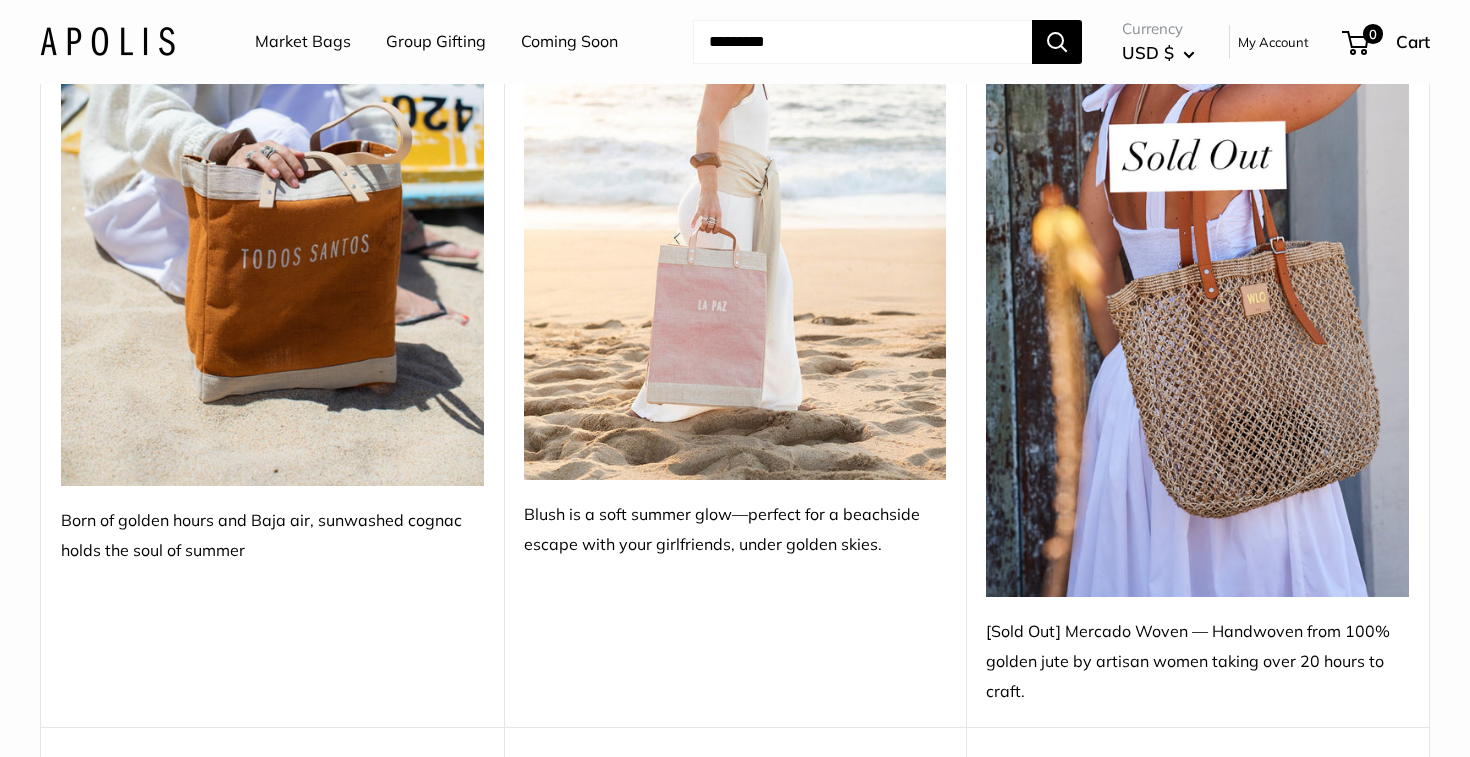 click on "Home
Group Gifts for Hosting
Find yours
Size
Holds a Little" at bounding box center [735, 112] 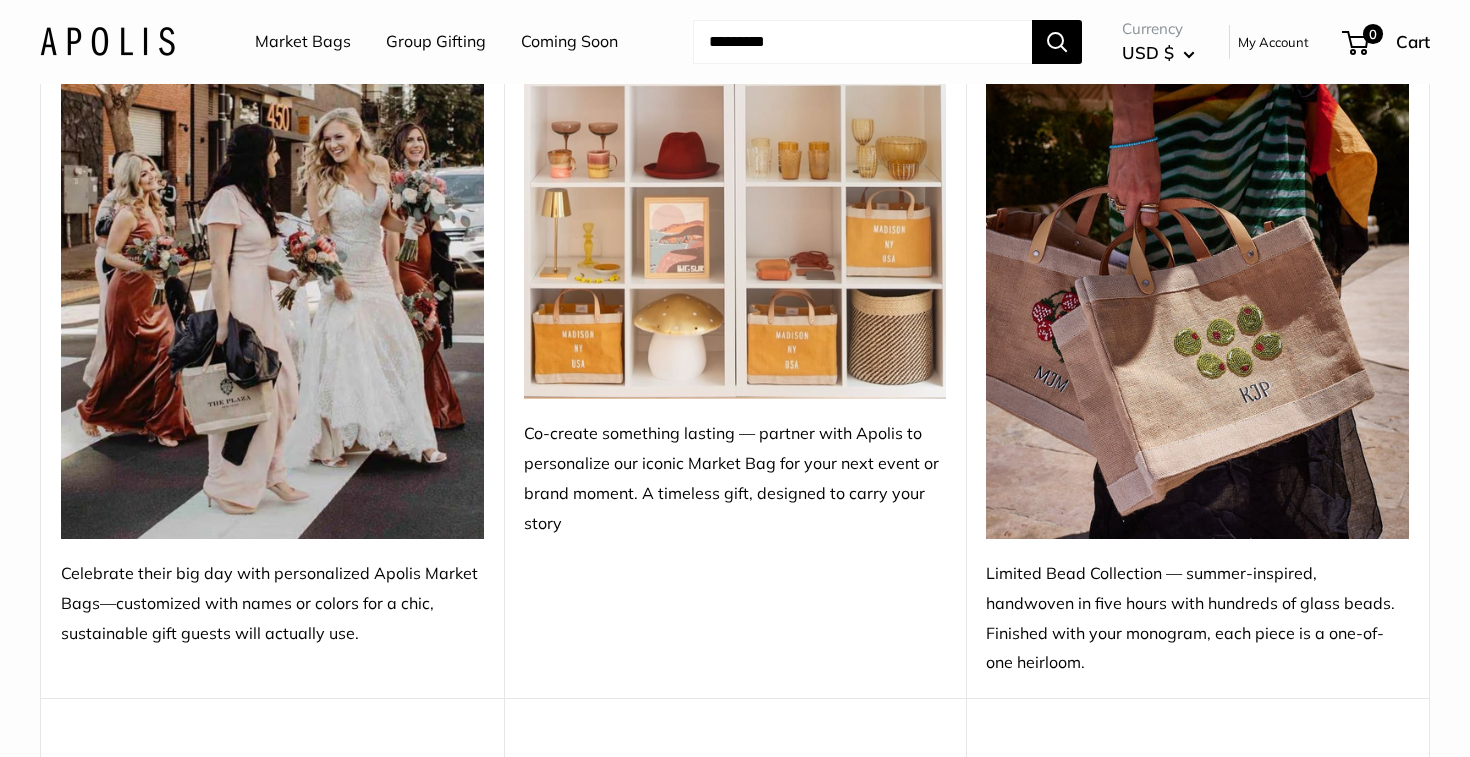 scroll, scrollTop: 6761, scrollLeft: 0, axis: vertical 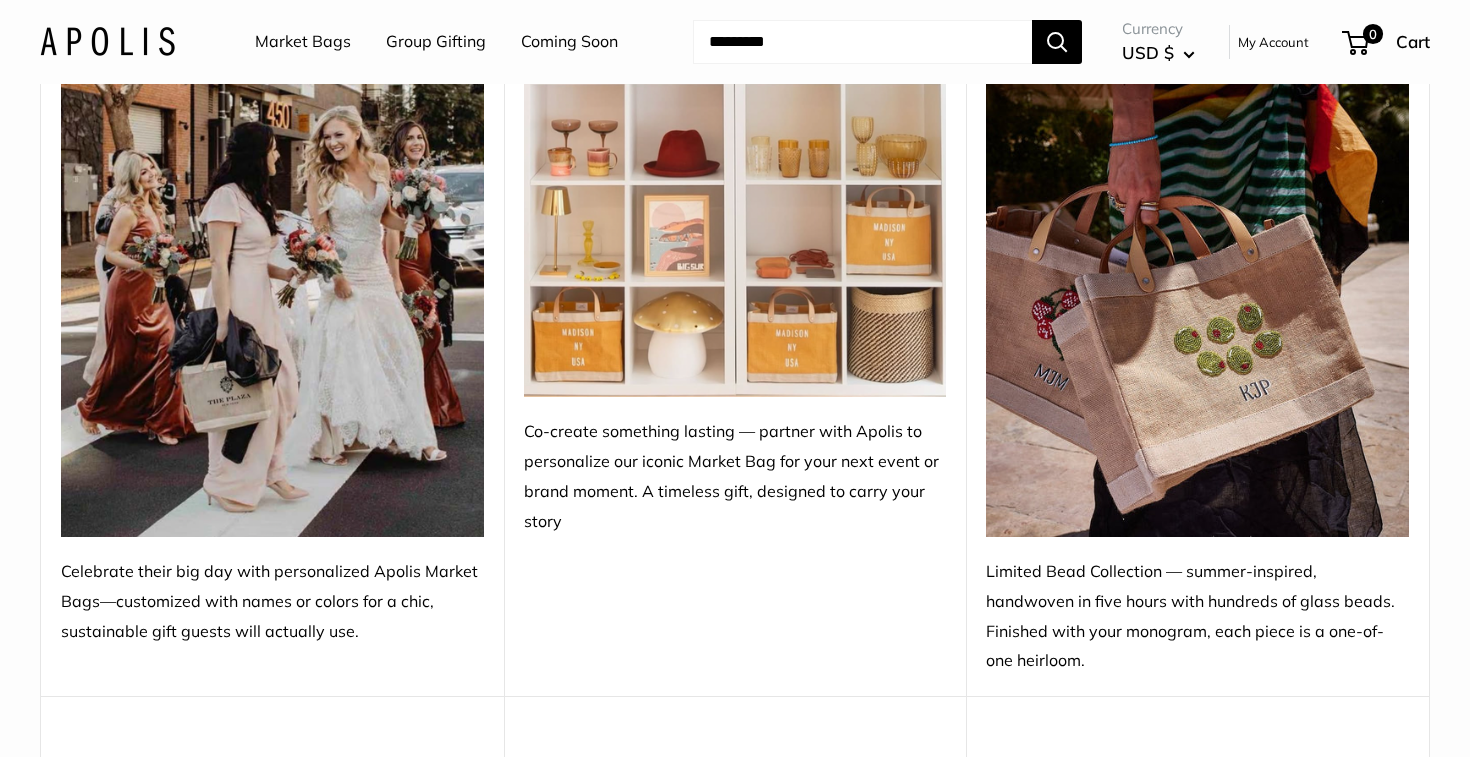 click at bounding box center [1197, 255] 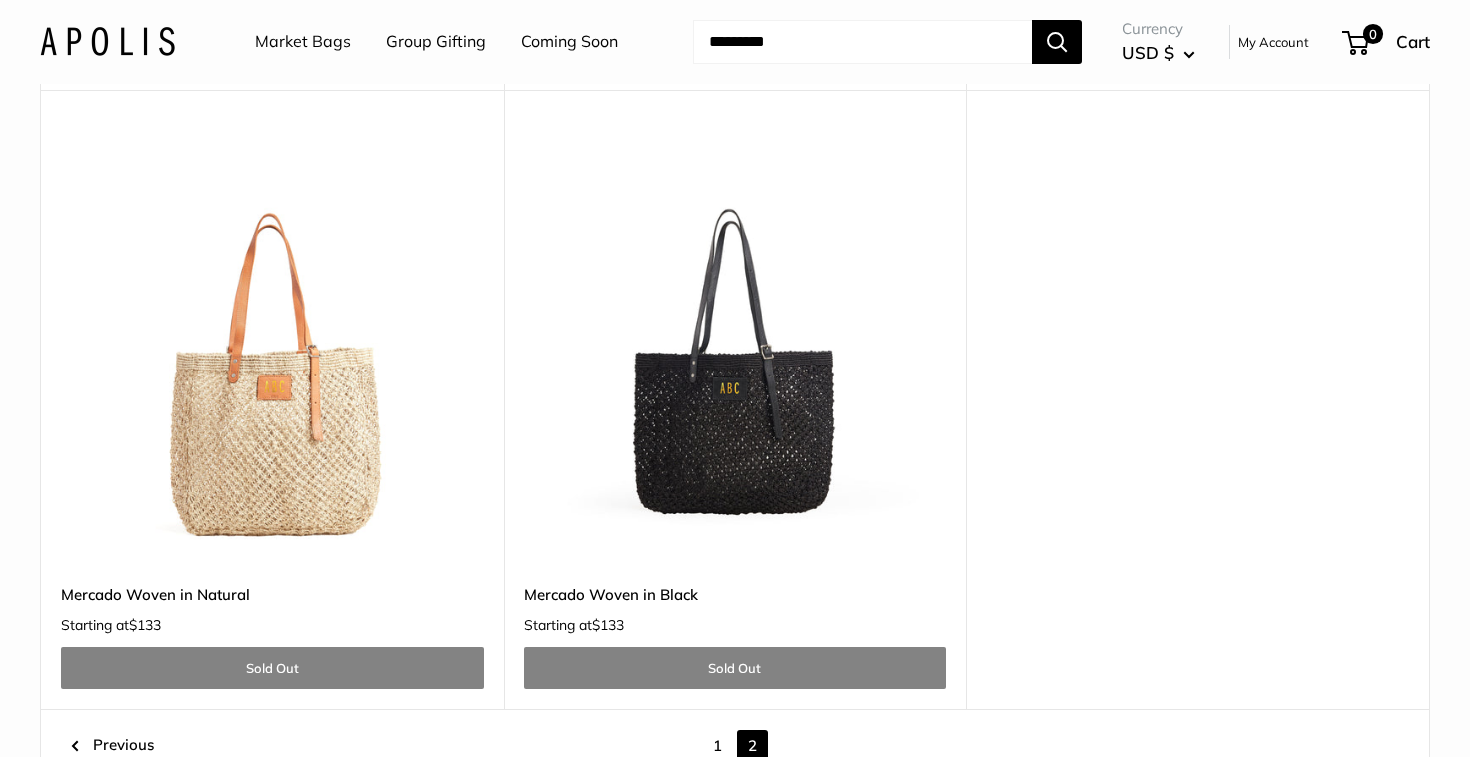 scroll, scrollTop: 8107, scrollLeft: 0, axis: vertical 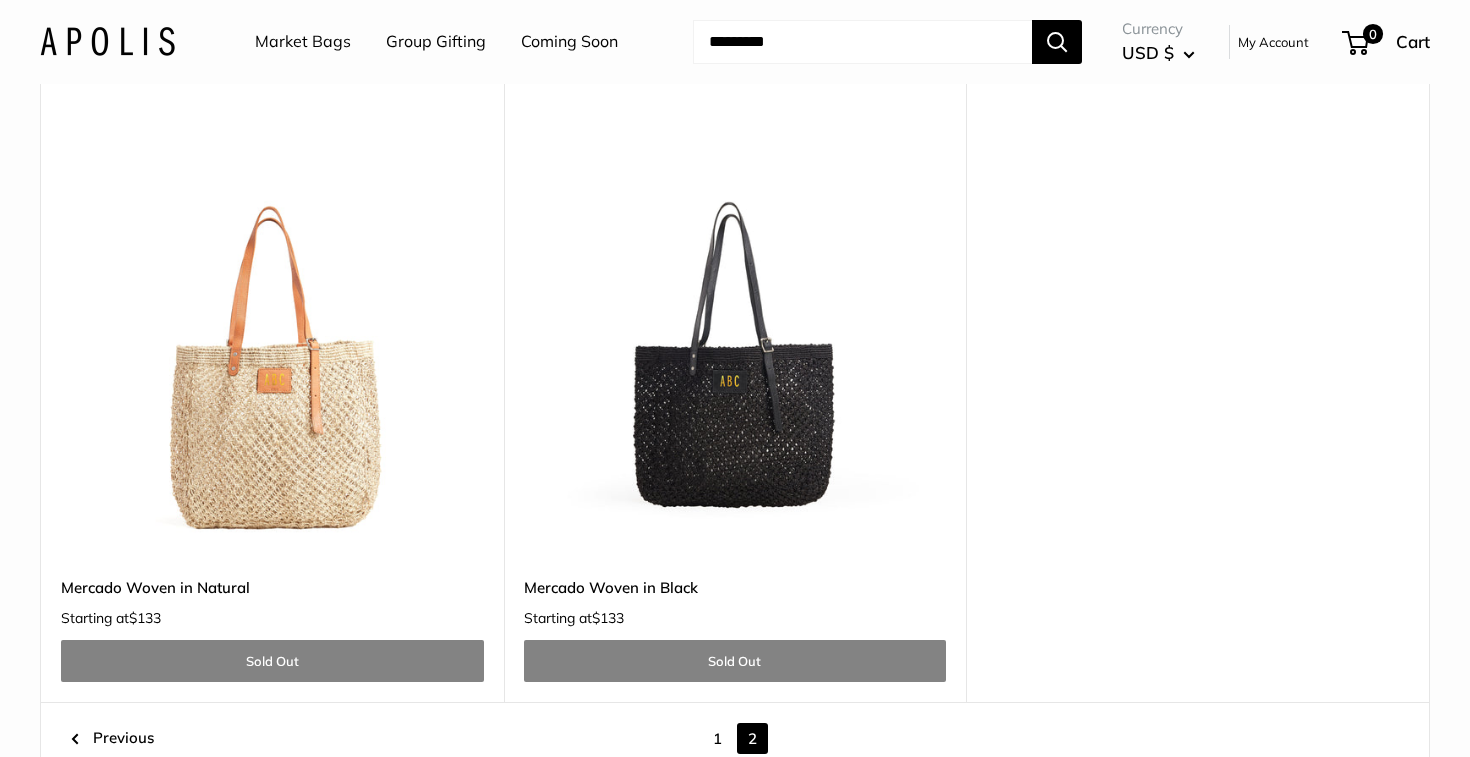 click at bounding box center (0, 0) 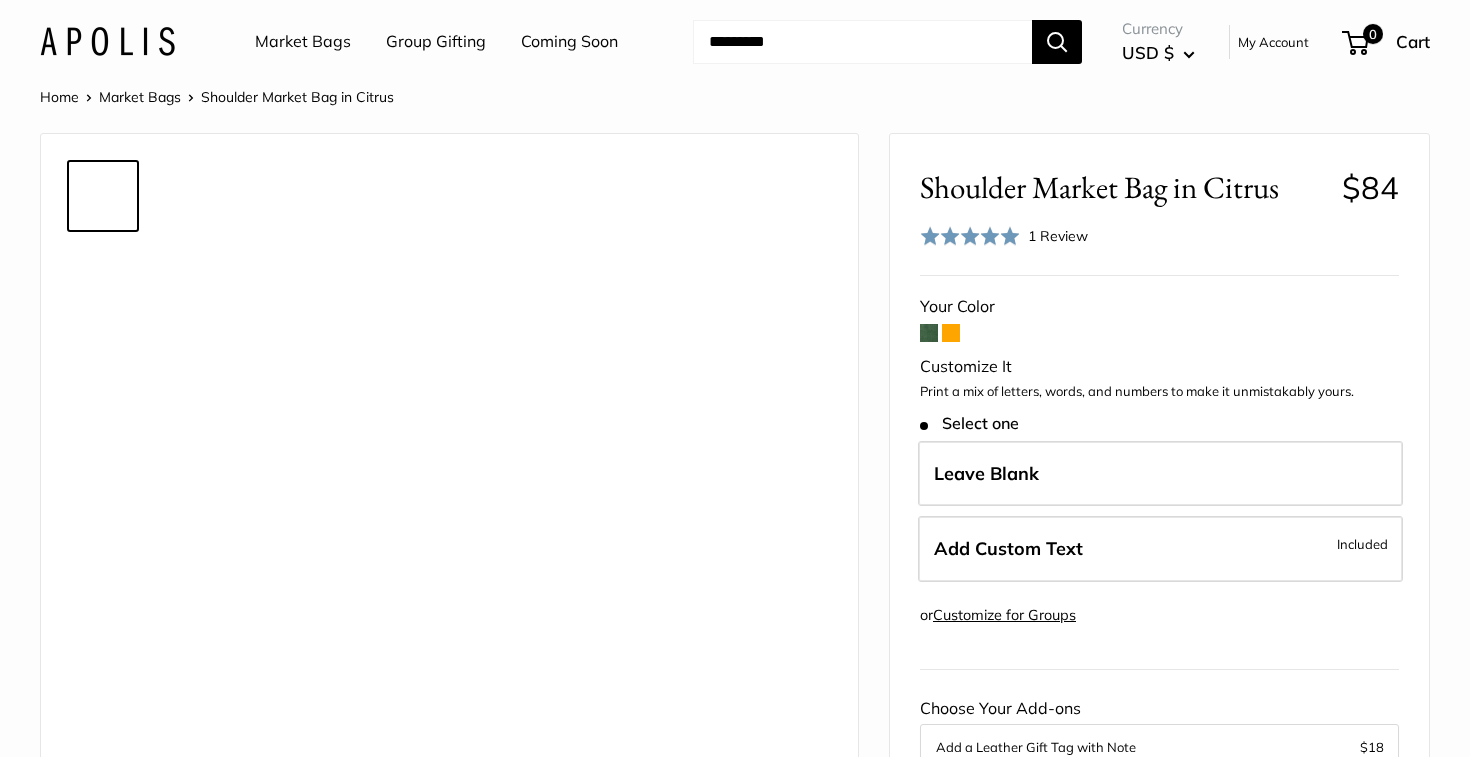 scroll, scrollTop: 0, scrollLeft: 0, axis: both 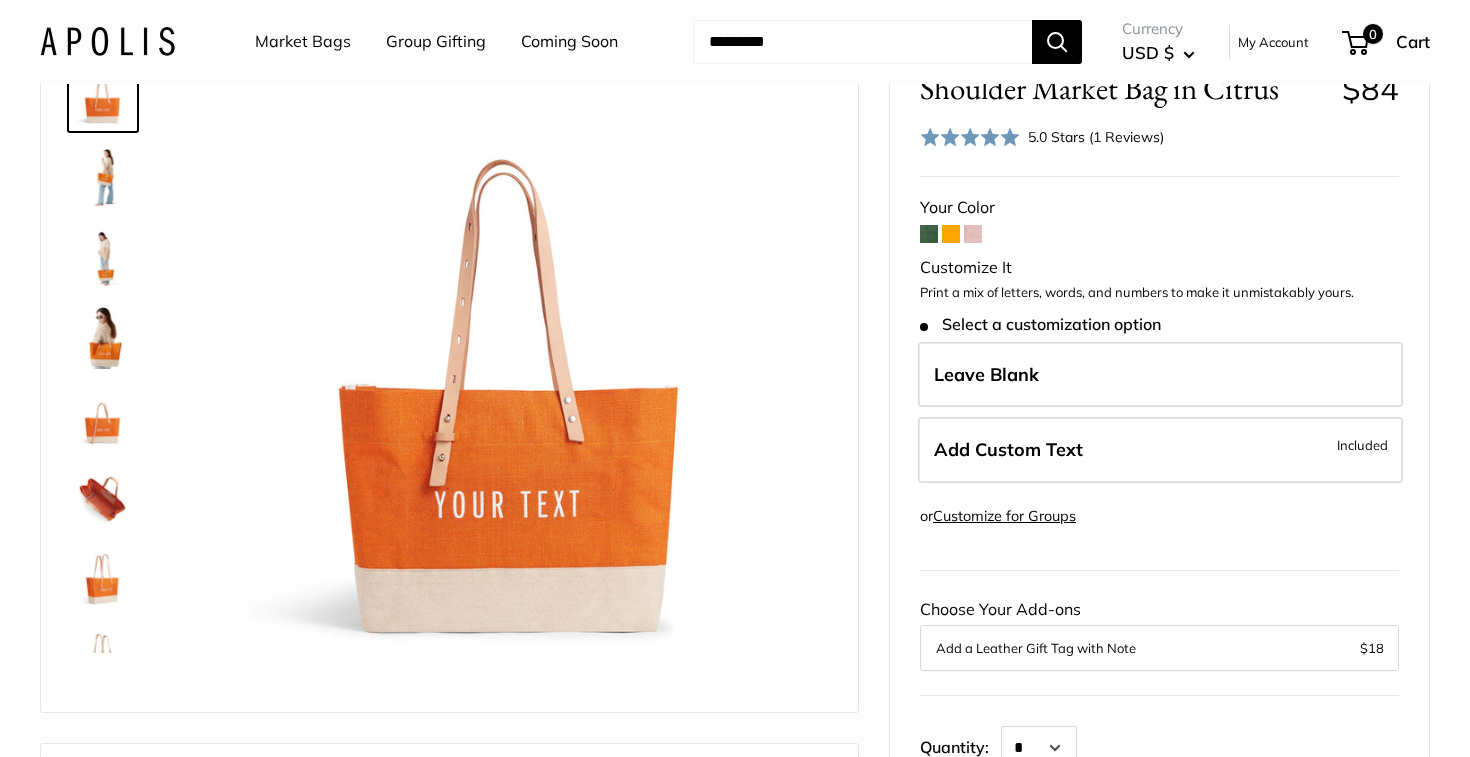 click at bounding box center [973, 234] 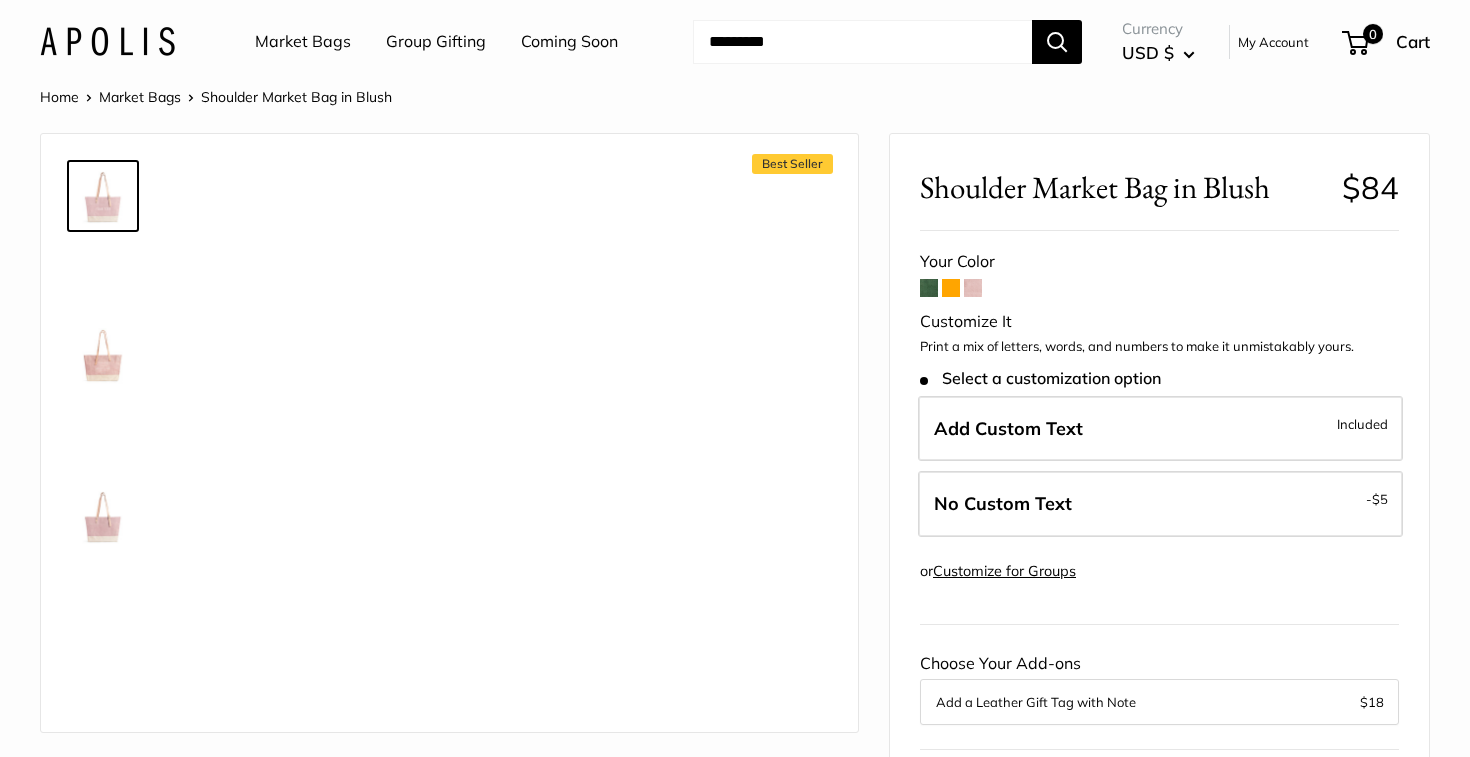 scroll, scrollTop: 0, scrollLeft: 0, axis: both 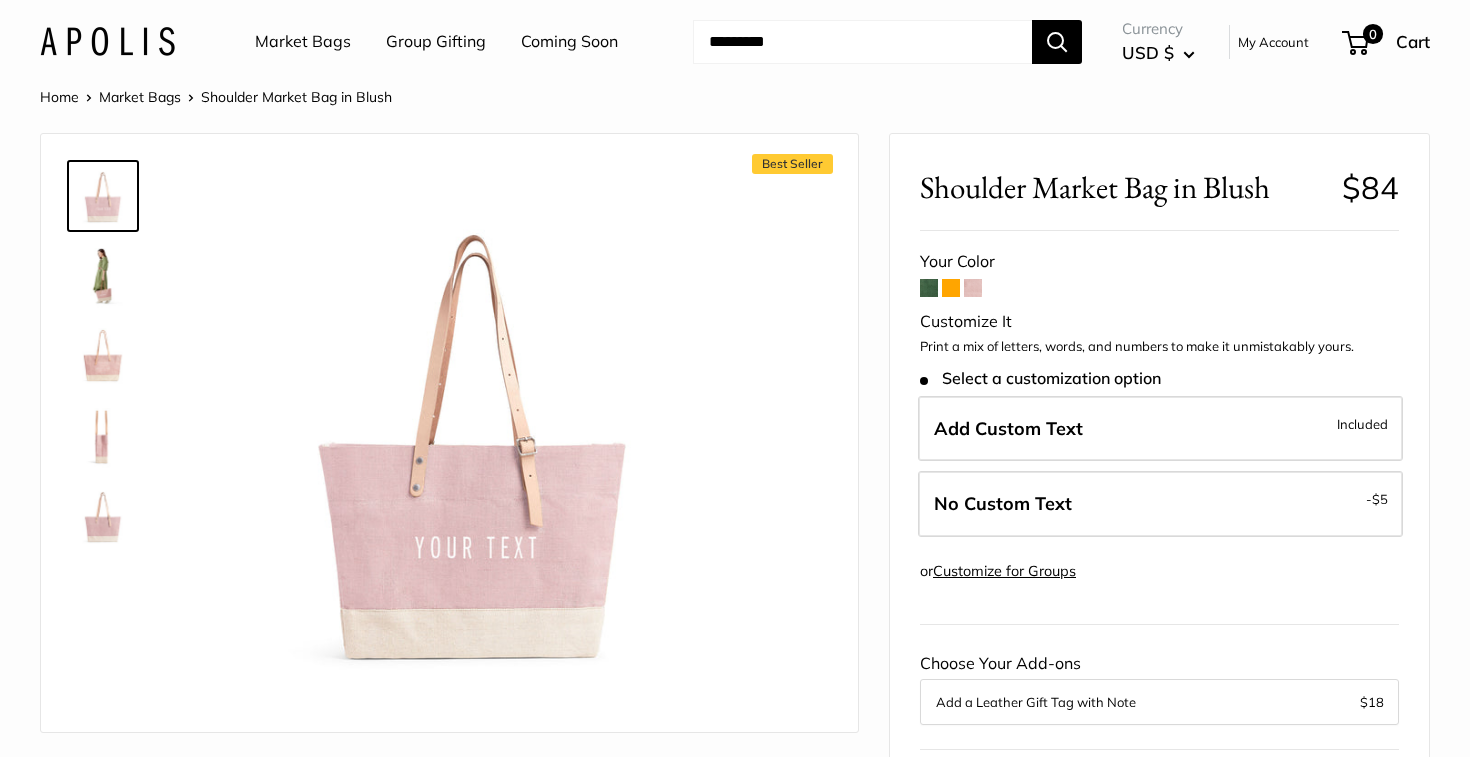 click at bounding box center [929, 288] 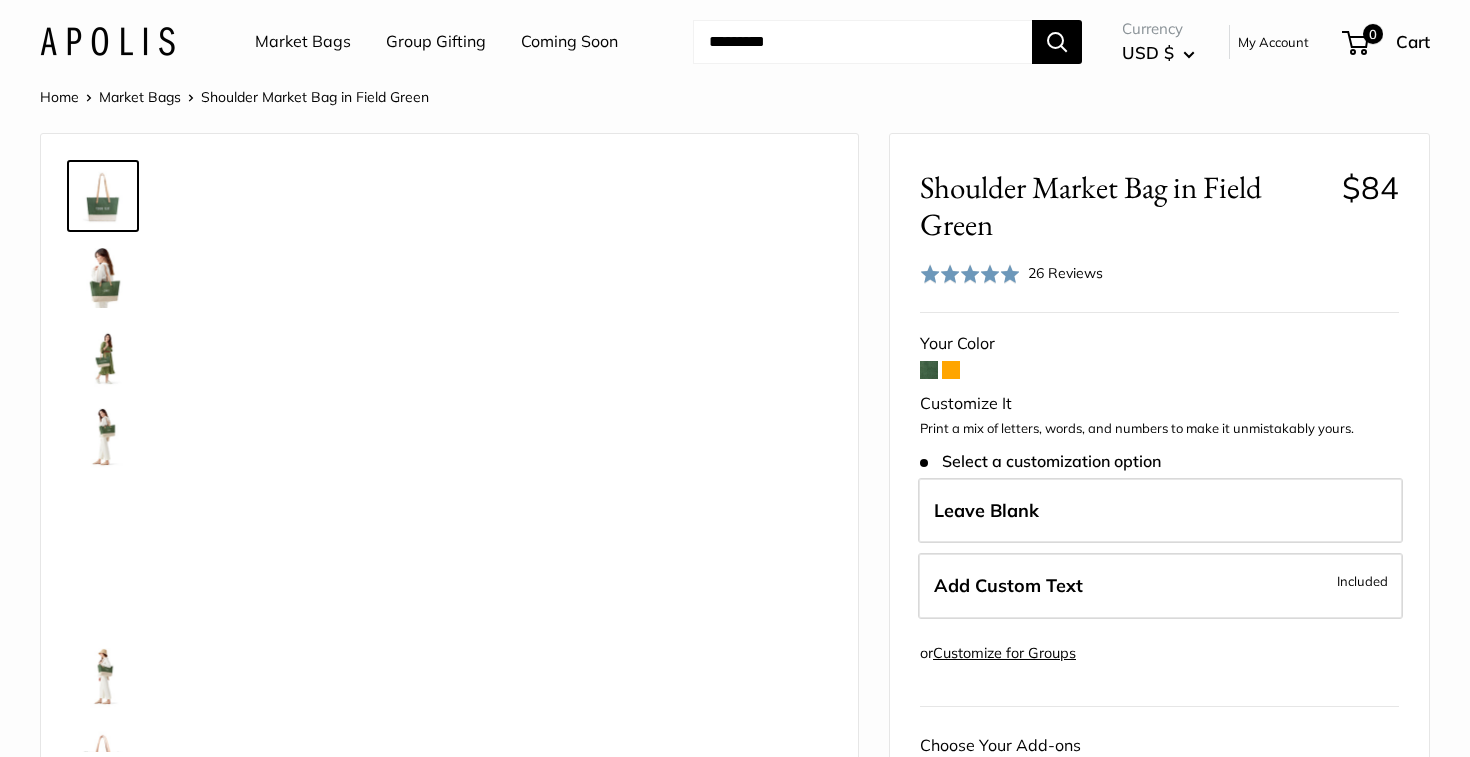 scroll, scrollTop: 0, scrollLeft: 0, axis: both 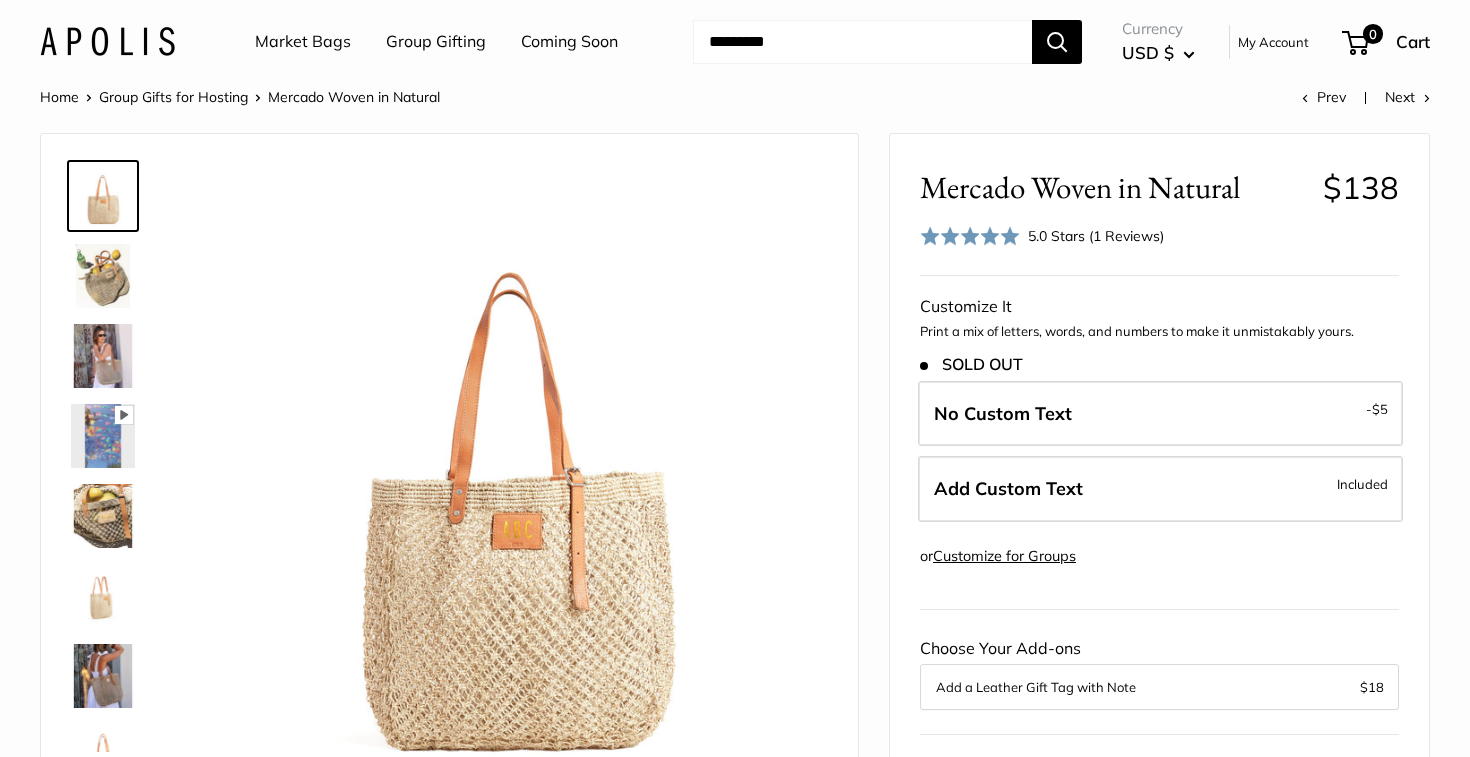 click at bounding box center (103, 276) 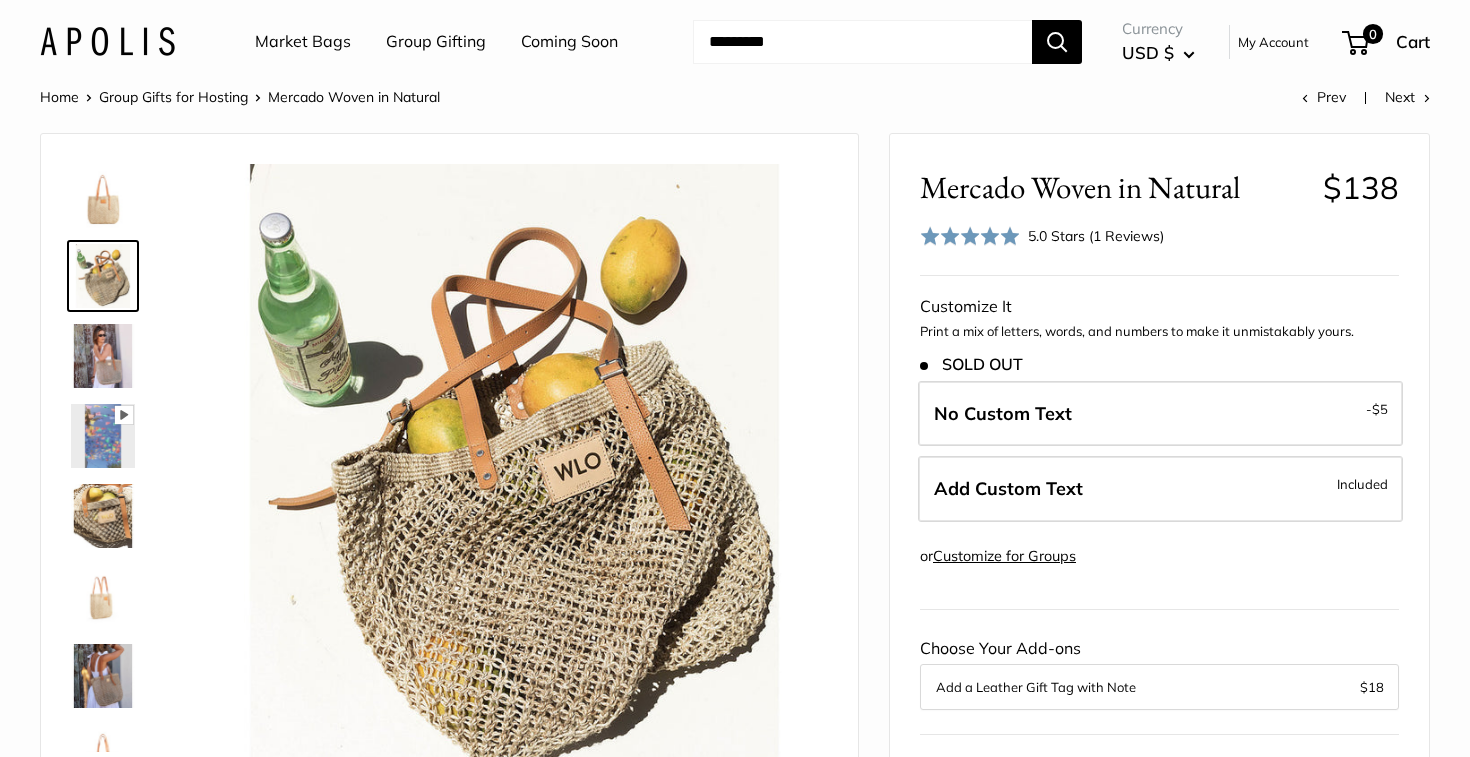 click at bounding box center [103, 356] 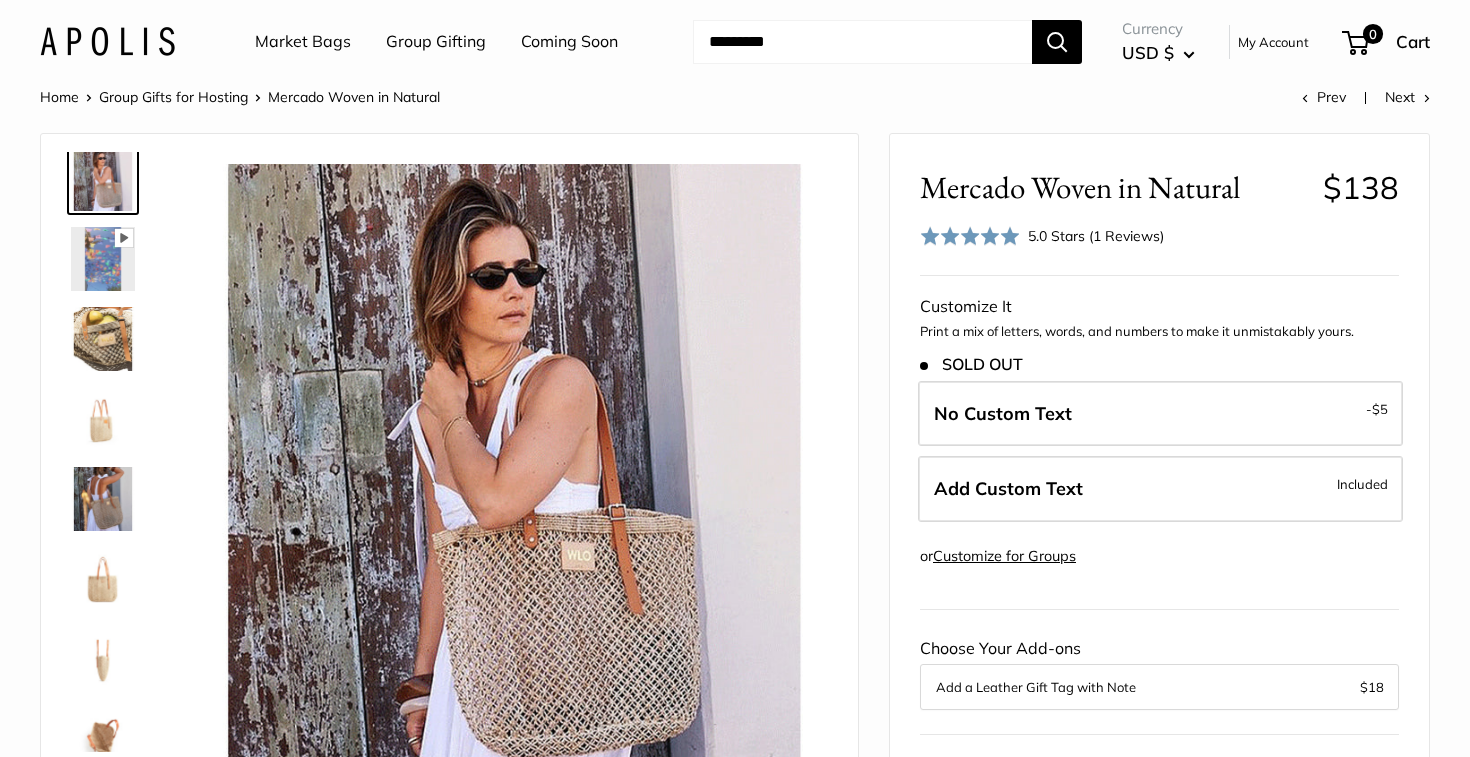 scroll, scrollTop: 288, scrollLeft: 0, axis: vertical 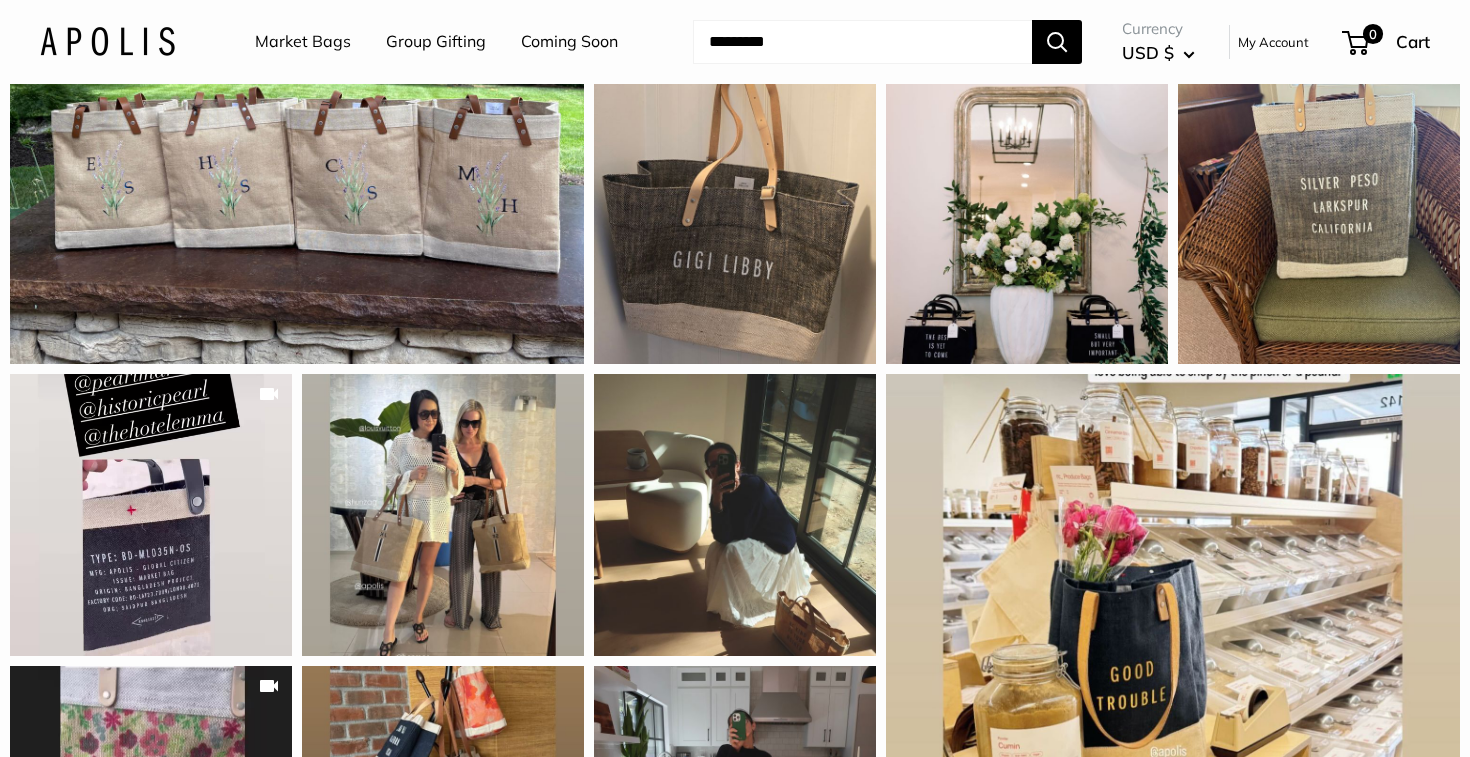 click on "Market Bags" at bounding box center [303, 42] 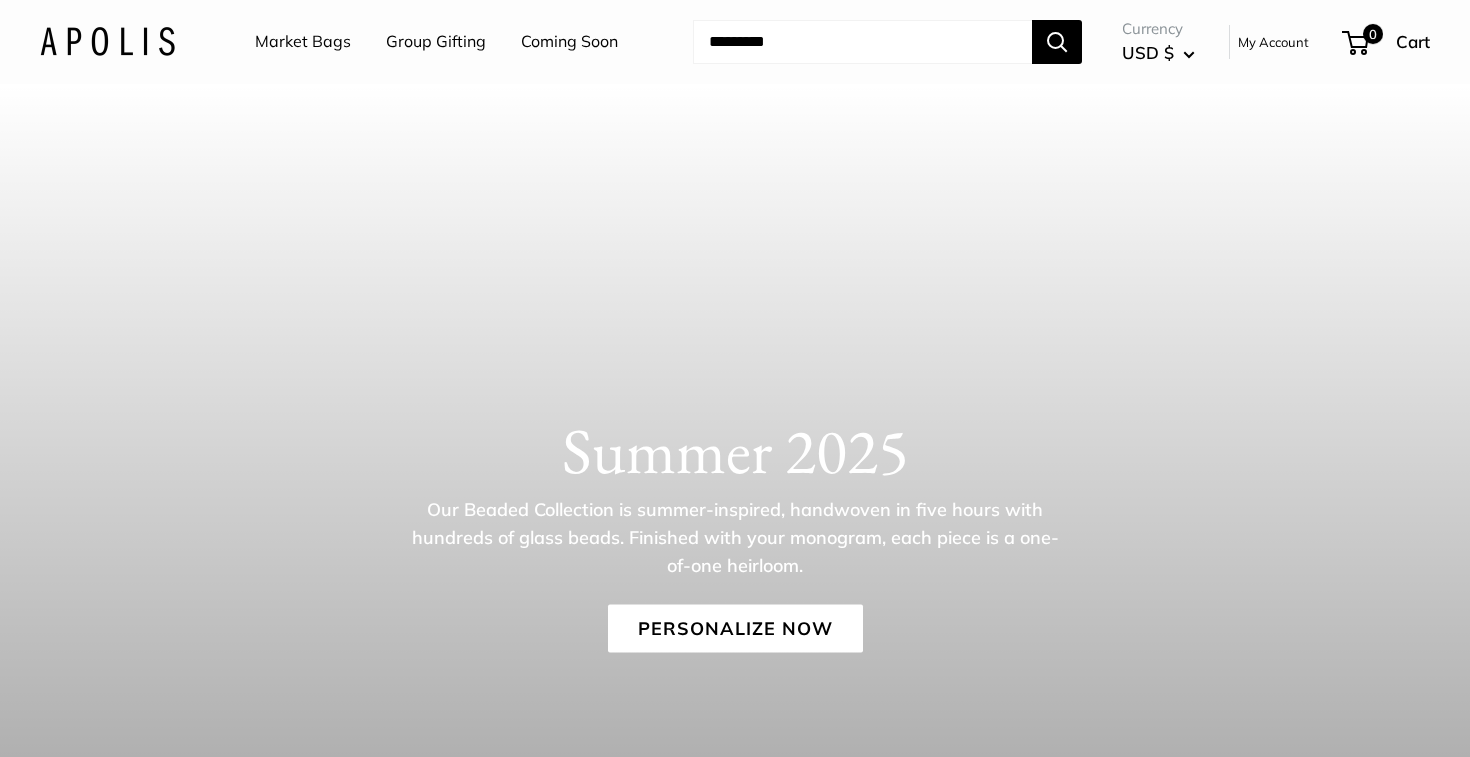scroll, scrollTop: 0, scrollLeft: 0, axis: both 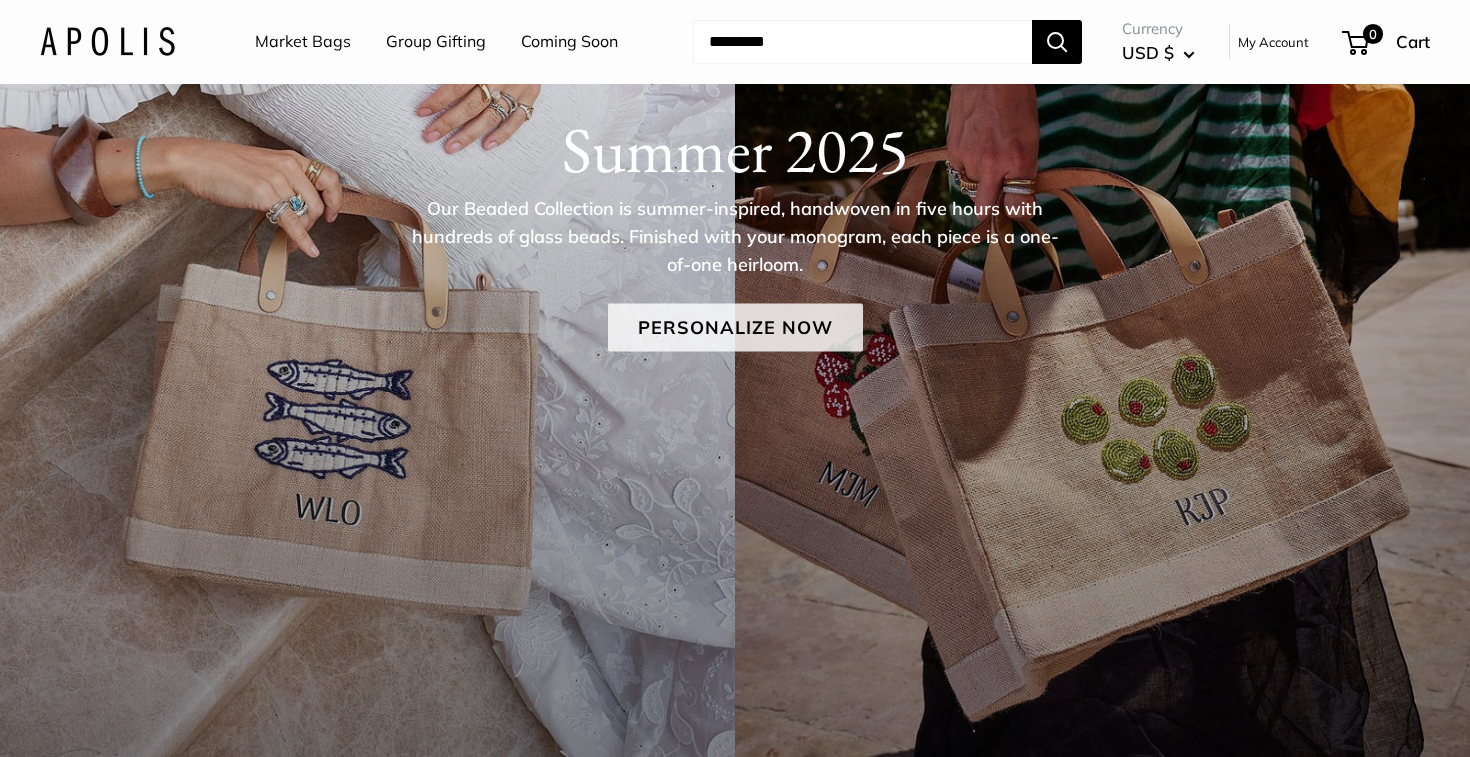 click on "Personalize Now" at bounding box center [735, 327] 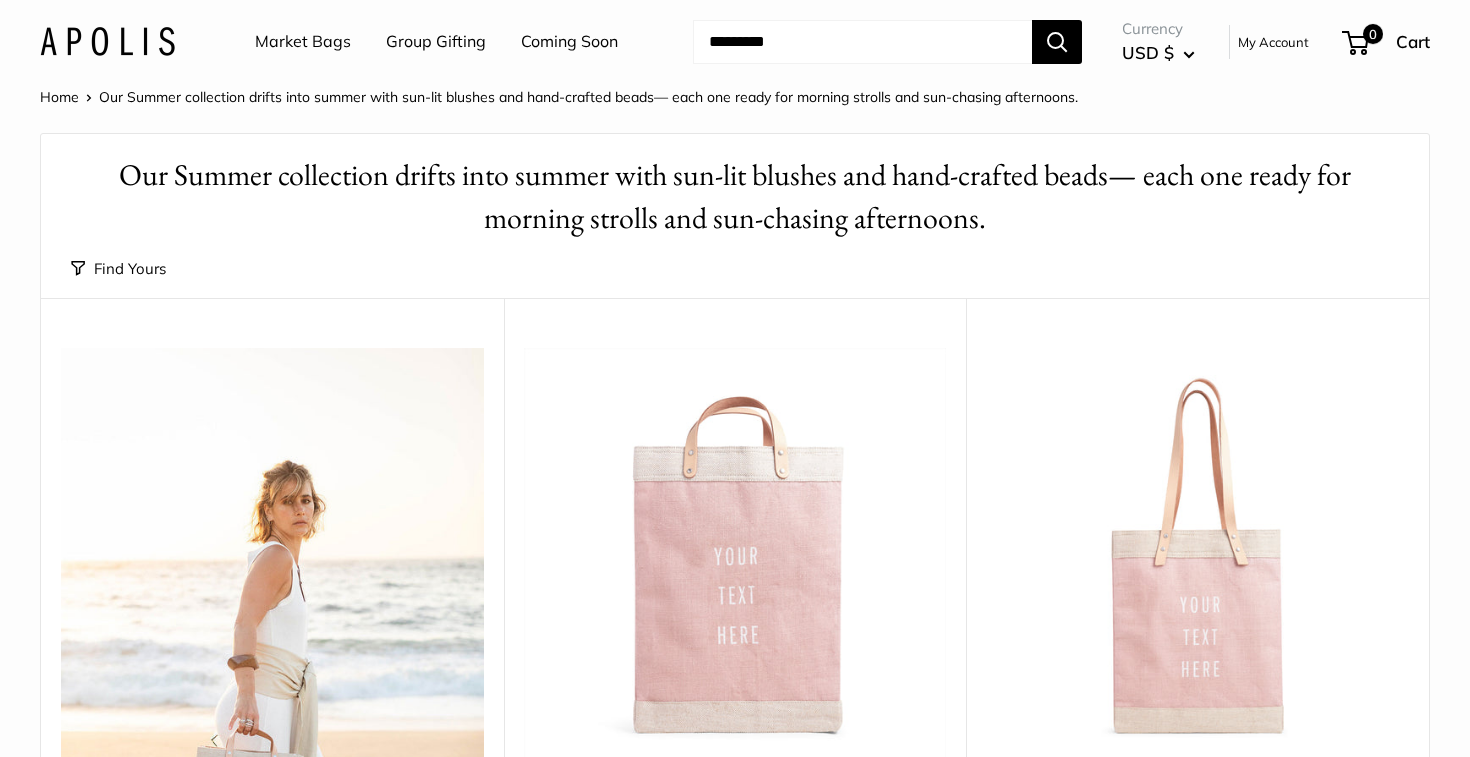 scroll, scrollTop: 0, scrollLeft: 0, axis: both 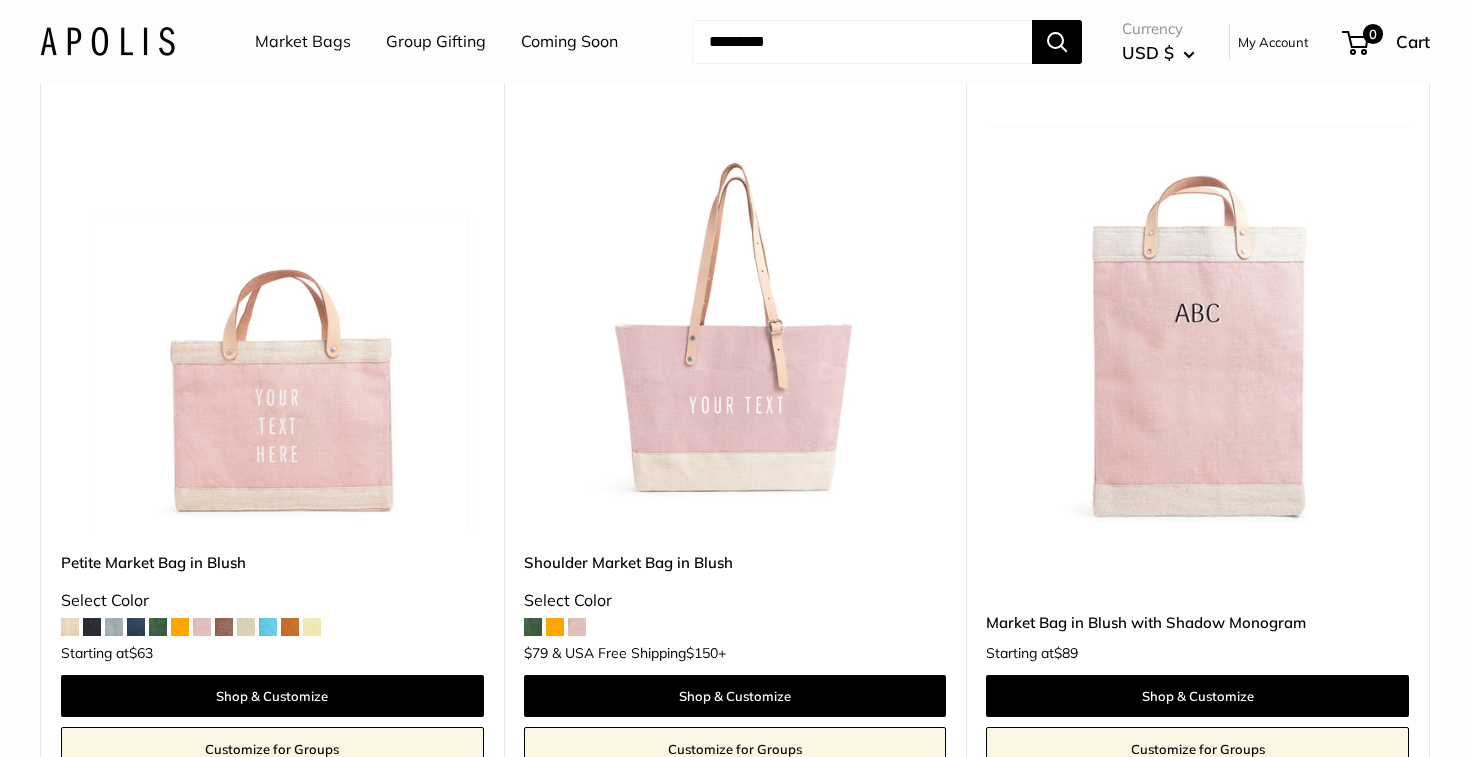click at bounding box center [0, 0] 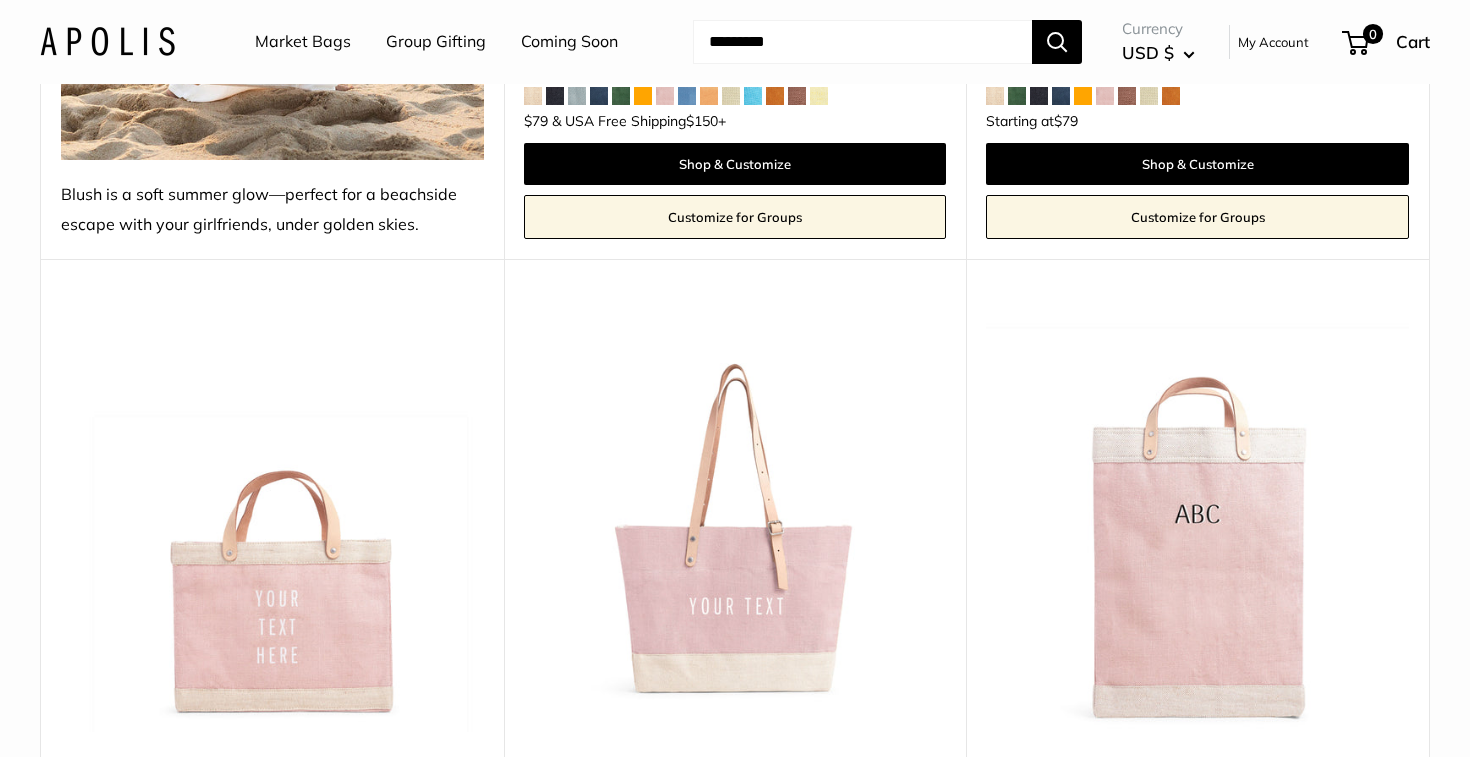 scroll, scrollTop: 472, scrollLeft: 0, axis: vertical 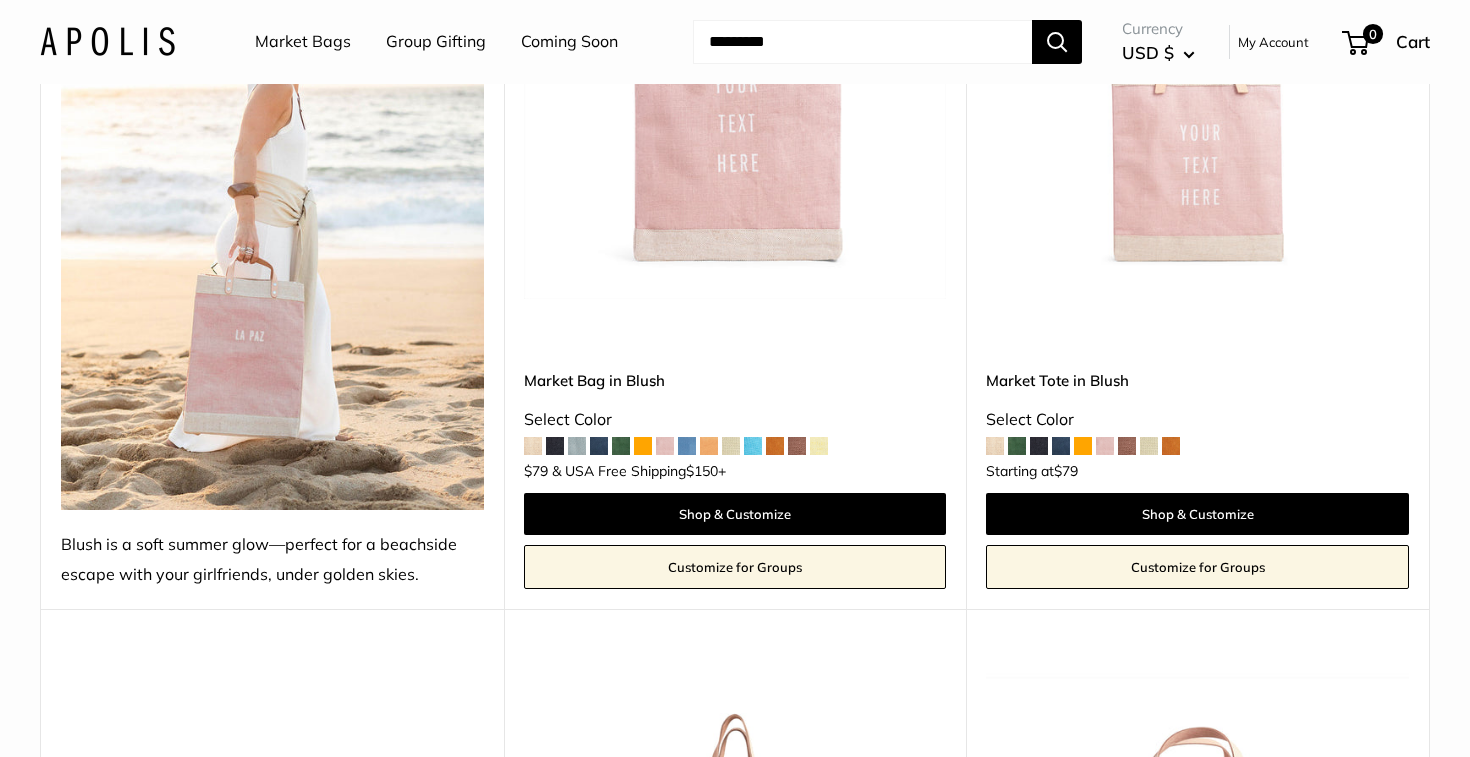 click on "Market Bags" at bounding box center (303, 42) 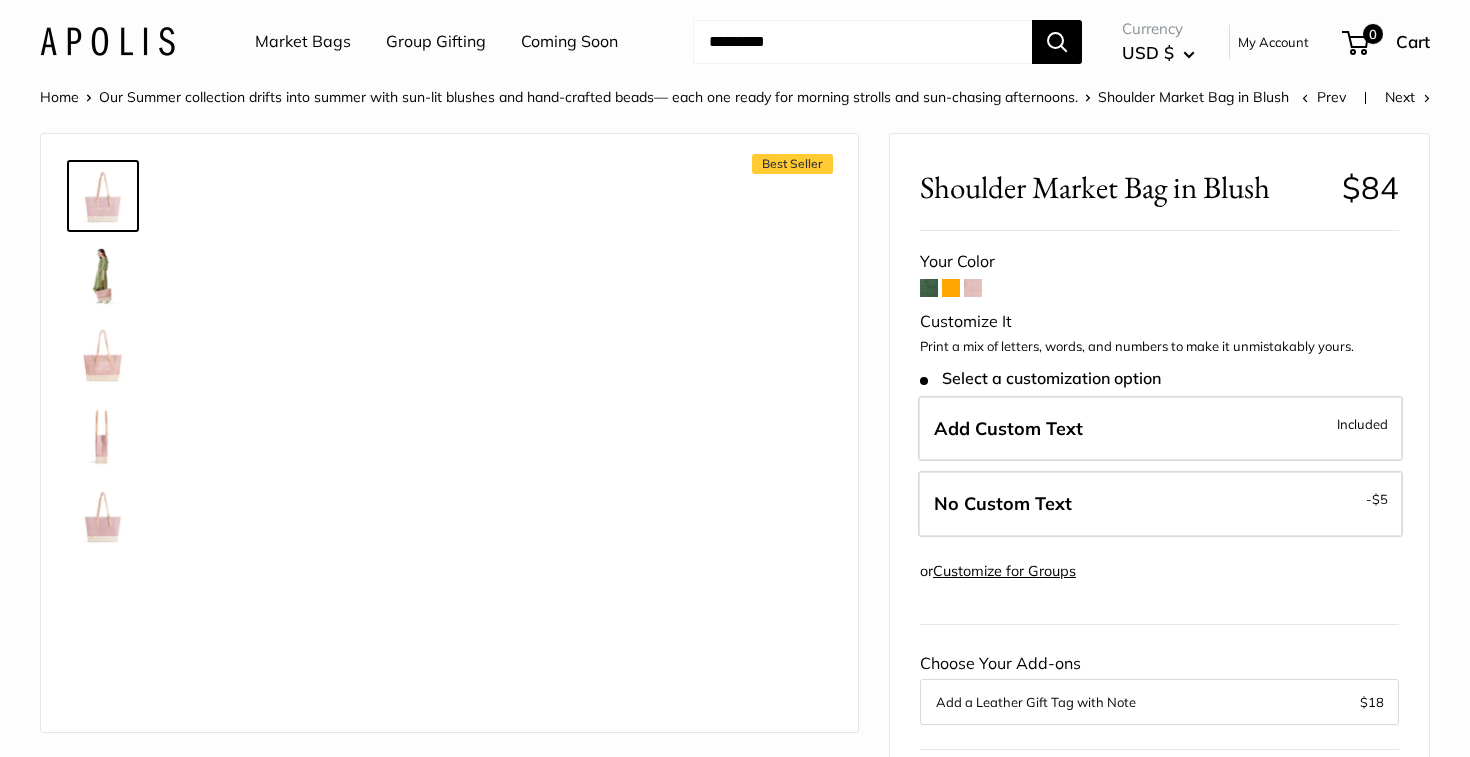 scroll, scrollTop: 0, scrollLeft: 0, axis: both 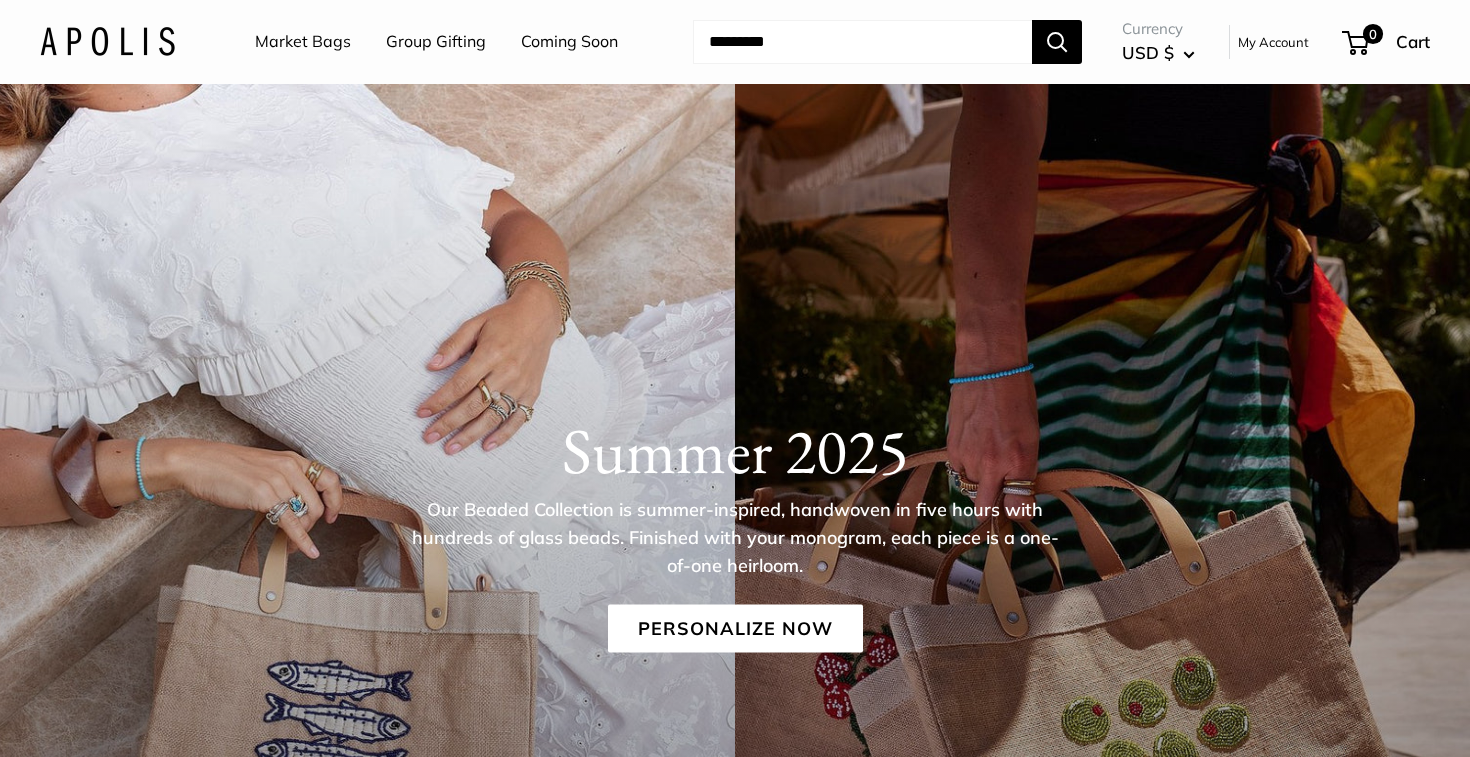 click on "Market Bags" at bounding box center (303, 42) 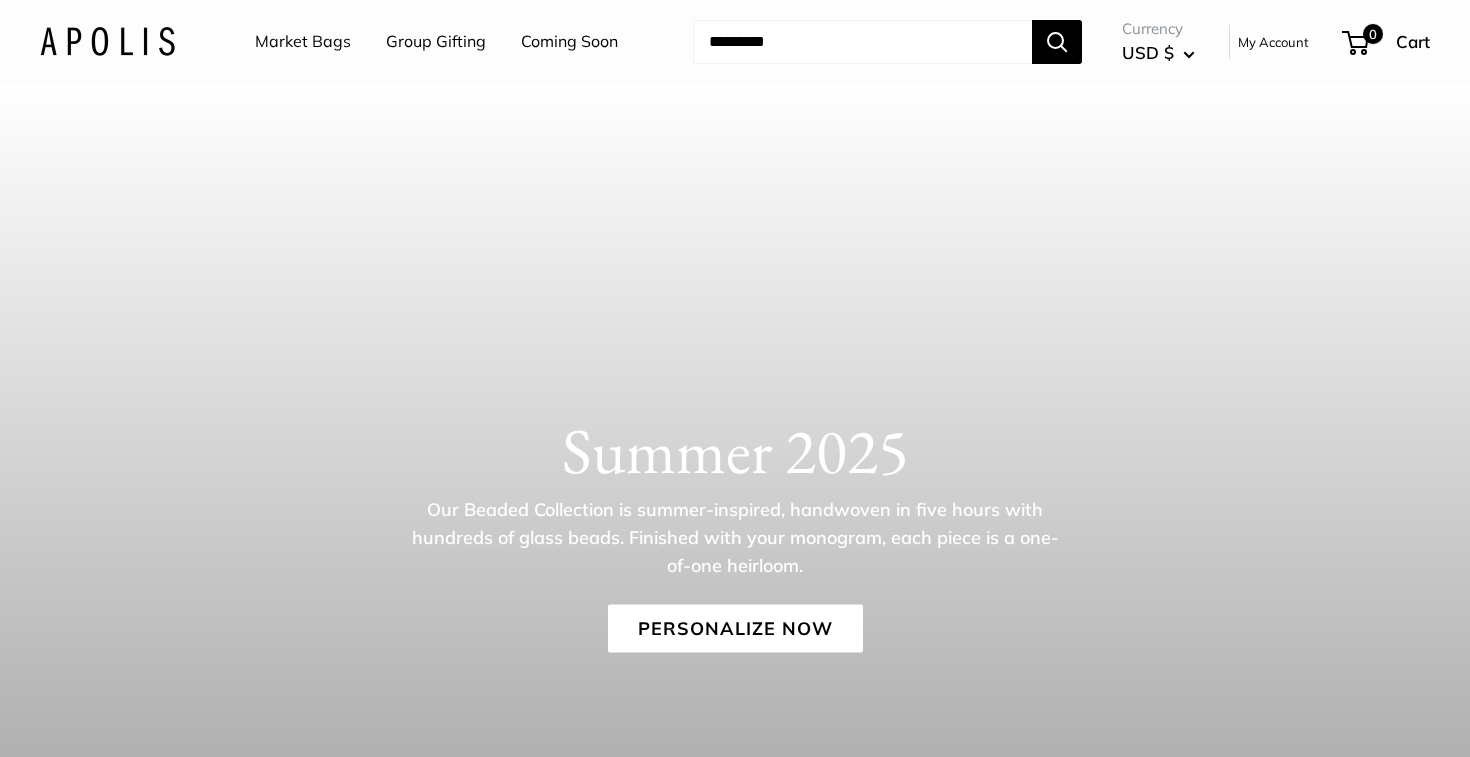 scroll, scrollTop: 0, scrollLeft: 0, axis: both 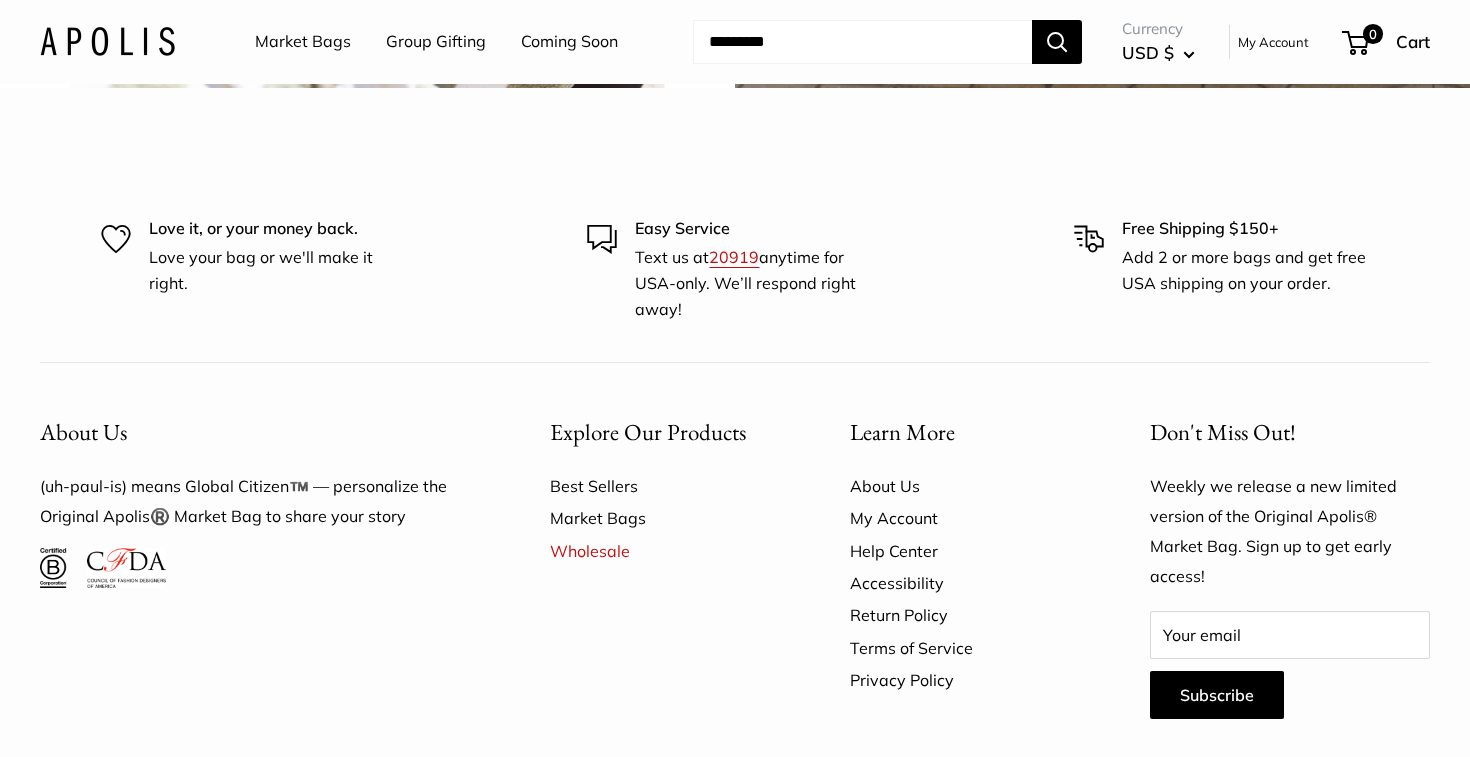 click on "Market Bags" at bounding box center (303, 42) 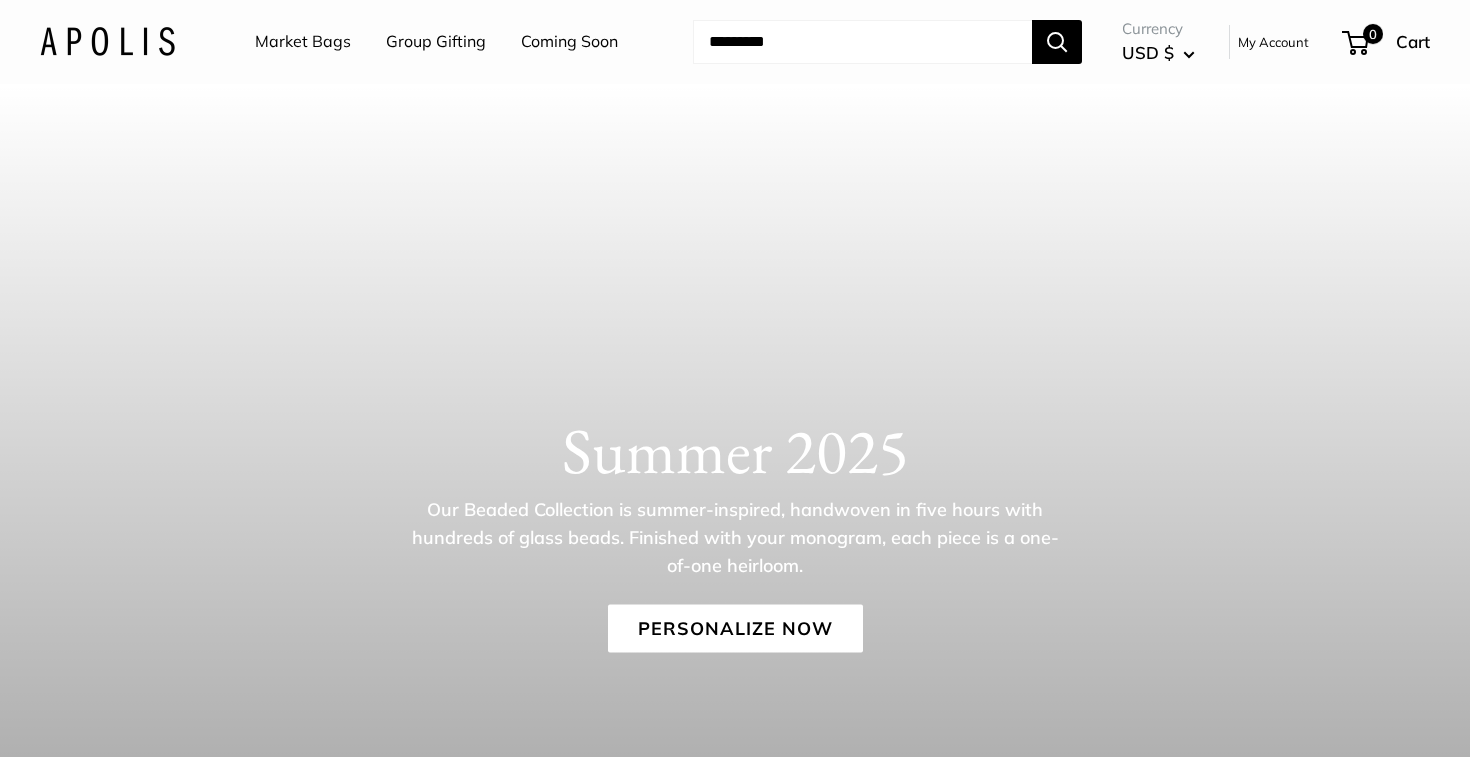 scroll, scrollTop: 0, scrollLeft: 0, axis: both 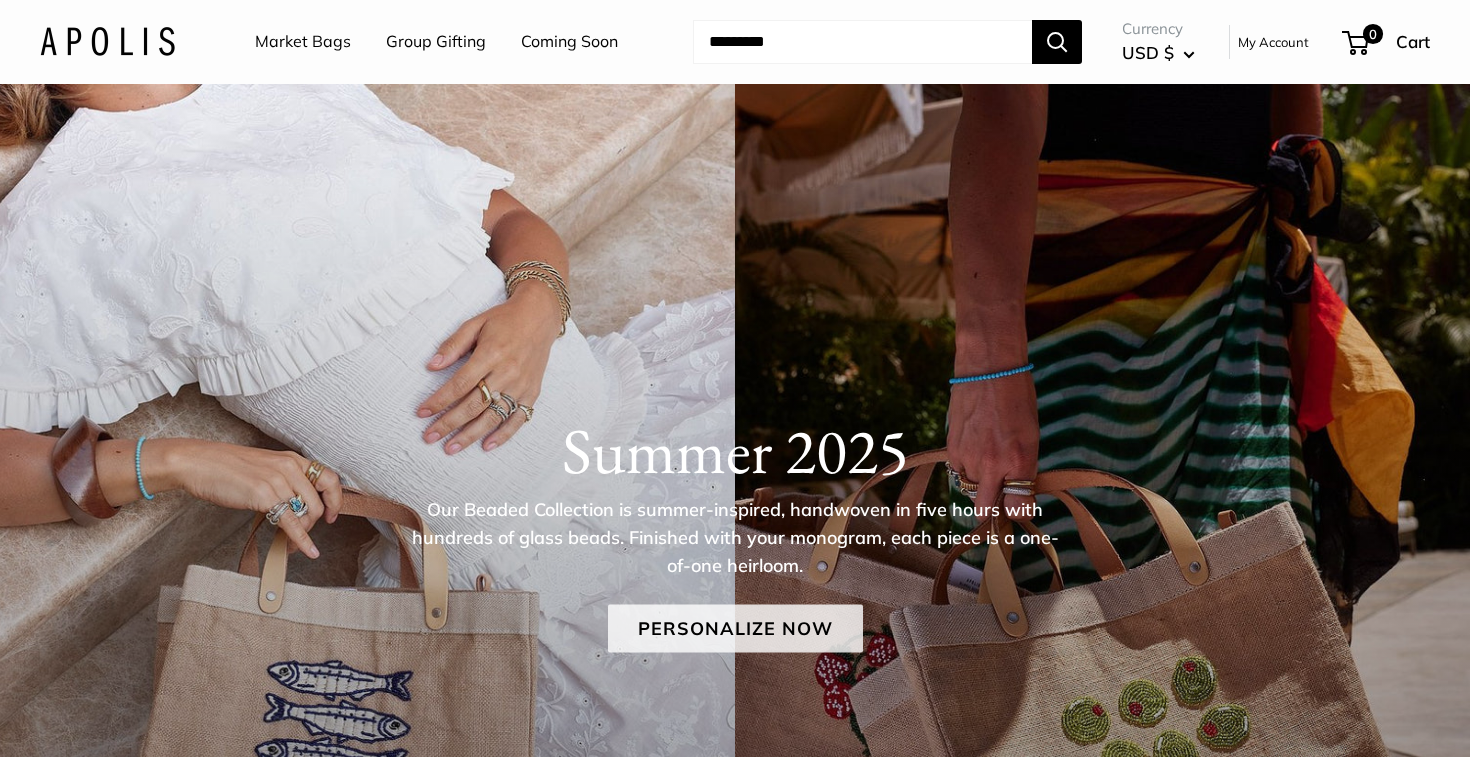 click on "Personalize Now" at bounding box center [735, 628] 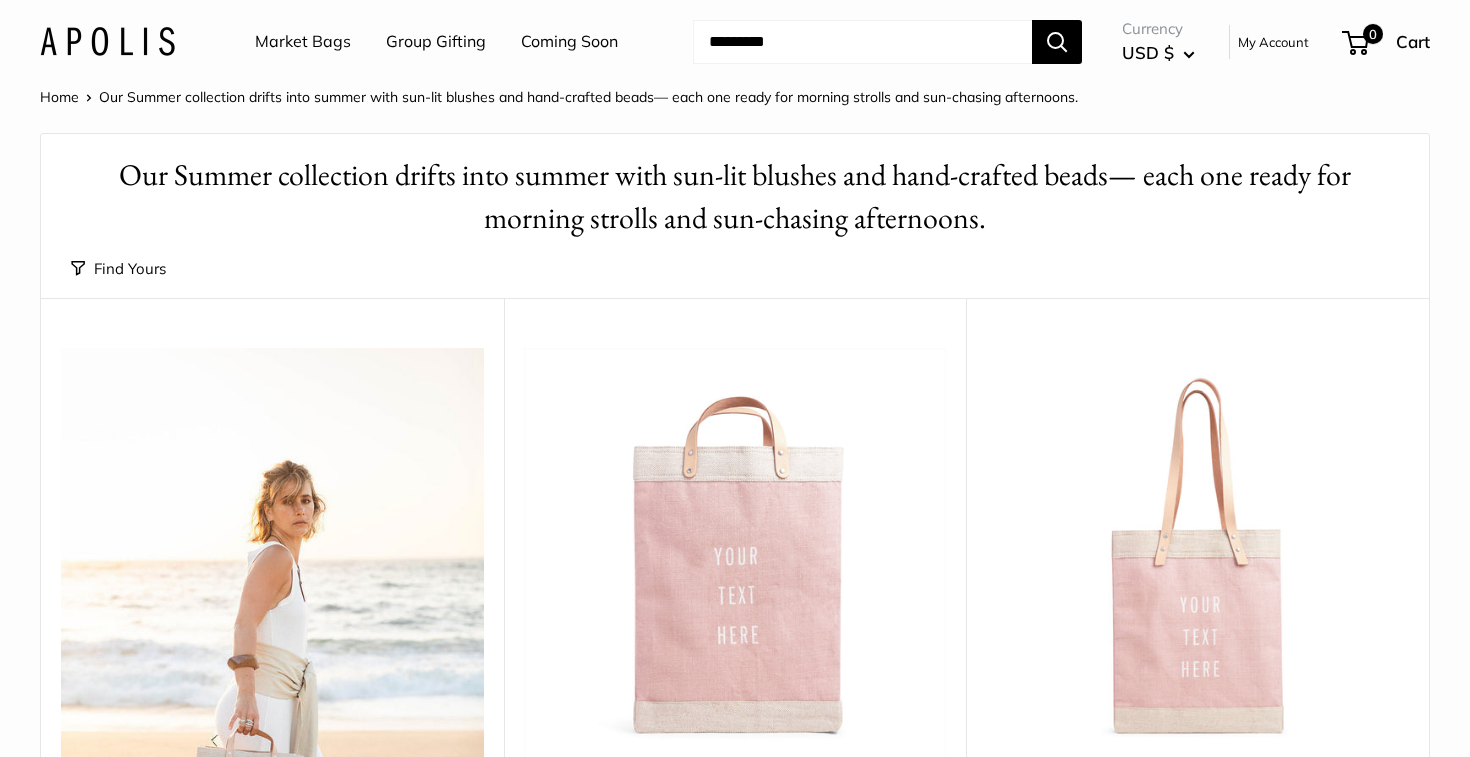 scroll, scrollTop: 0, scrollLeft: 0, axis: both 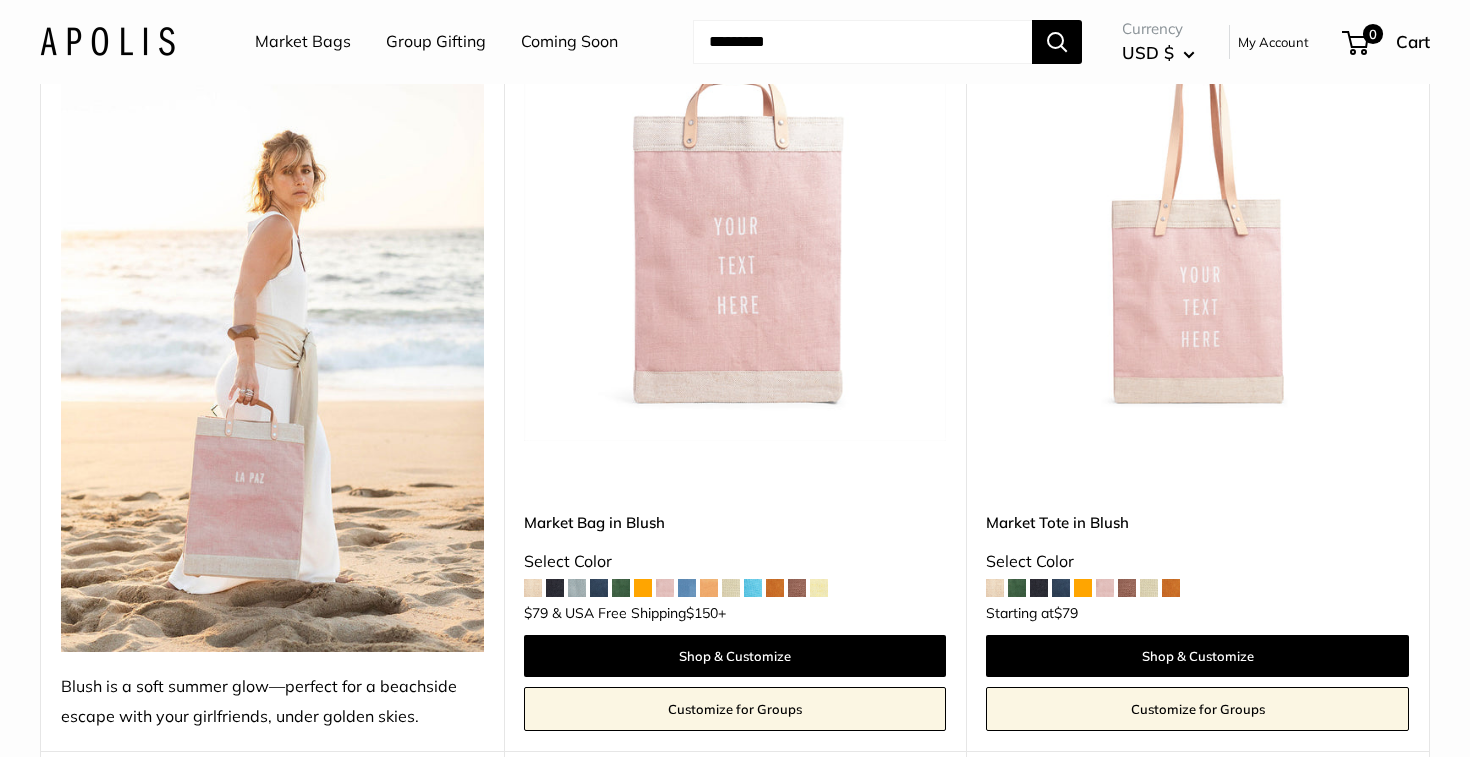 click at bounding box center (0, 0) 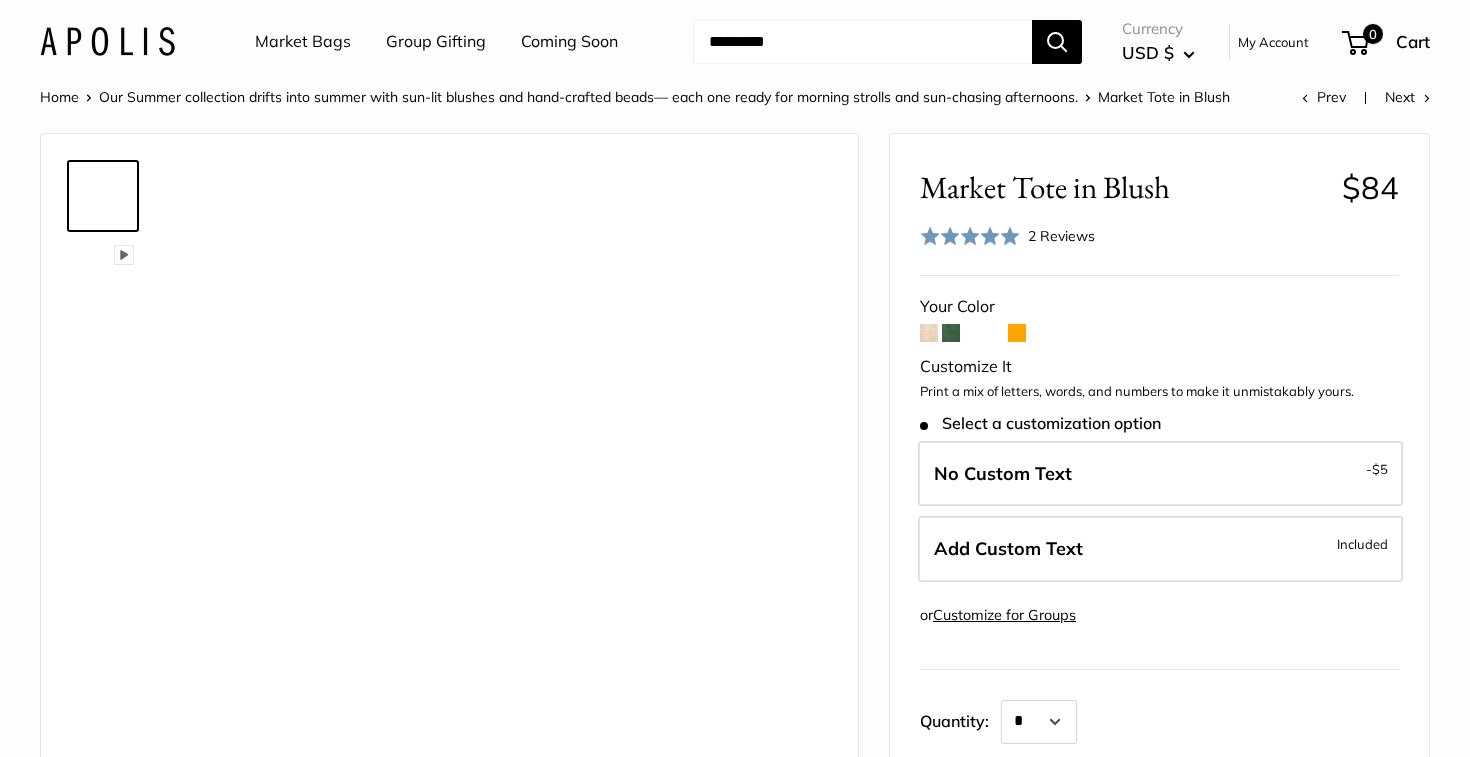 scroll, scrollTop: 0, scrollLeft: 0, axis: both 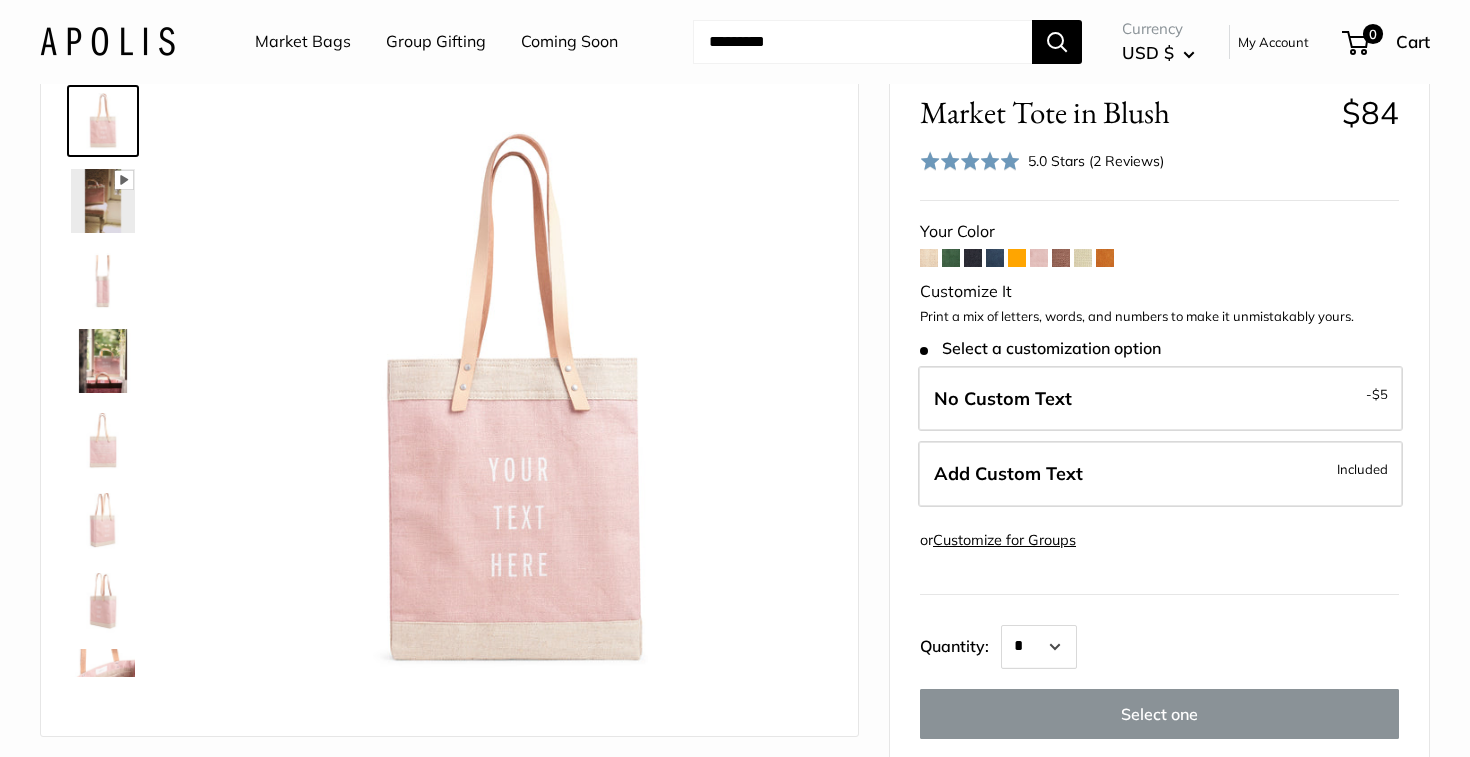 click at bounding box center (929, 258) 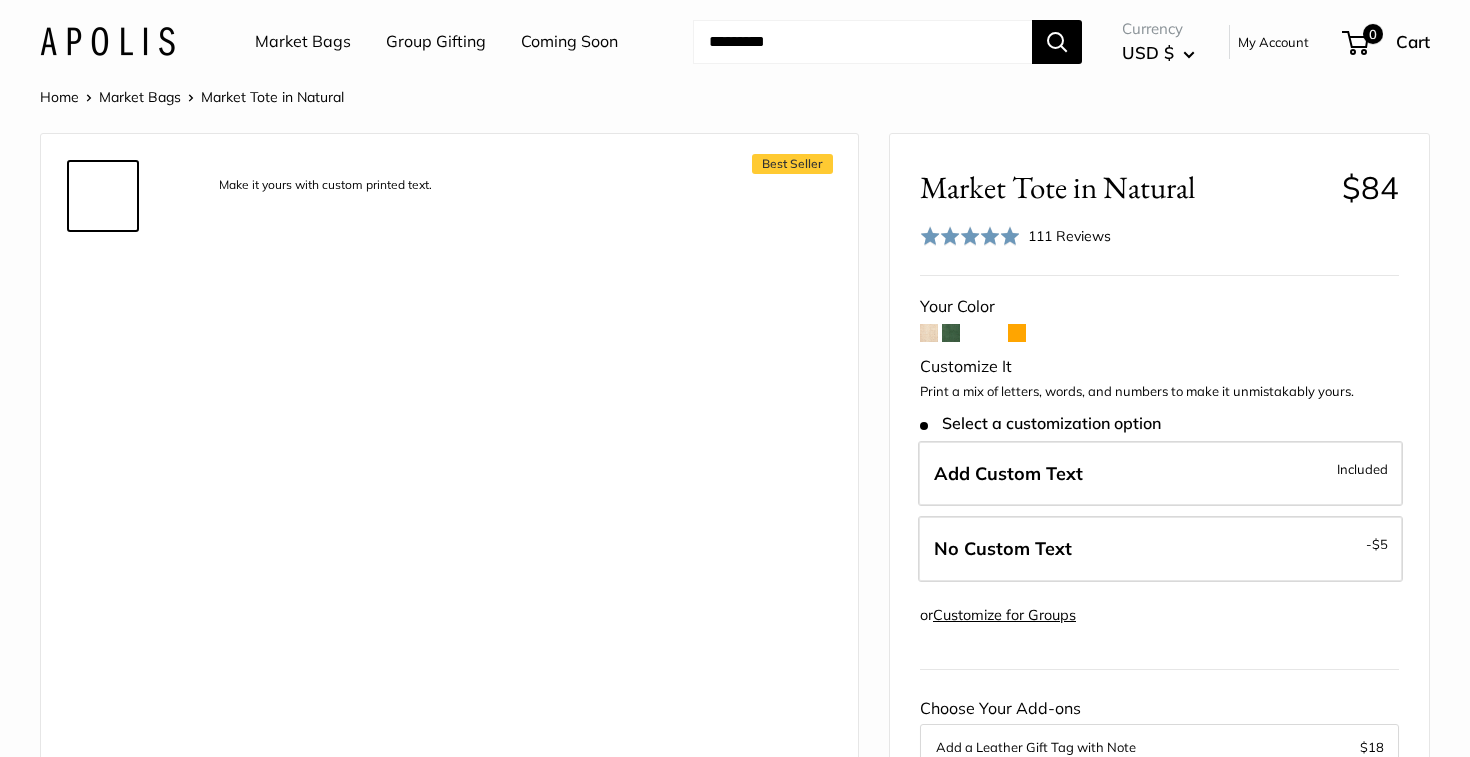 scroll, scrollTop: 0, scrollLeft: 0, axis: both 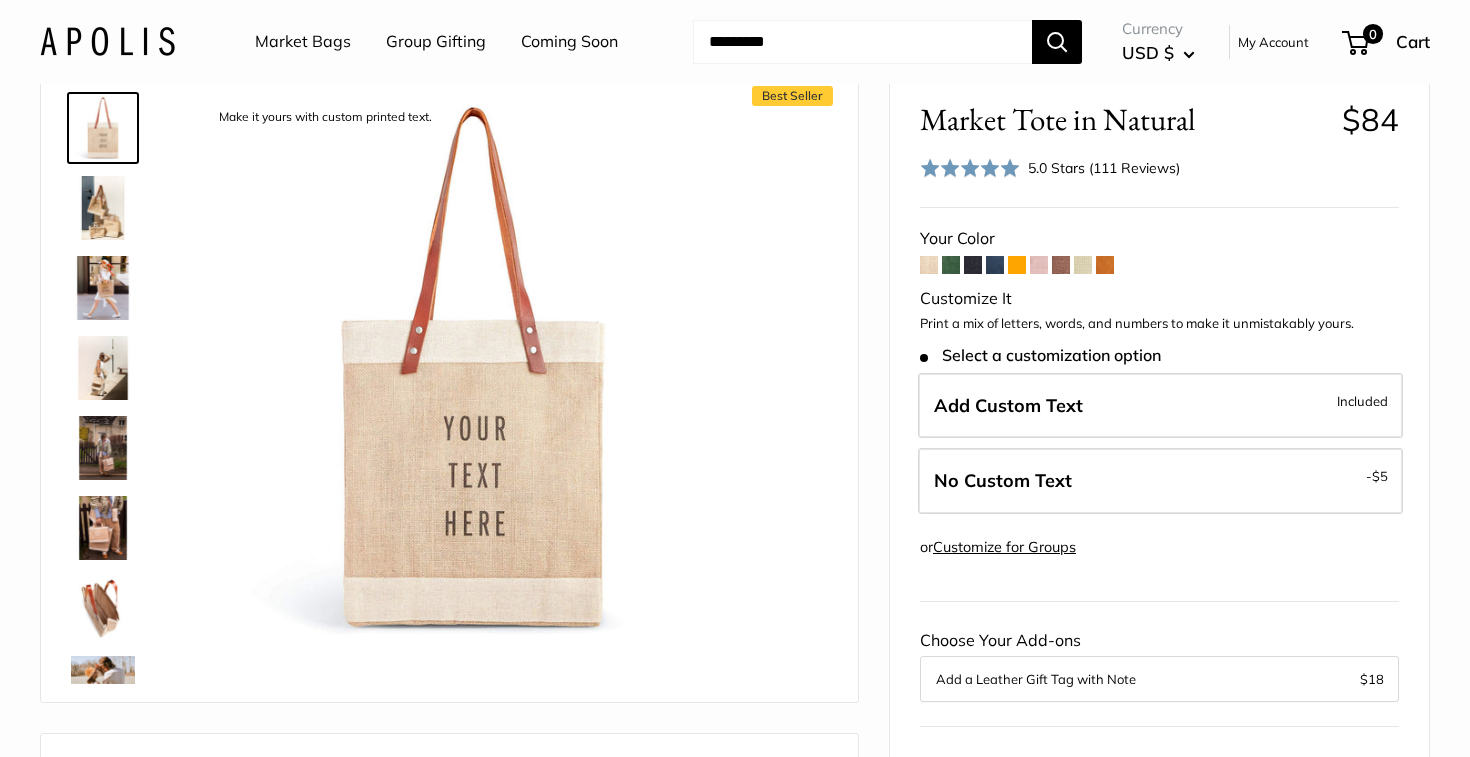 click at bounding box center [1083, 265] 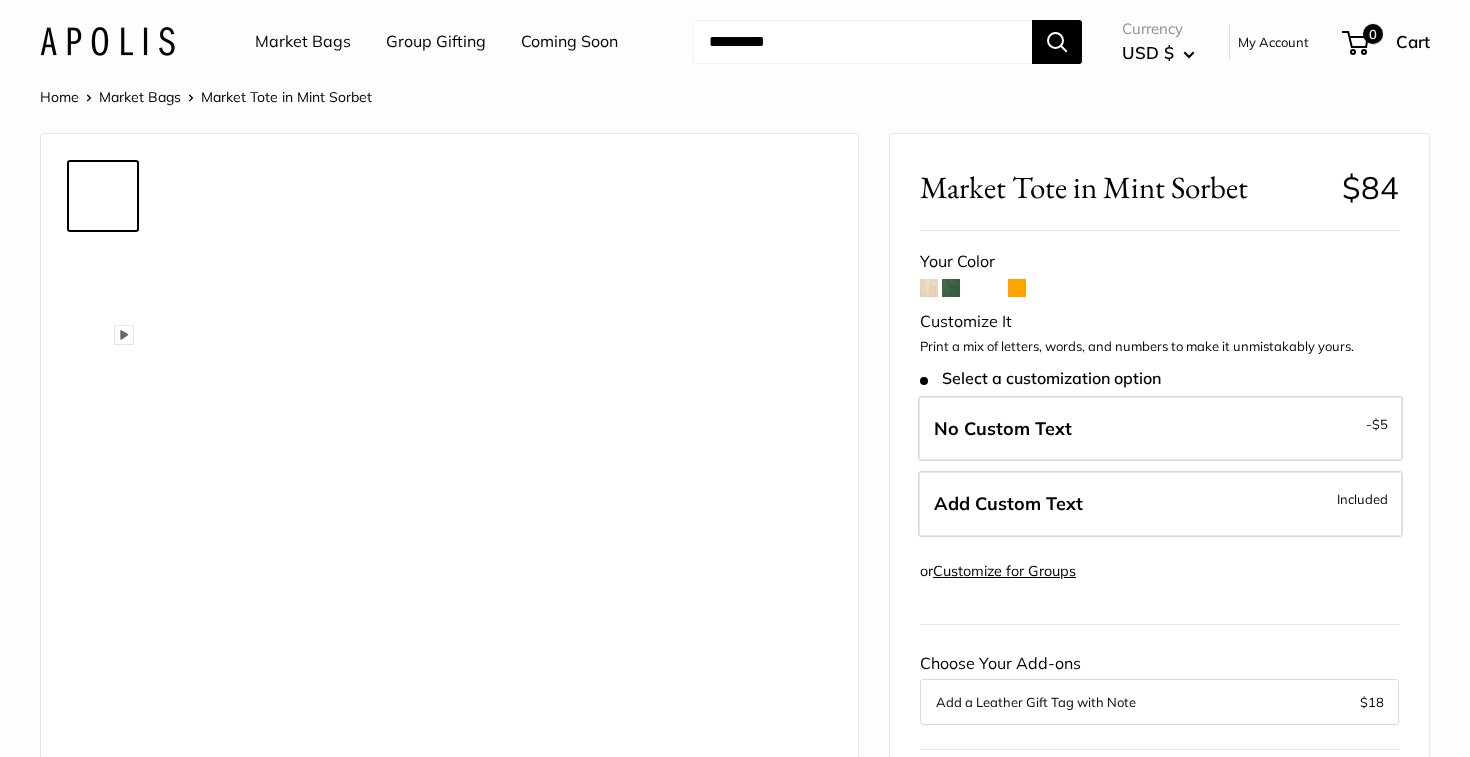 scroll, scrollTop: 0, scrollLeft: 0, axis: both 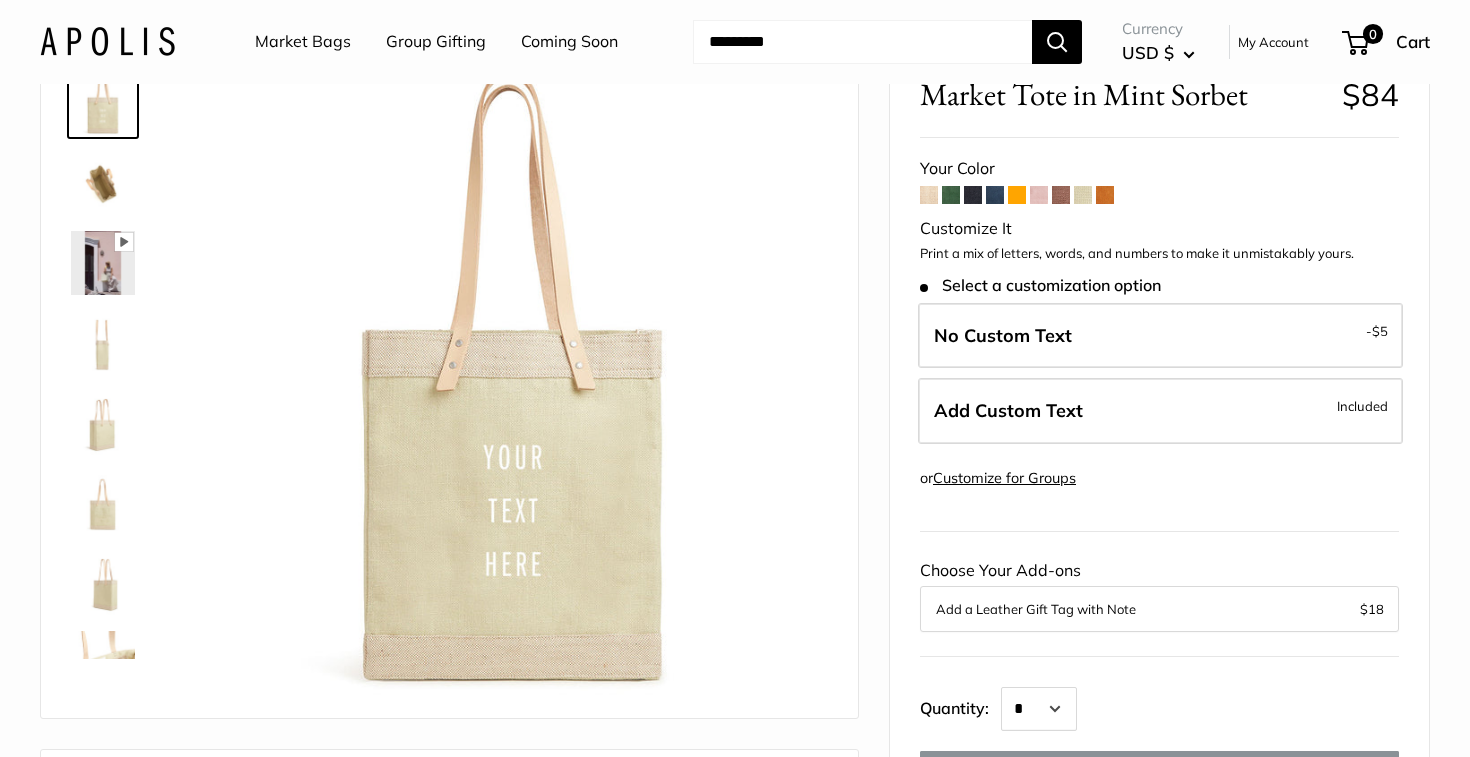 click on "Your Color
Customize It
Print a mix of letters, words, and numbers to make it unmistakably yours.
Stock:
Select a customization option" at bounding box center [1159, 509] 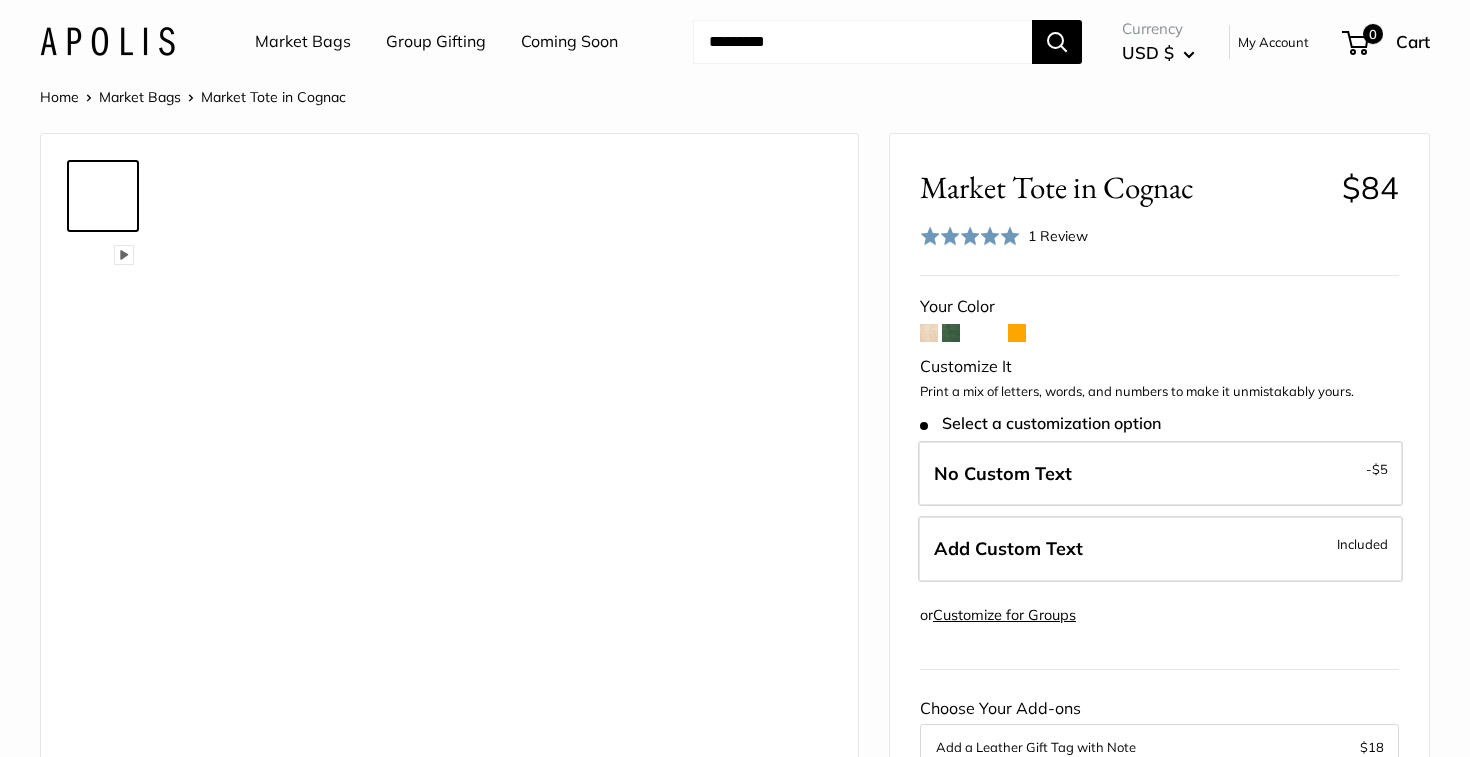 scroll, scrollTop: 0, scrollLeft: 0, axis: both 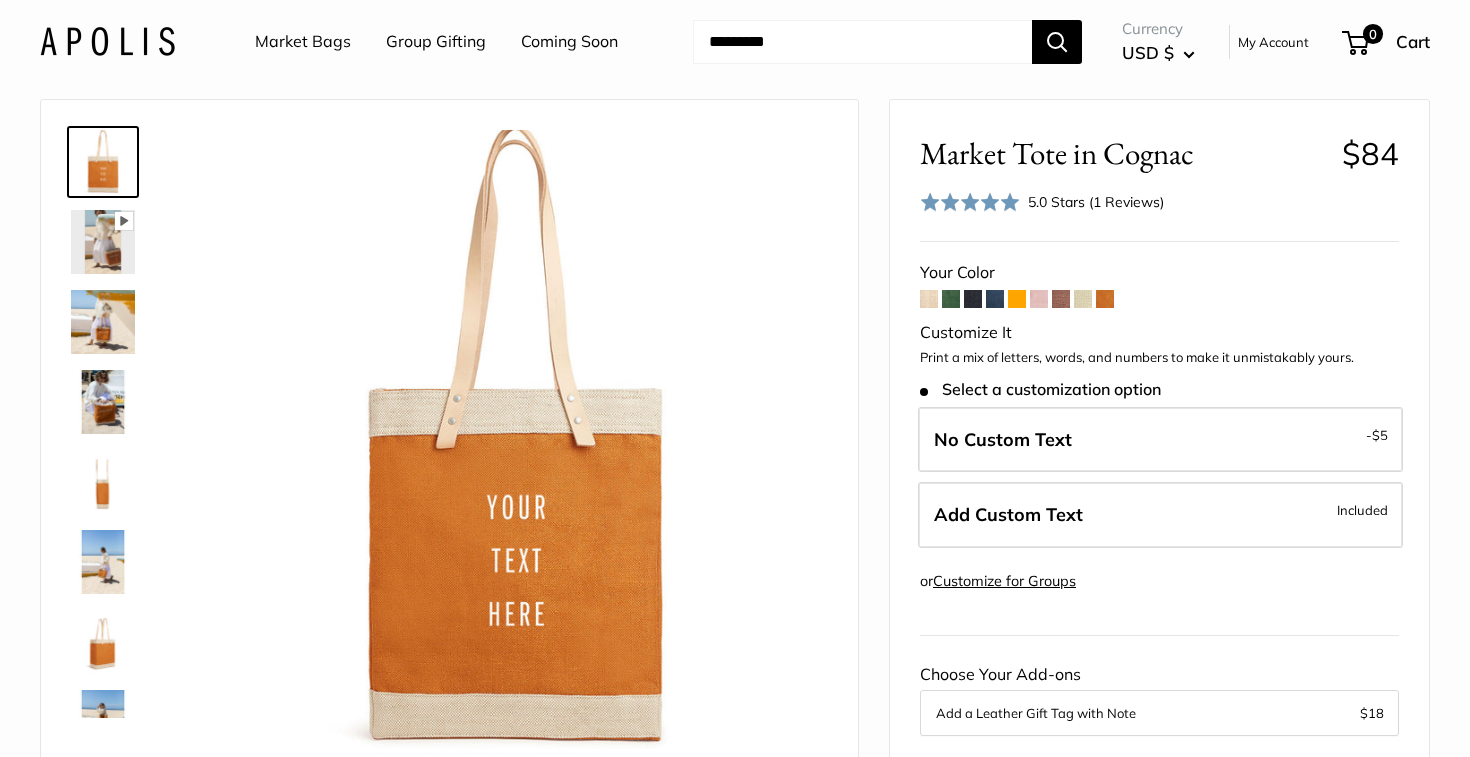 click at bounding box center [1061, 299] 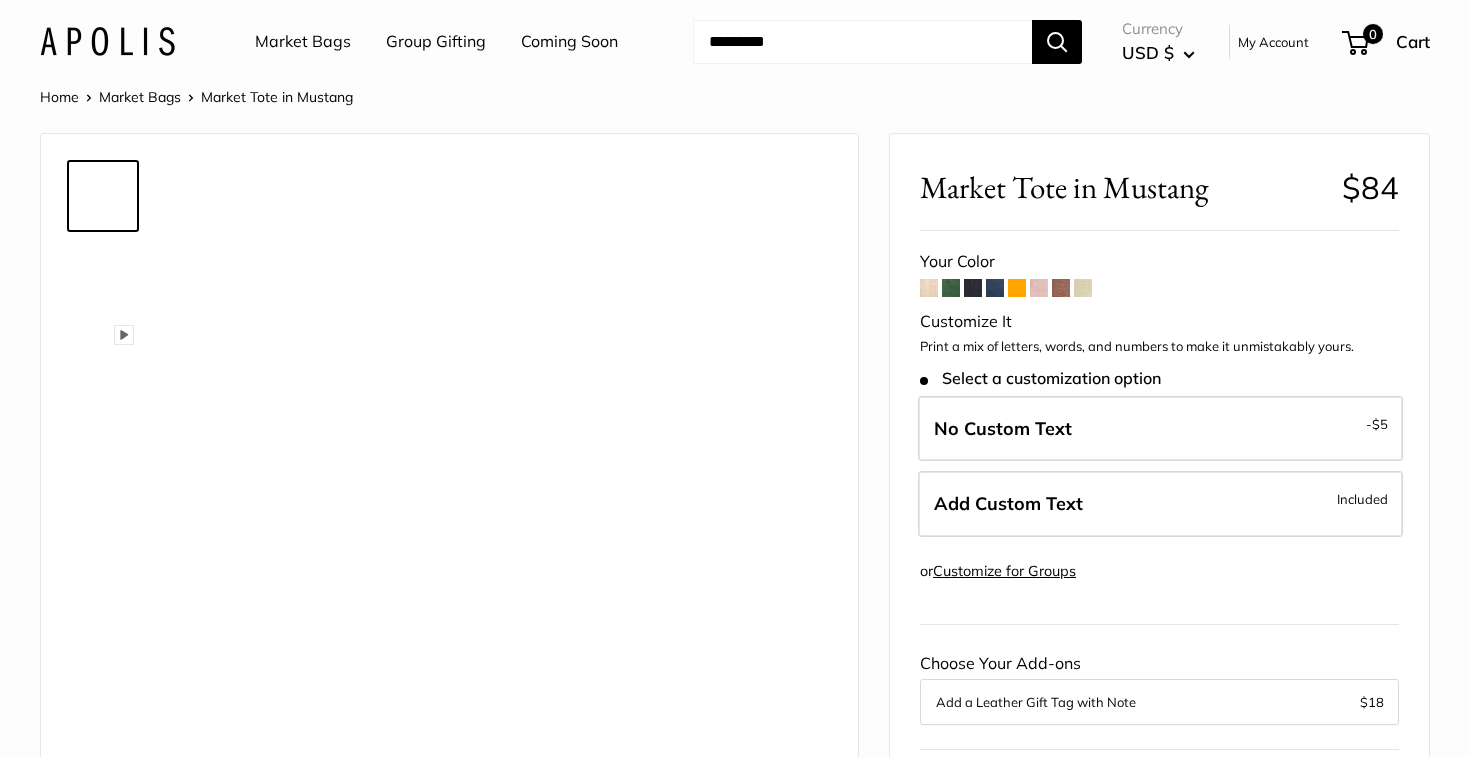scroll, scrollTop: 0, scrollLeft: 0, axis: both 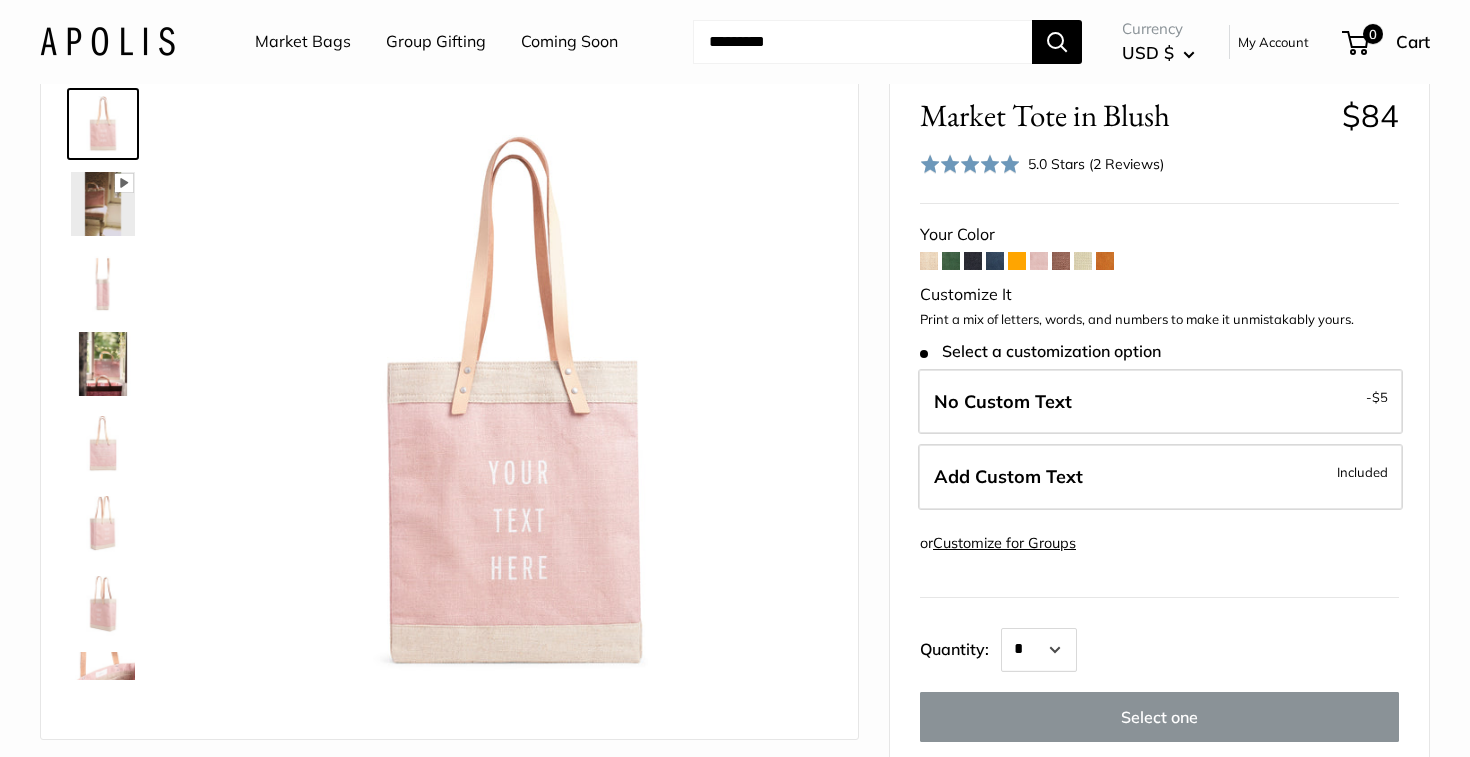 click at bounding box center (995, 261) 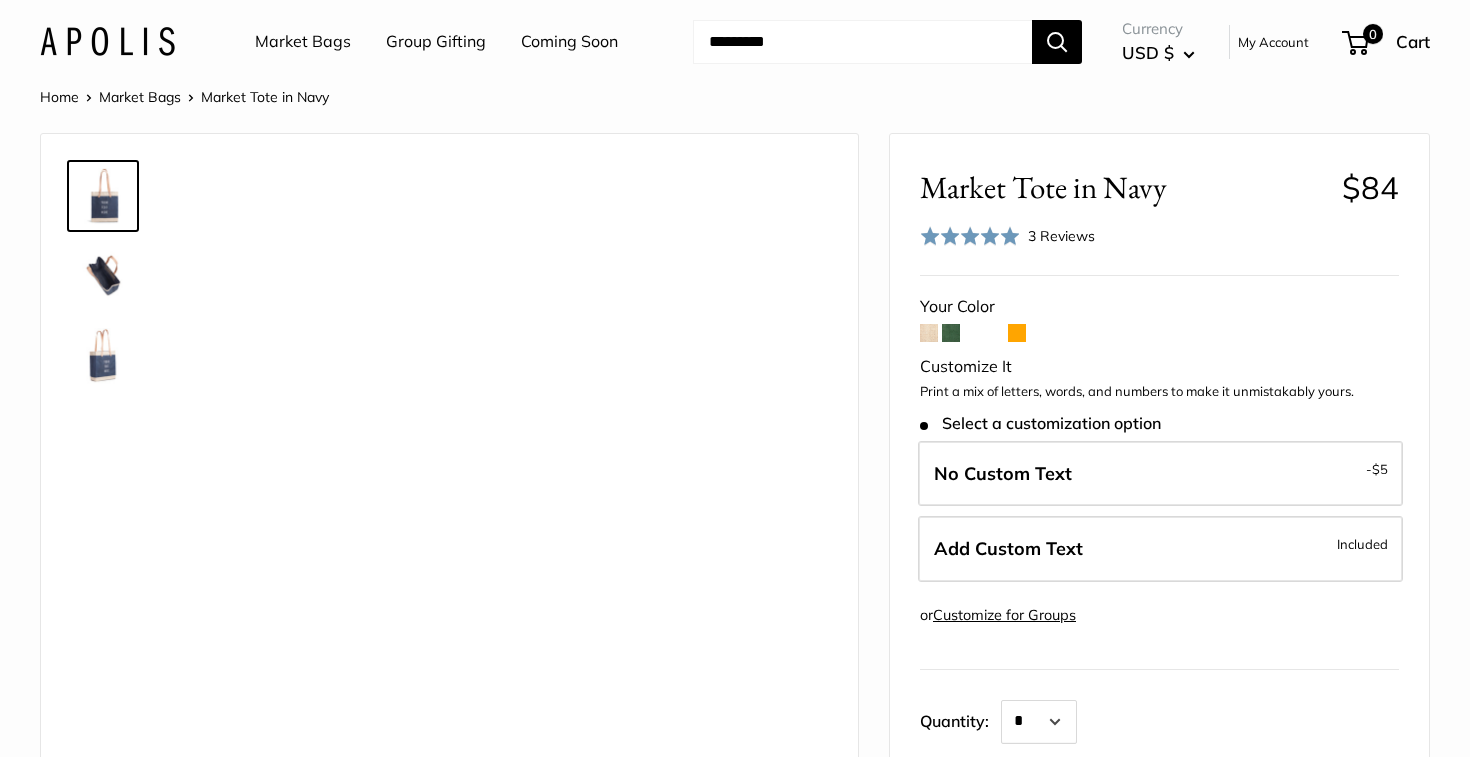 scroll, scrollTop: 0, scrollLeft: 0, axis: both 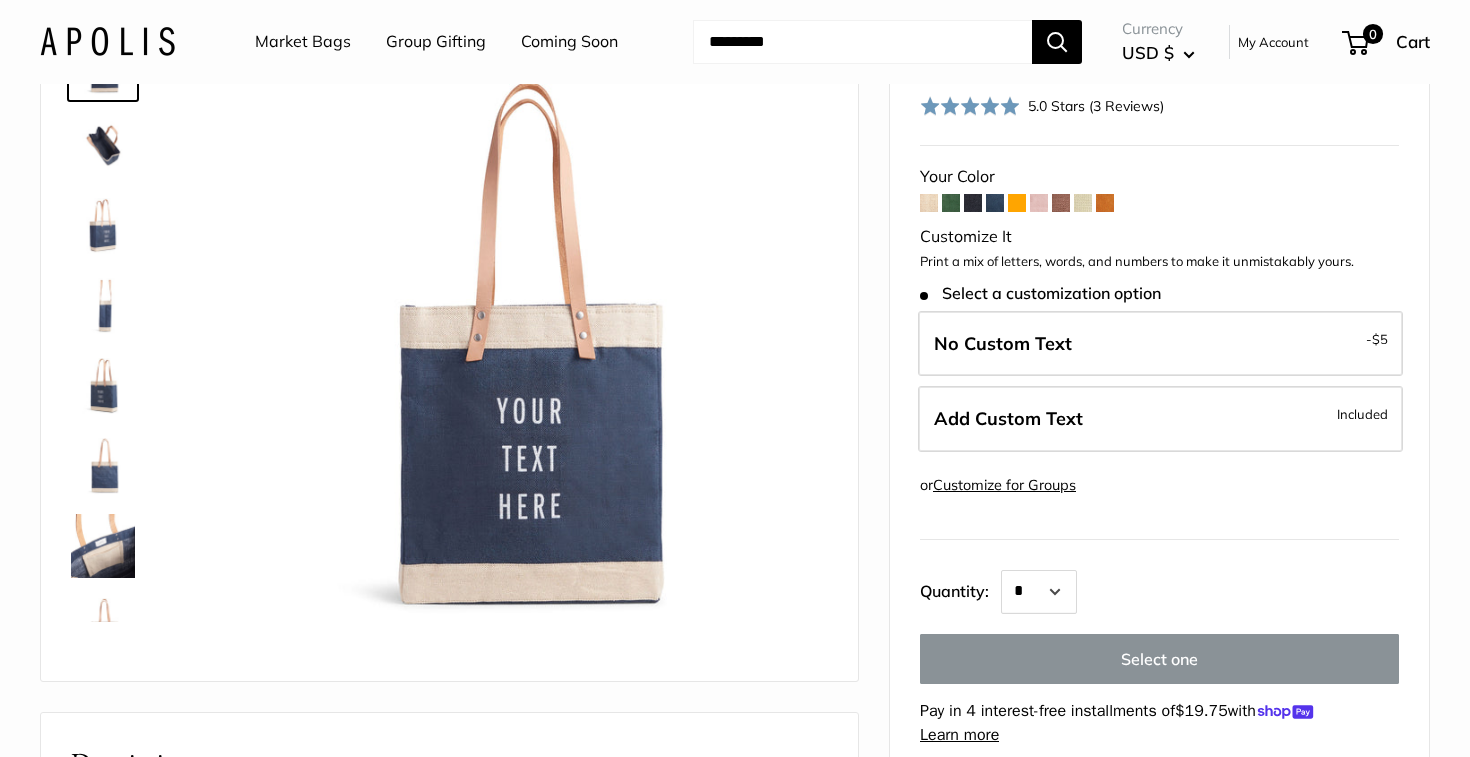 click at bounding box center [973, 203] 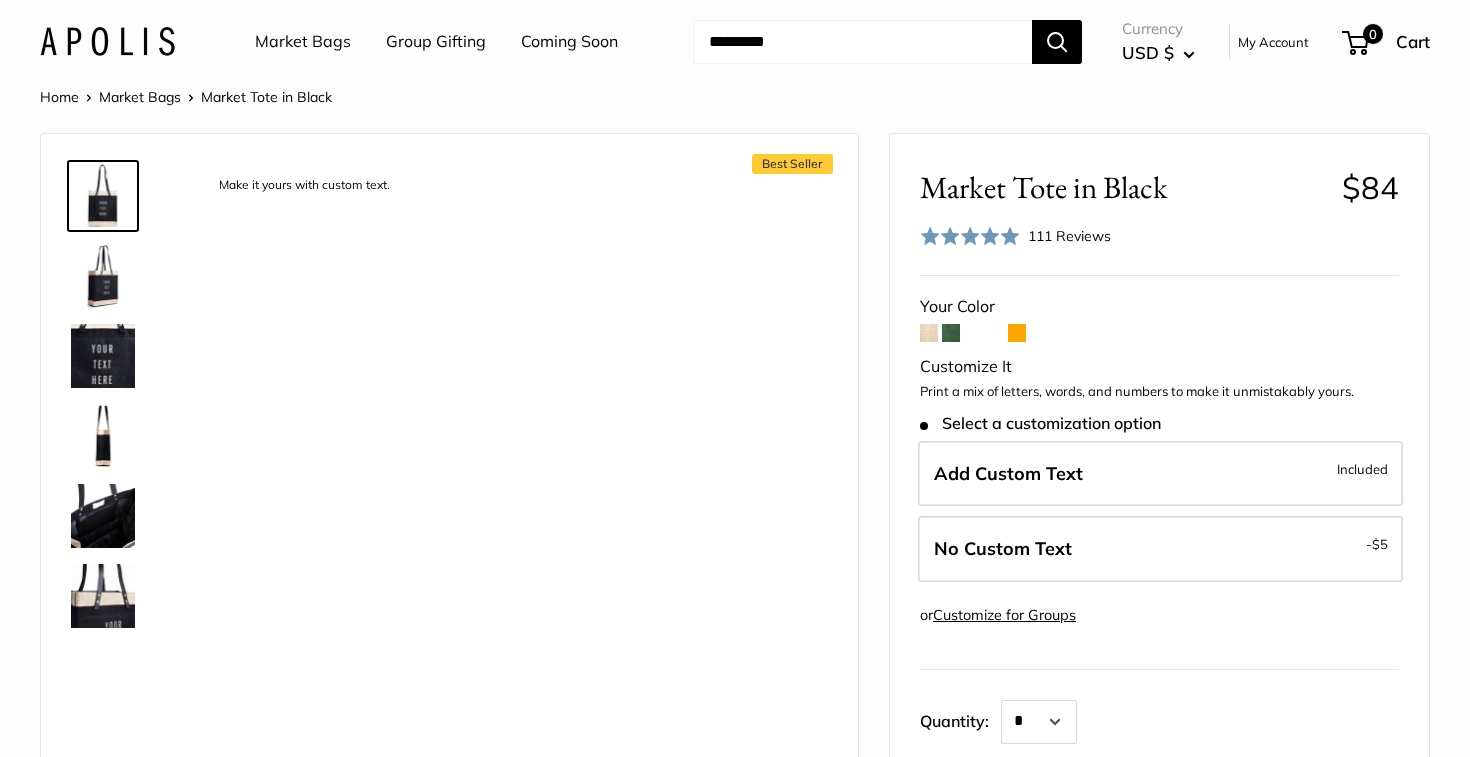 scroll, scrollTop: 0, scrollLeft: 0, axis: both 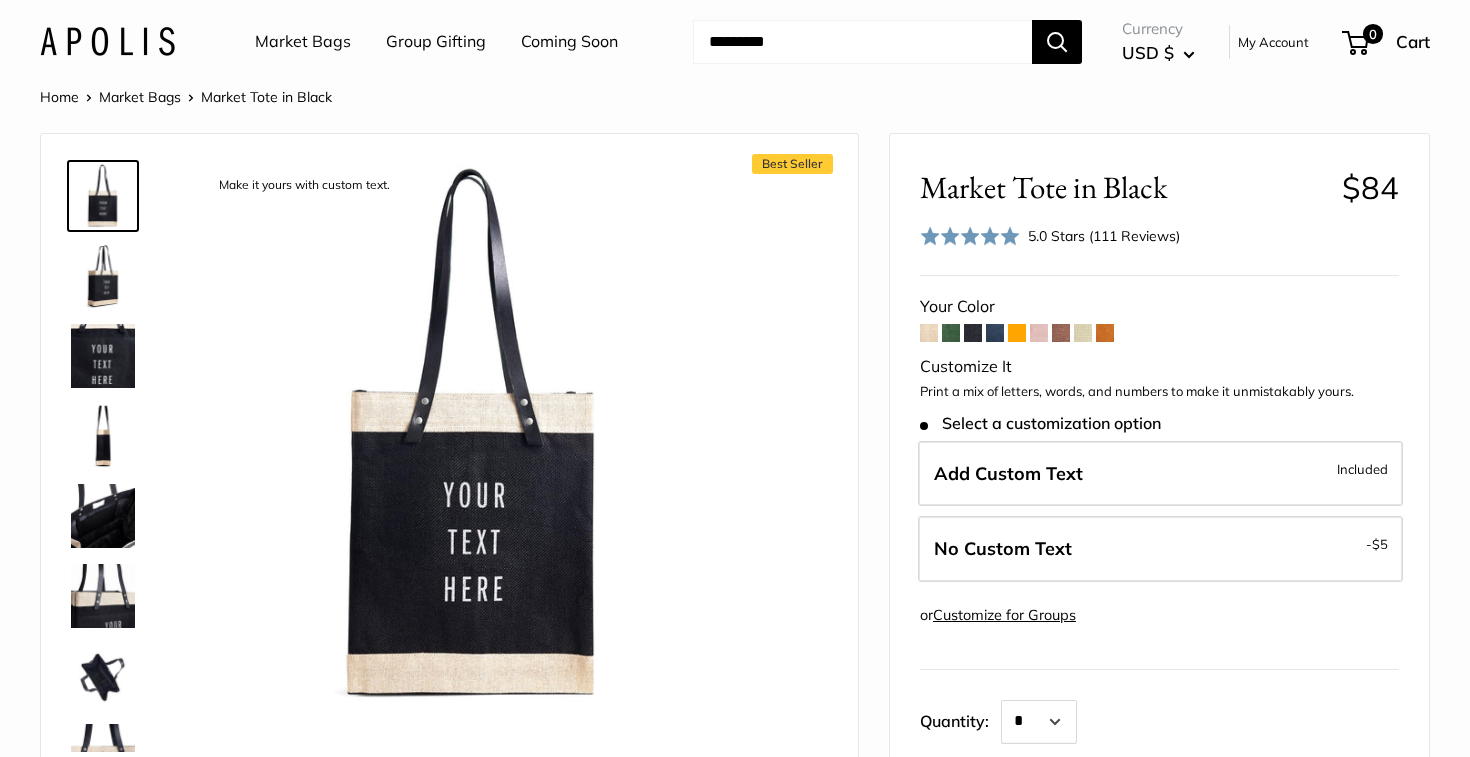click at bounding box center (951, 333) 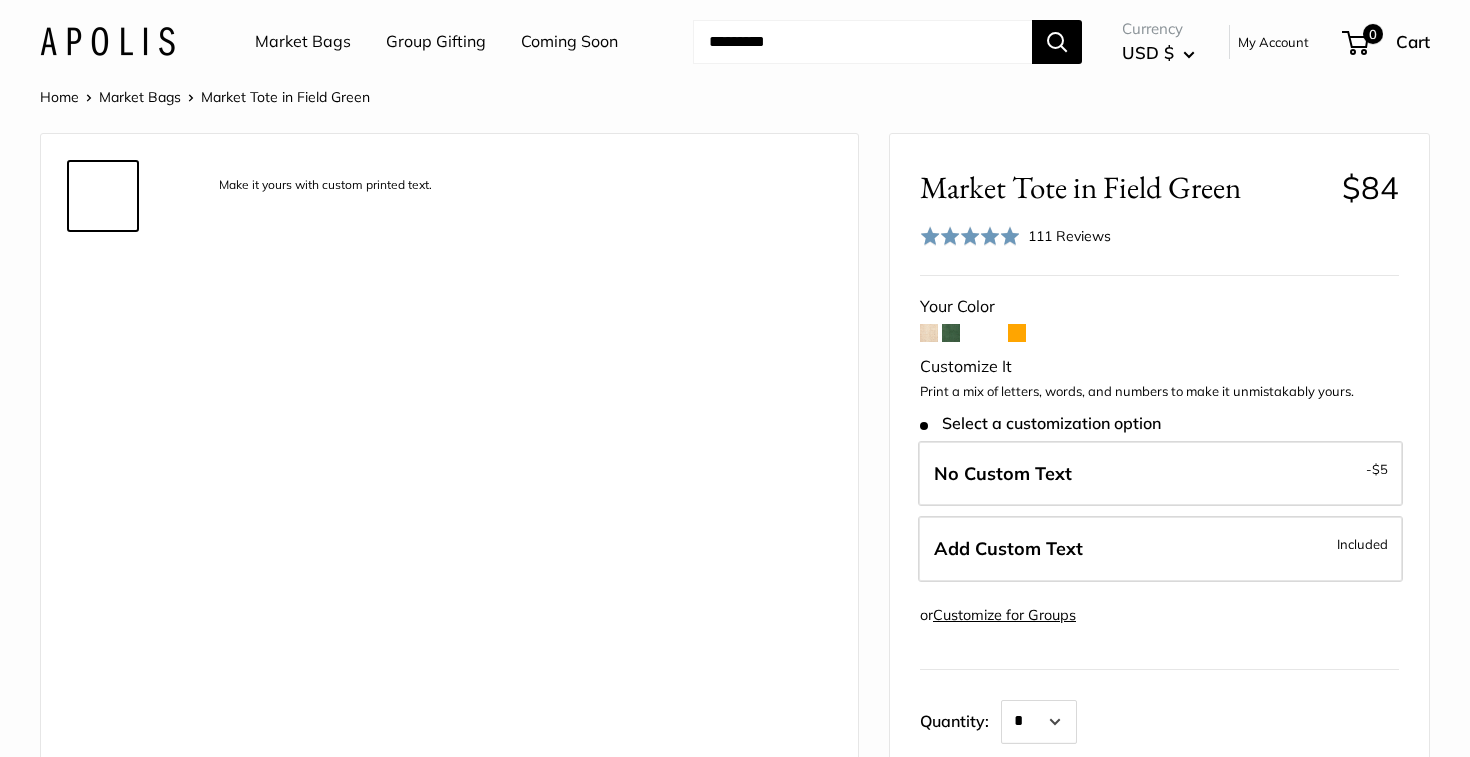 scroll, scrollTop: 0, scrollLeft: 0, axis: both 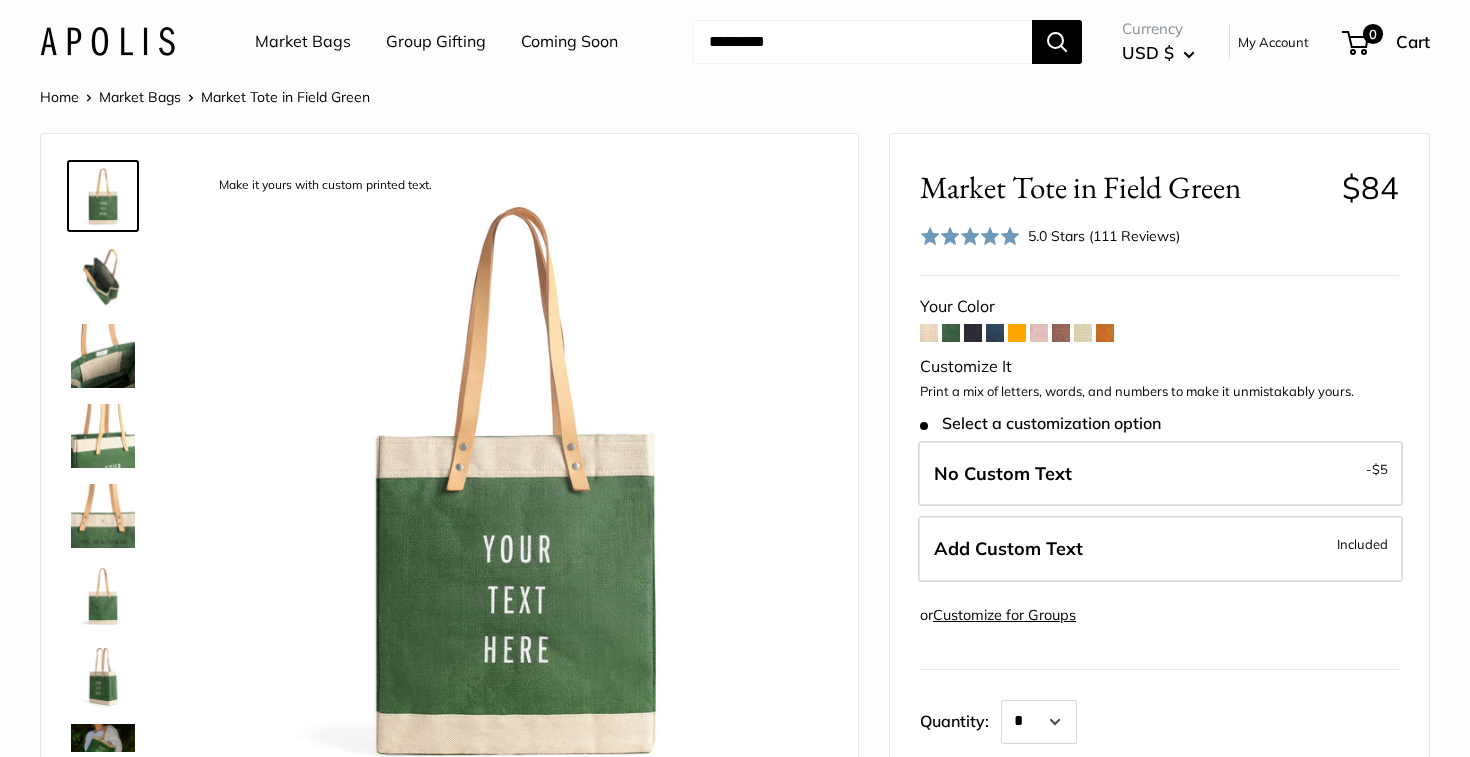 click at bounding box center (973, 333) 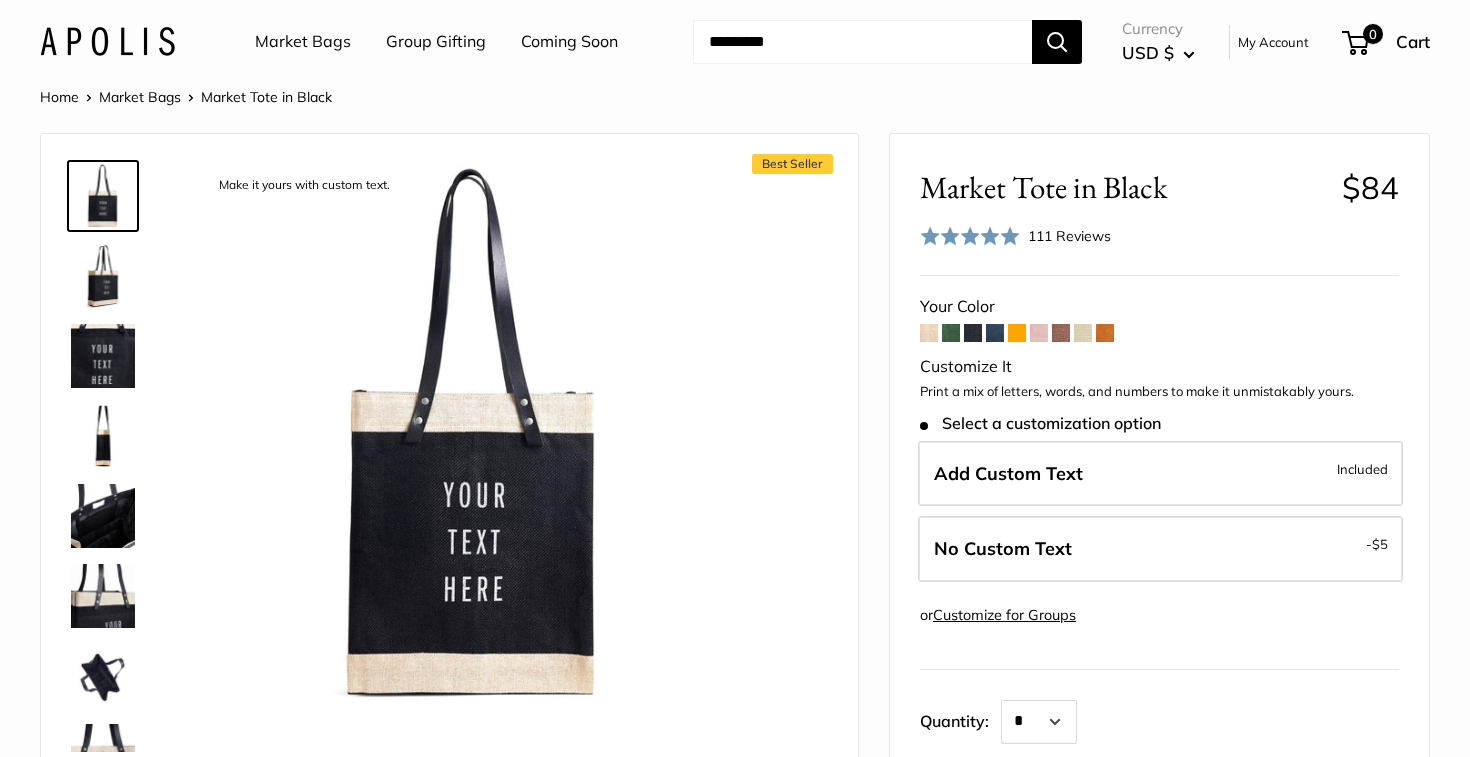 scroll, scrollTop: 0, scrollLeft: 0, axis: both 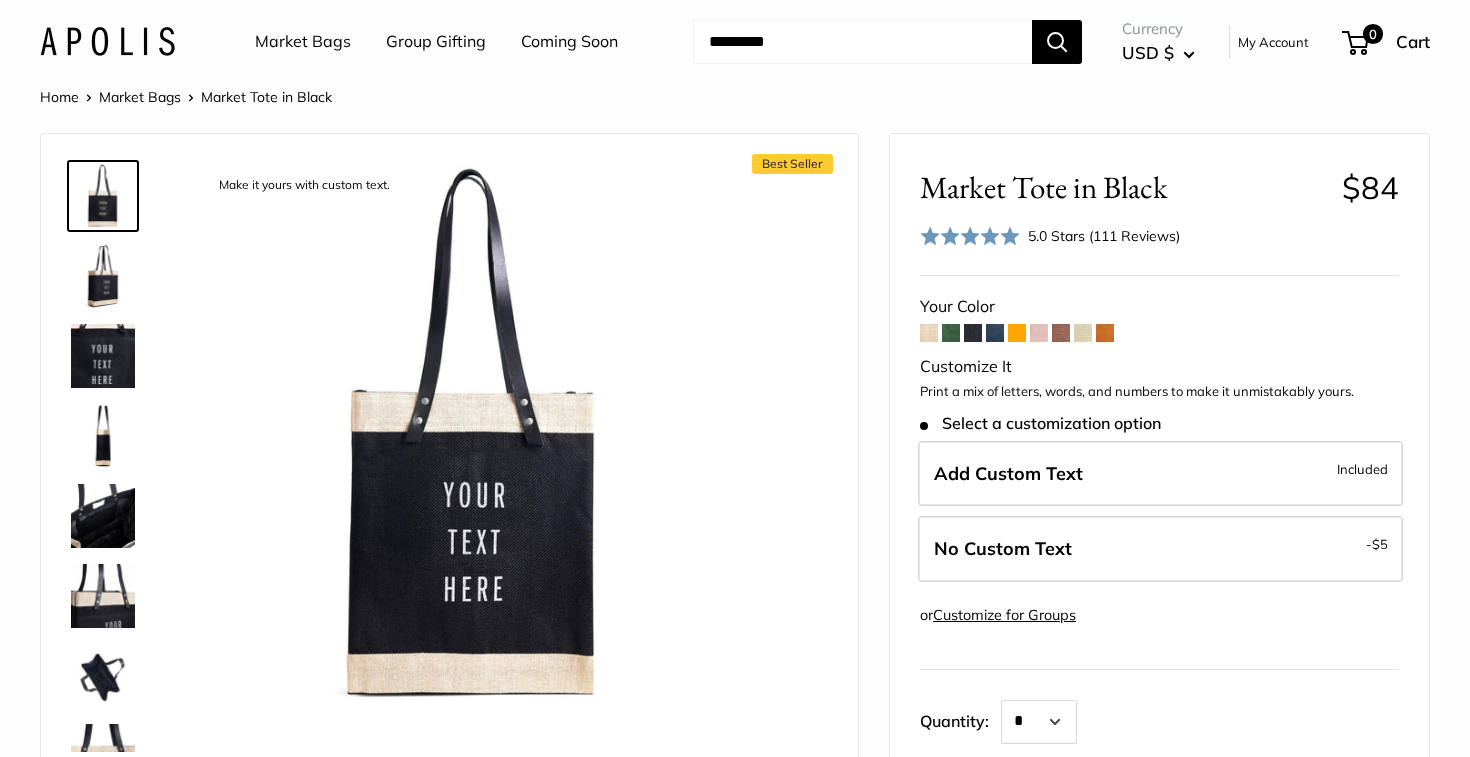 click at bounding box center [951, 333] 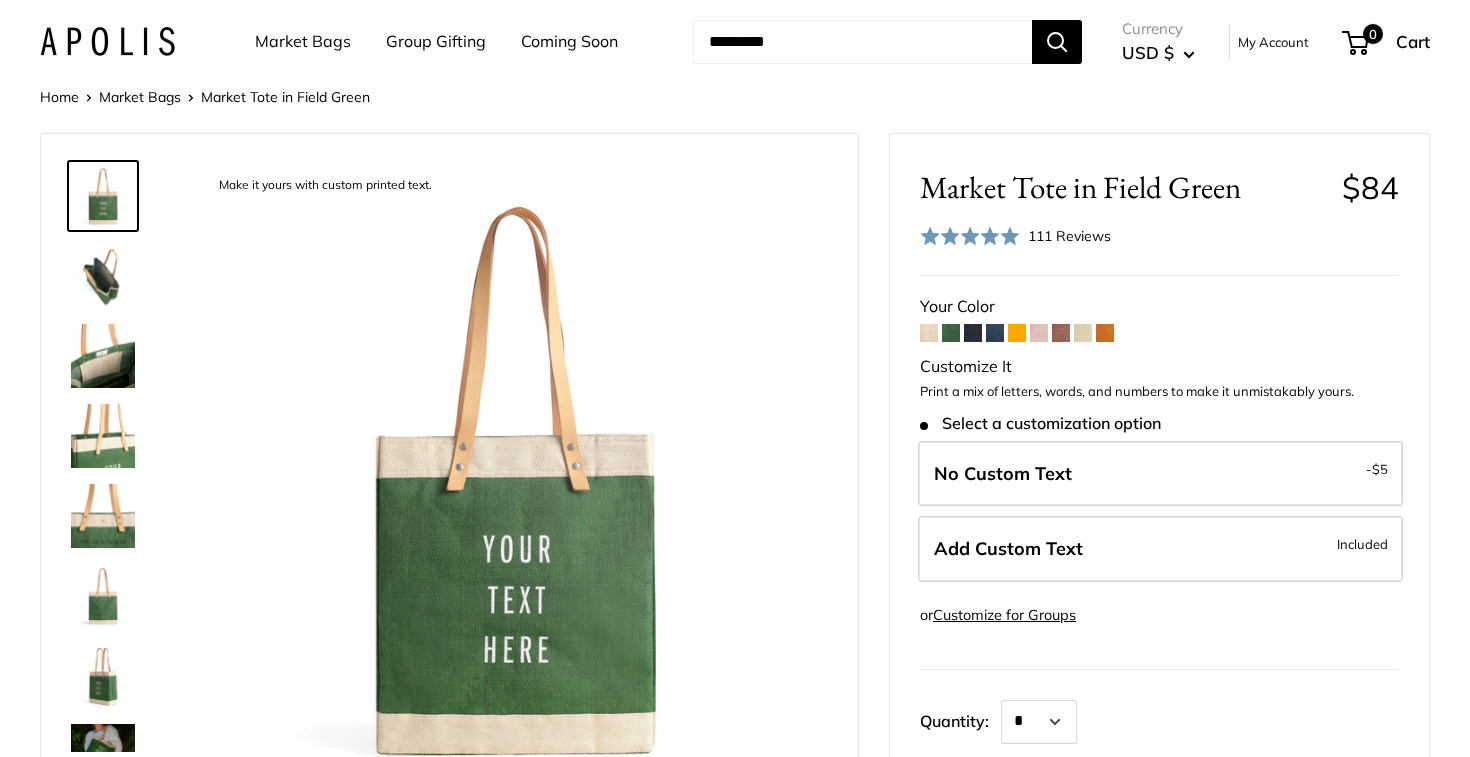 scroll, scrollTop: 0, scrollLeft: 0, axis: both 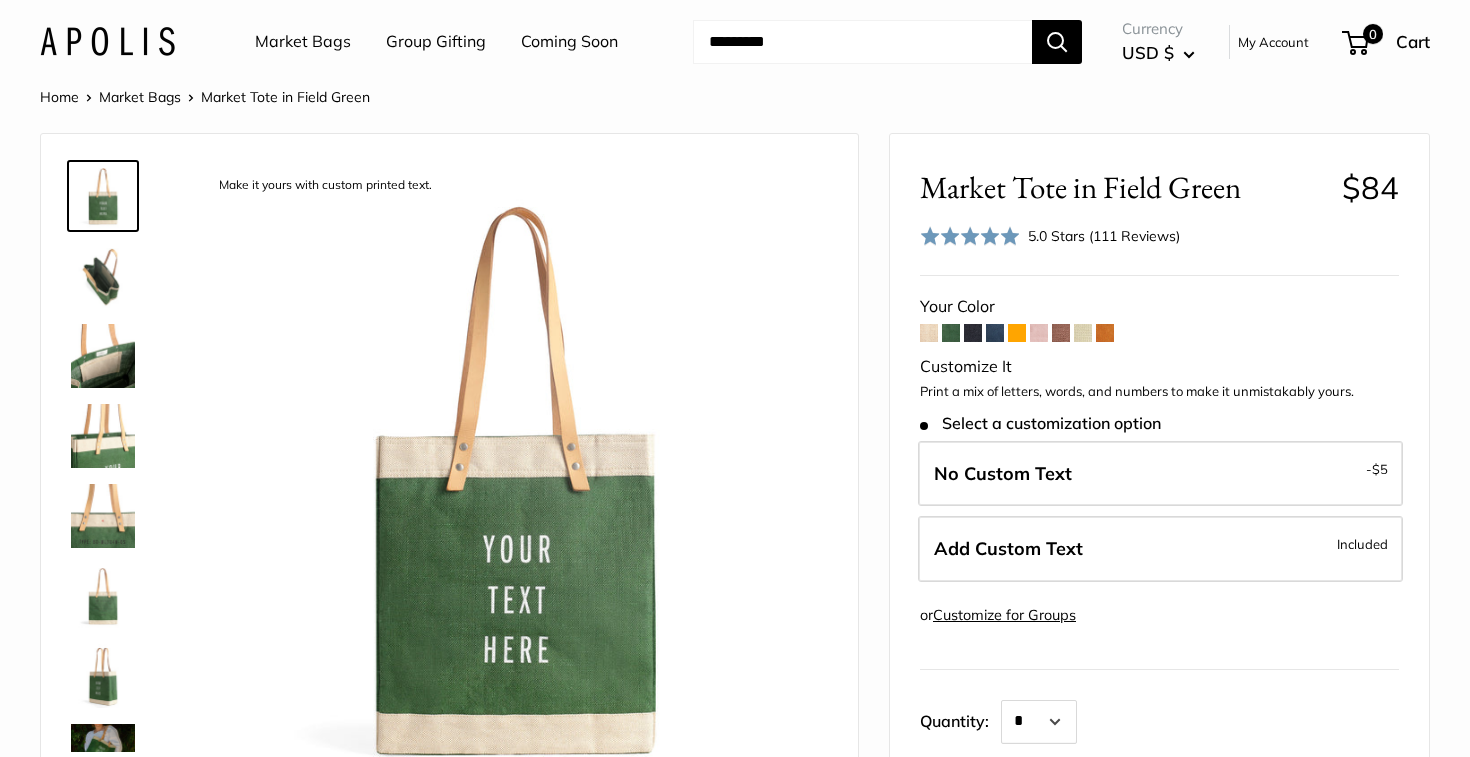 click at bounding box center [929, 333] 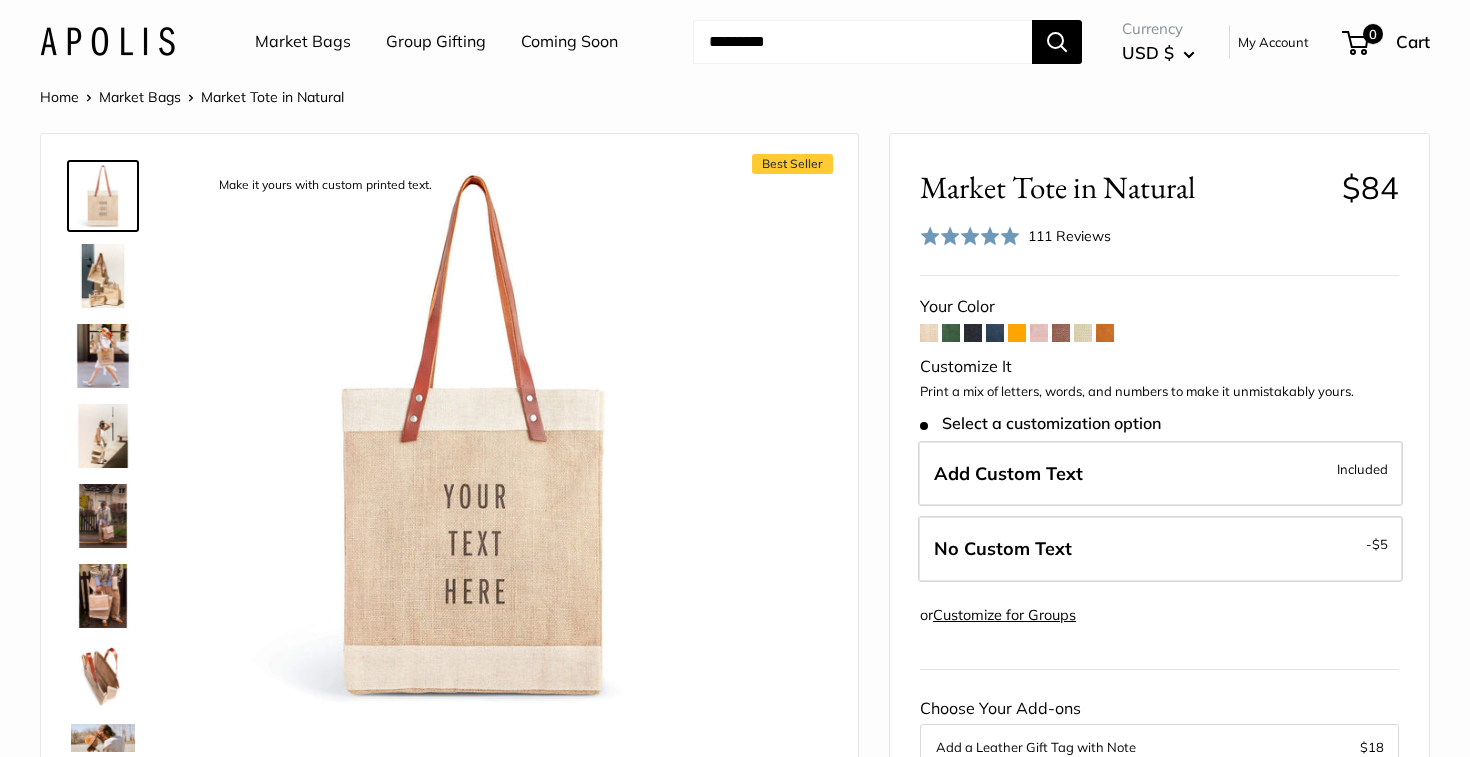scroll, scrollTop: 0, scrollLeft: 0, axis: both 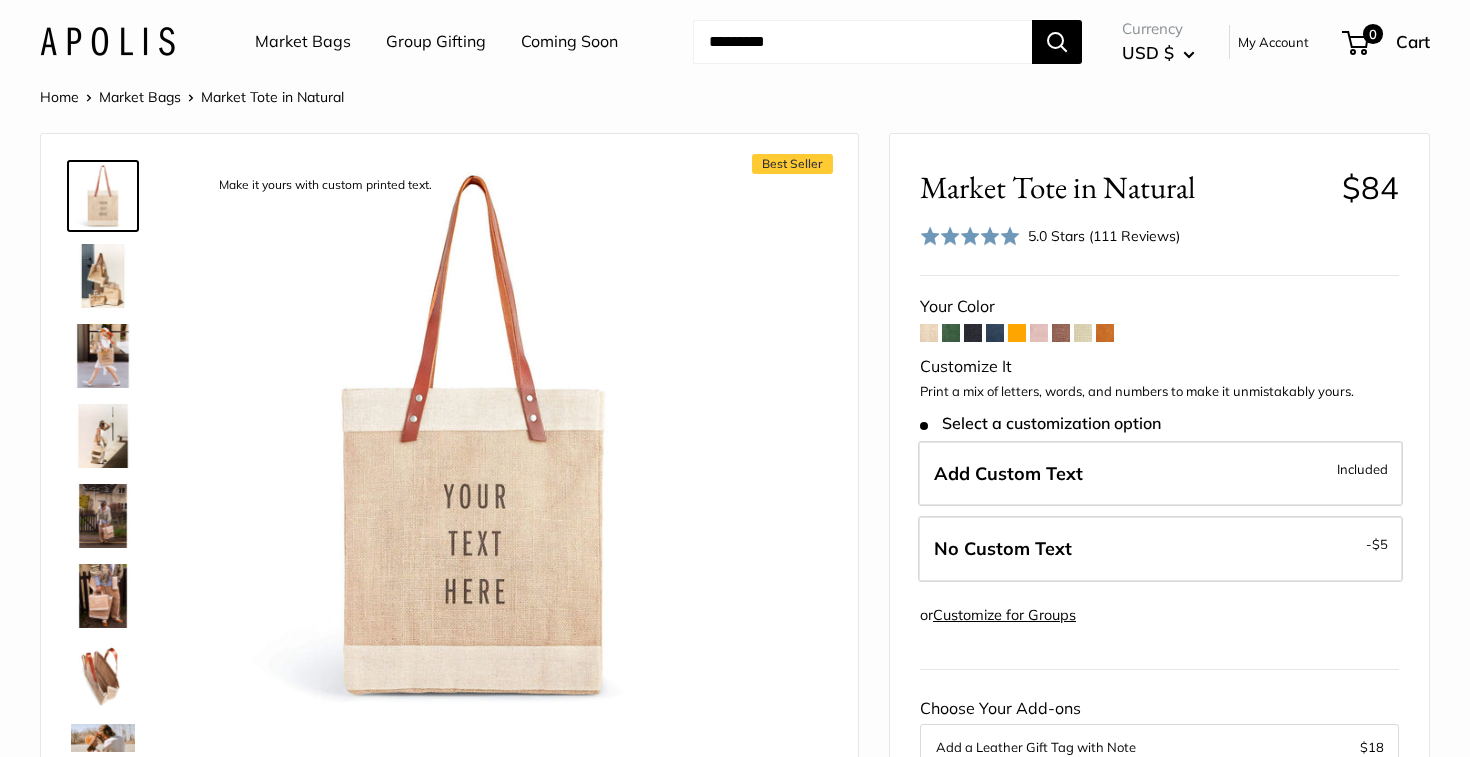 click at bounding box center (973, 333) 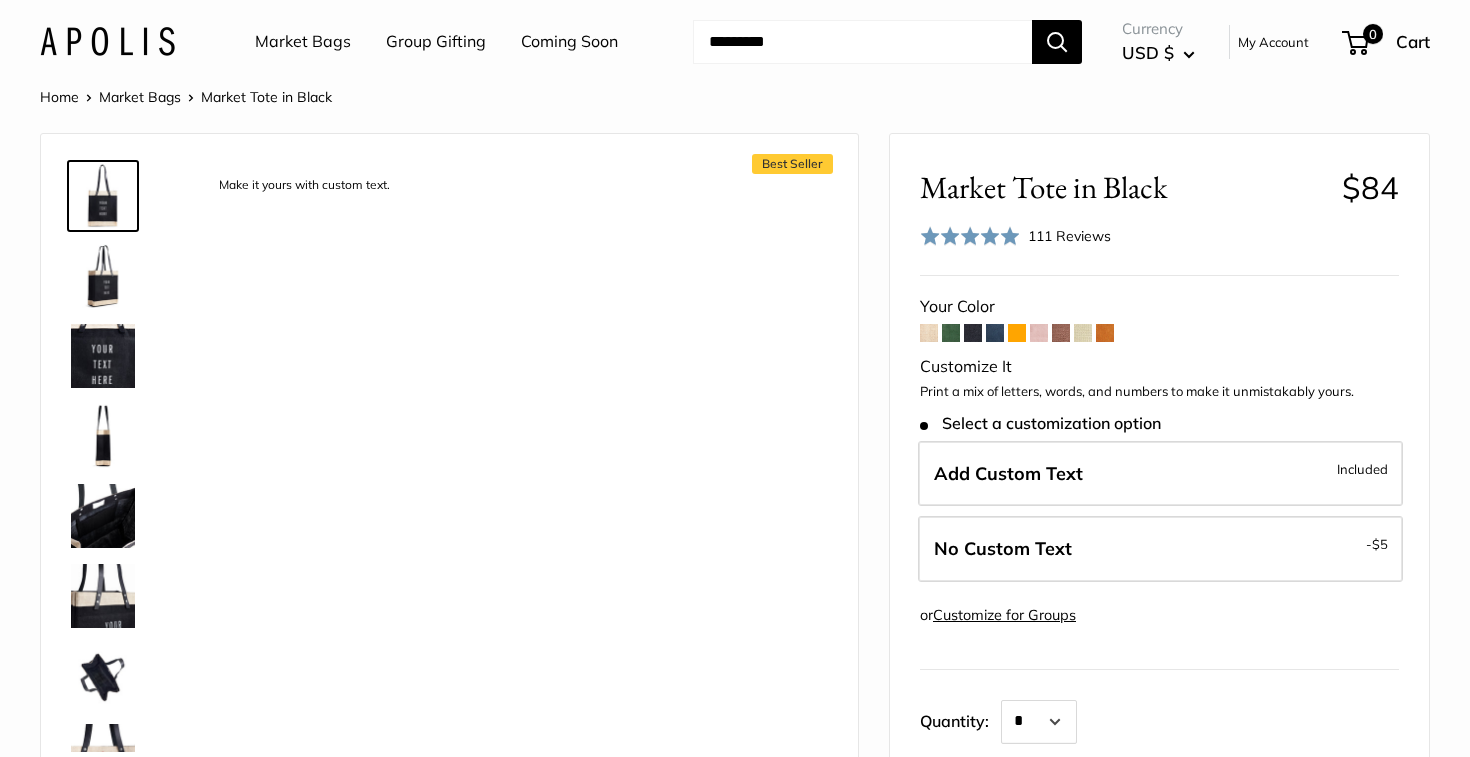 scroll, scrollTop: 0, scrollLeft: 0, axis: both 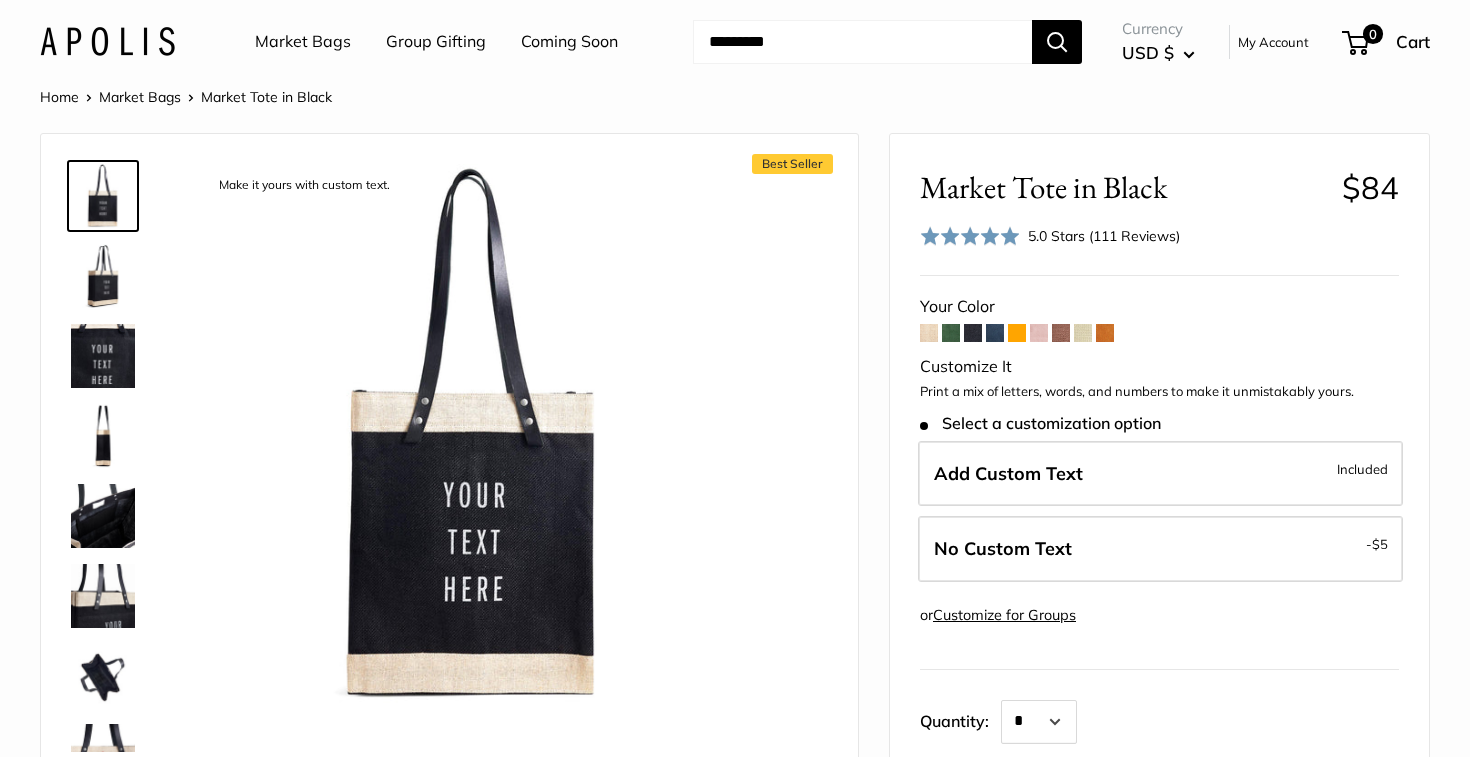 click at bounding box center (1105, 333) 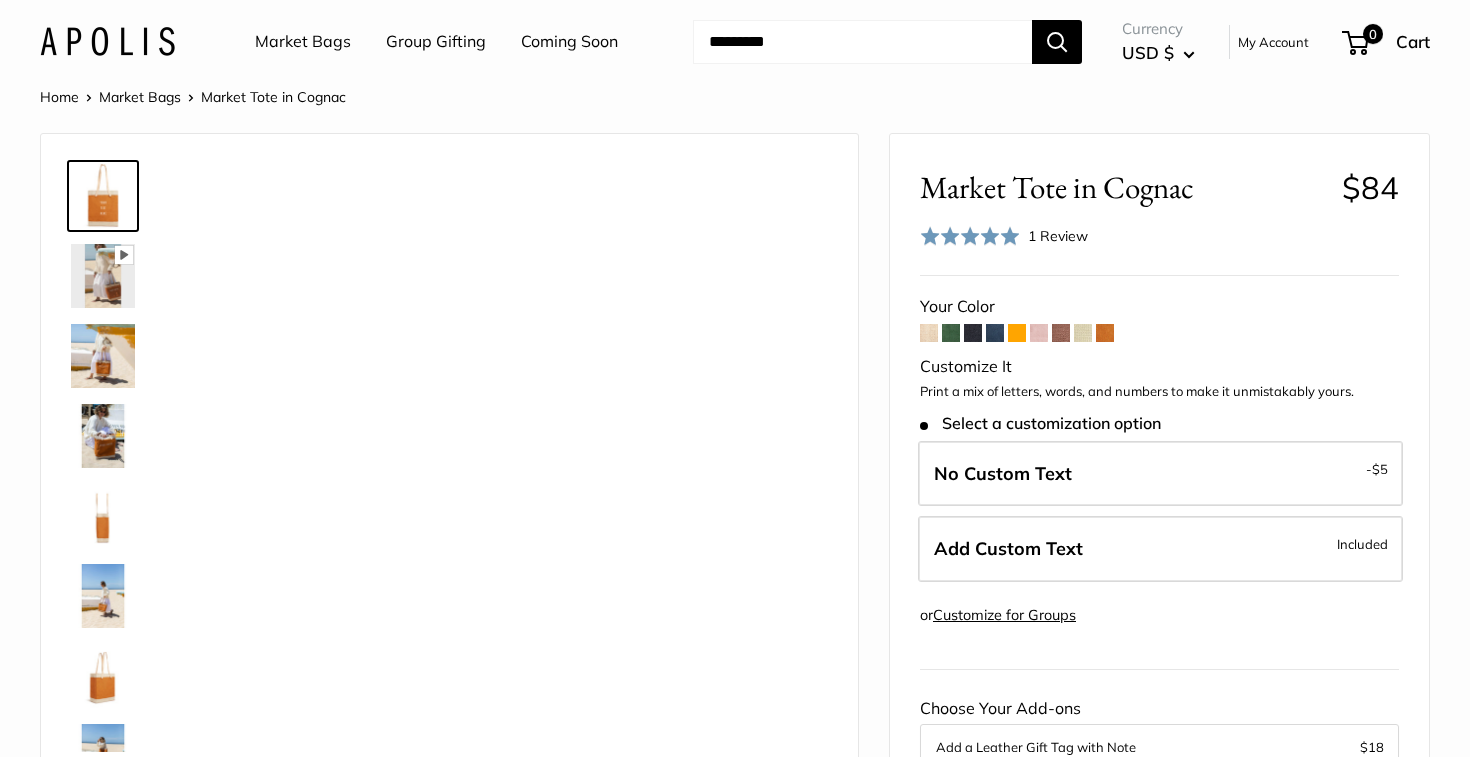 scroll, scrollTop: 0, scrollLeft: 0, axis: both 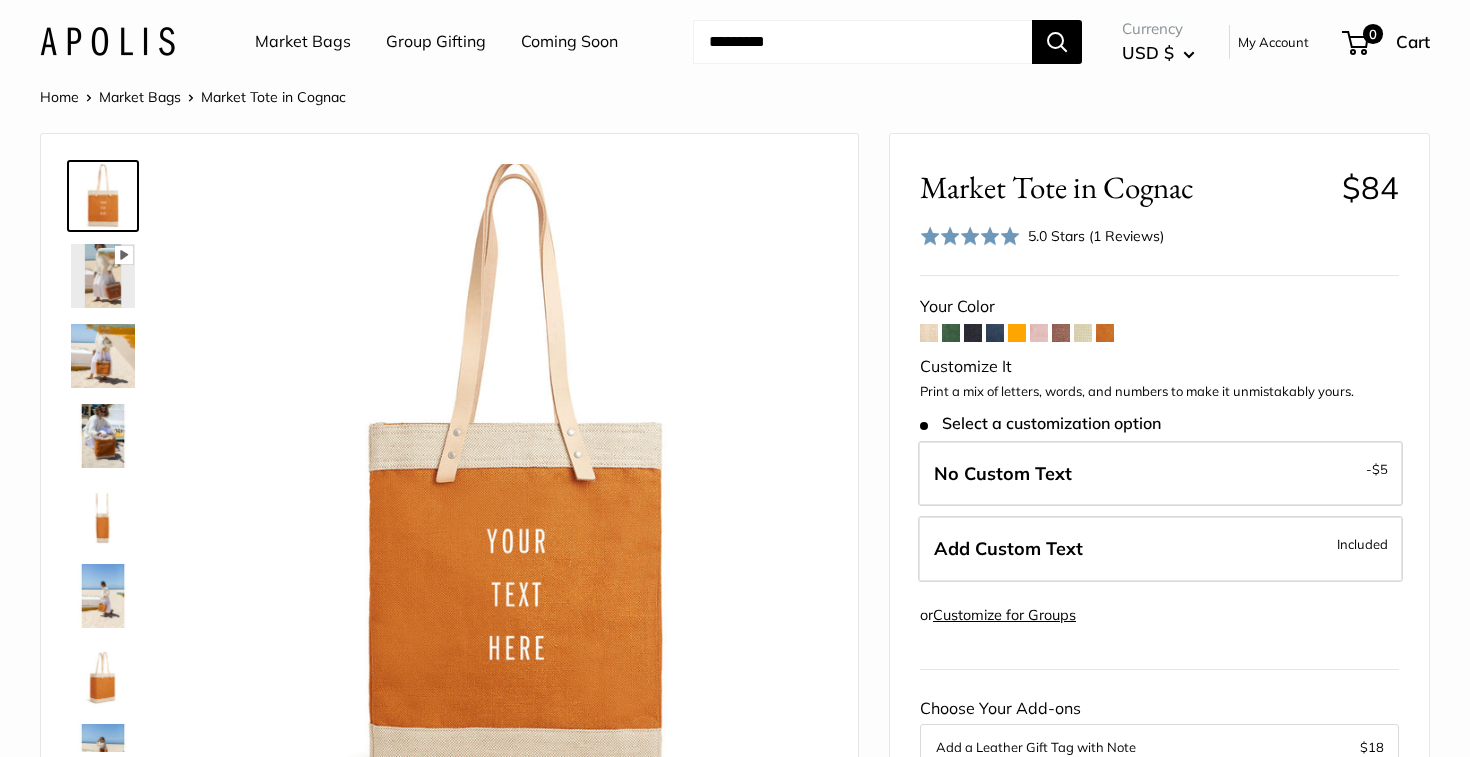 click at bounding box center (103, 356) 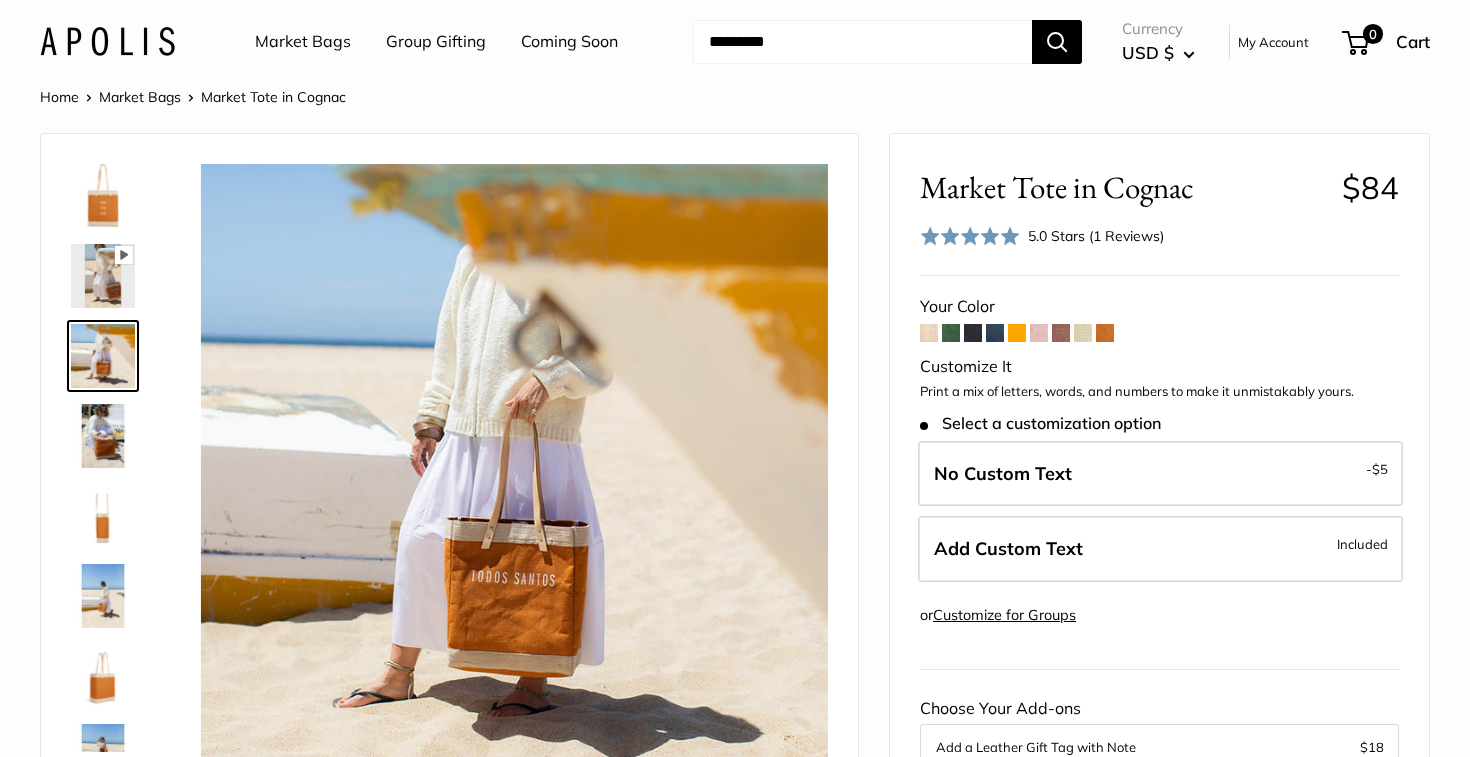 click at bounding box center (1017, 333) 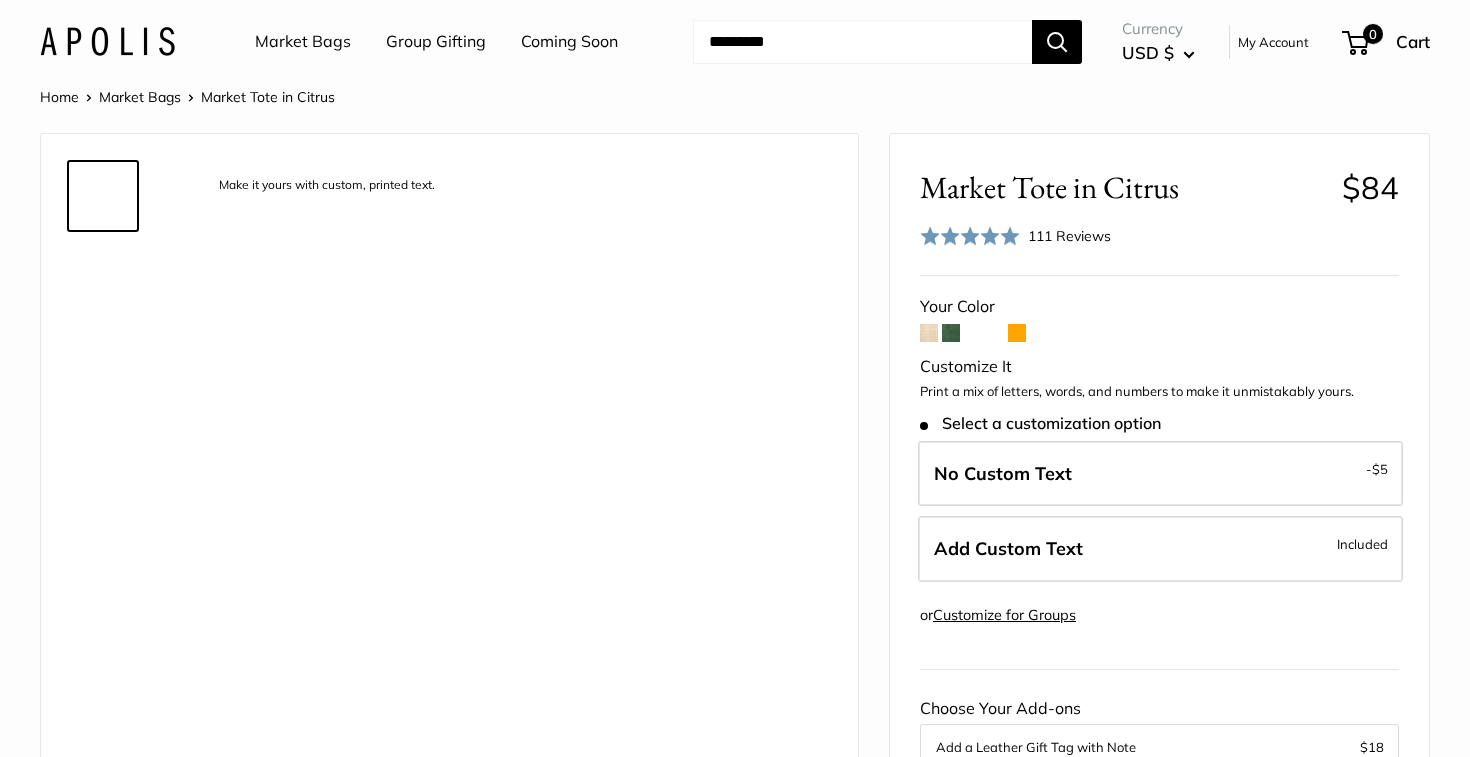 scroll, scrollTop: 0, scrollLeft: 0, axis: both 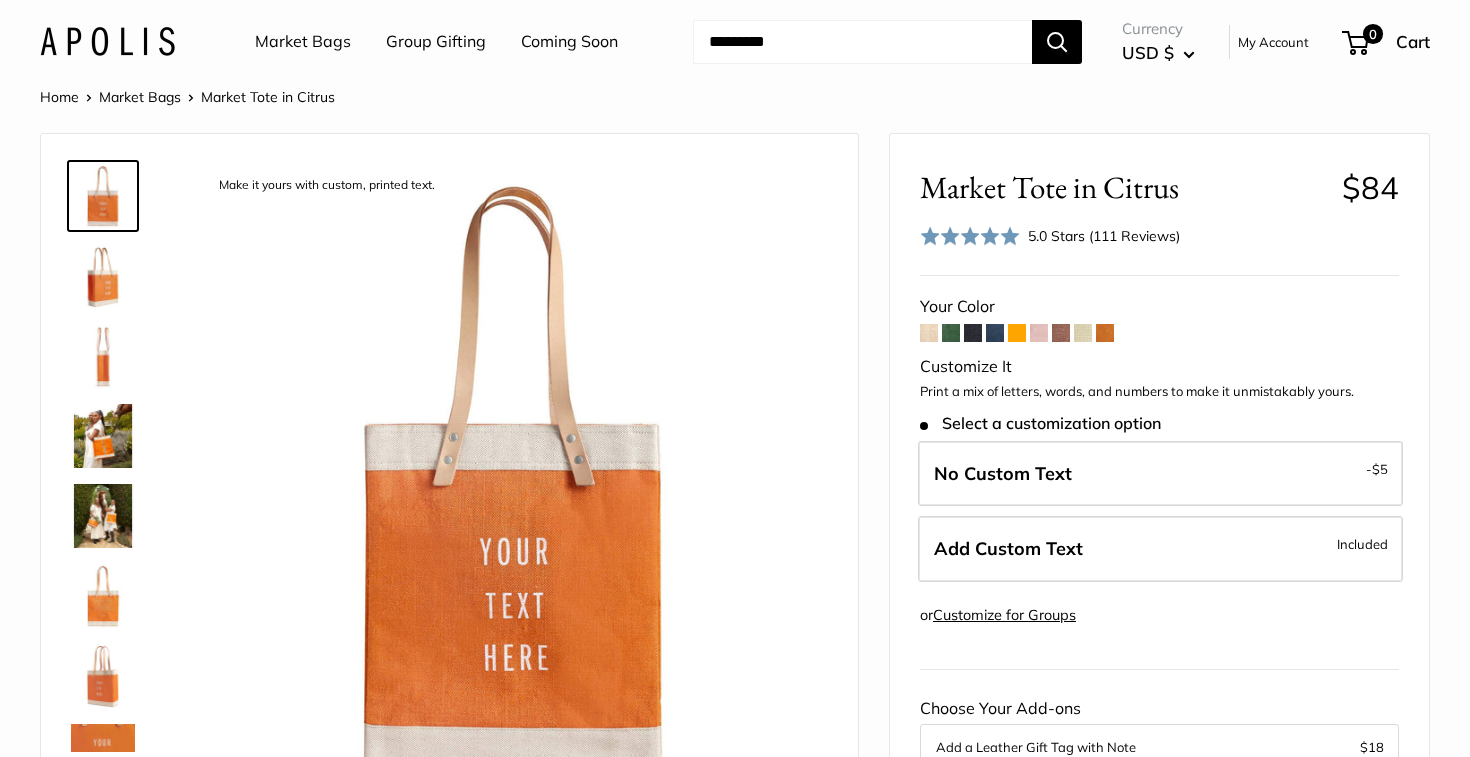click at bounding box center [1039, 333] 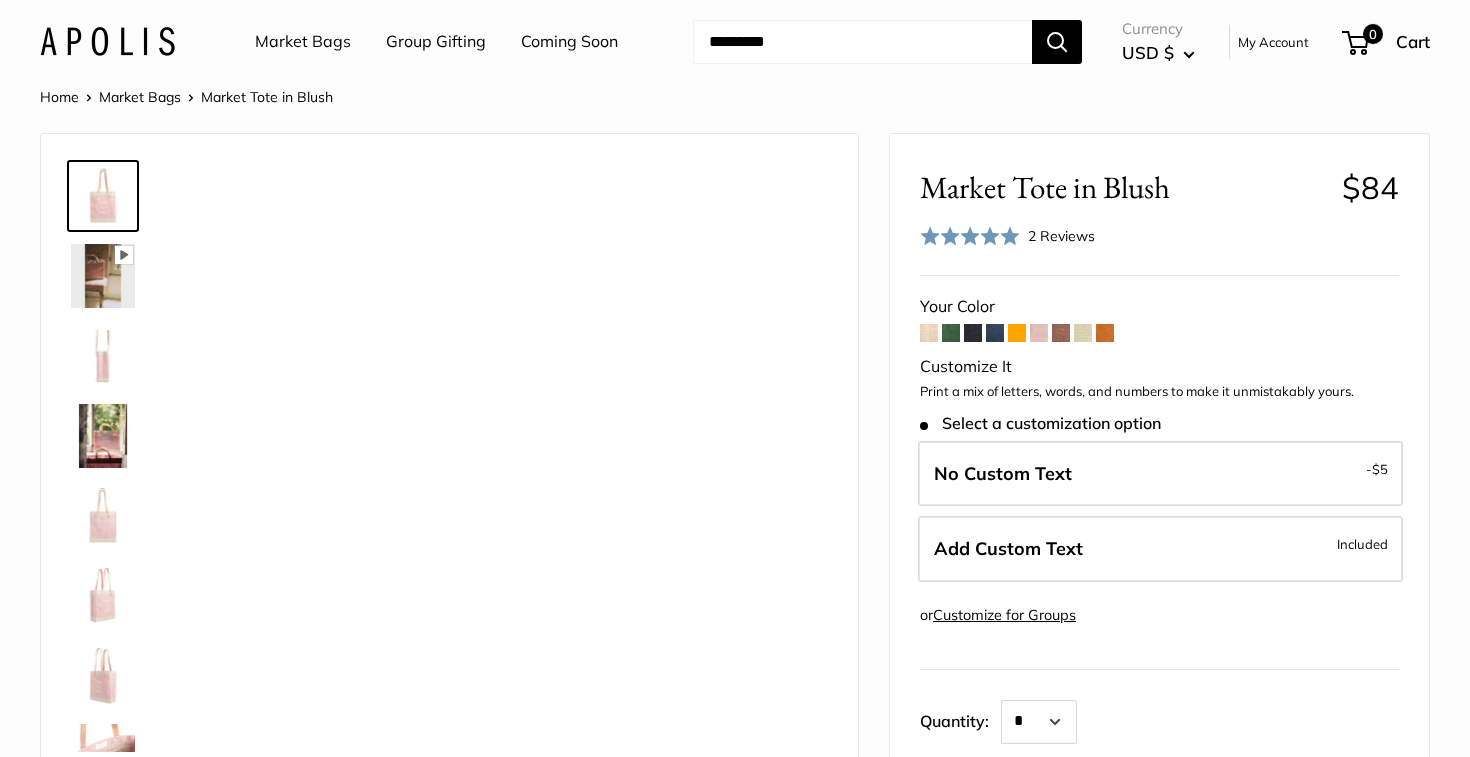 scroll, scrollTop: 0, scrollLeft: 0, axis: both 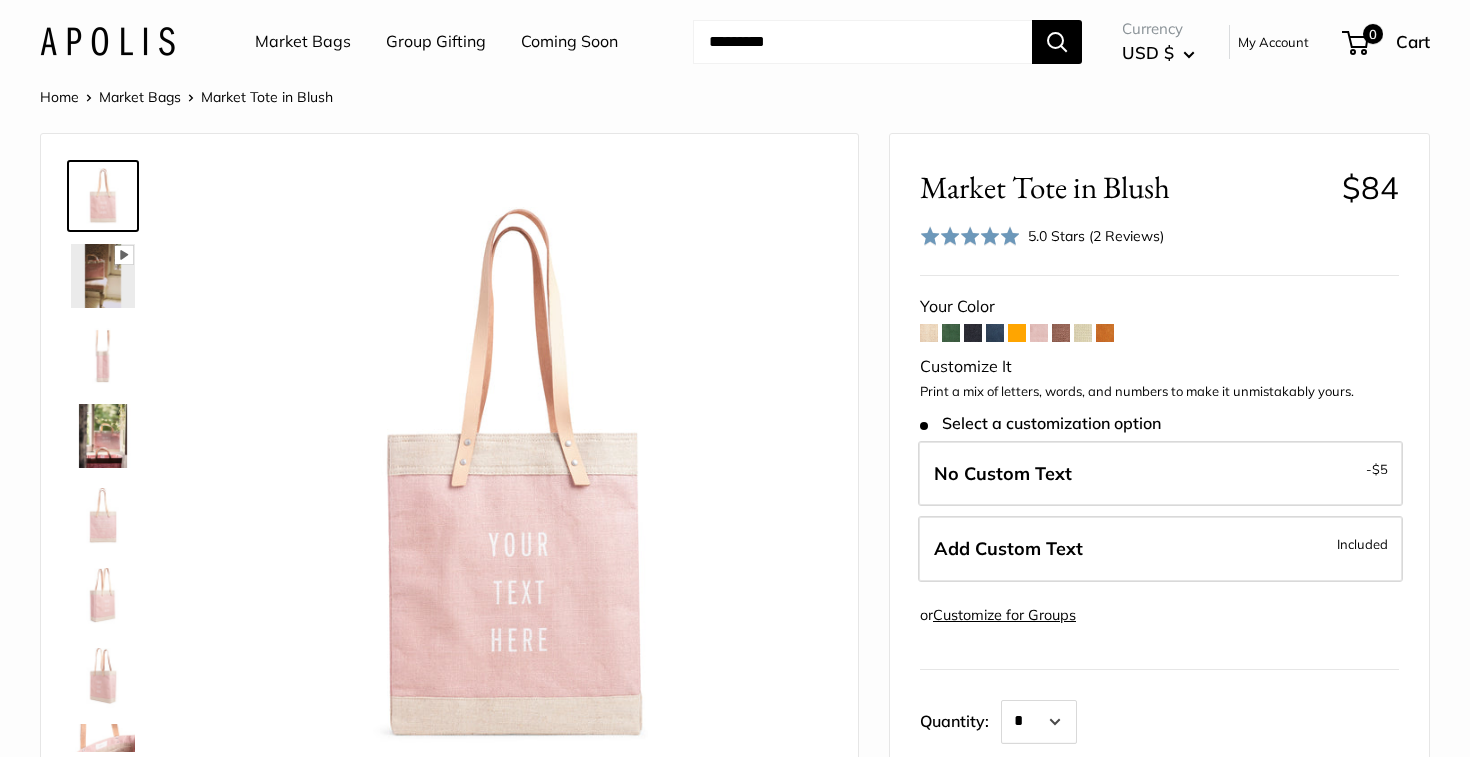 click at bounding box center (973, 333) 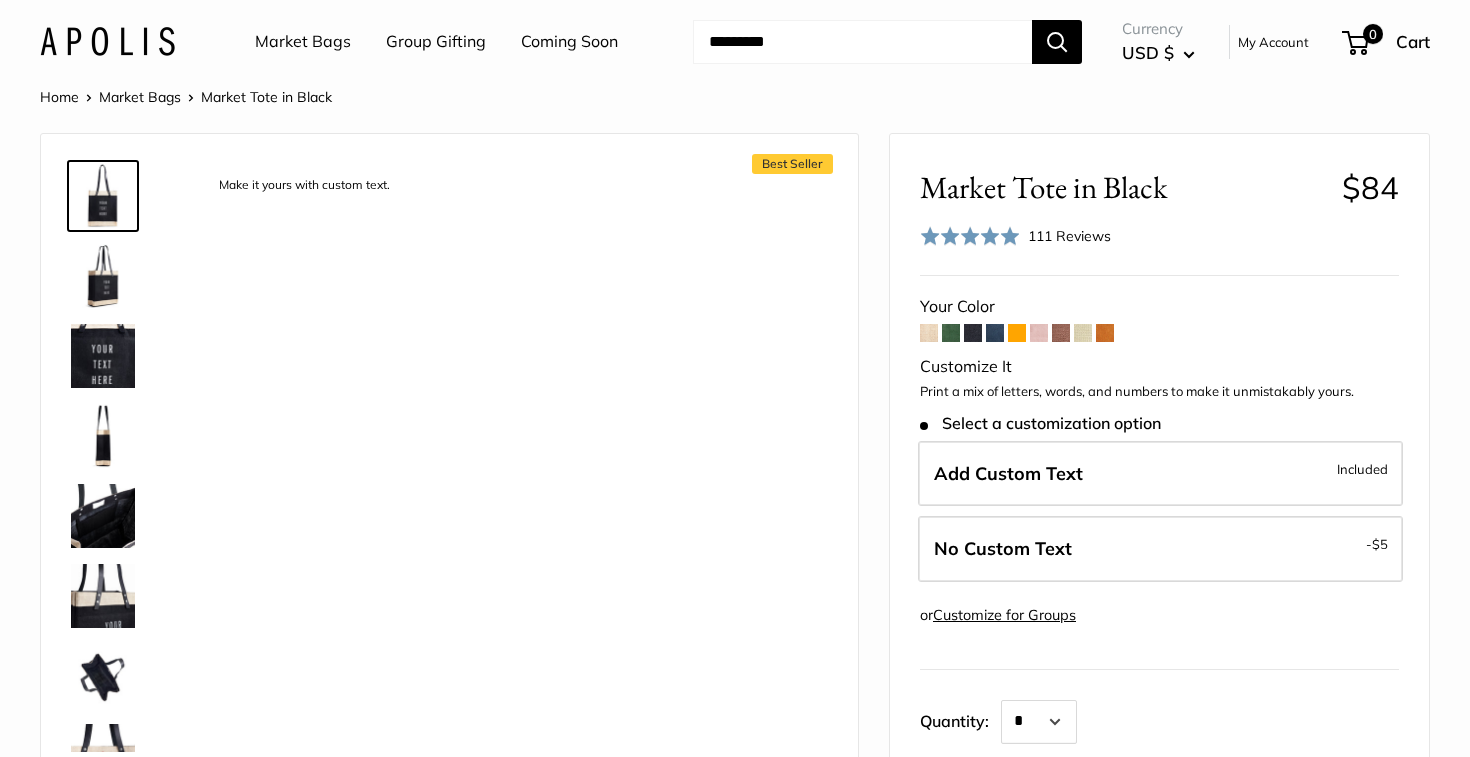 scroll, scrollTop: 0, scrollLeft: 0, axis: both 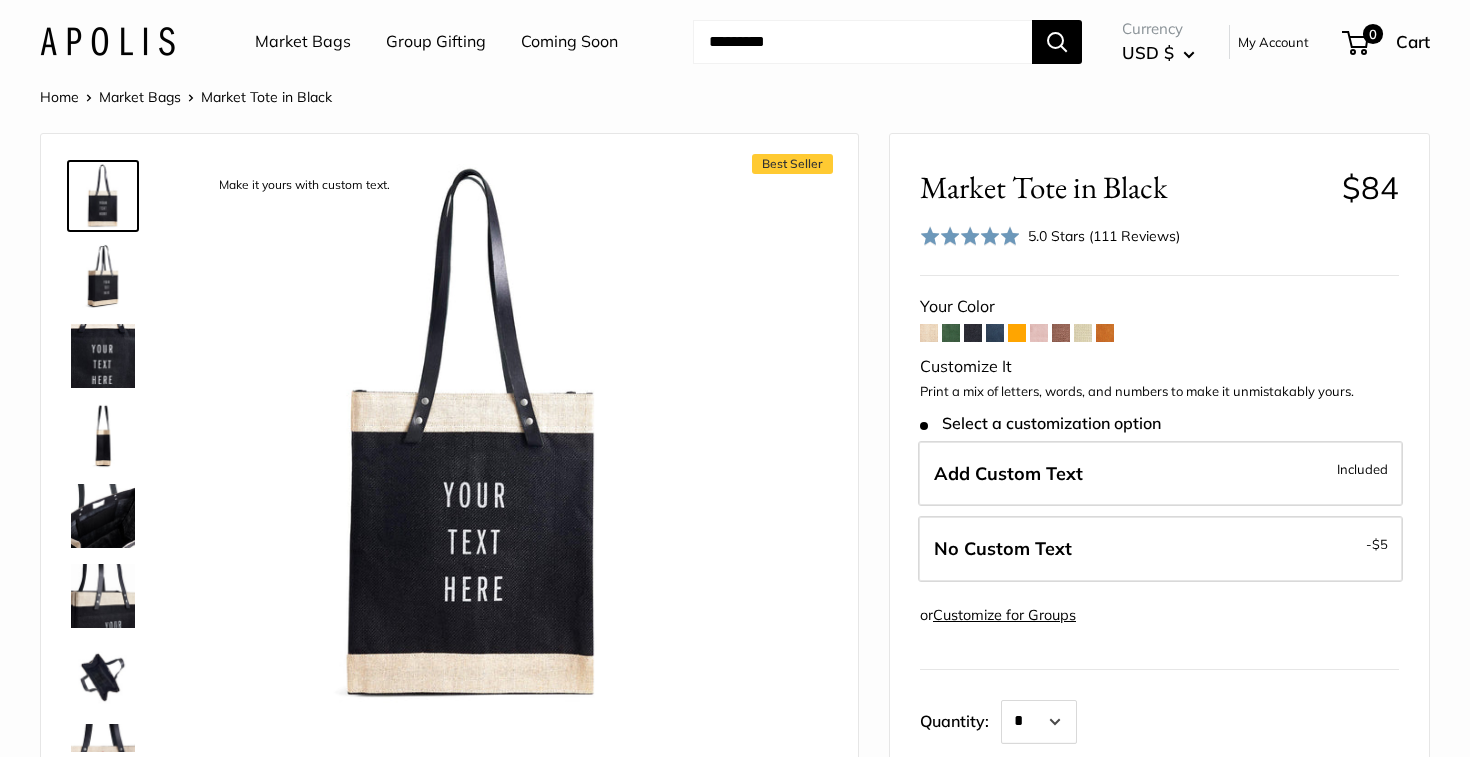 click on "Market Bags" at bounding box center [140, 97] 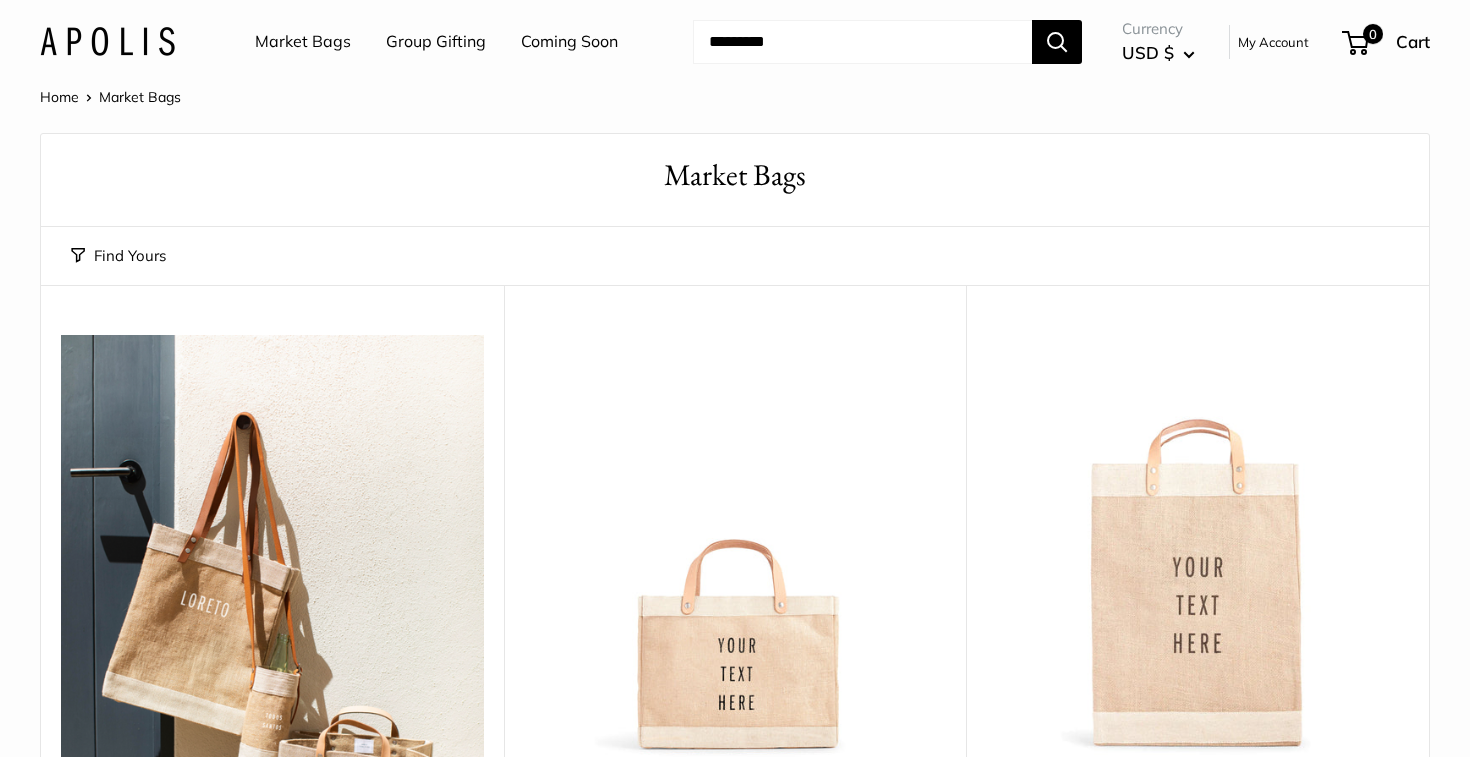 scroll, scrollTop: 0, scrollLeft: 0, axis: both 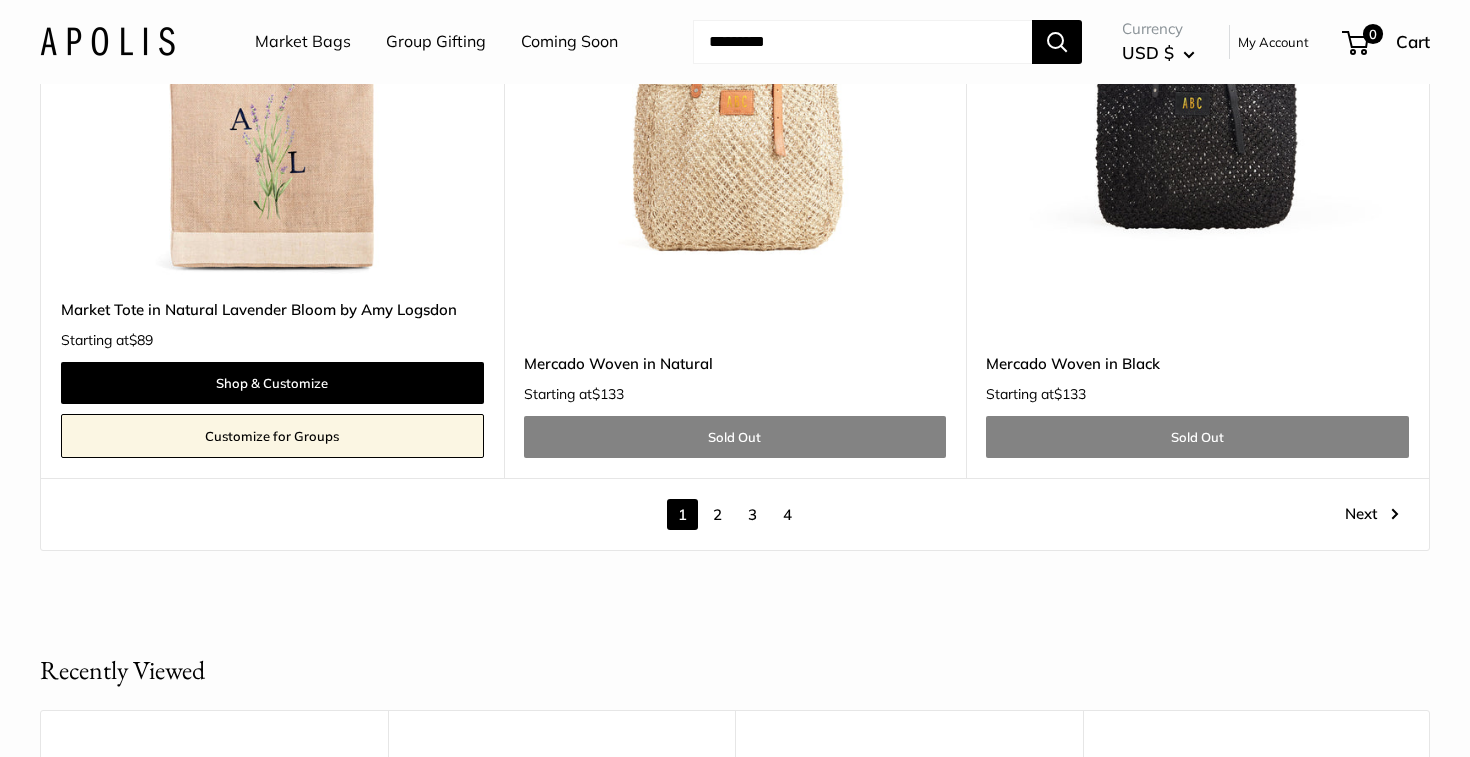 click on "2" at bounding box center (717, 514) 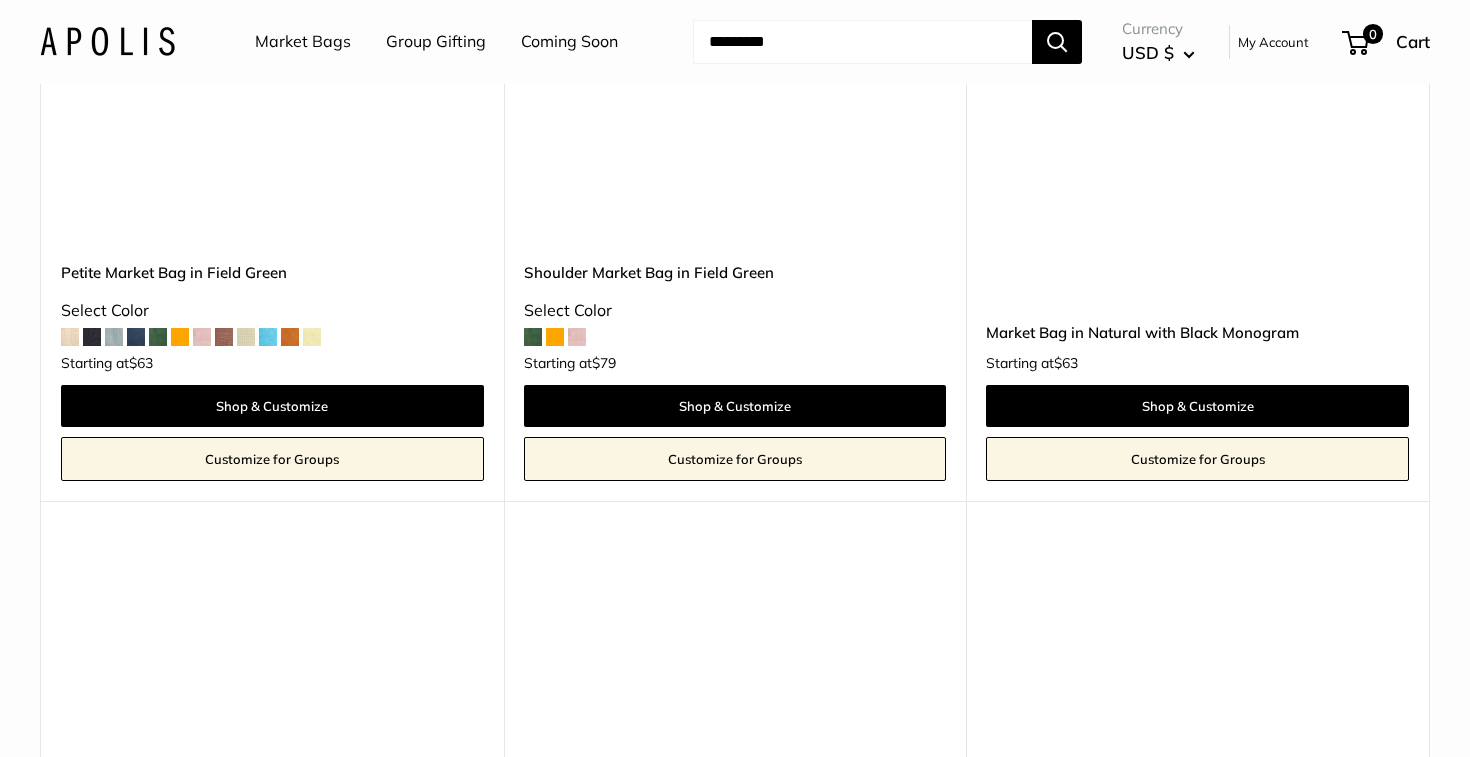scroll, scrollTop: 6530, scrollLeft: 0, axis: vertical 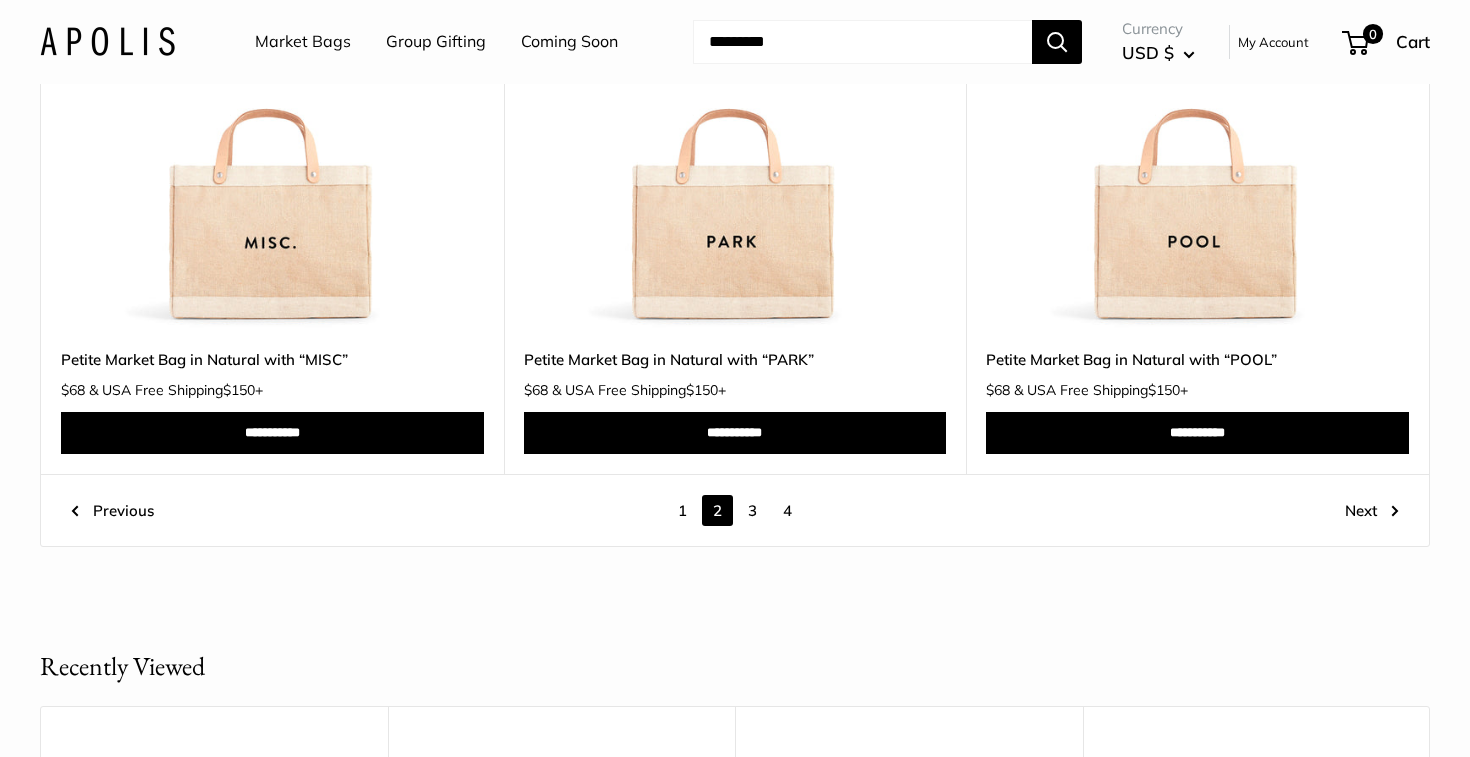 click on "3" at bounding box center [752, 510] 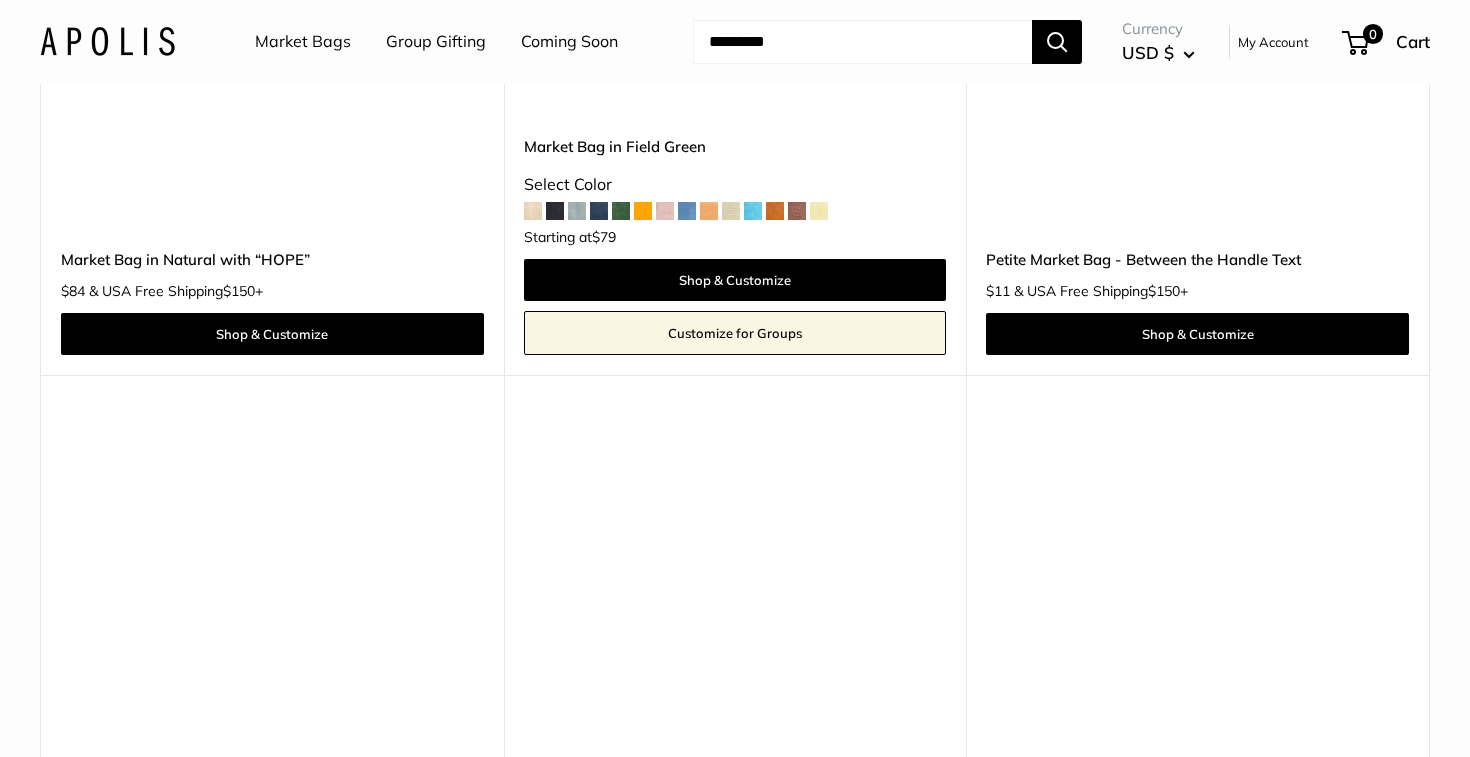 scroll, scrollTop: 971, scrollLeft: 0, axis: vertical 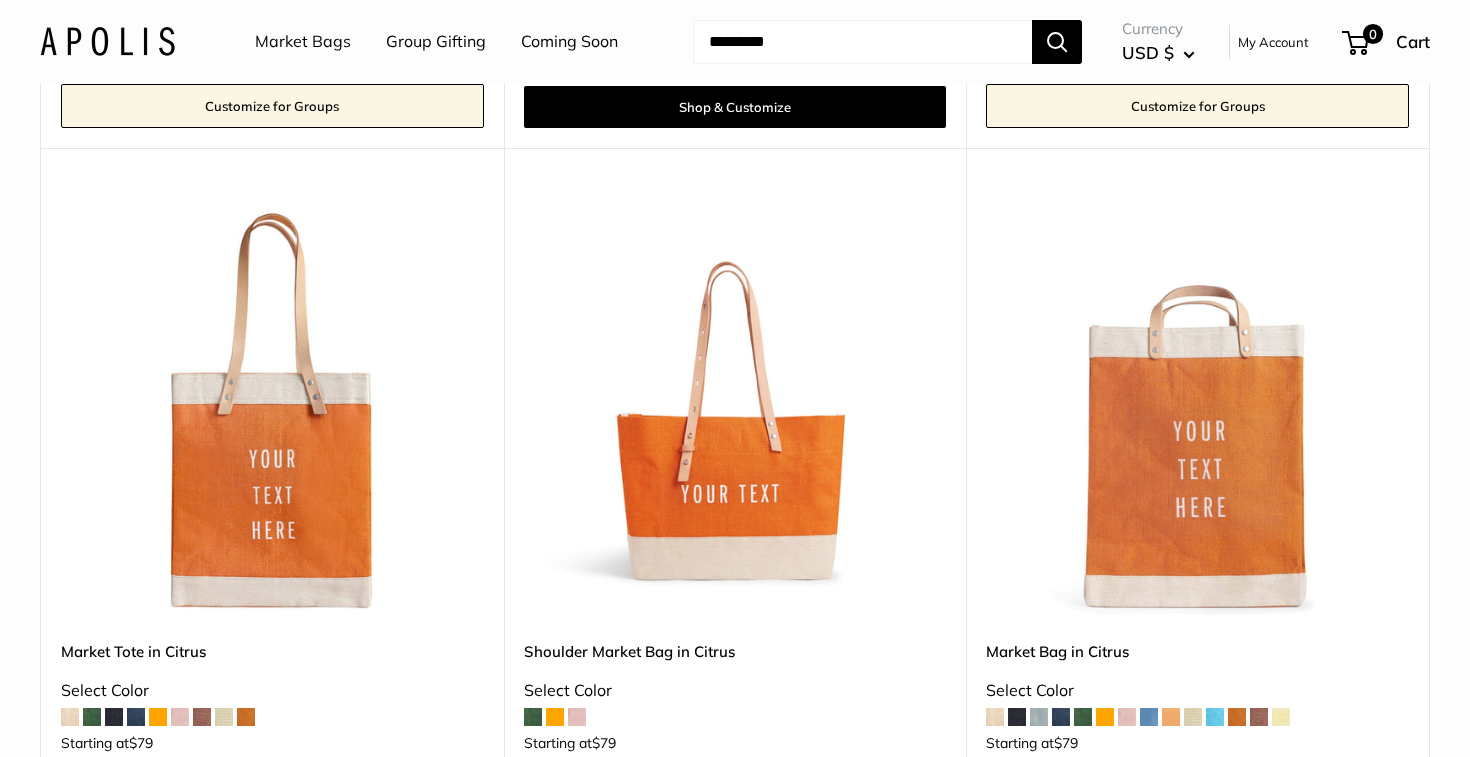 click at bounding box center [555, 717] 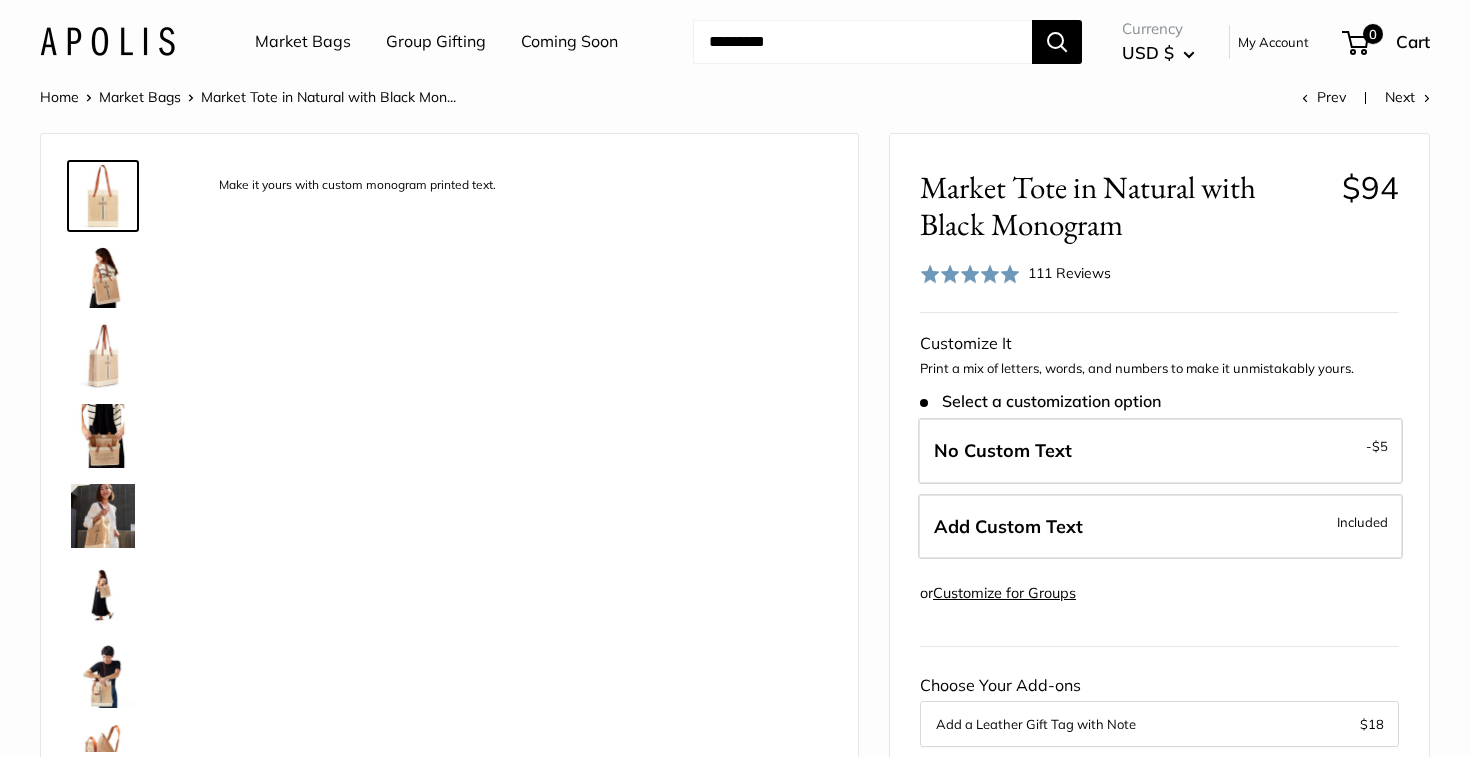 scroll, scrollTop: 0, scrollLeft: 0, axis: both 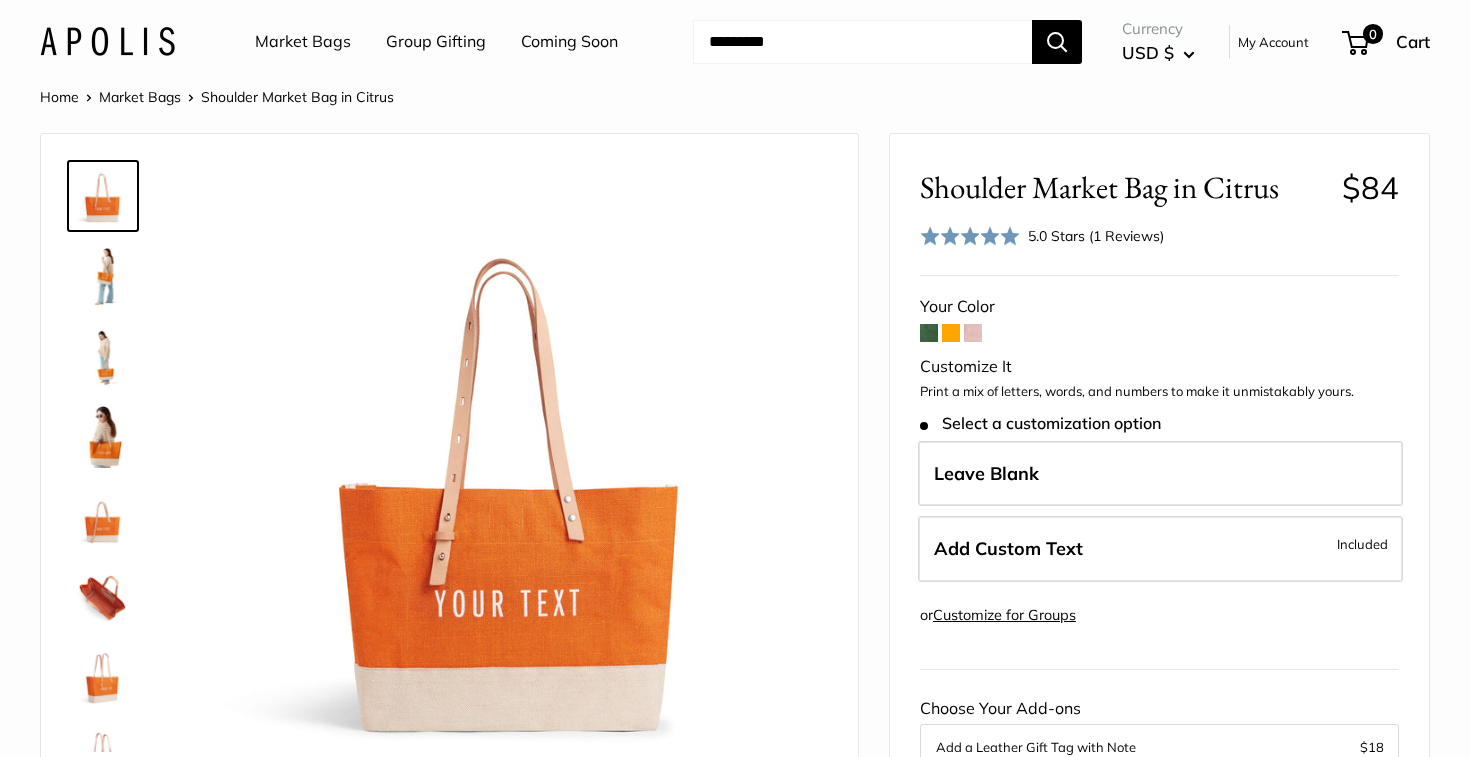 click at bounding box center (973, 333) 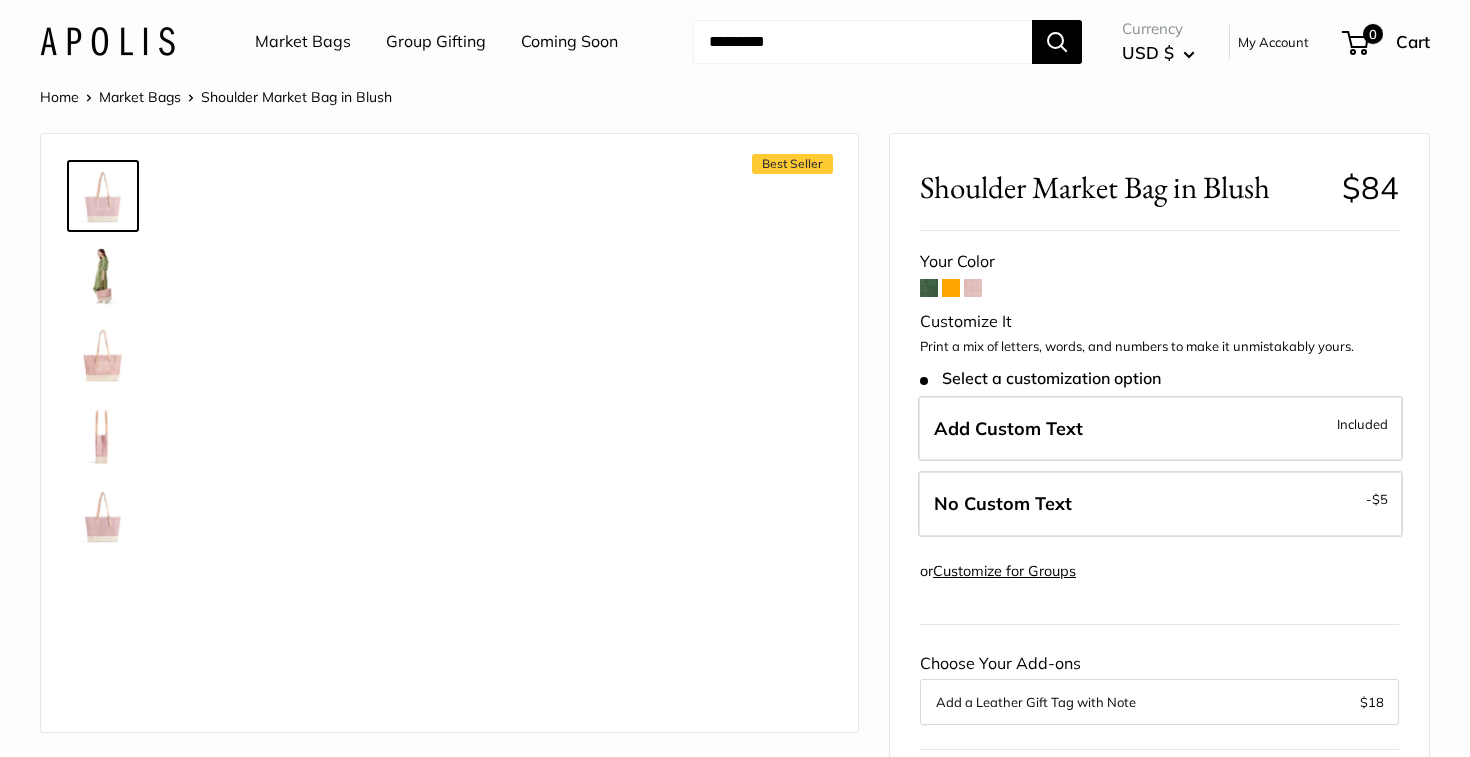 scroll, scrollTop: 0, scrollLeft: 0, axis: both 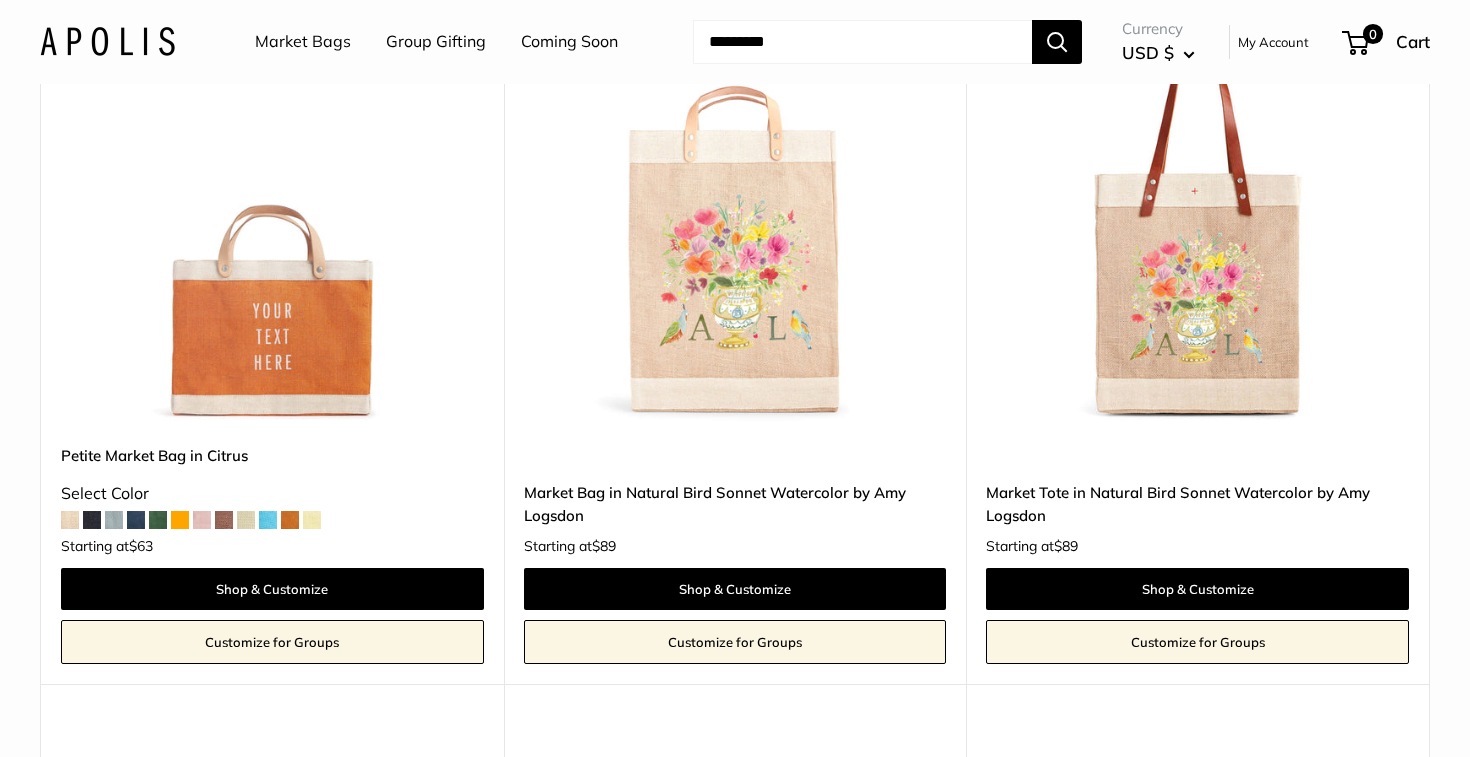click at bounding box center [0, 0] 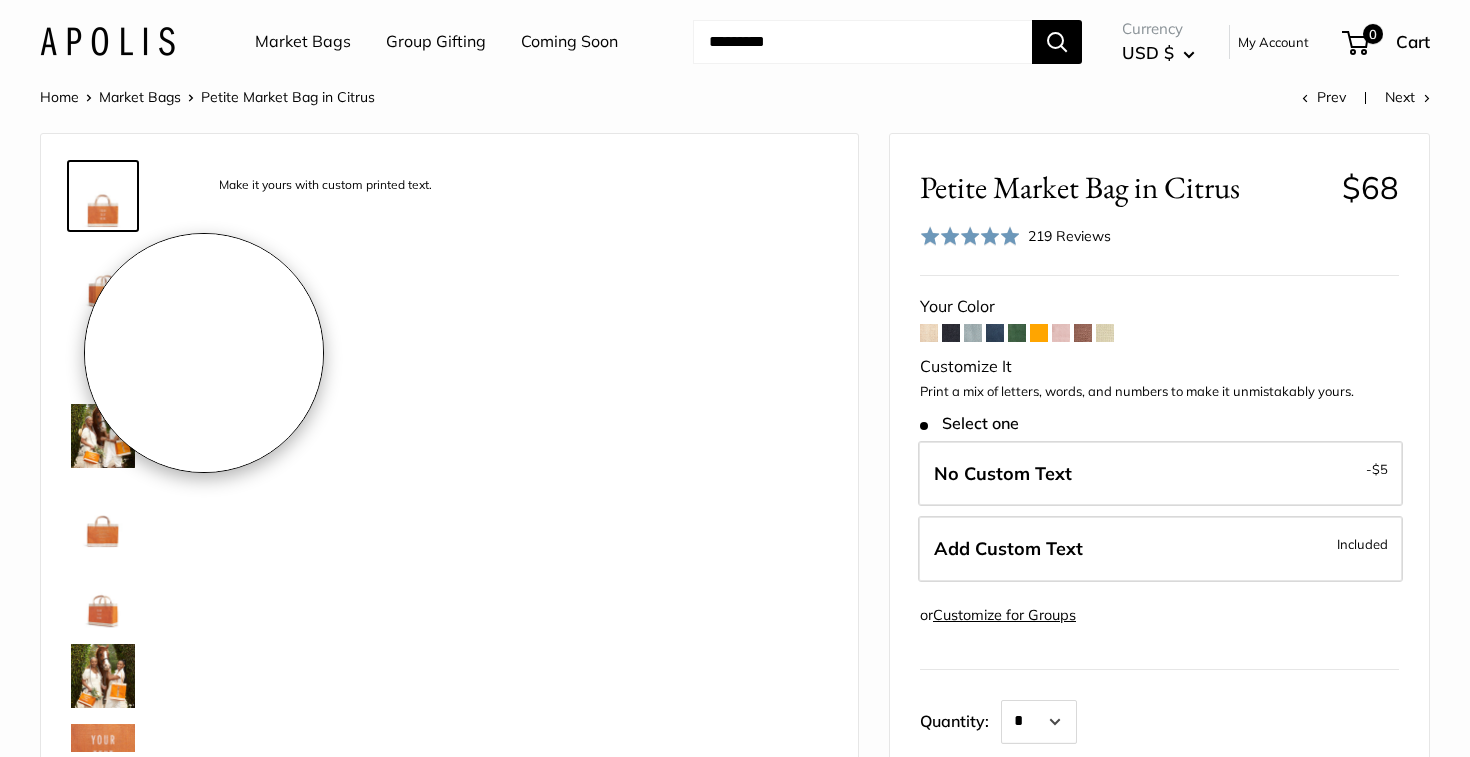 scroll, scrollTop: 0, scrollLeft: 0, axis: both 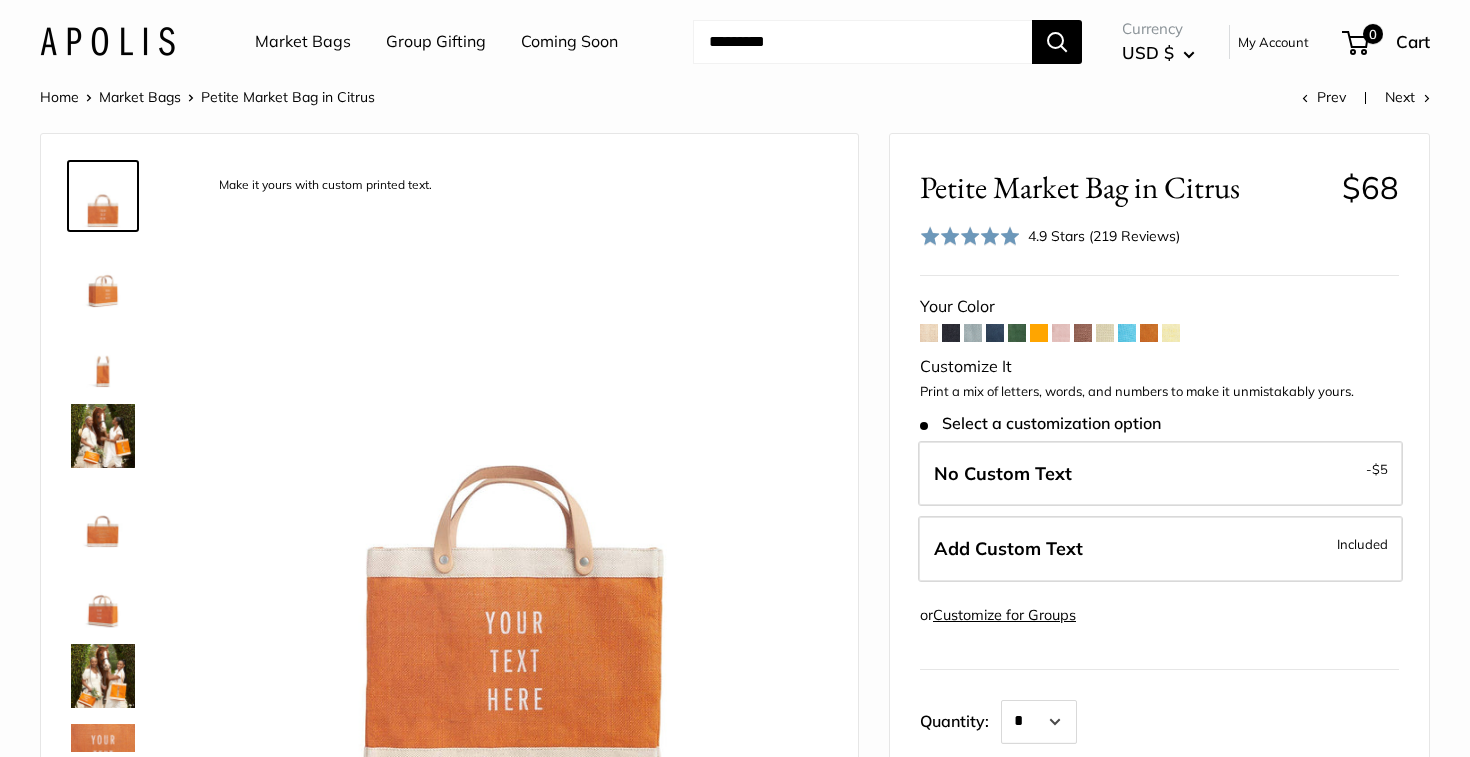 click at bounding box center [951, 333] 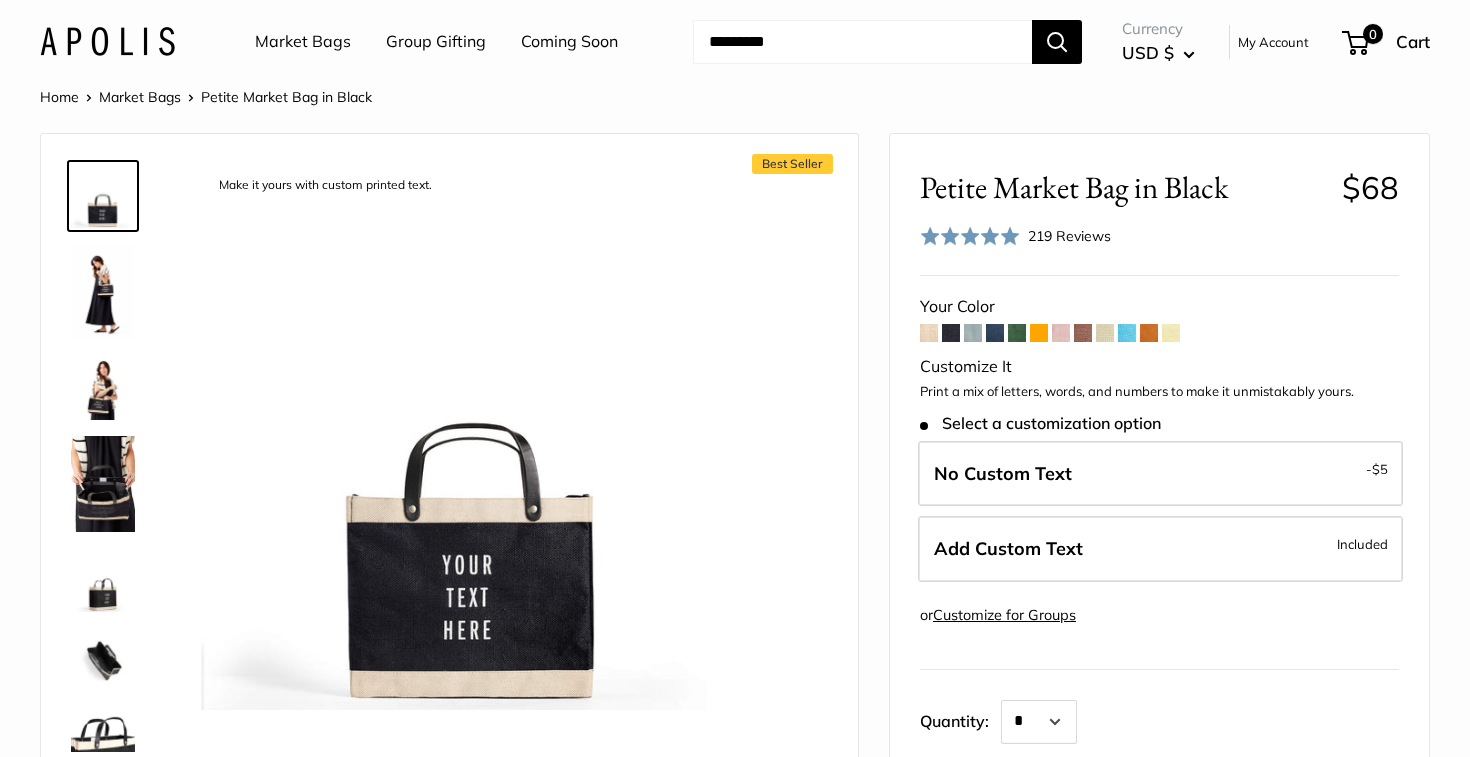 scroll, scrollTop: 61, scrollLeft: 0, axis: vertical 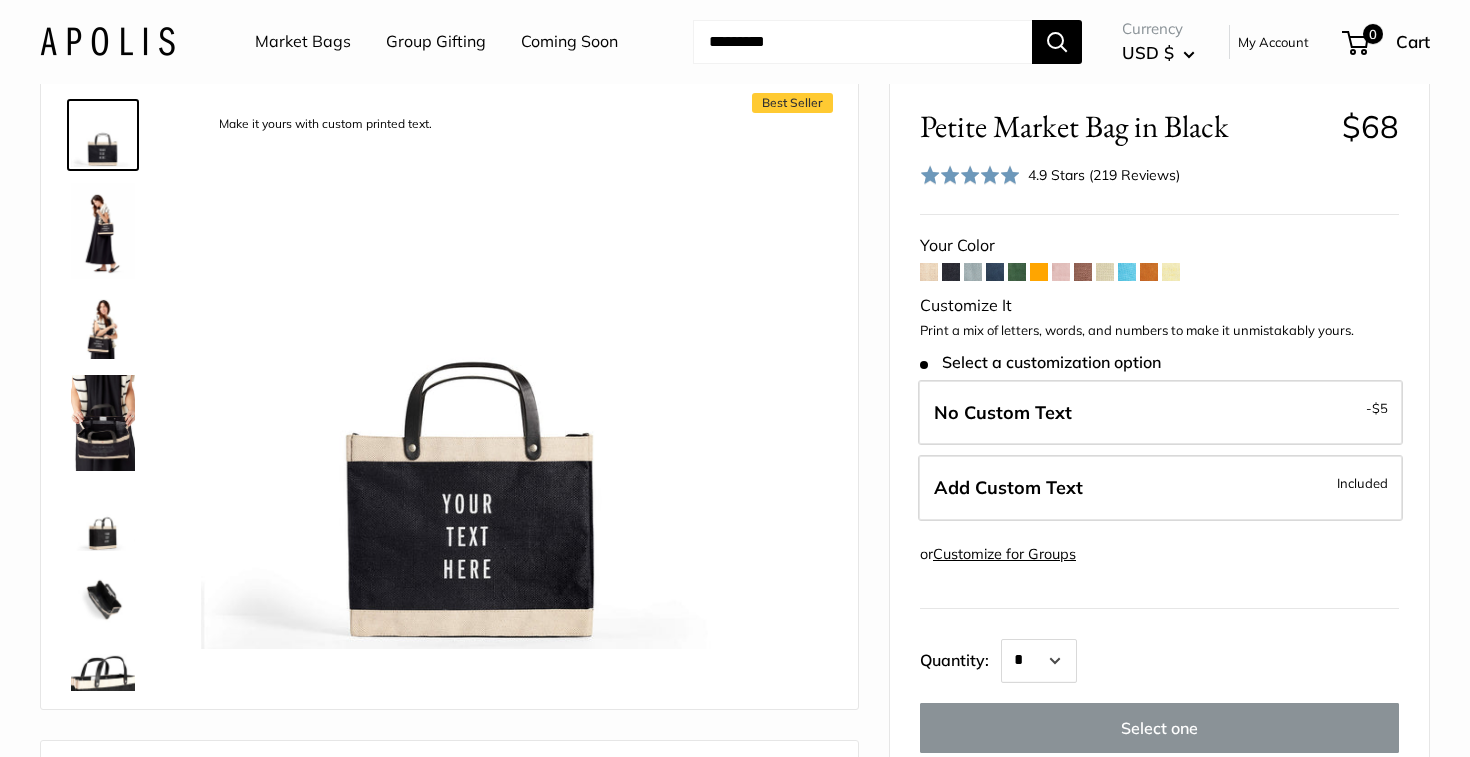 click at bounding box center [973, 272] 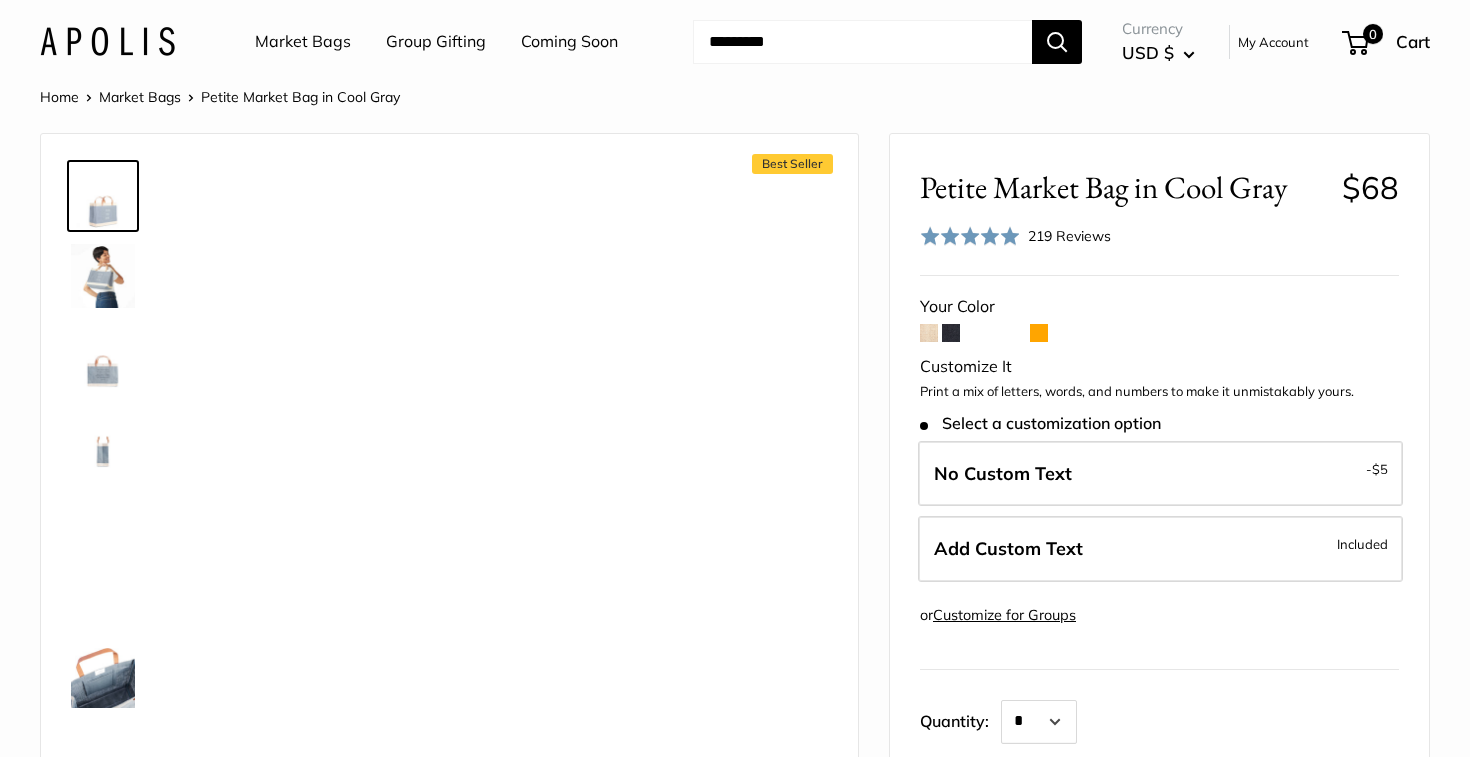 scroll, scrollTop: 0, scrollLeft: 0, axis: both 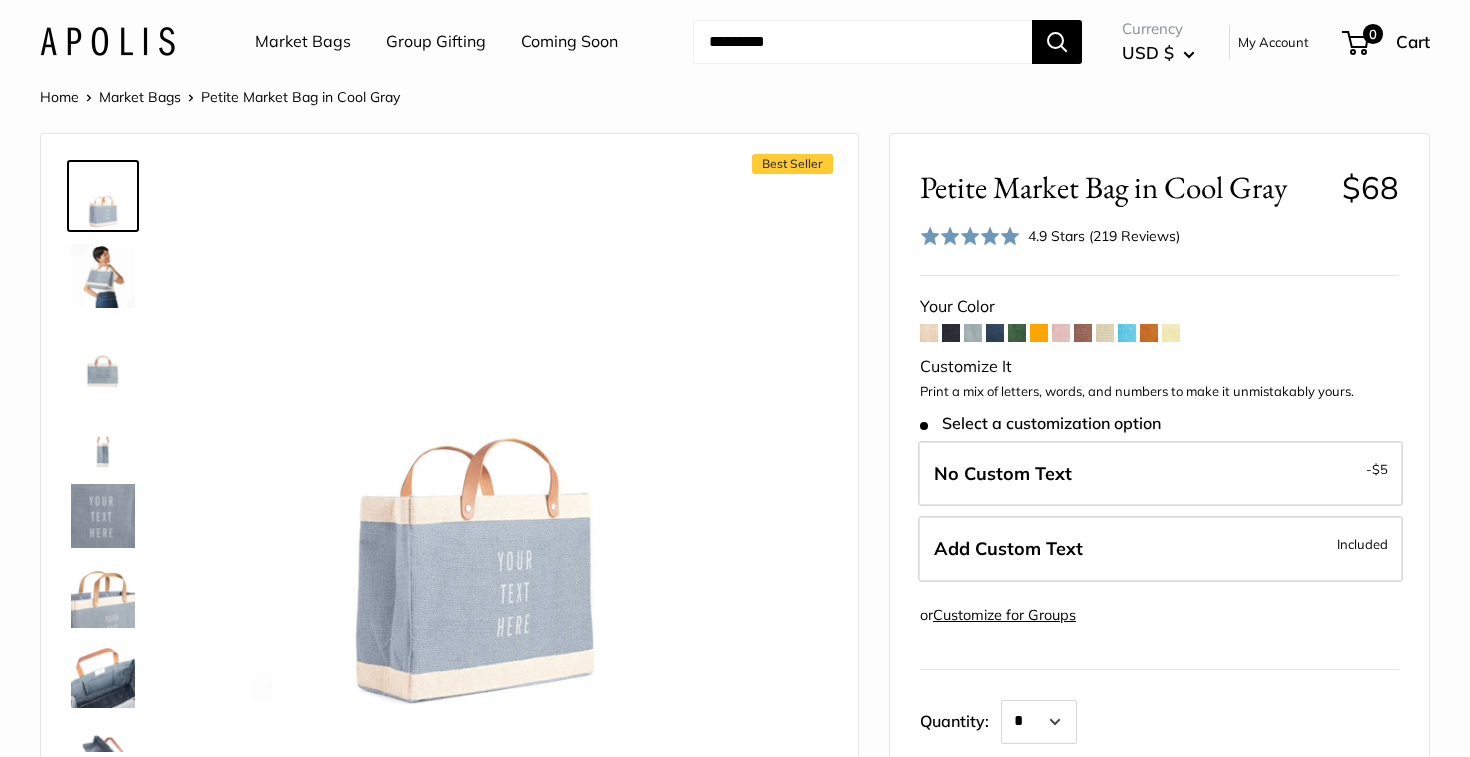 click at bounding box center (995, 333) 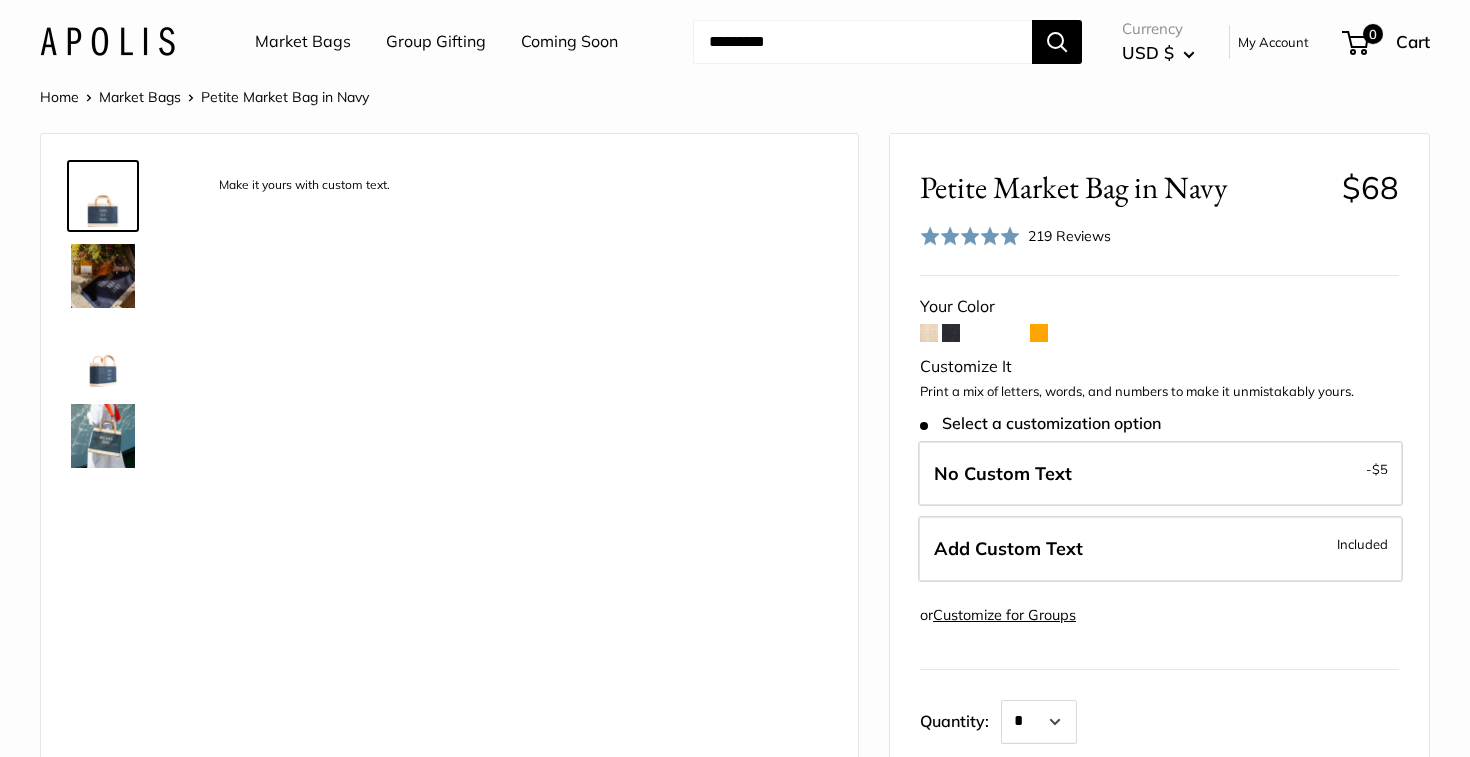 scroll, scrollTop: 0, scrollLeft: 0, axis: both 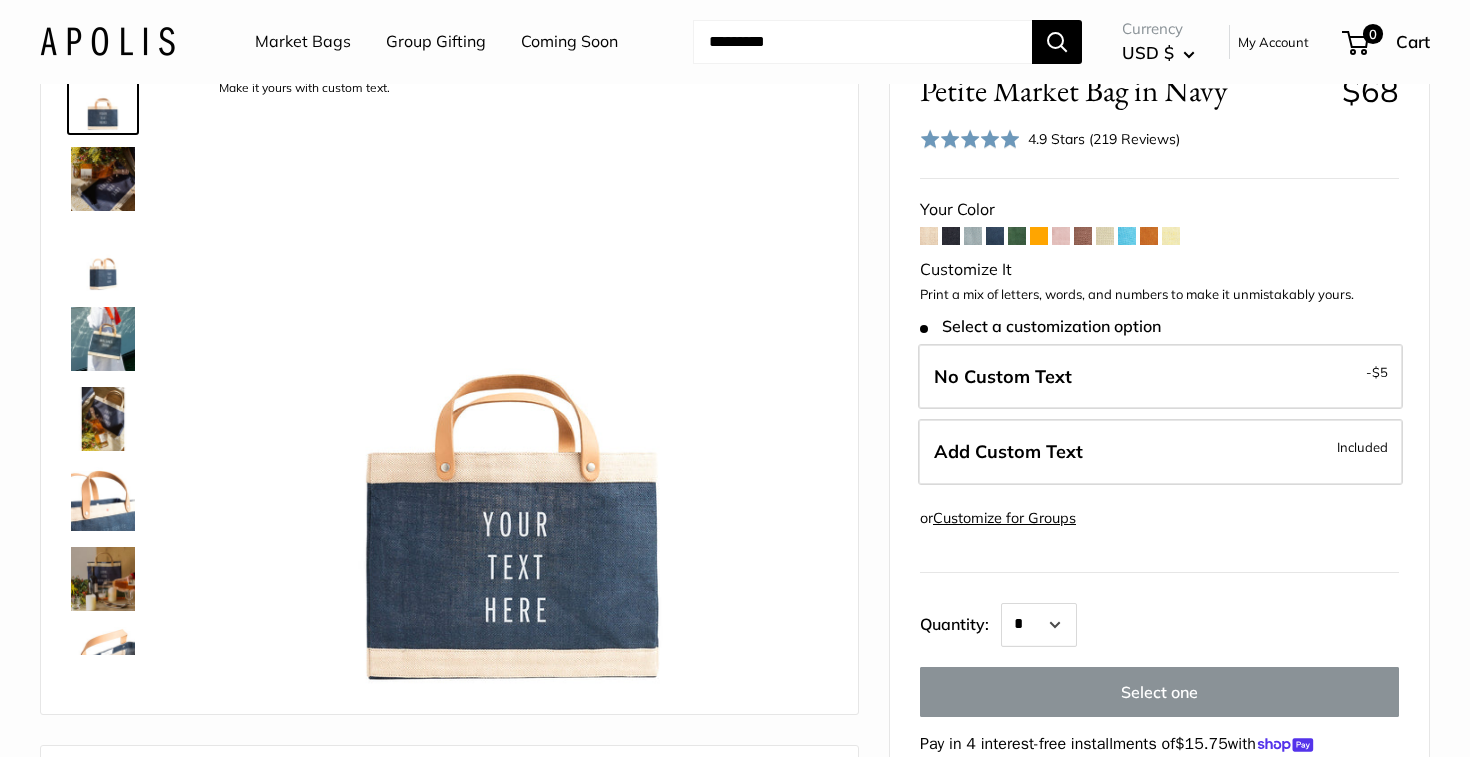 click at bounding box center (1017, 236) 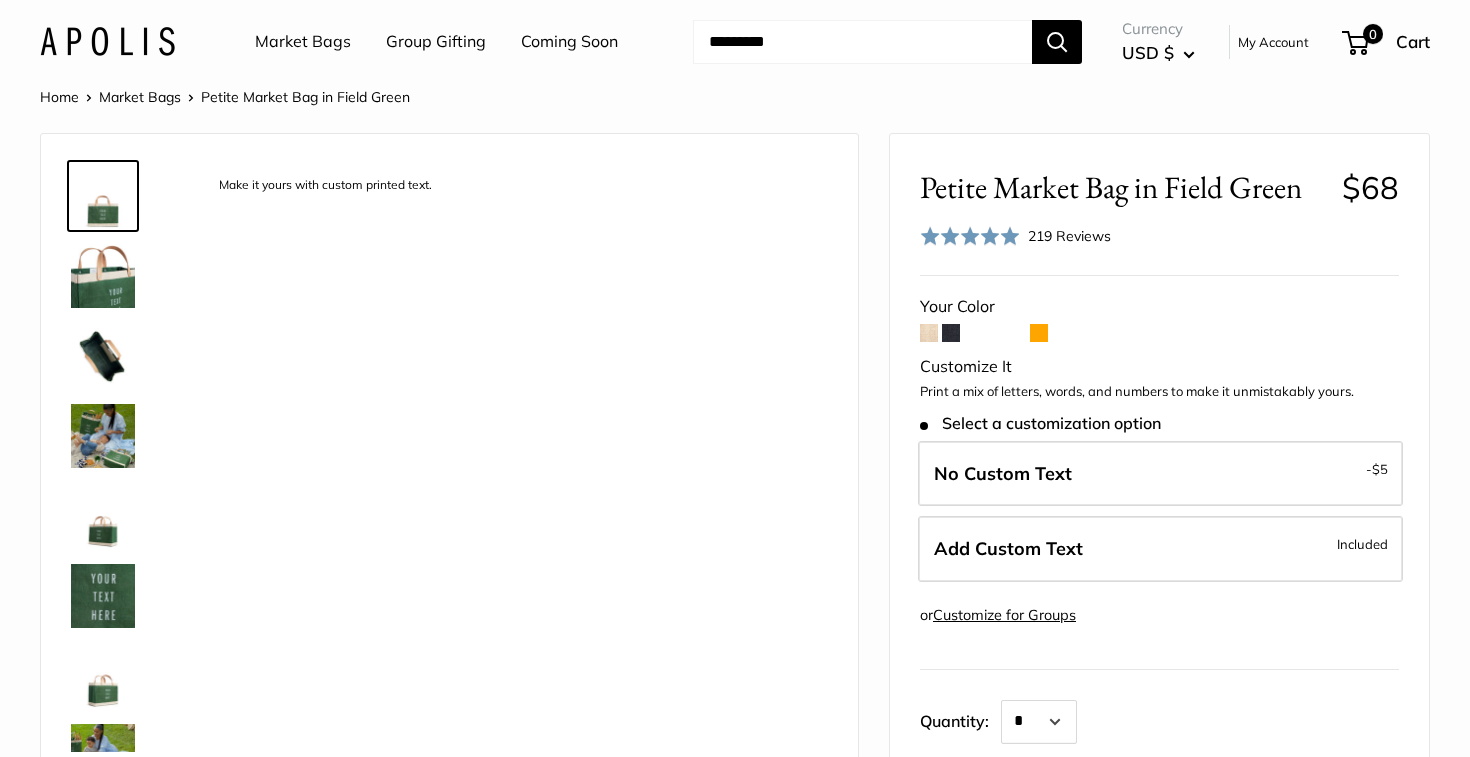 scroll, scrollTop: 0, scrollLeft: 0, axis: both 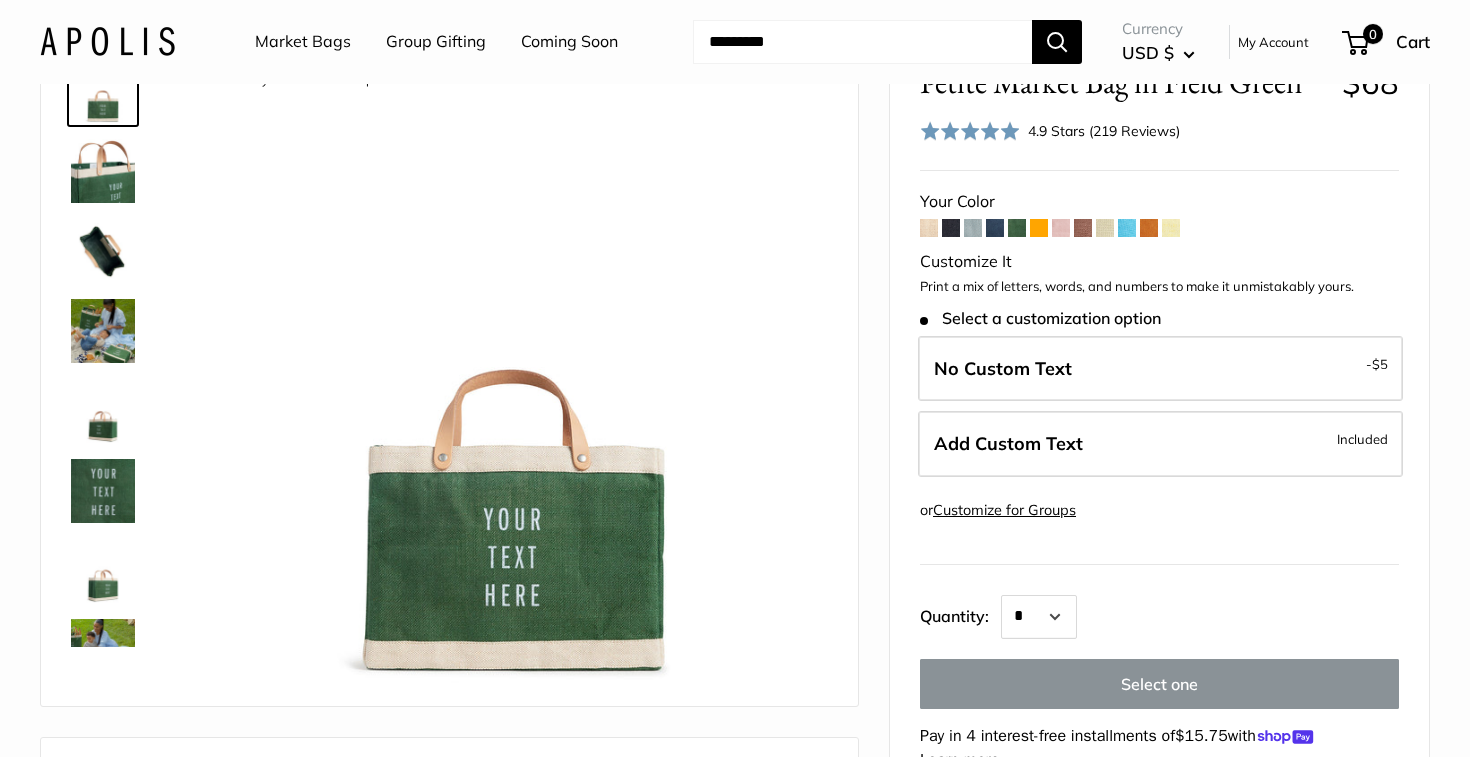 click at bounding box center [1039, 228] 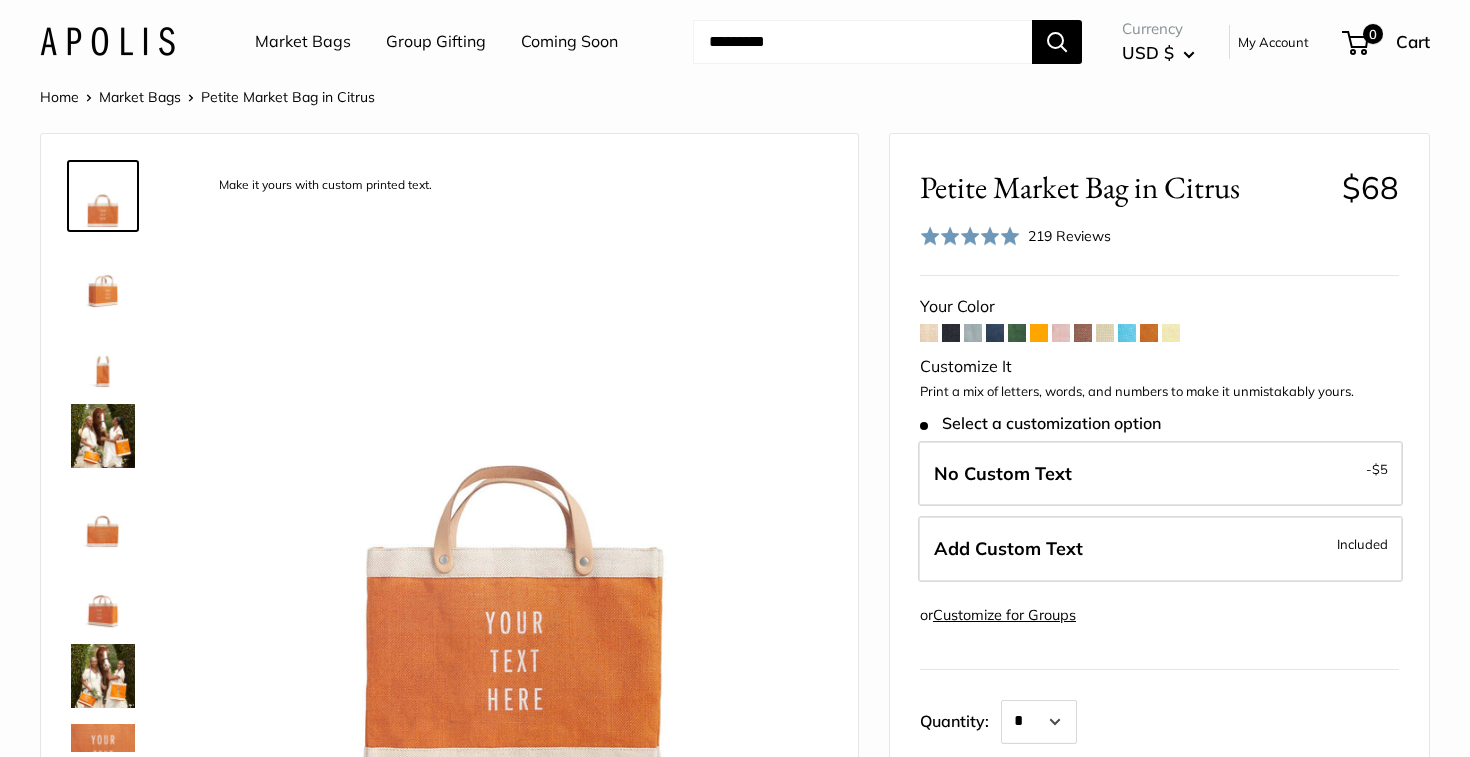 scroll, scrollTop: 0, scrollLeft: 0, axis: both 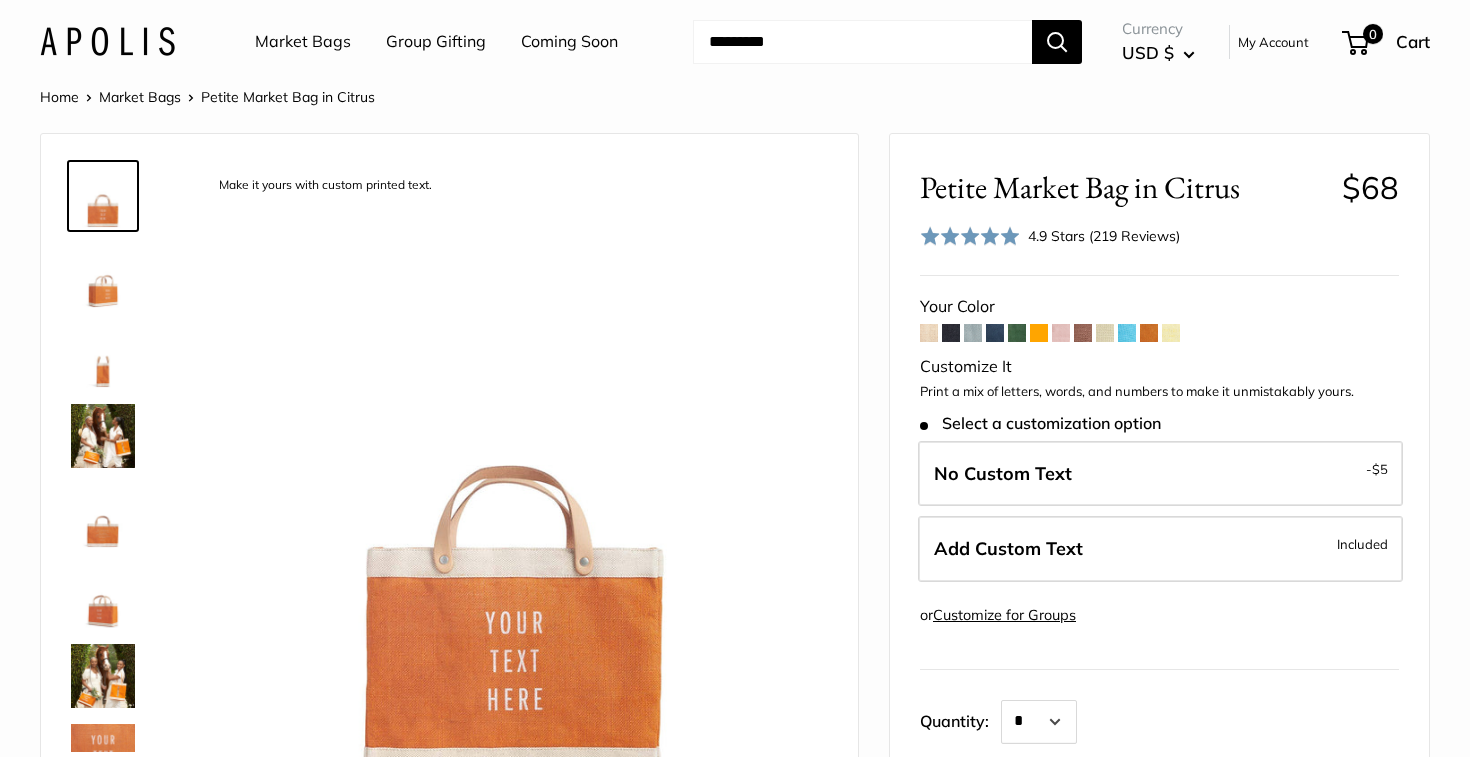 click at bounding box center (1083, 333) 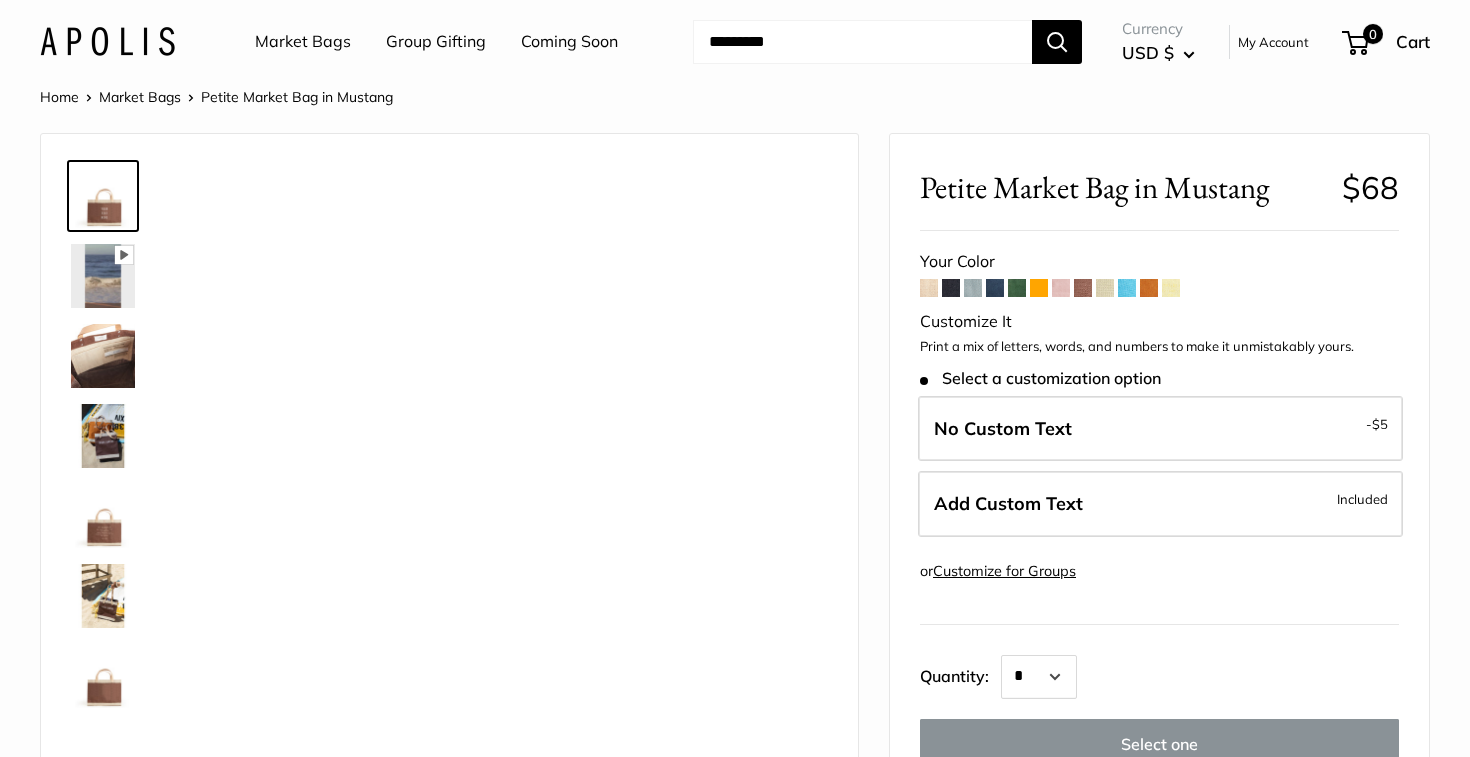 scroll, scrollTop: 0, scrollLeft: 0, axis: both 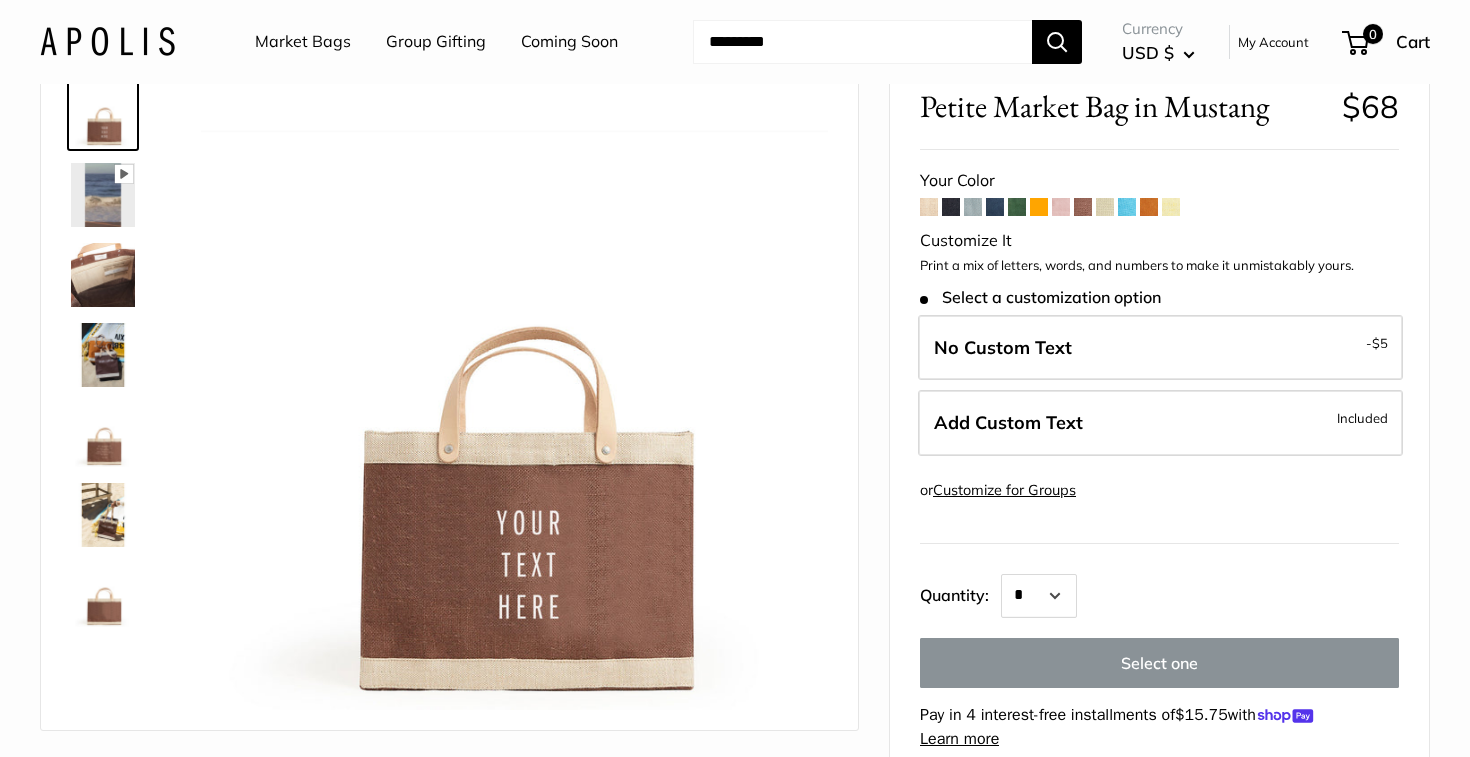 click at bounding box center [1105, 207] 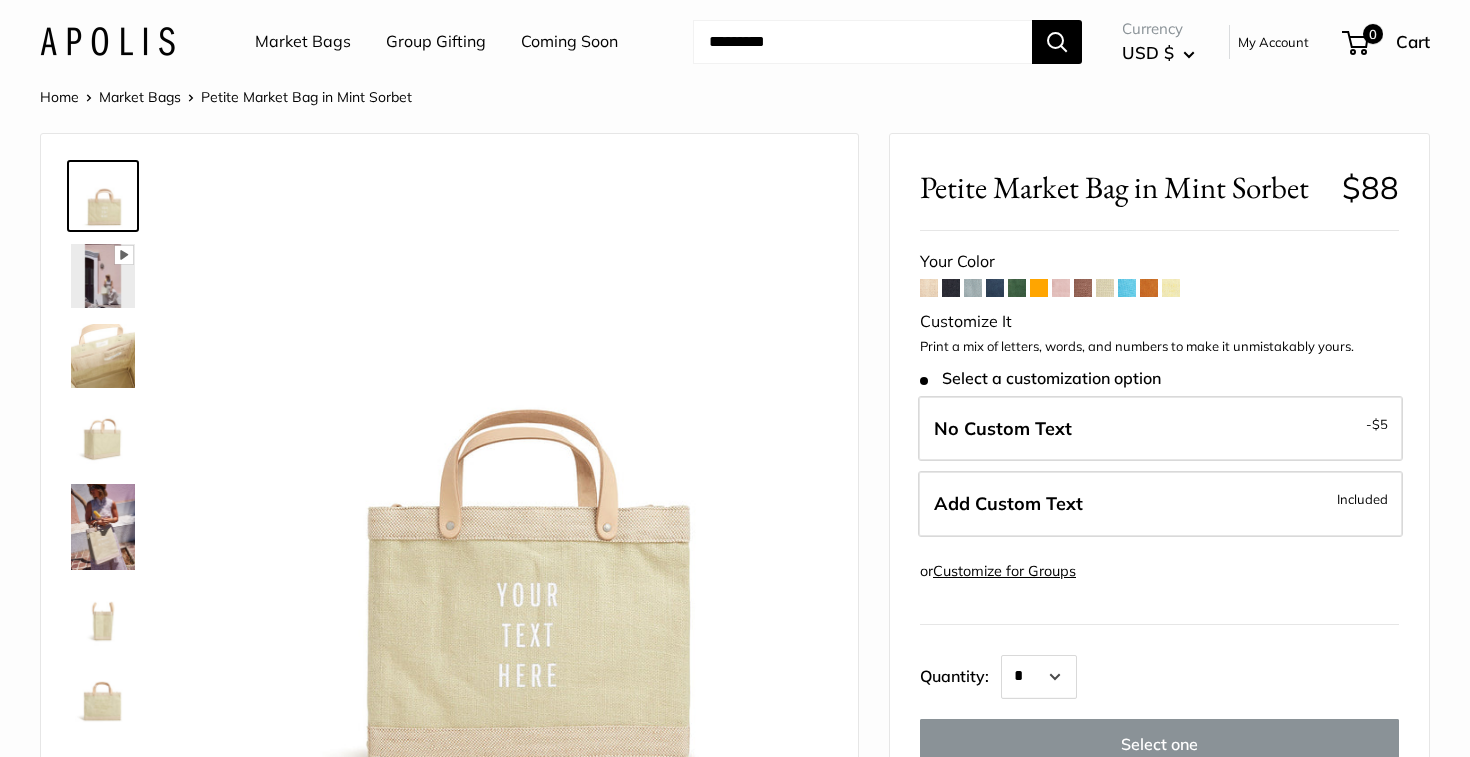 scroll, scrollTop: 0, scrollLeft: 0, axis: both 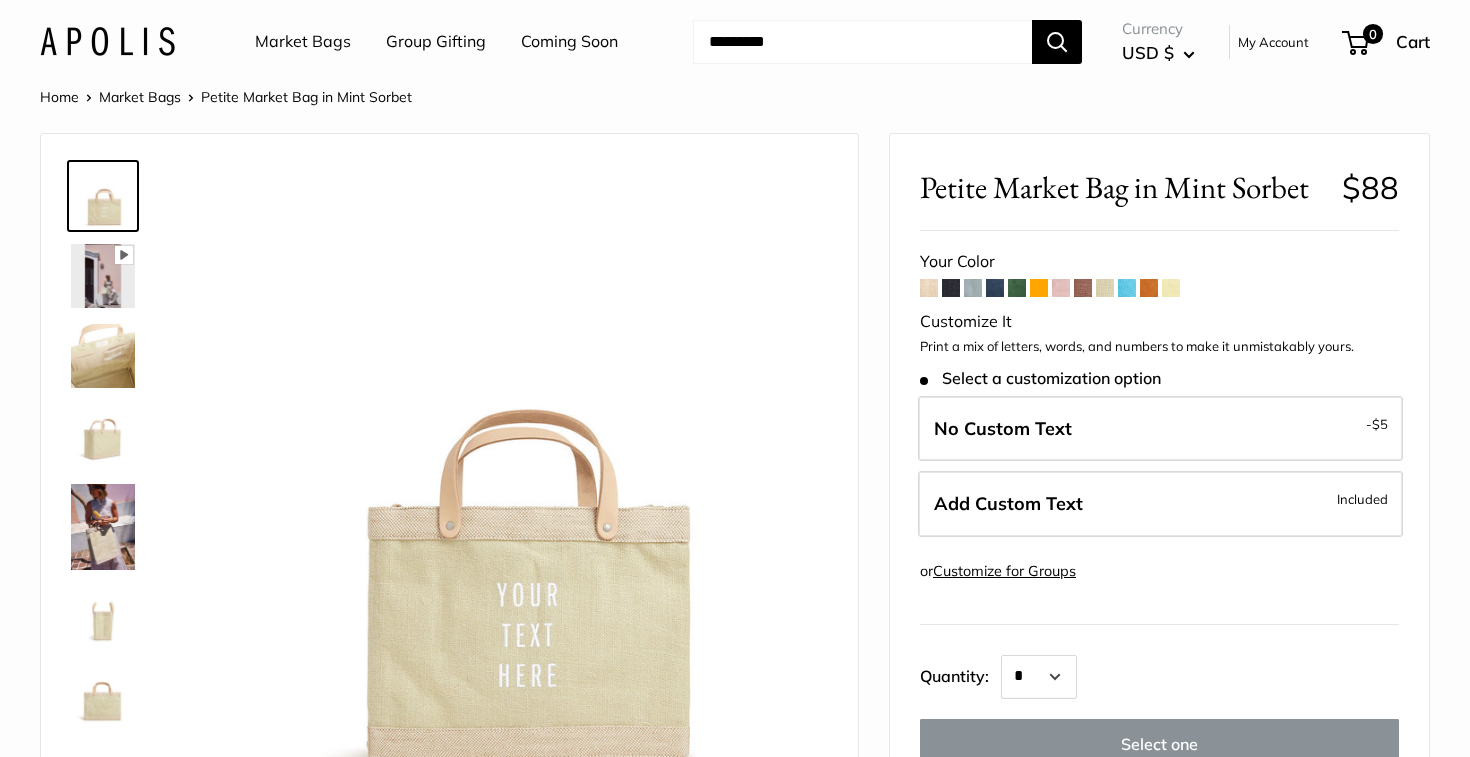 click at bounding box center (1149, 288) 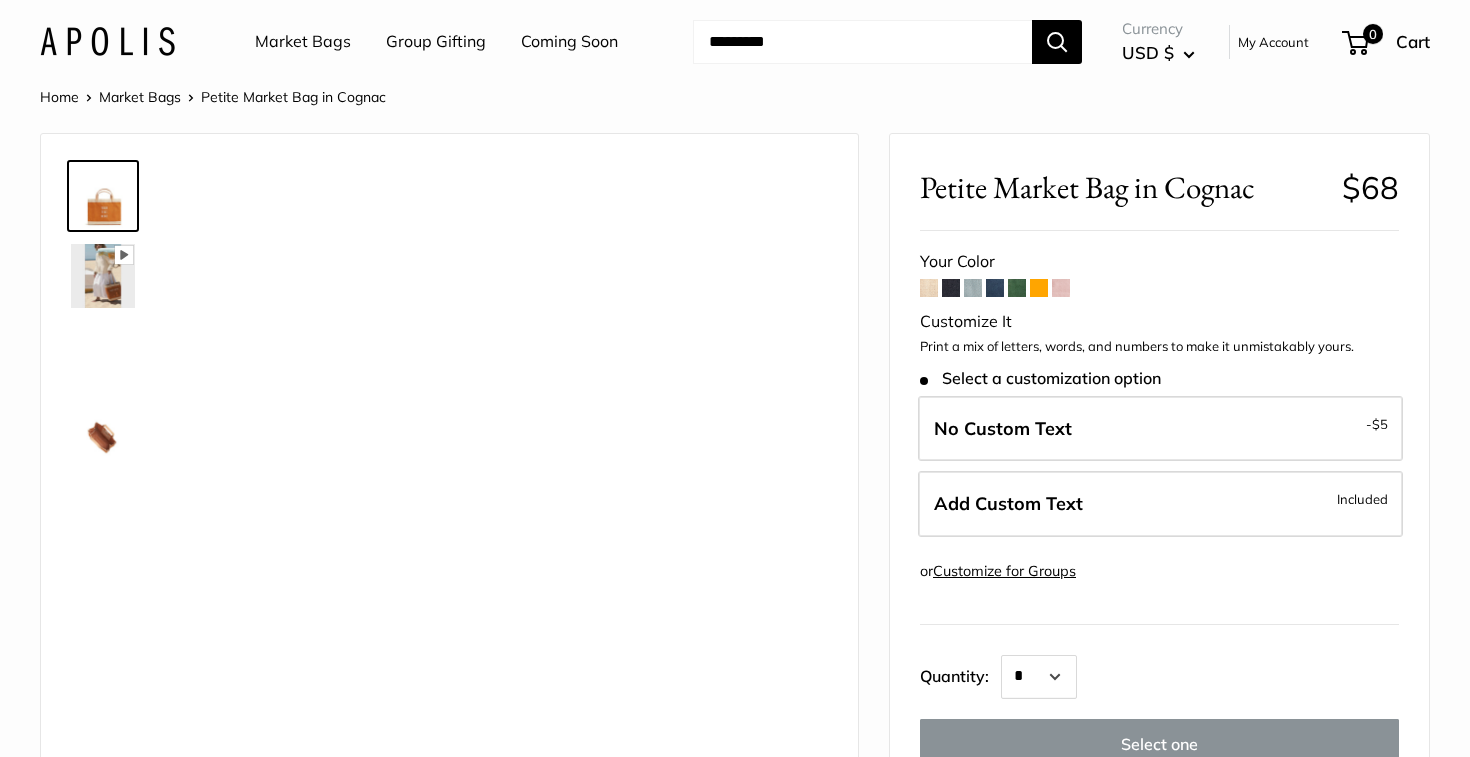 scroll, scrollTop: 0, scrollLeft: 0, axis: both 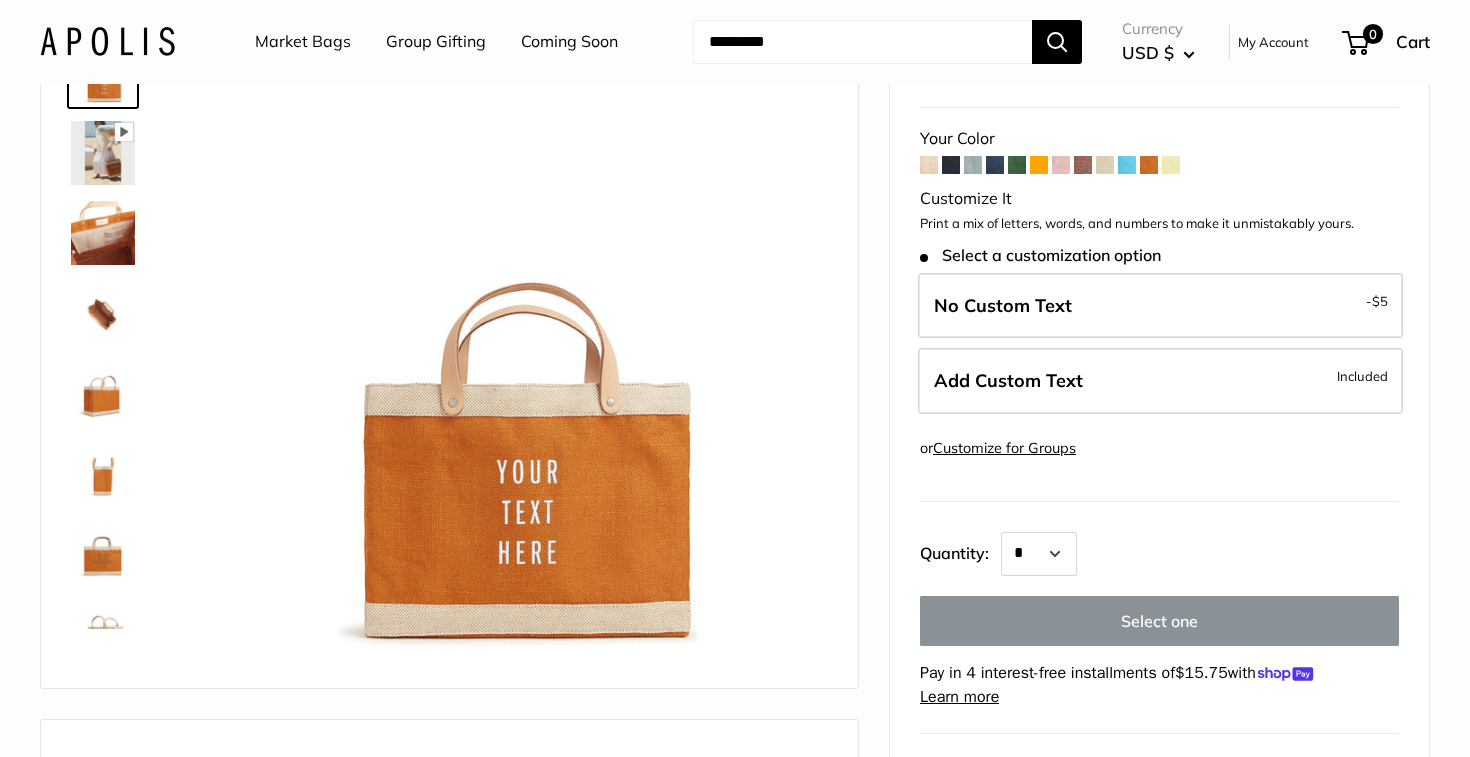 click at bounding box center (1171, 165) 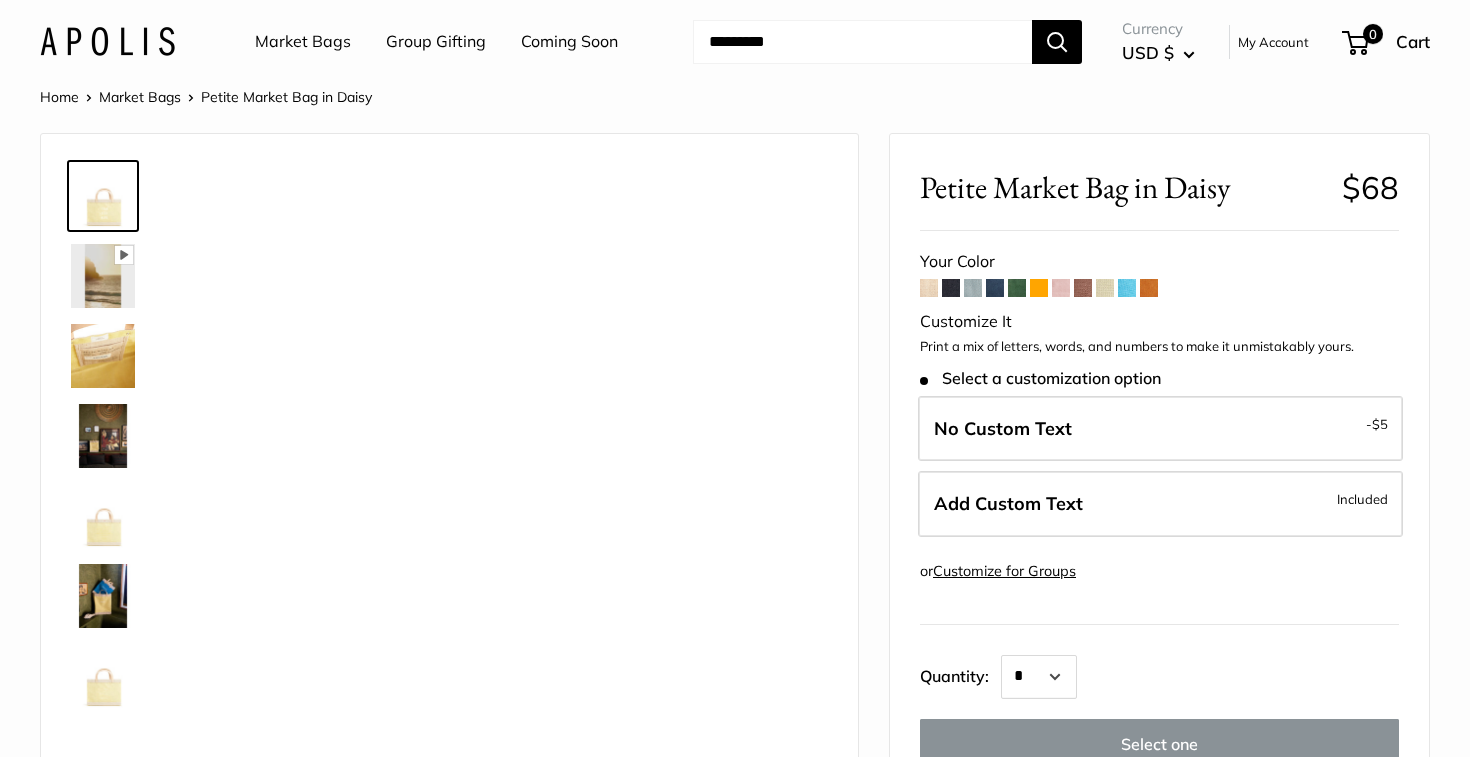 scroll, scrollTop: 0, scrollLeft: 0, axis: both 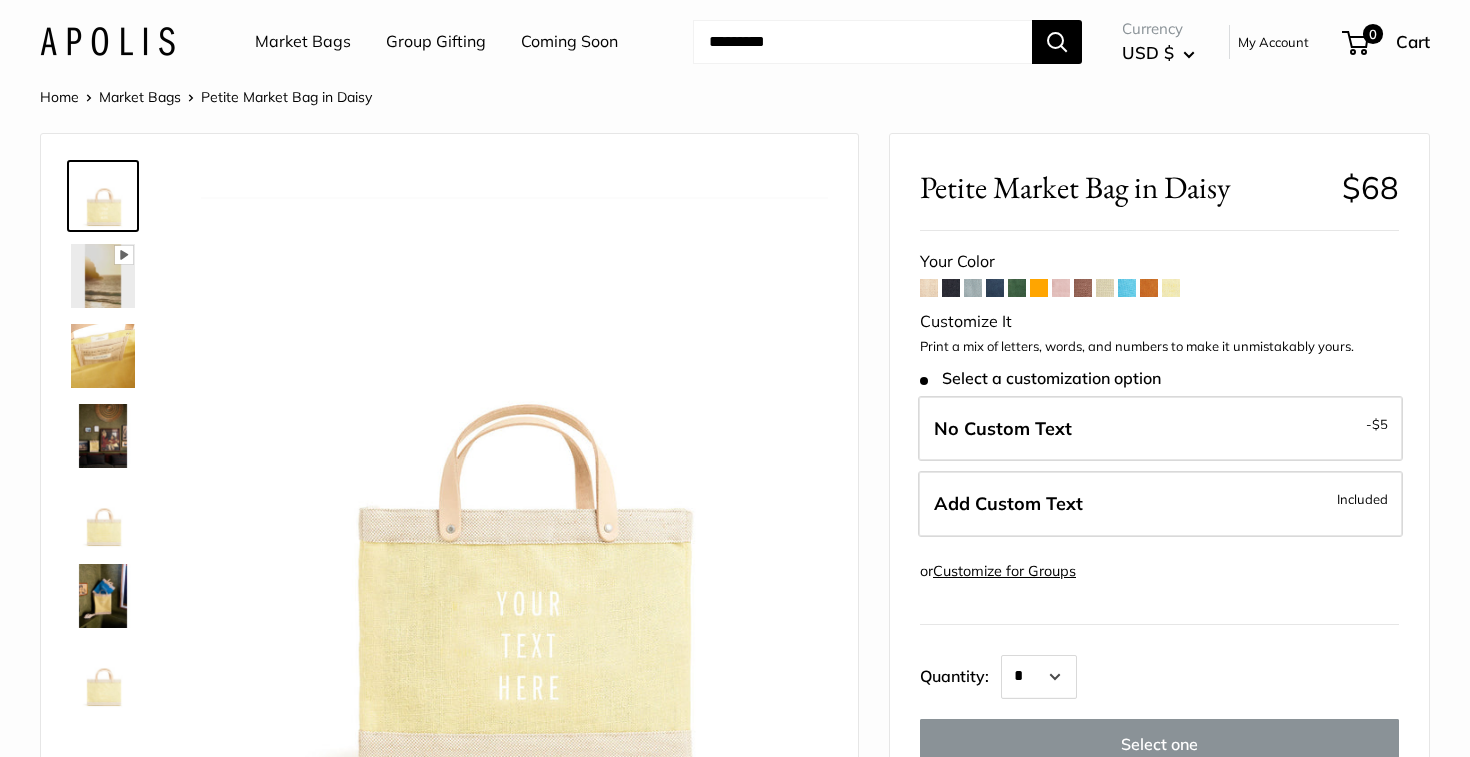 click at bounding box center [1039, 288] 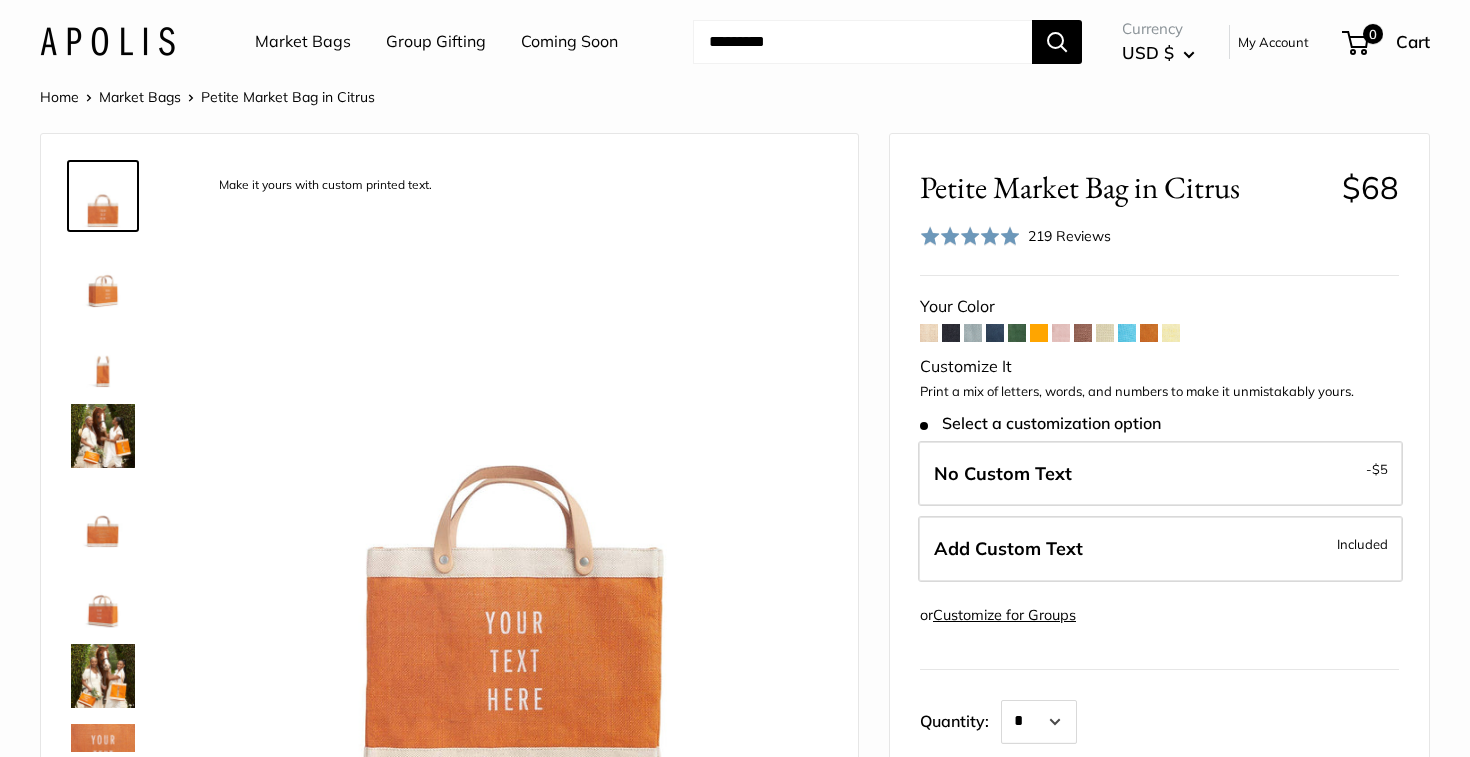 scroll, scrollTop: 0, scrollLeft: 0, axis: both 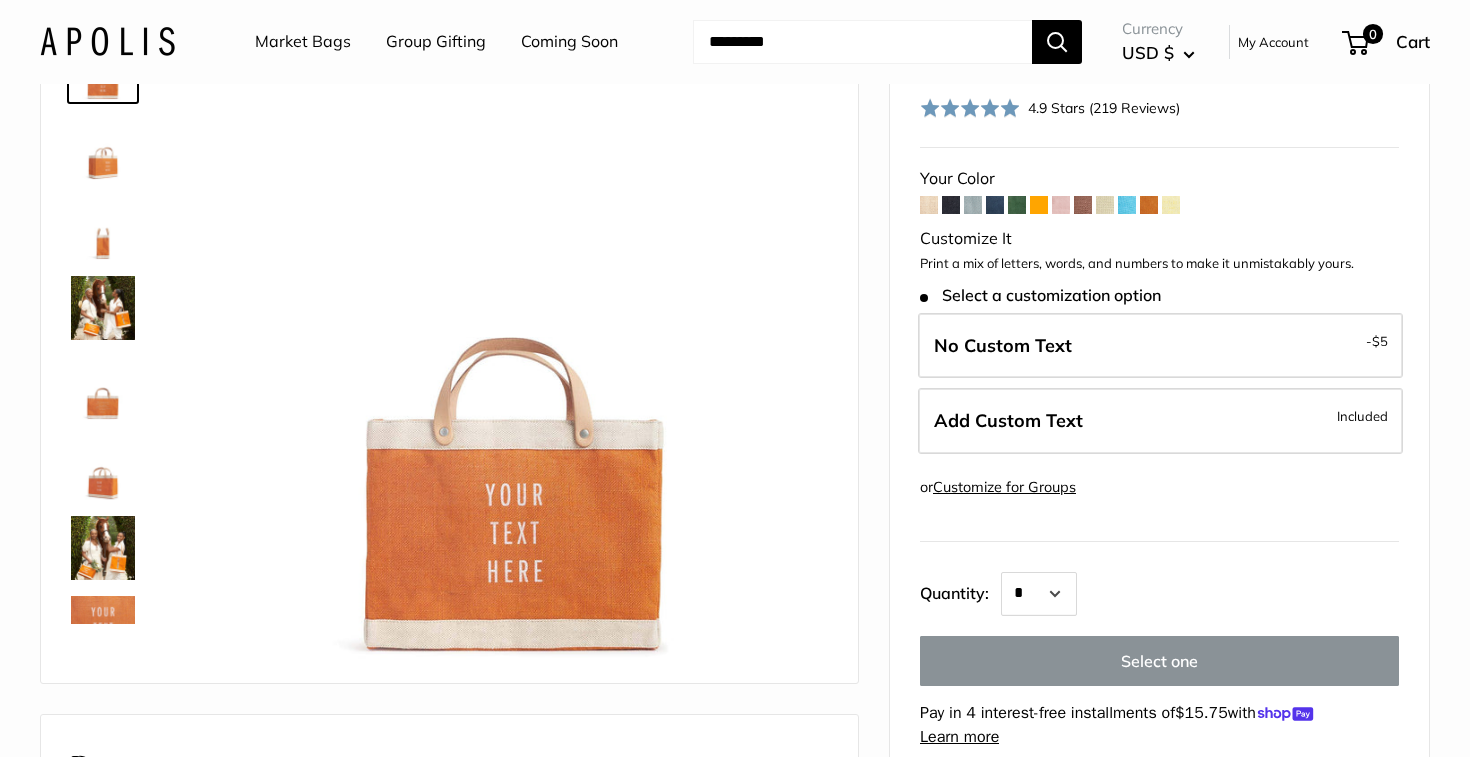 click at bounding box center (1149, 205) 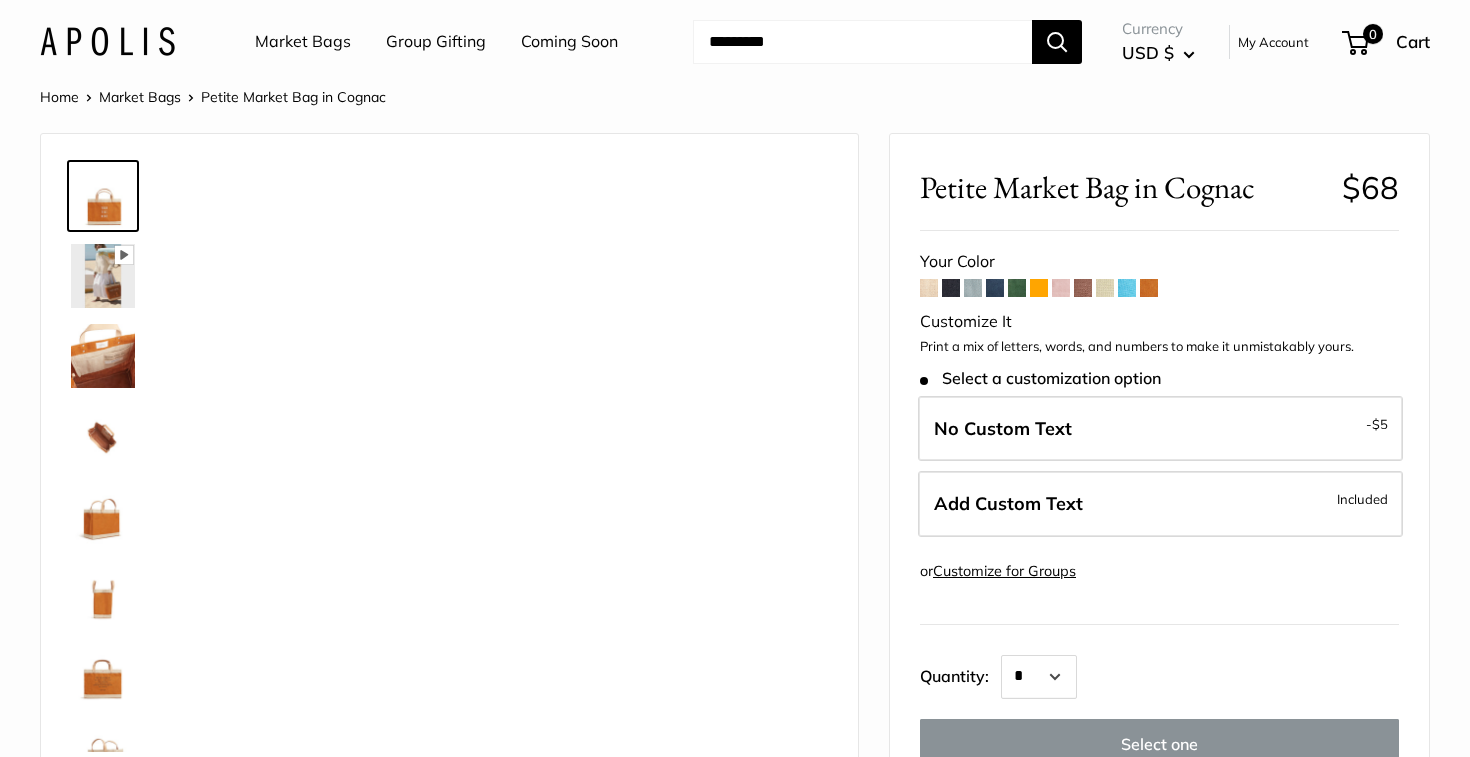 scroll, scrollTop: 0, scrollLeft: 0, axis: both 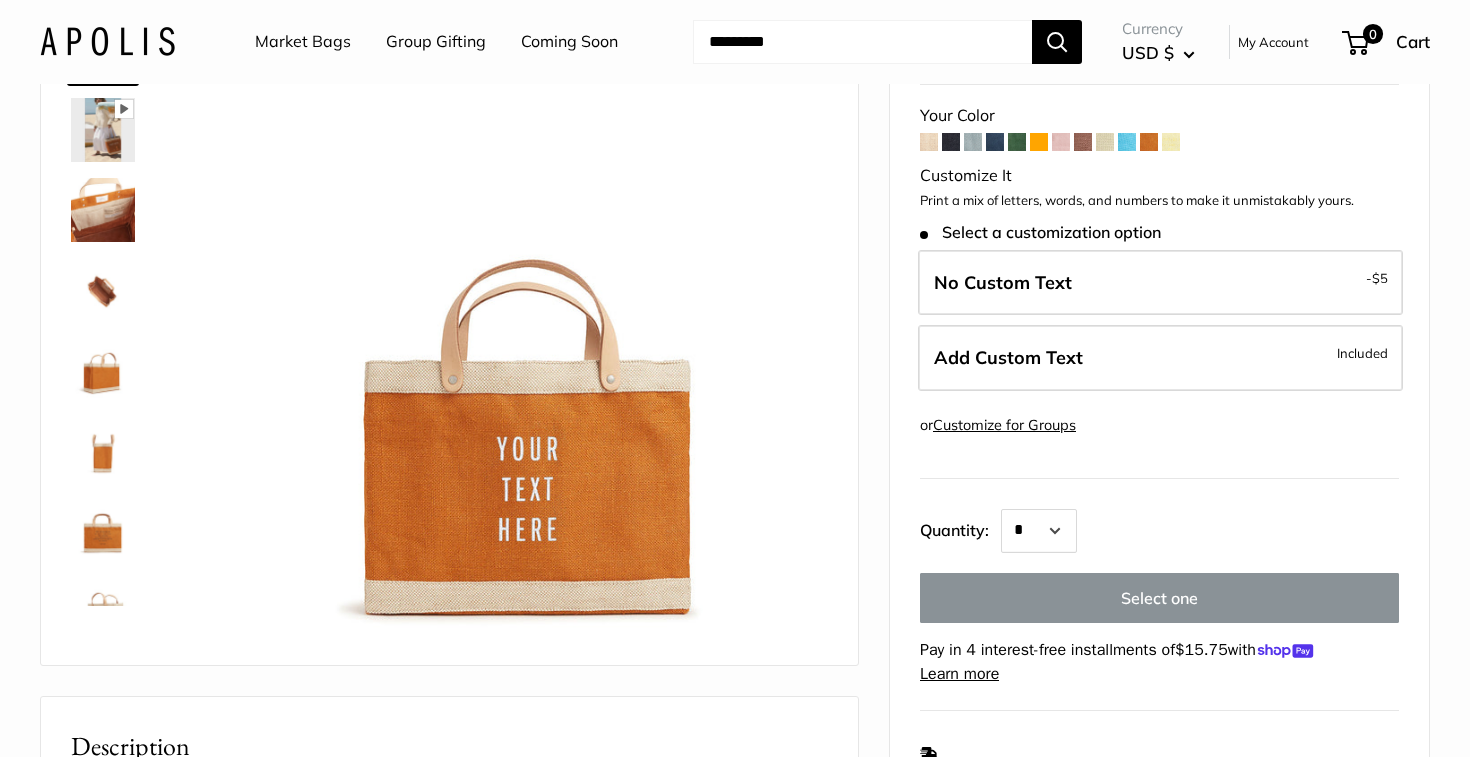 click at bounding box center (1083, 142) 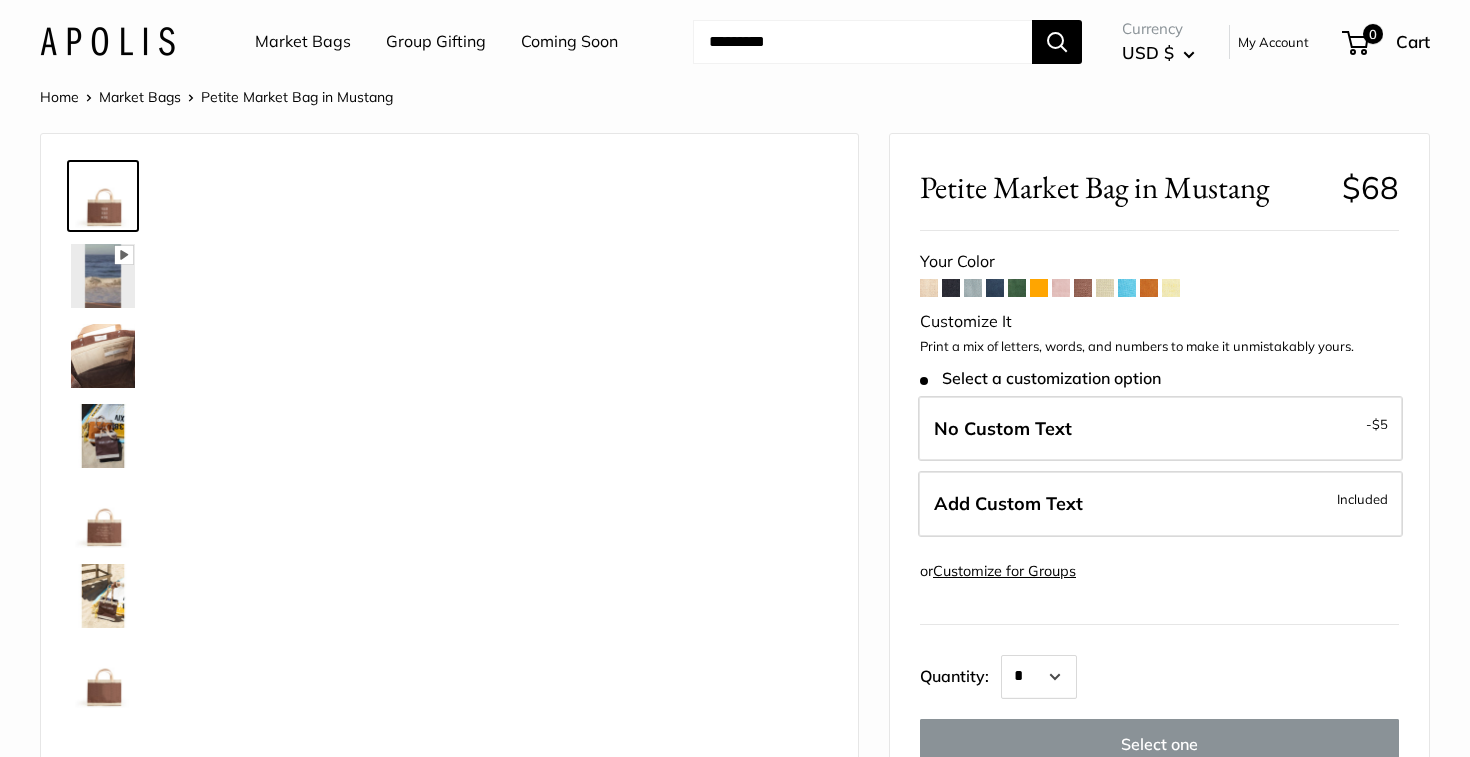 scroll, scrollTop: 0, scrollLeft: 0, axis: both 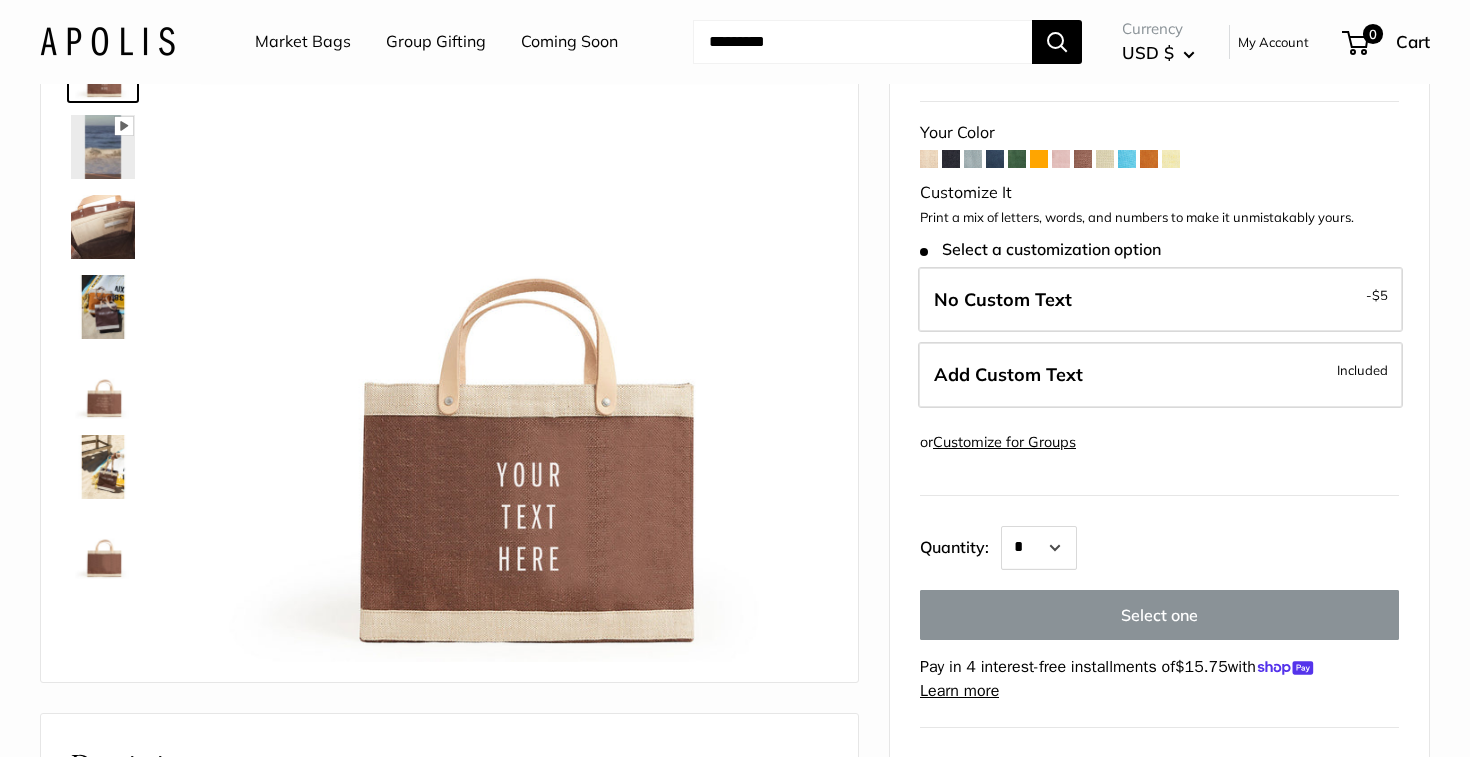 click at bounding box center (1061, 159) 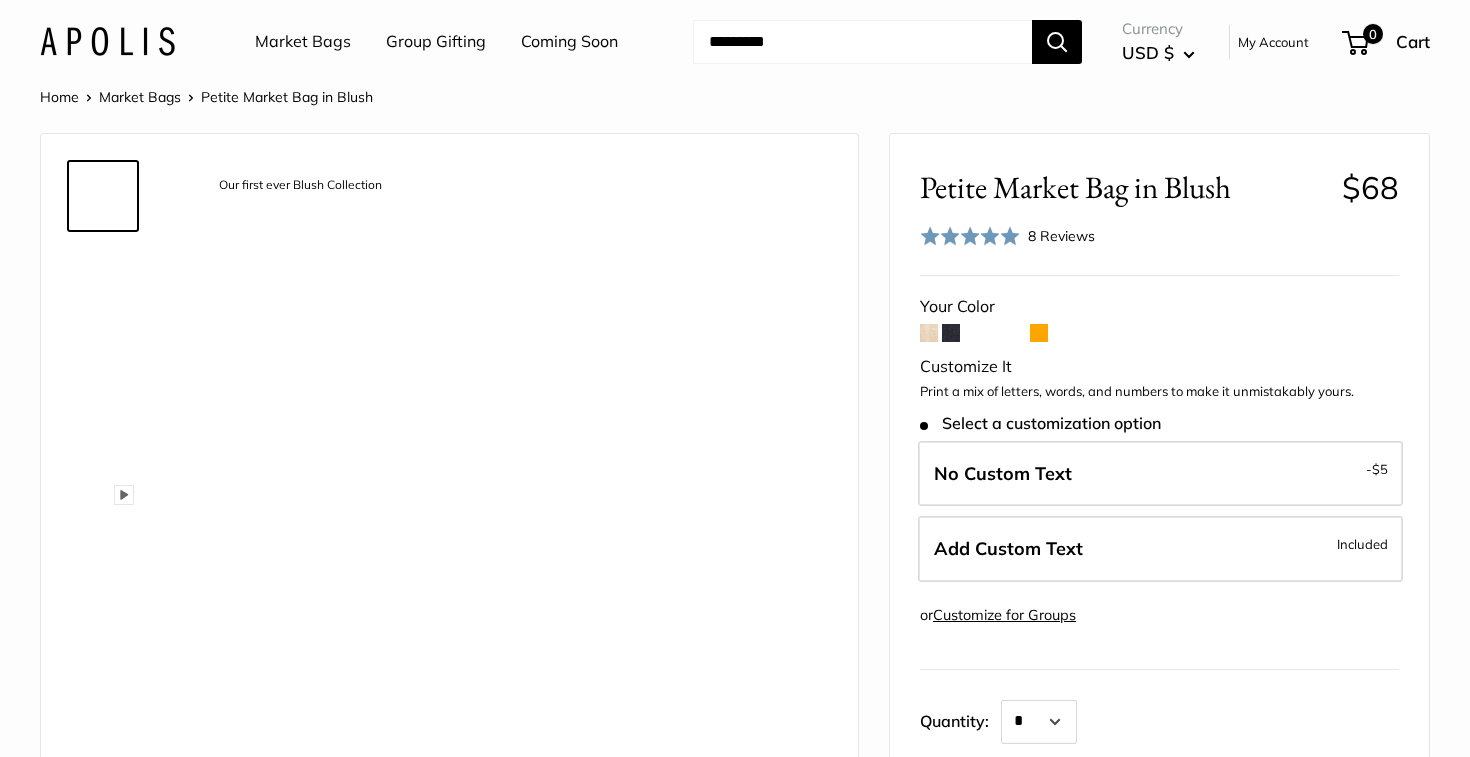 scroll, scrollTop: 0, scrollLeft: 0, axis: both 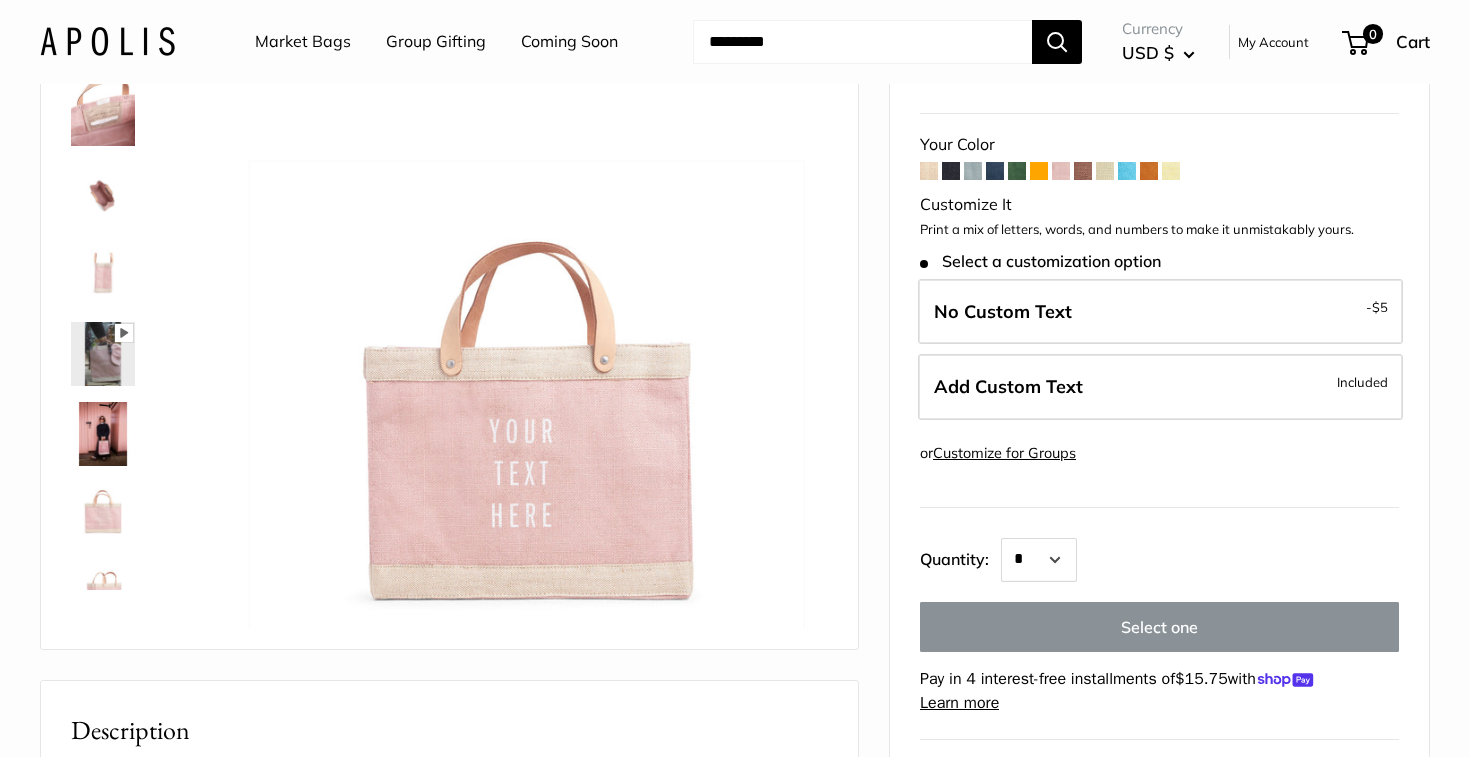 click at bounding box center [1149, 171] 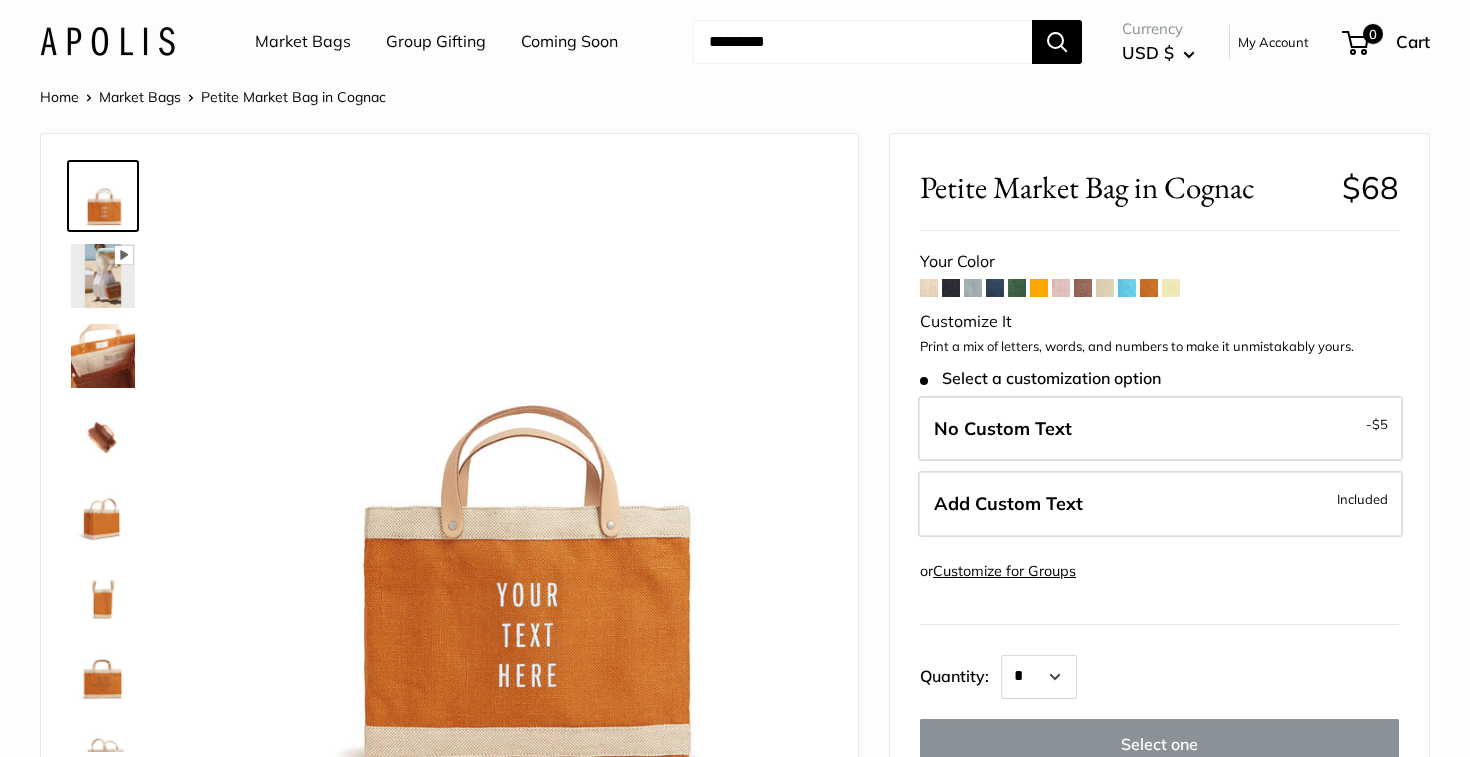 scroll, scrollTop: 0, scrollLeft: 0, axis: both 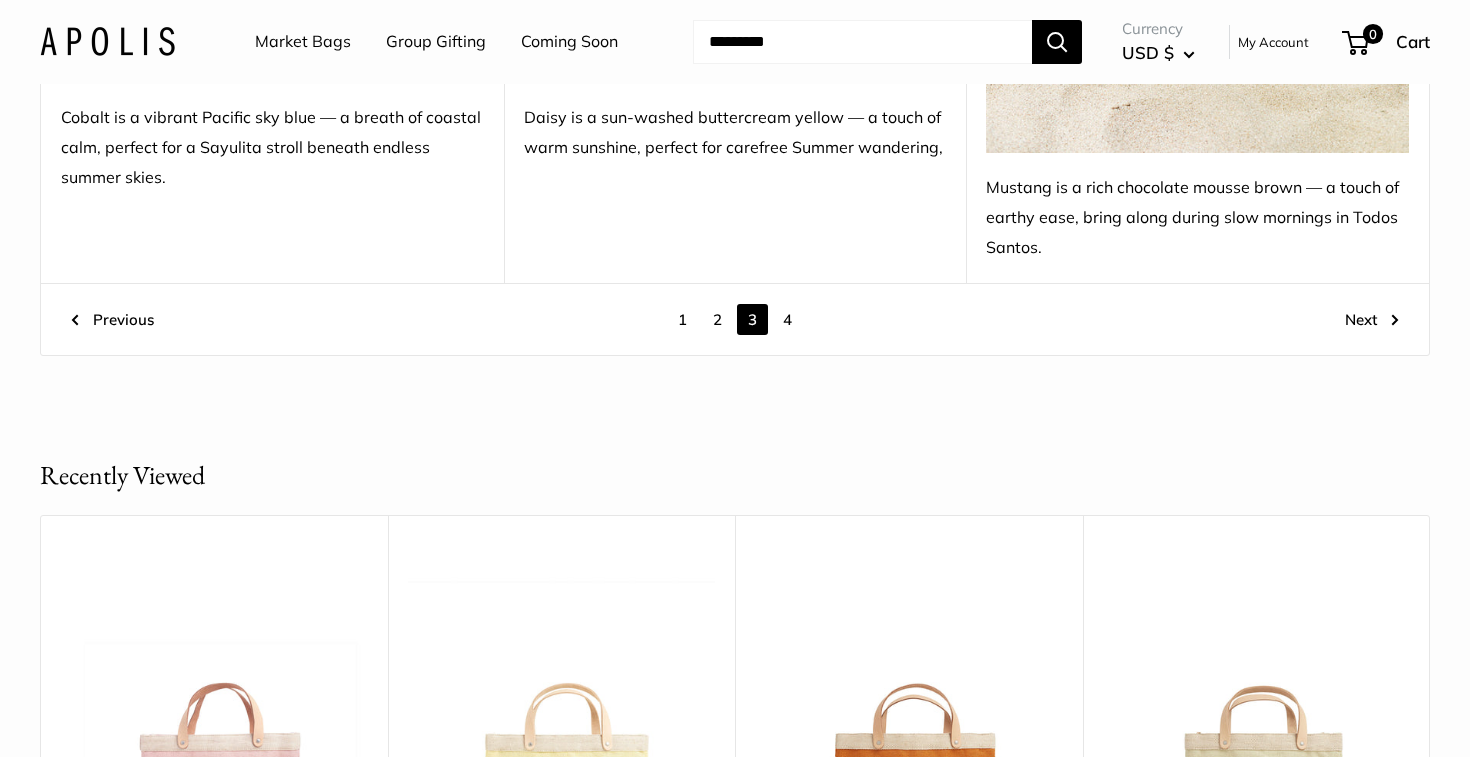 click on "4" at bounding box center [787, 319] 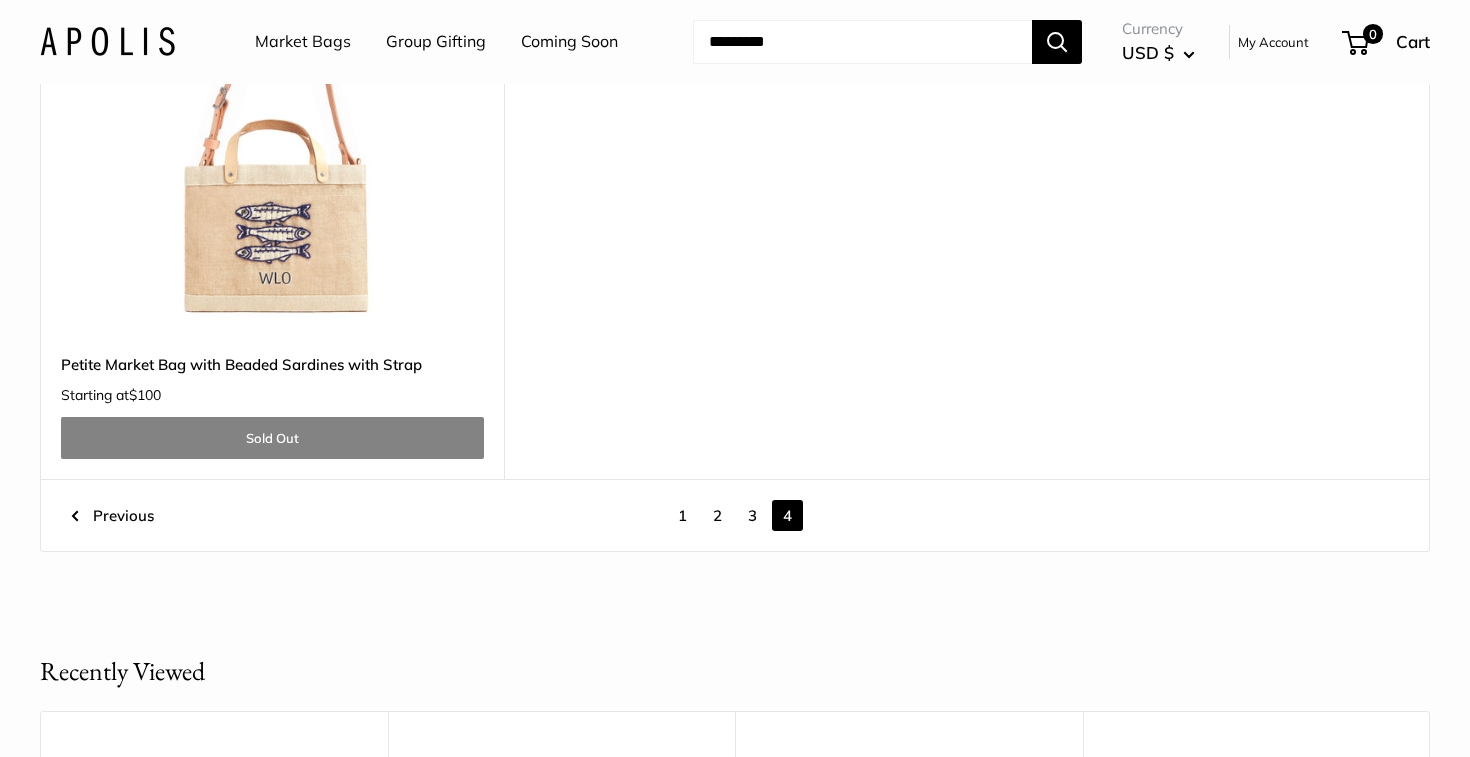 scroll, scrollTop: 4734, scrollLeft: 0, axis: vertical 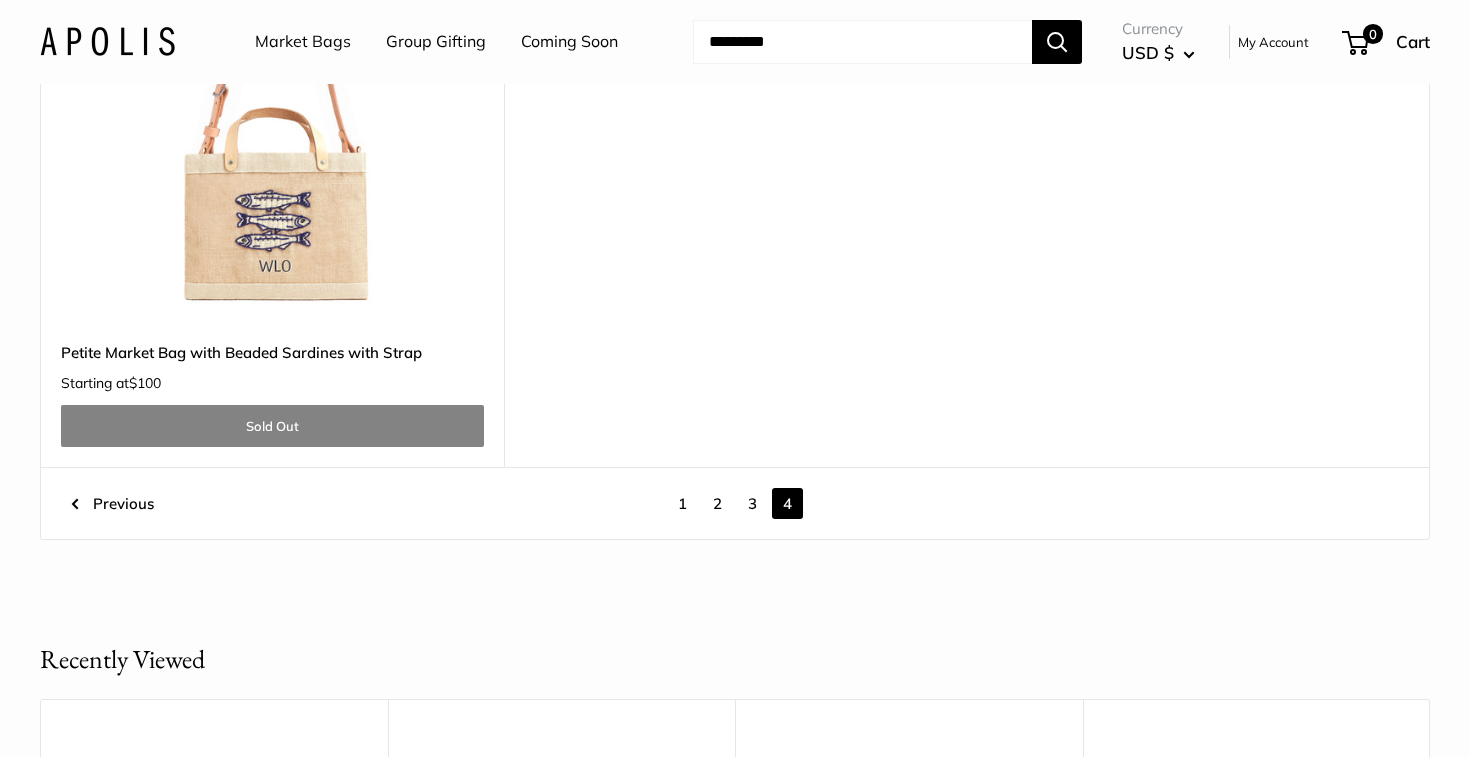 click on "2" at bounding box center [717, 503] 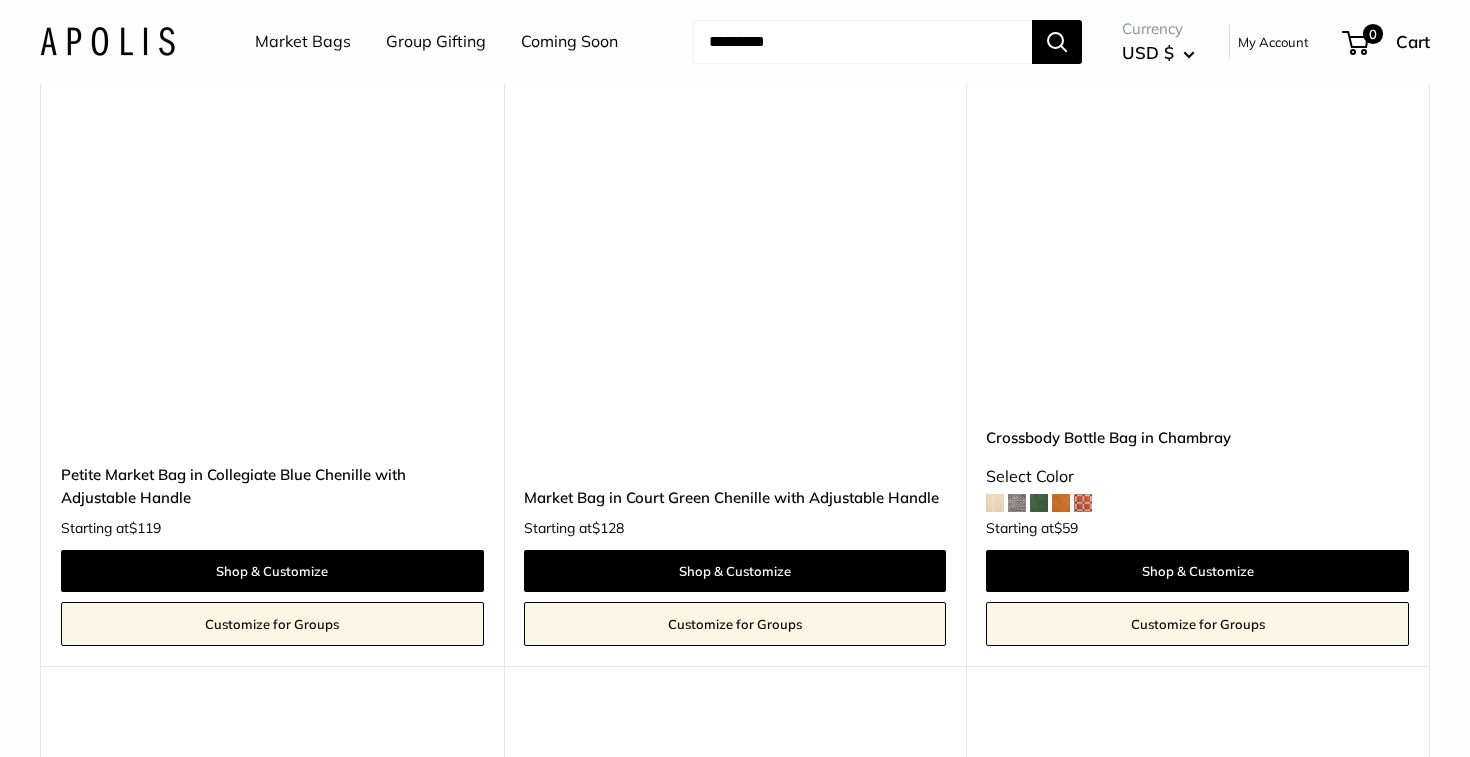 scroll, scrollTop: 3154, scrollLeft: 0, axis: vertical 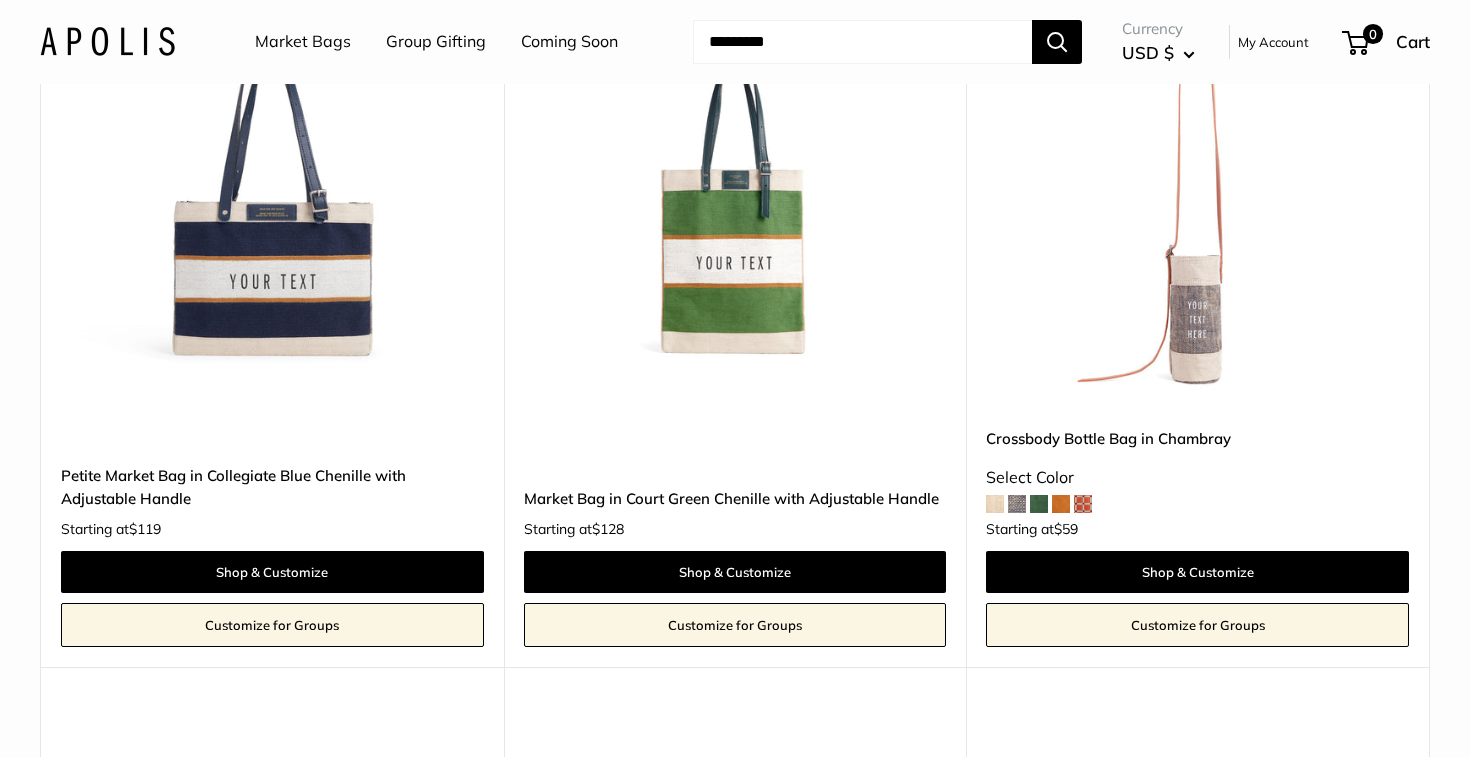click at bounding box center (0, 0) 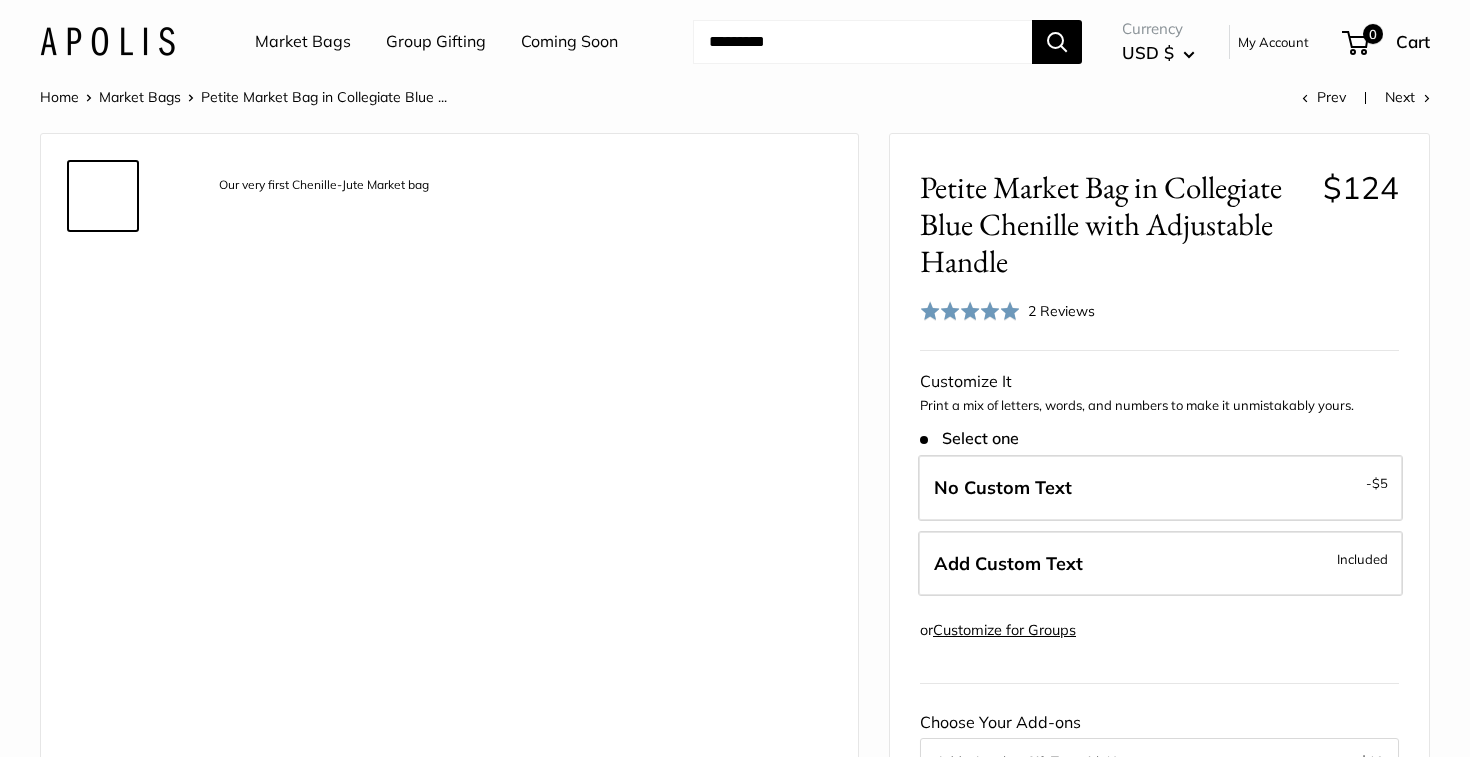 scroll, scrollTop: 0, scrollLeft: 0, axis: both 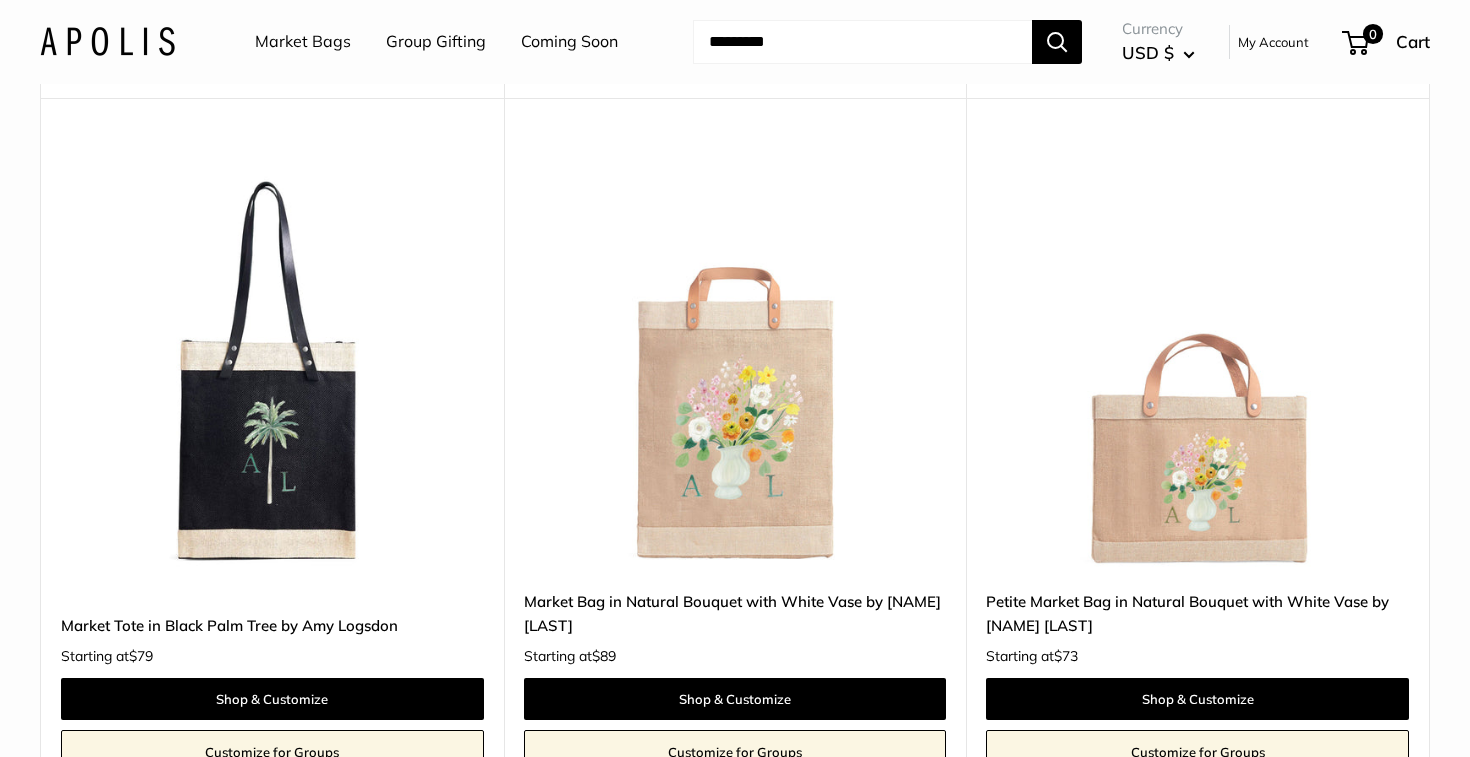 click on "Market Tote in Black Palm Tree by Amy Logsdon" at bounding box center [272, 625] 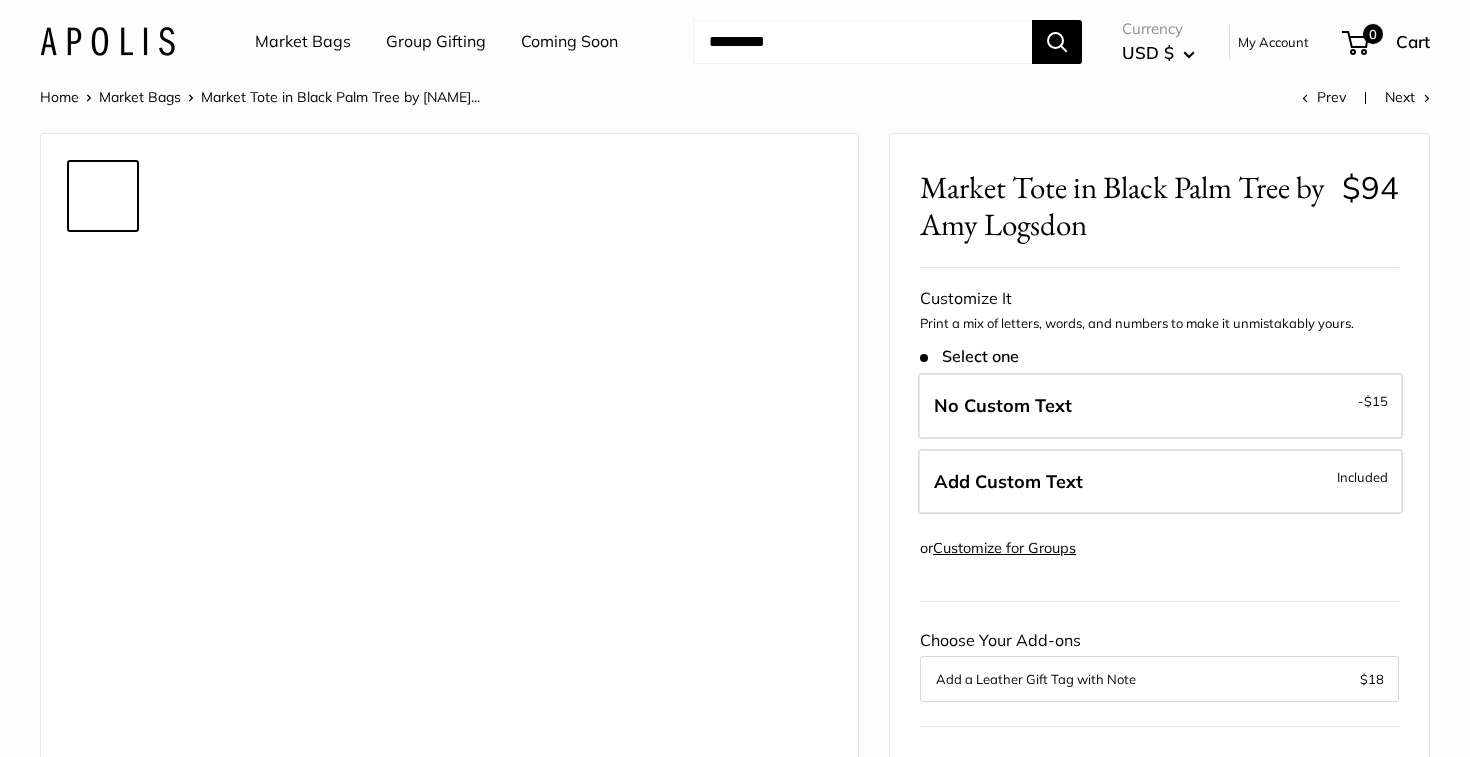 scroll, scrollTop: 0, scrollLeft: 0, axis: both 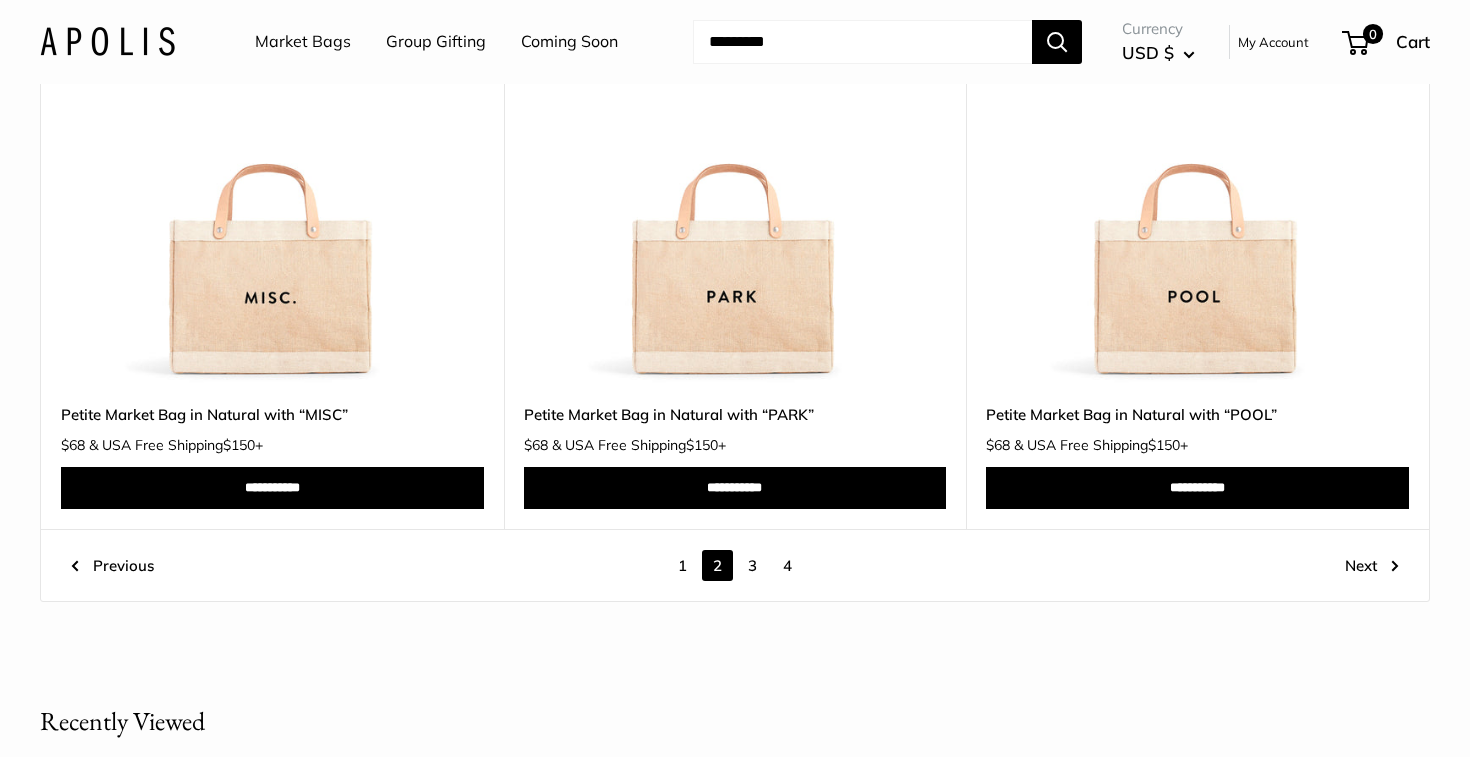 click on "3" at bounding box center (752, 565) 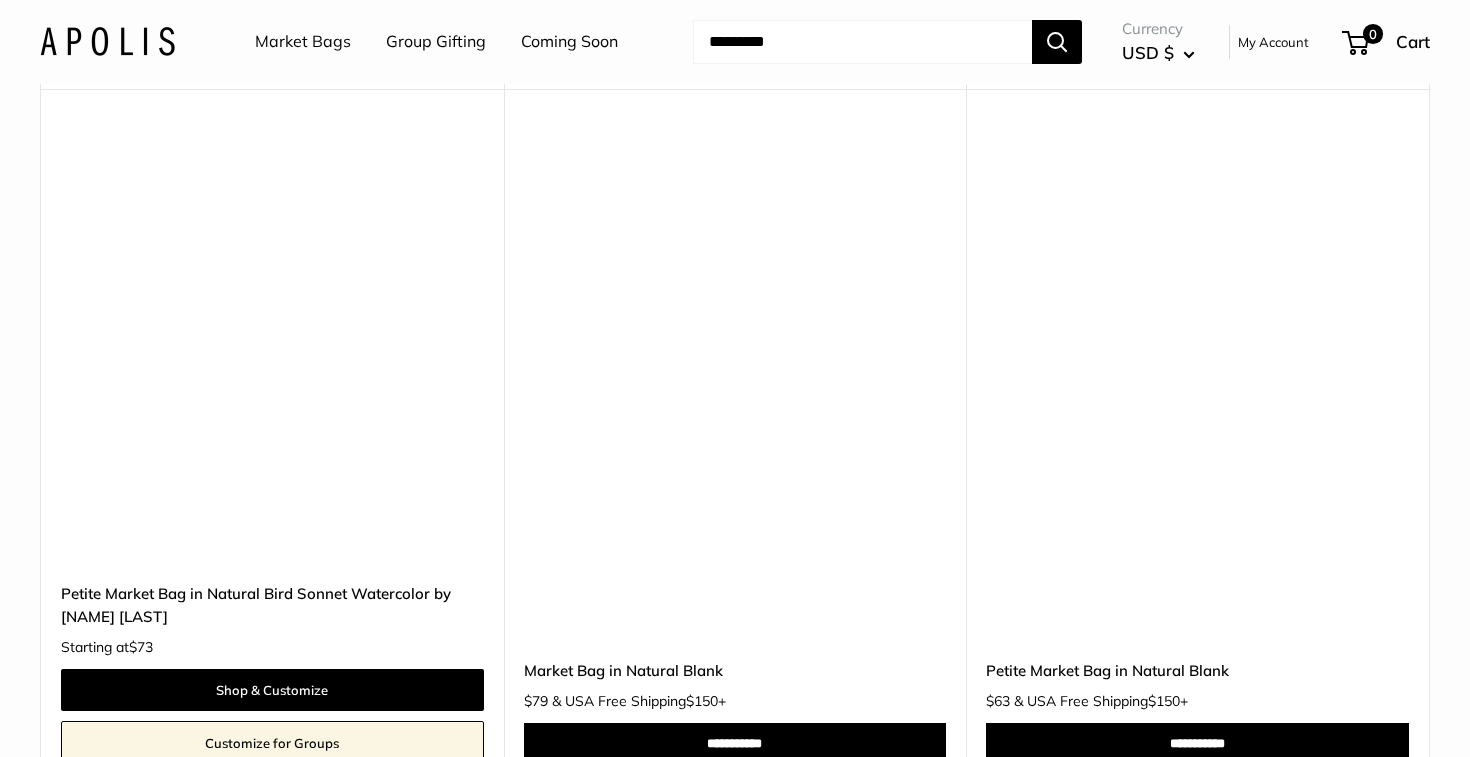 scroll, scrollTop: 8490, scrollLeft: 0, axis: vertical 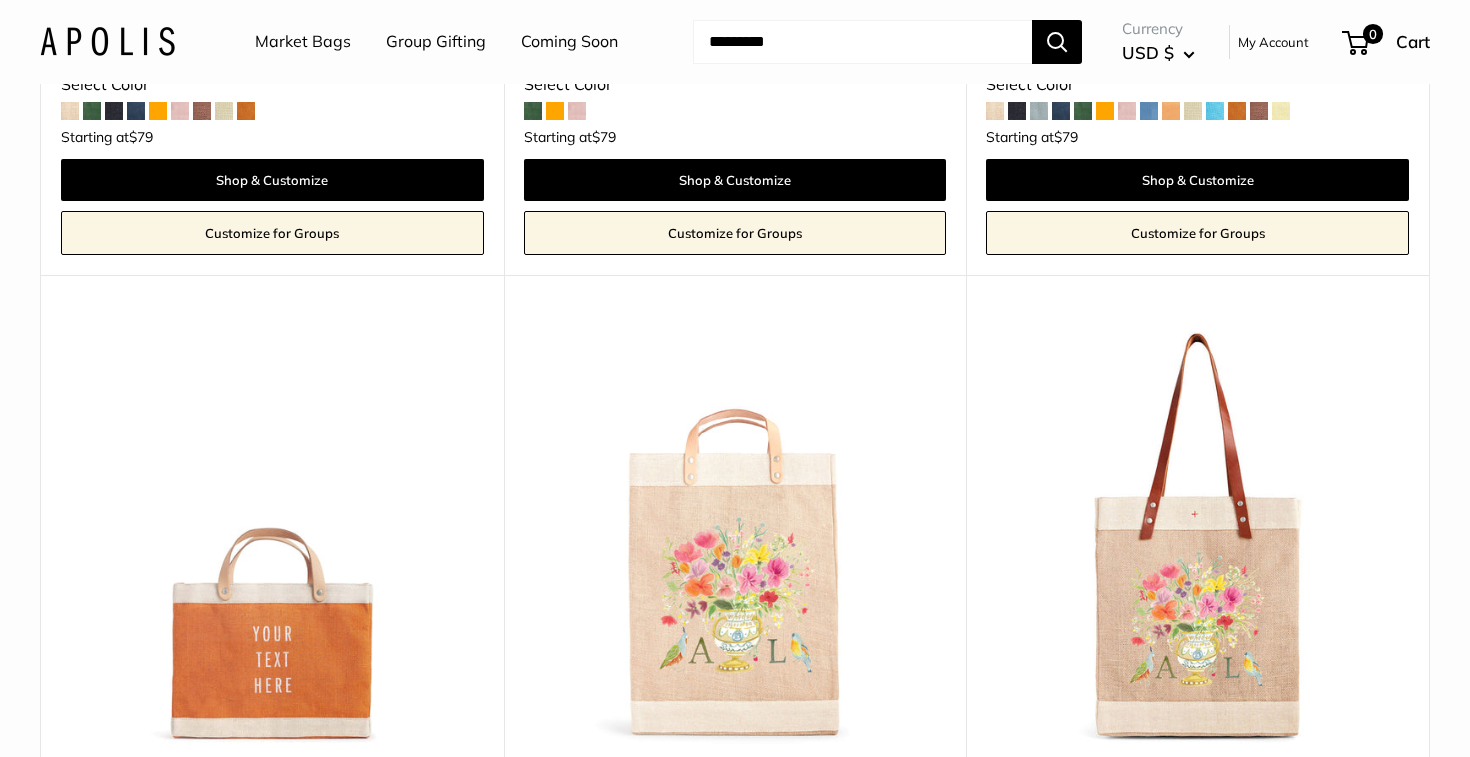 click at bounding box center (0, 0) 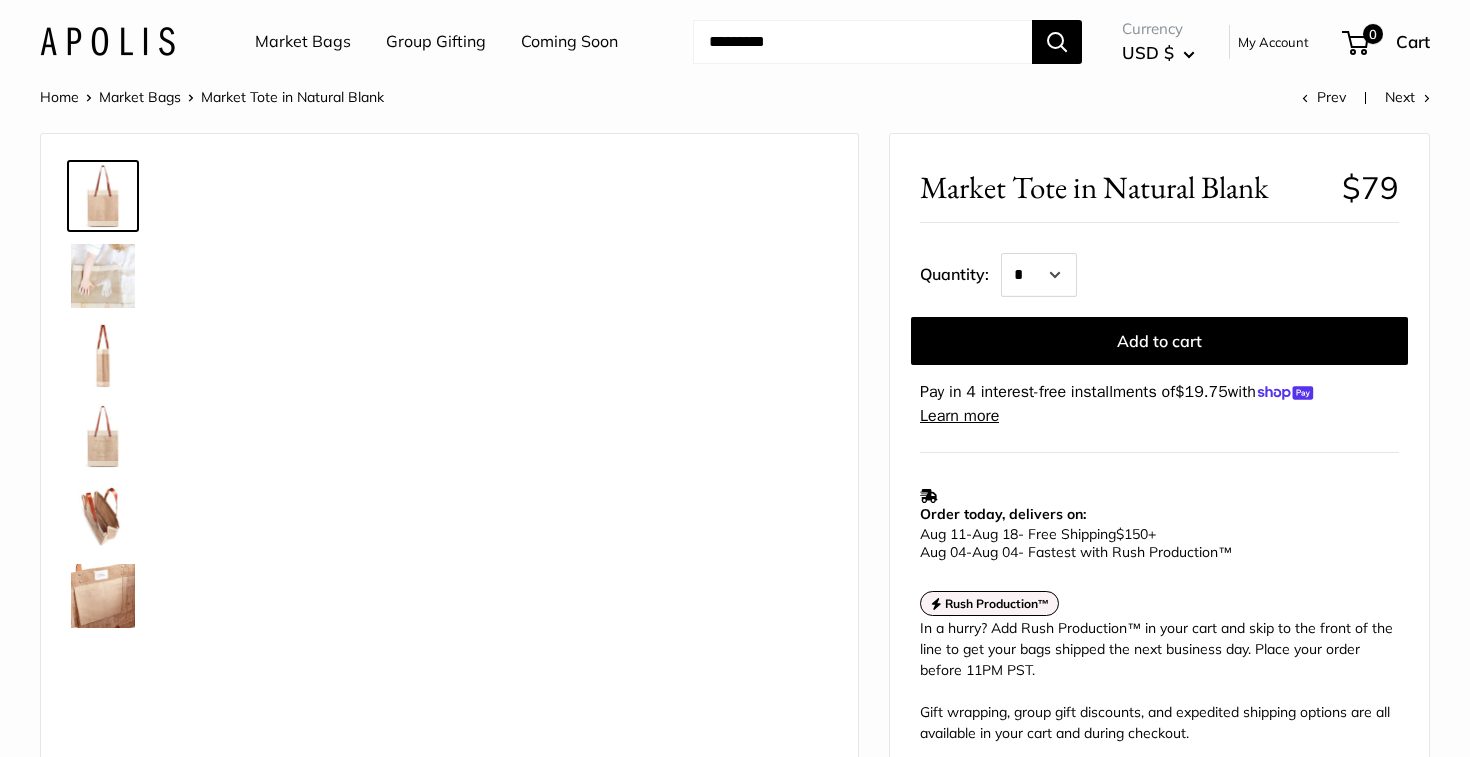 scroll, scrollTop: 0, scrollLeft: 0, axis: both 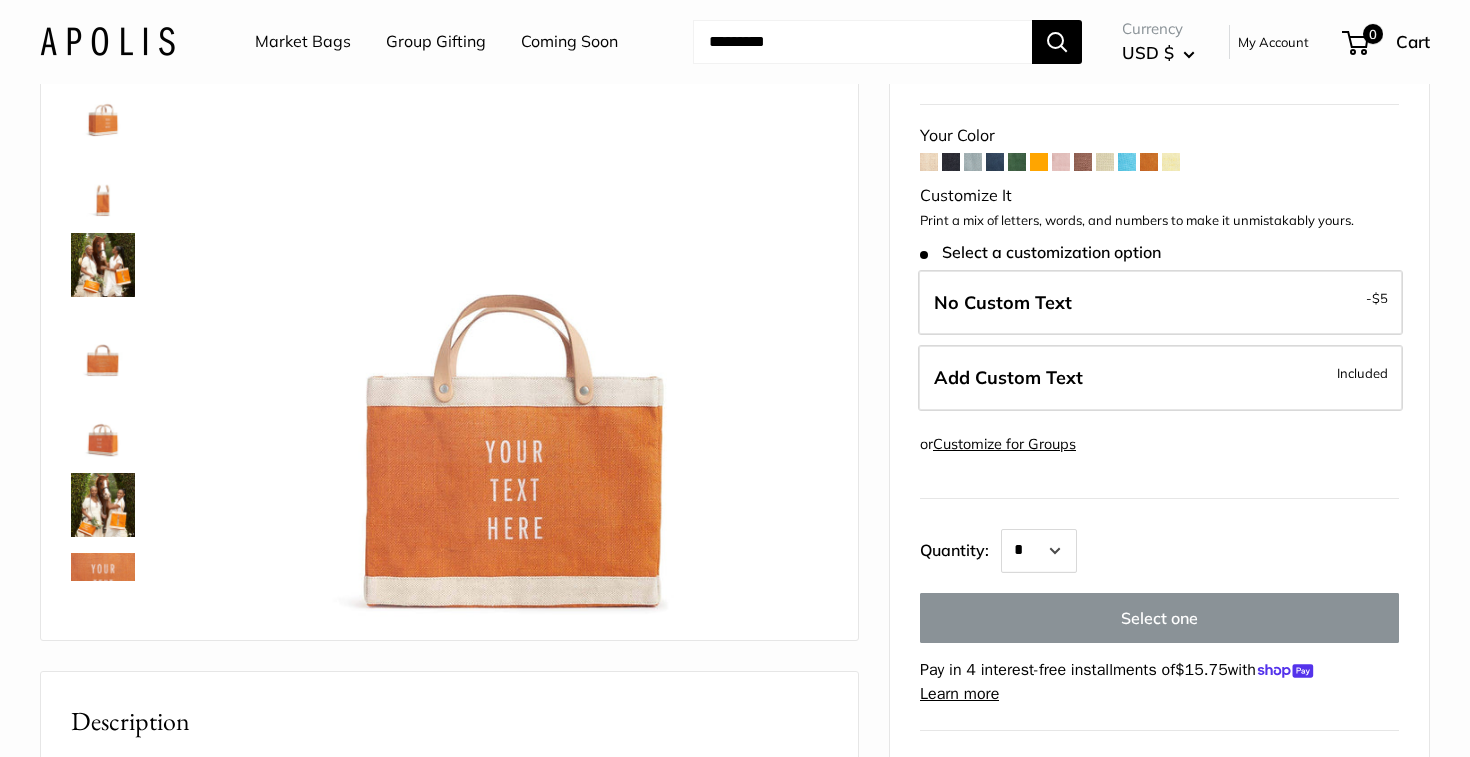 click at bounding box center (929, 162) 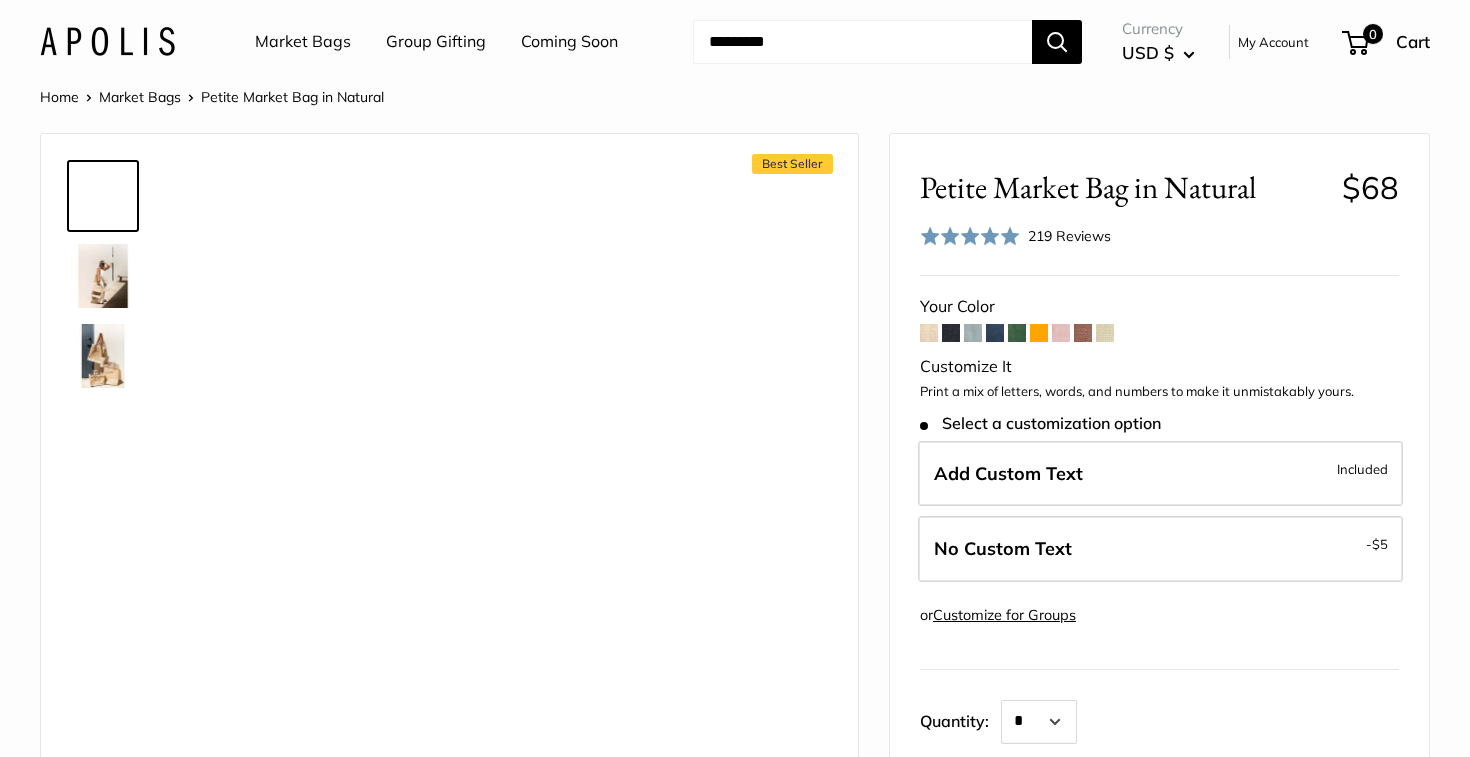 scroll, scrollTop: 0, scrollLeft: 0, axis: both 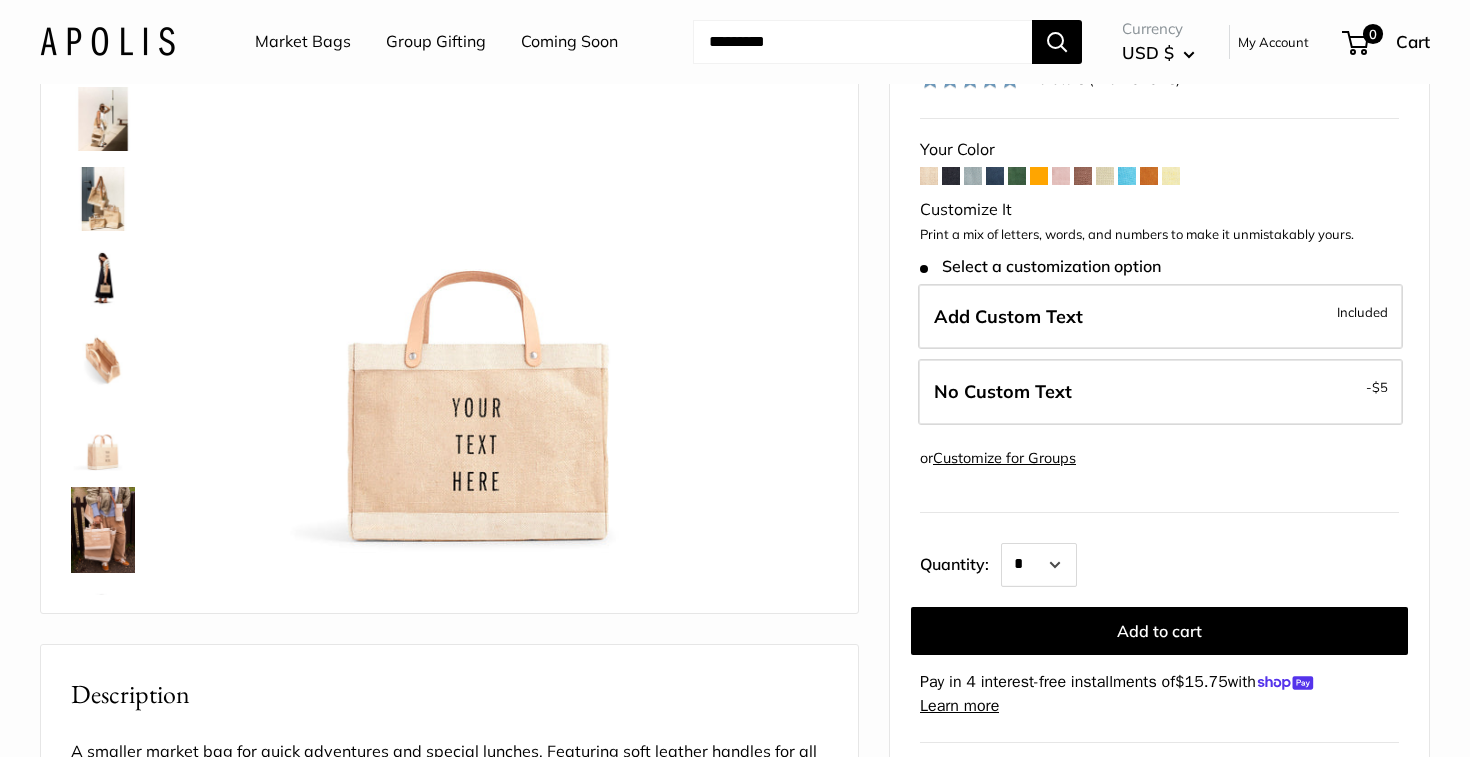 click at bounding box center [951, 176] 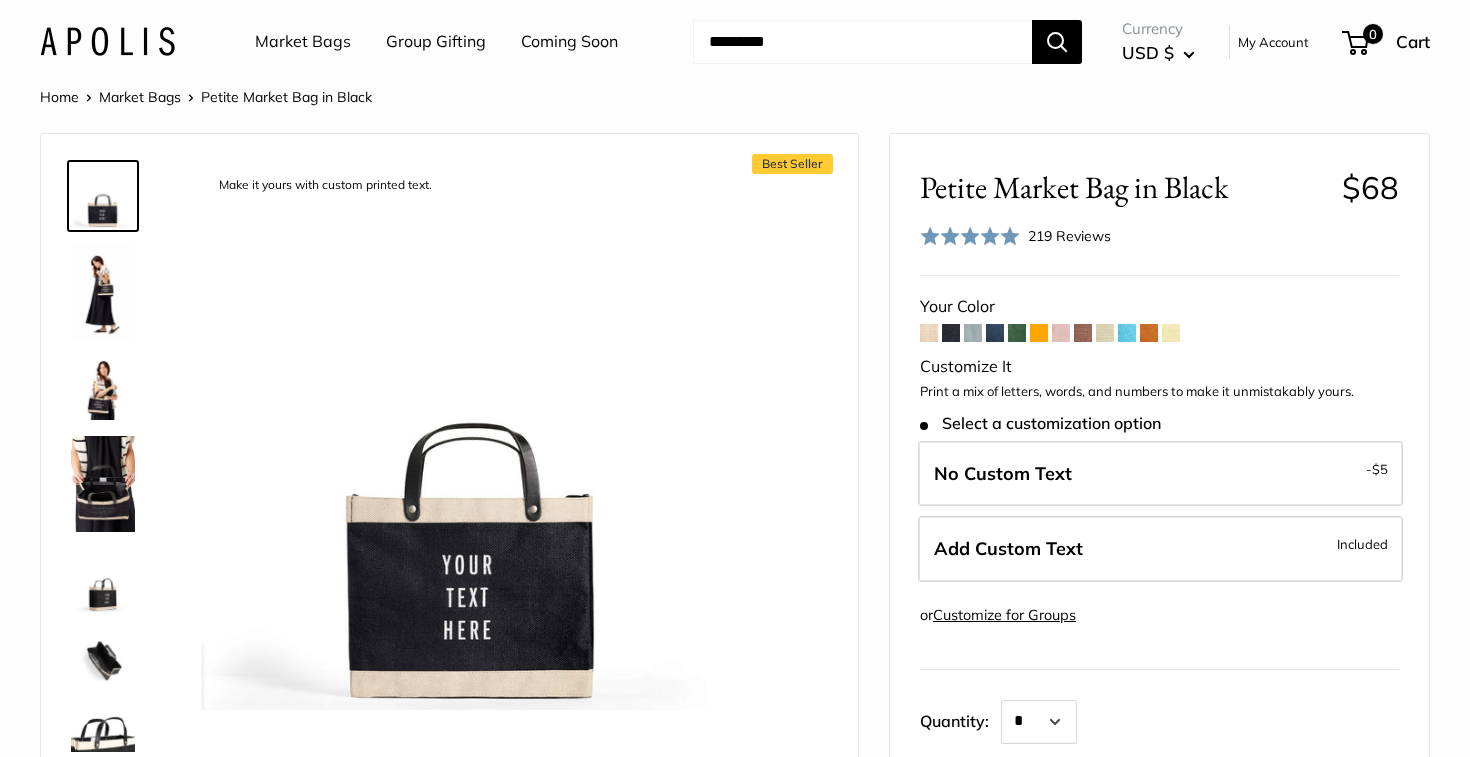 scroll, scrollTop: 0, scrollLeft: 0, axis: both 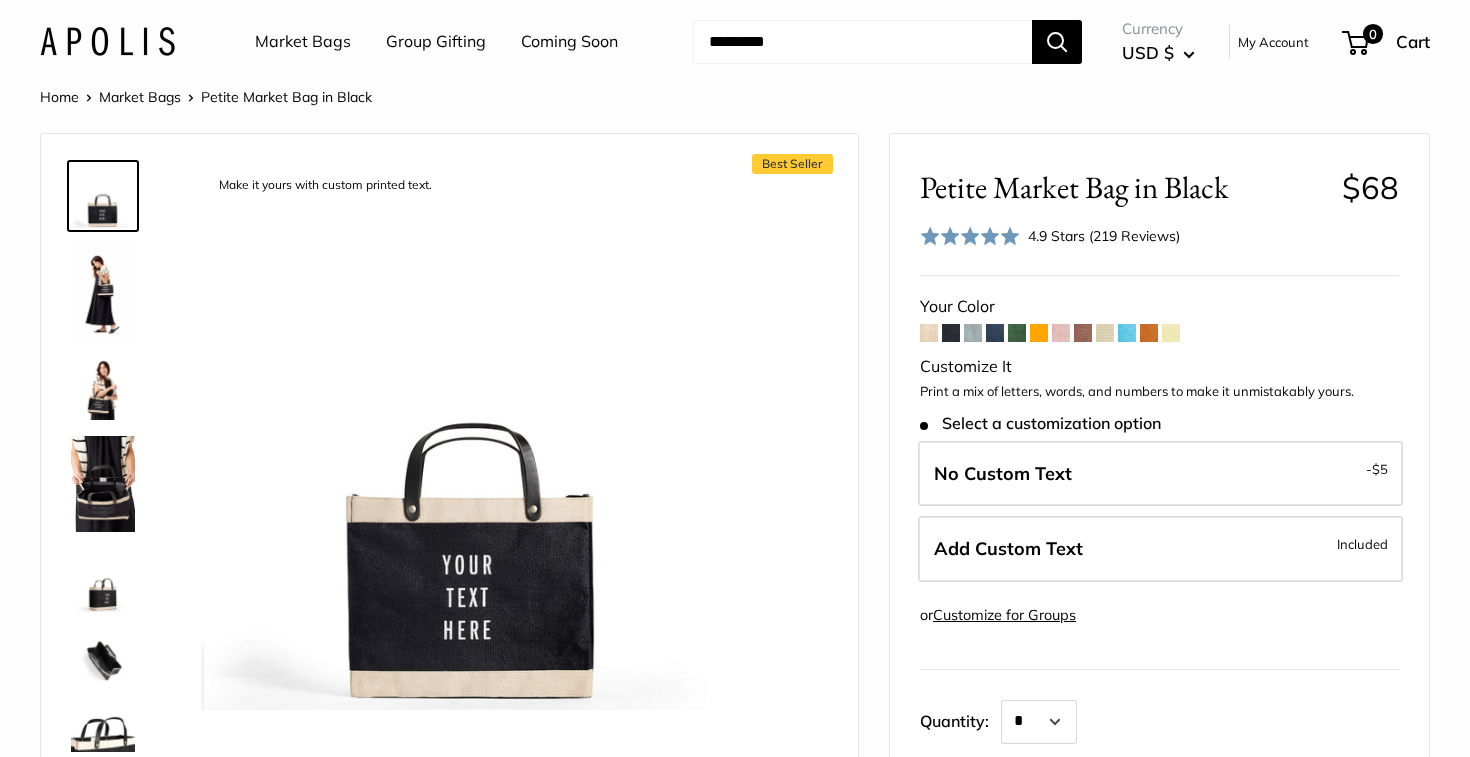 click at bounding box center (995, 333) 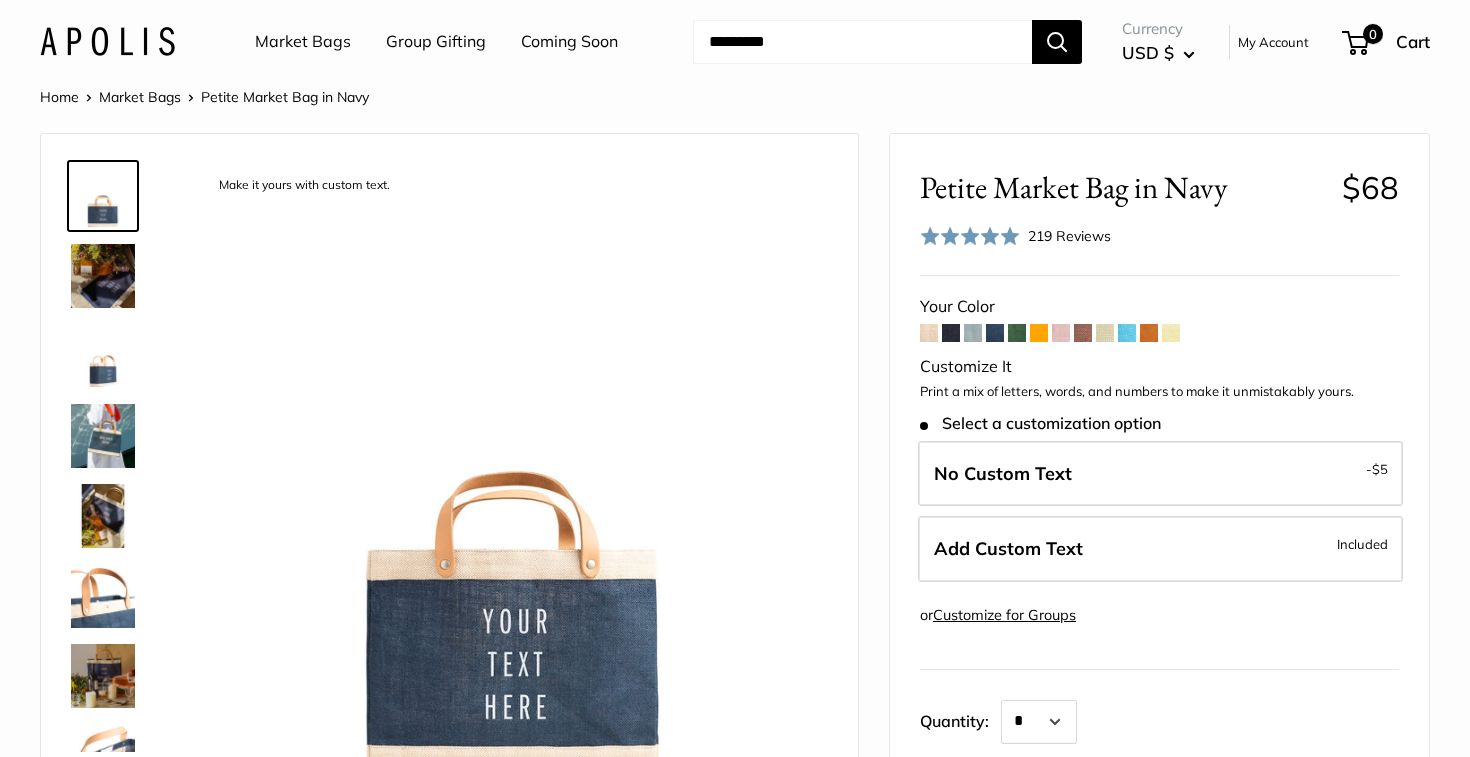 scroll, scrollTop: 0, scrollLeft: 0, axis: both 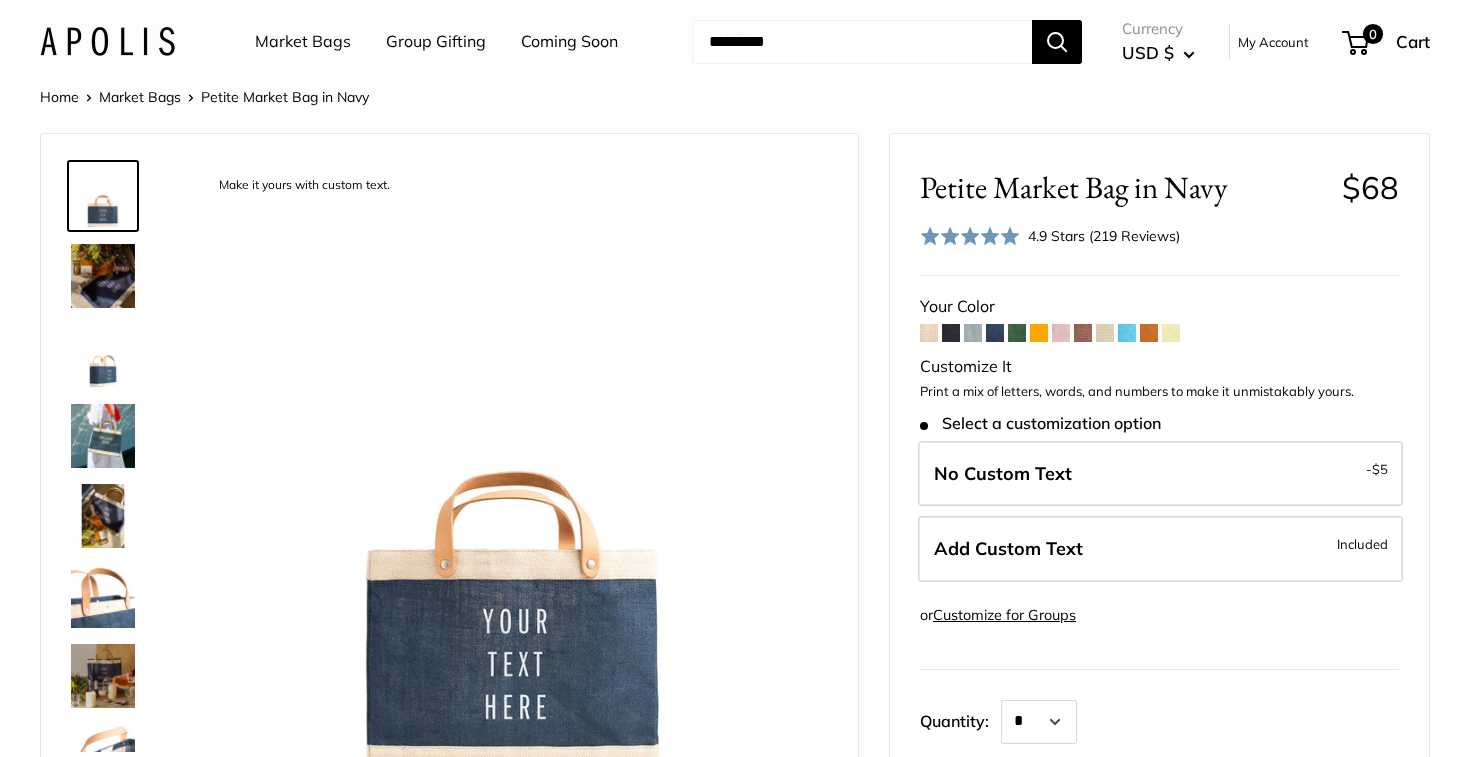 click at bounding box center (951, 333) 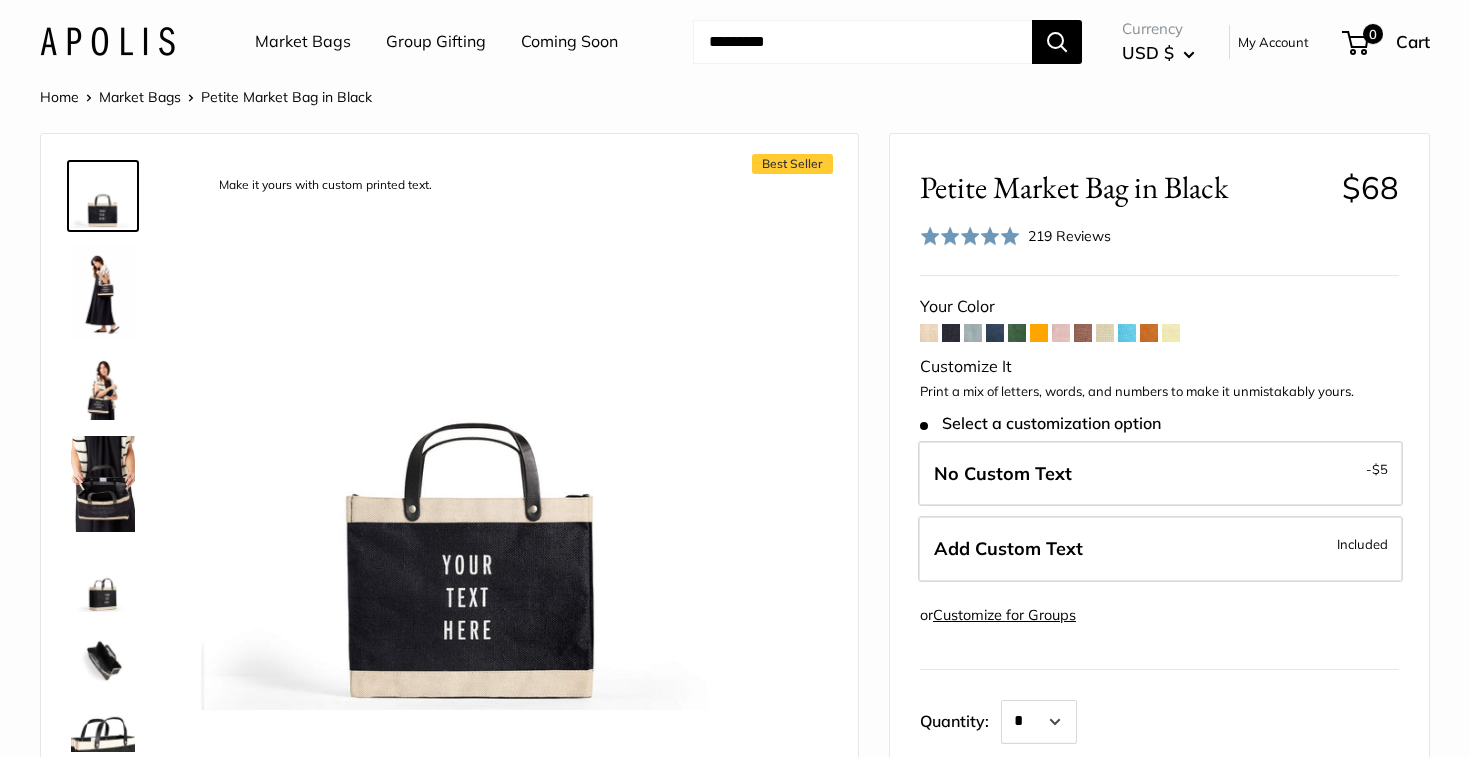 scroll, scrollTop: 0, scrollLeft: 0, axis: both 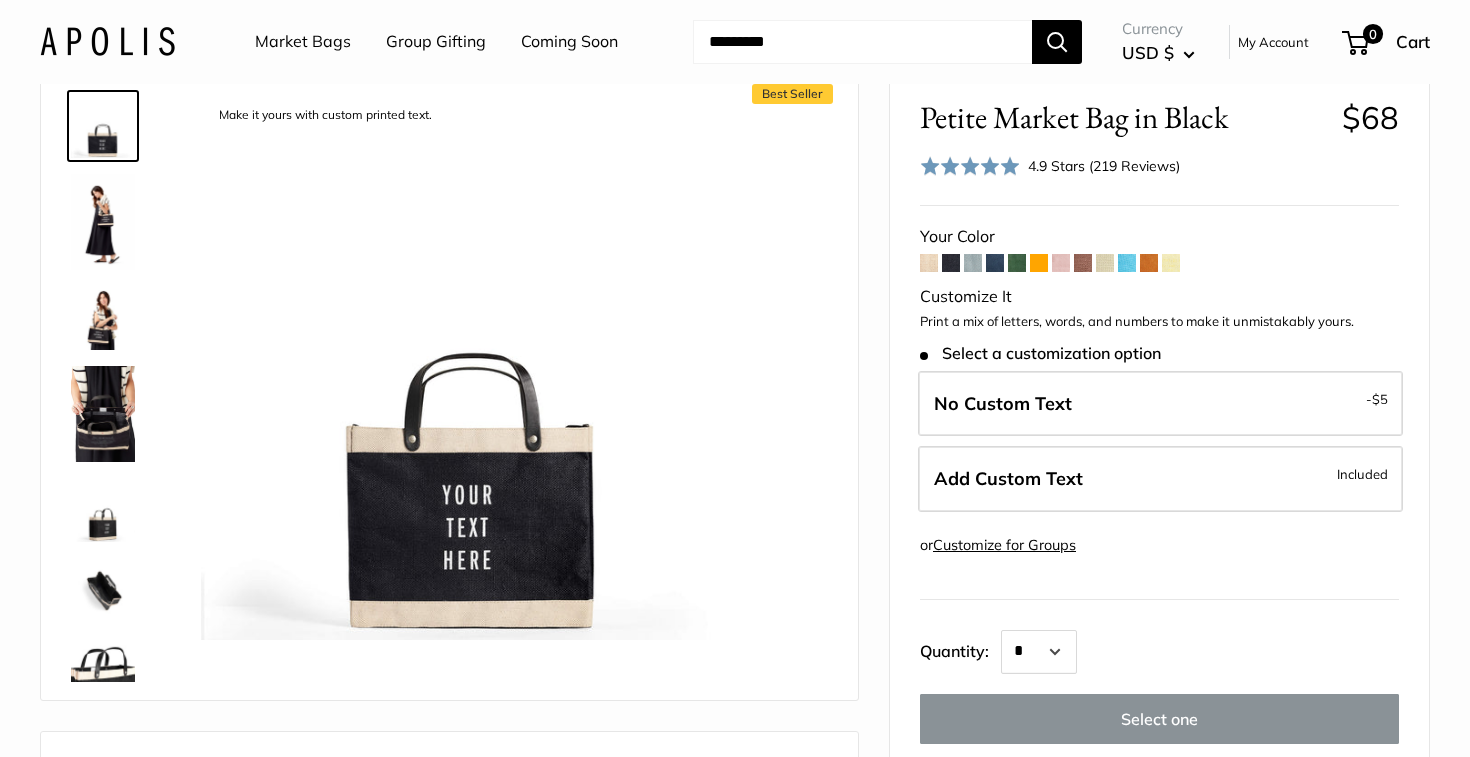 click at bounding box center (1061, 263) 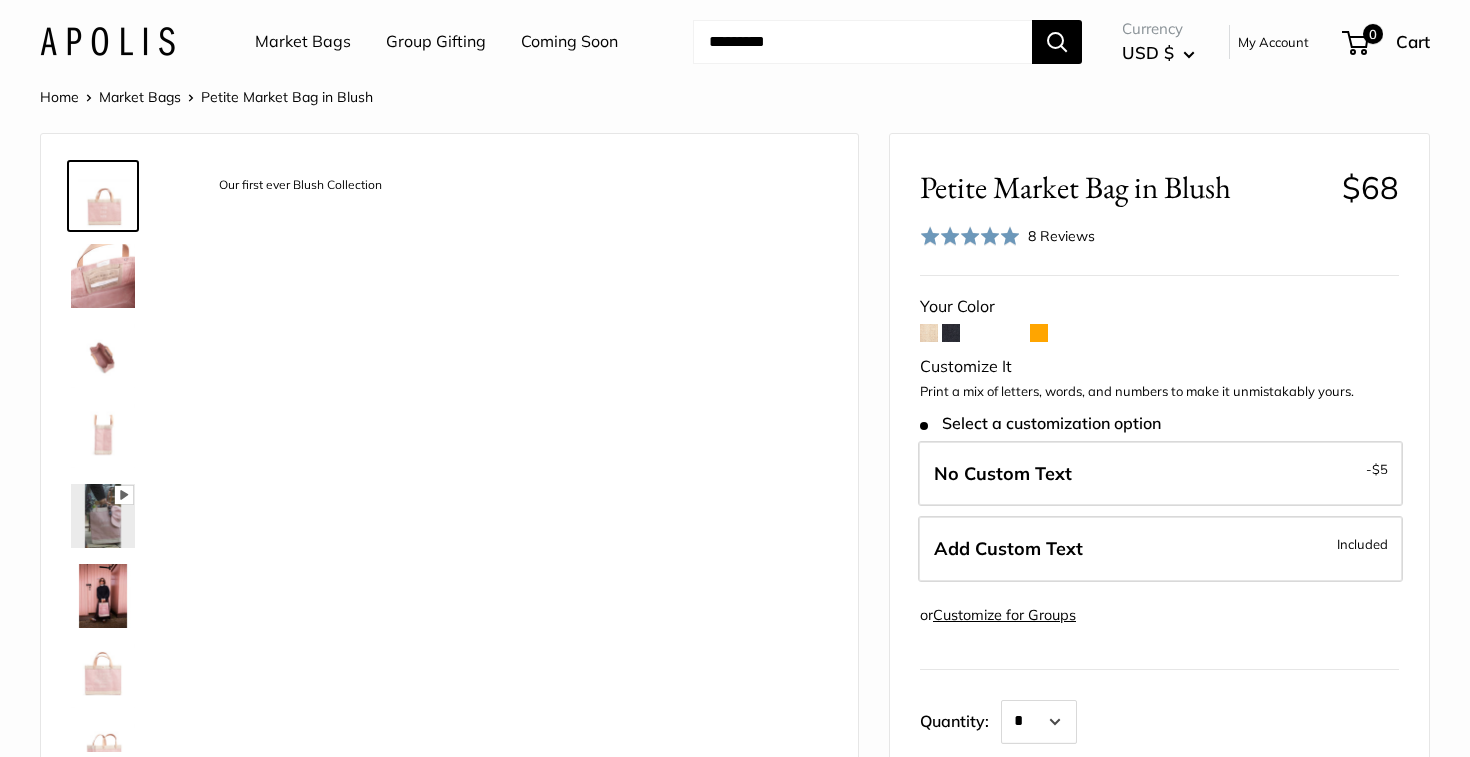 scroll, scrollTop: 0, scrollLeft: 0, axis: both 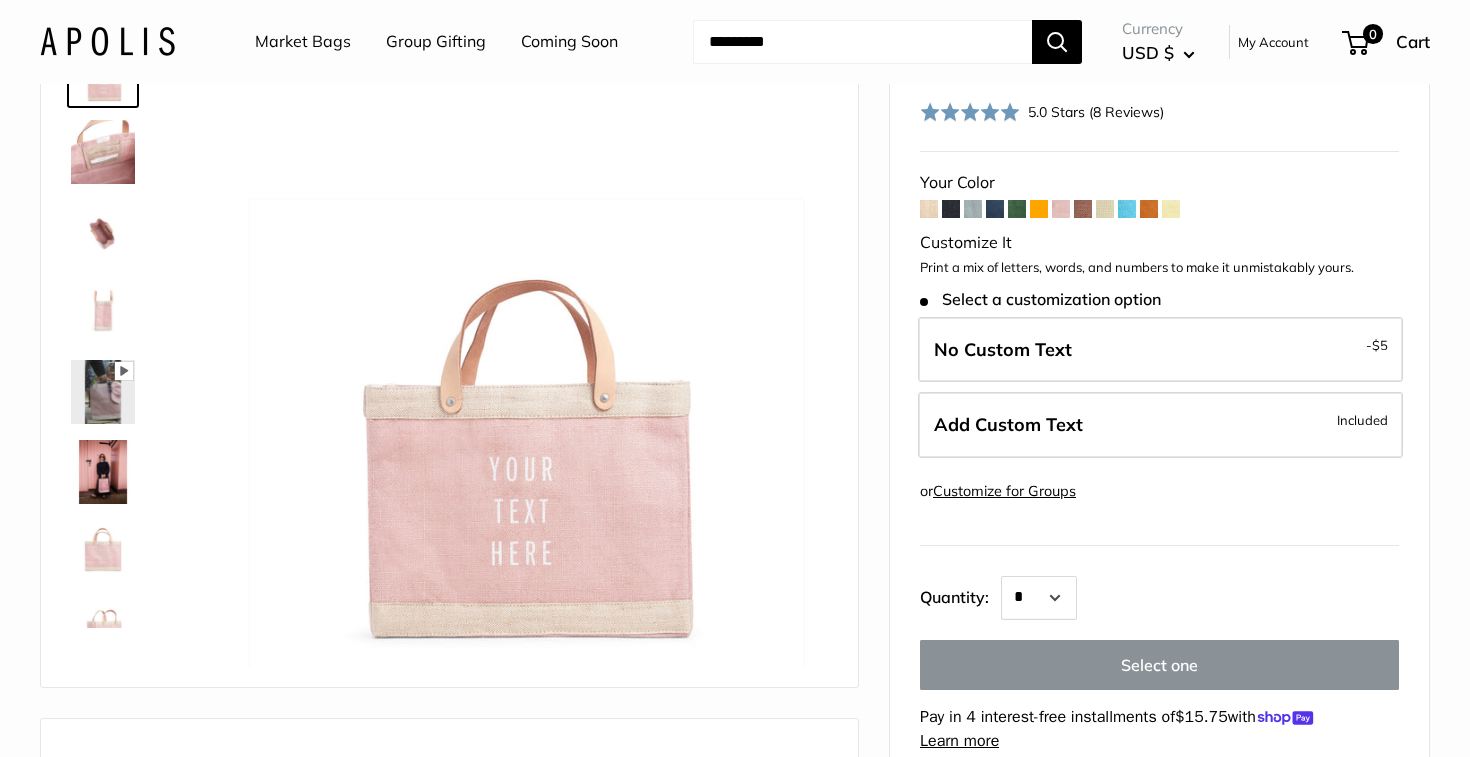 click at bounding box center (1149, 209) 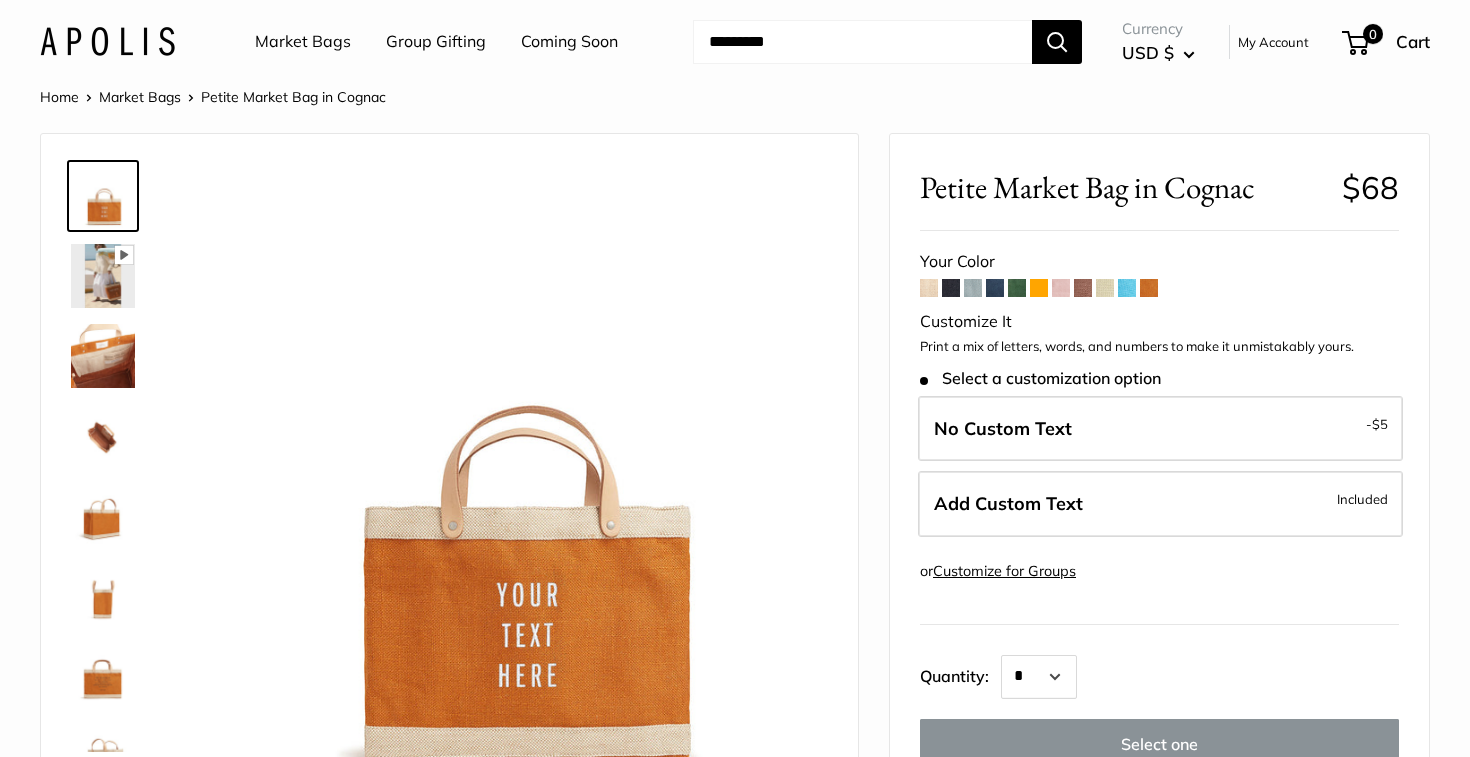 scroll, scrollTop: 0, scrollLeft: 0, axis: both 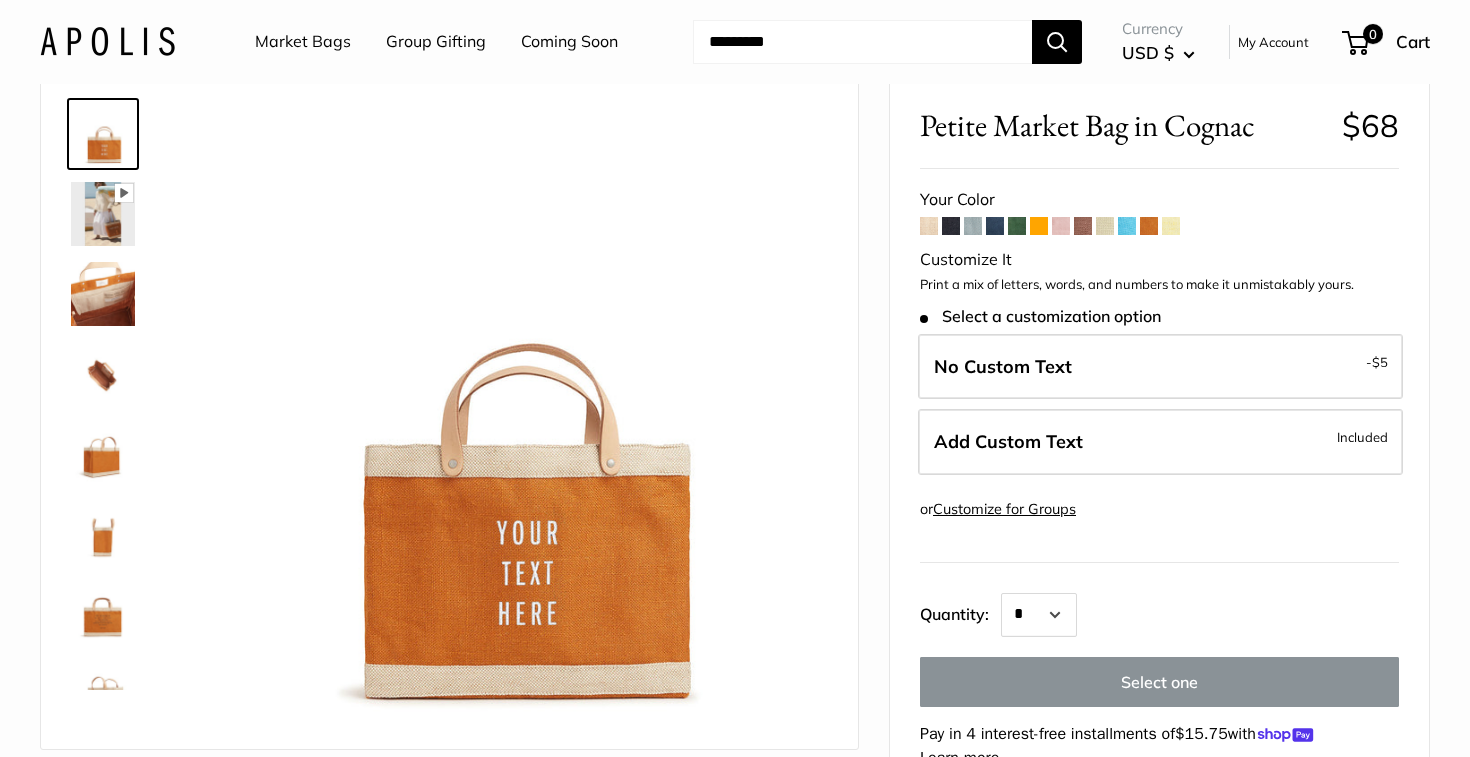 click at bounding box center [1127, 226] 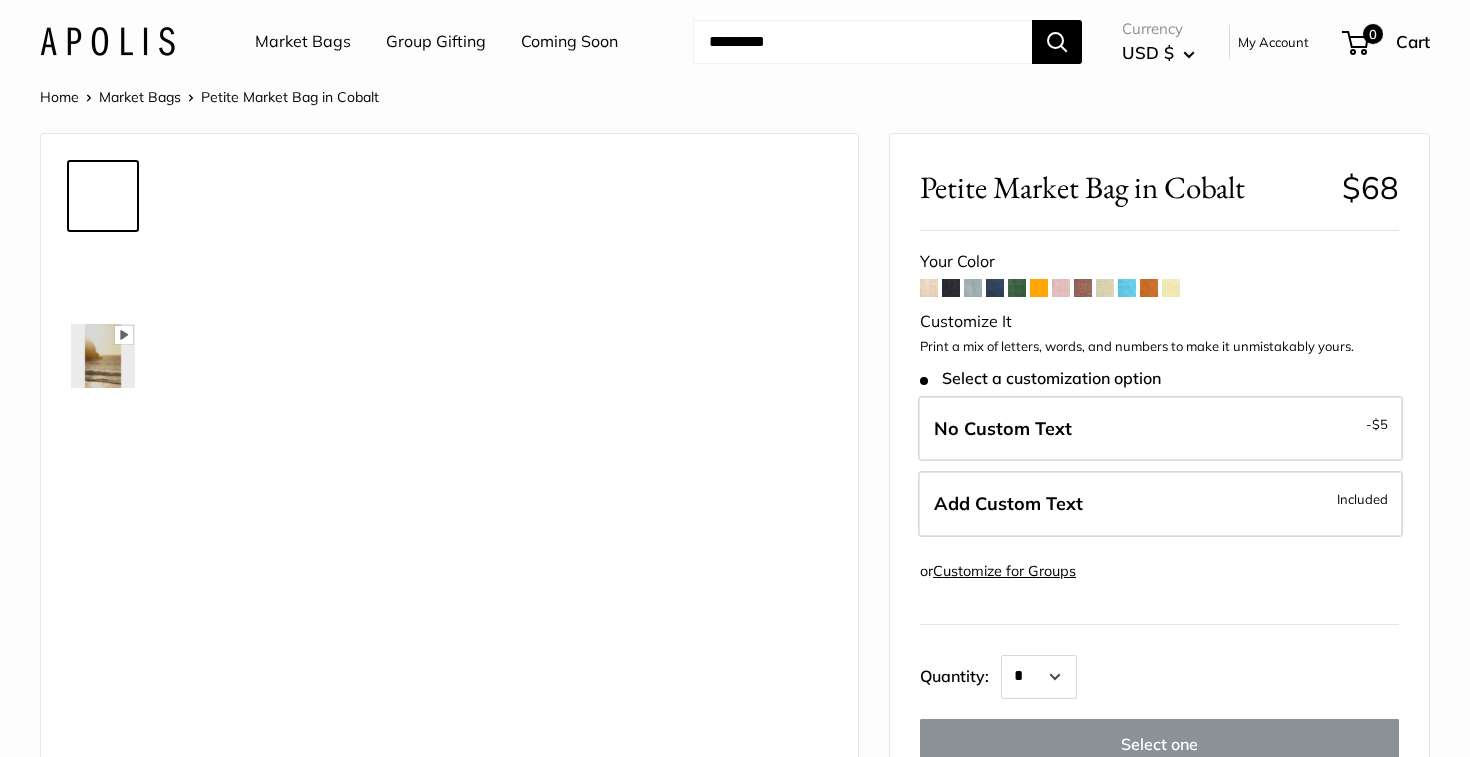 scroll, scrollTop: 0, scrollLeft: 0, axis: both 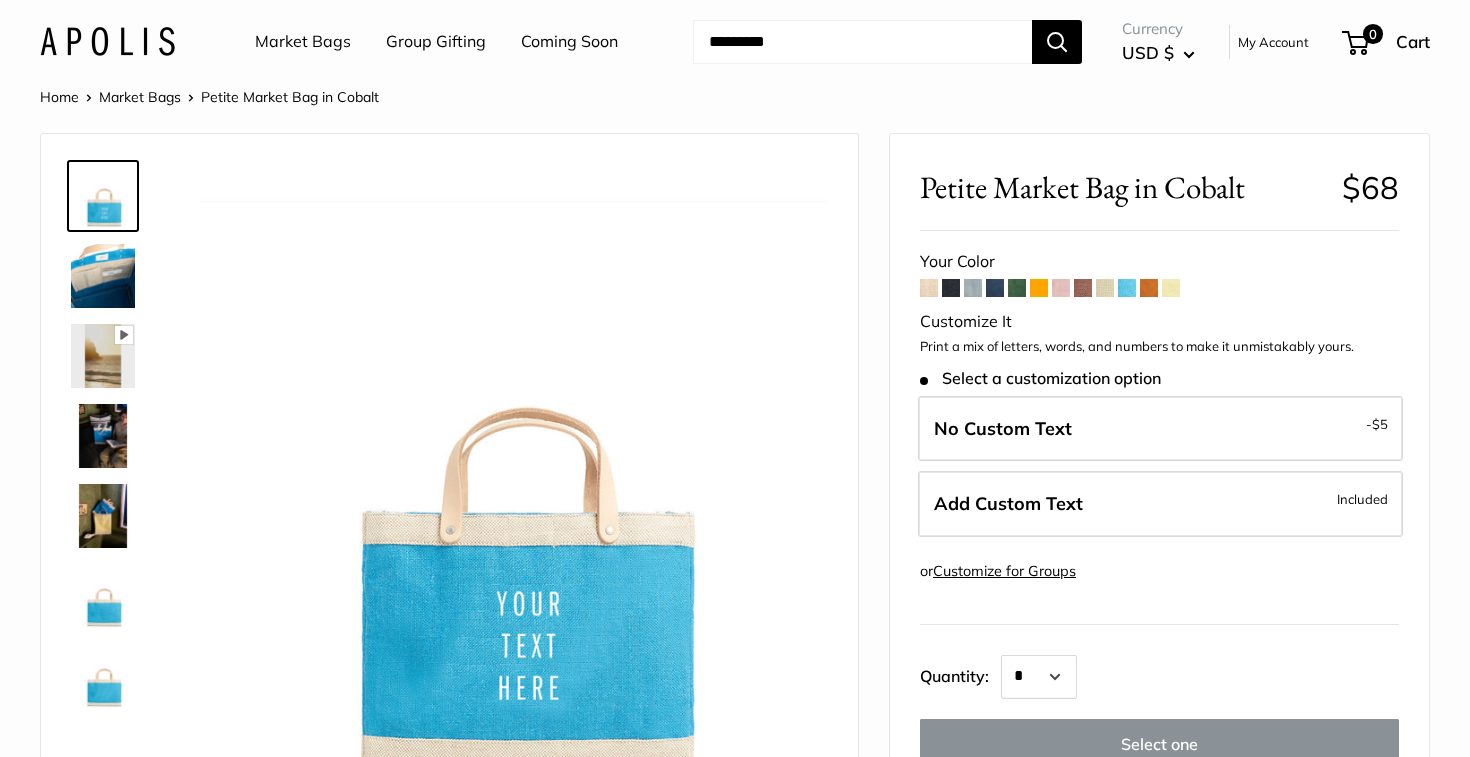 click at bounding box center (1105, 288) 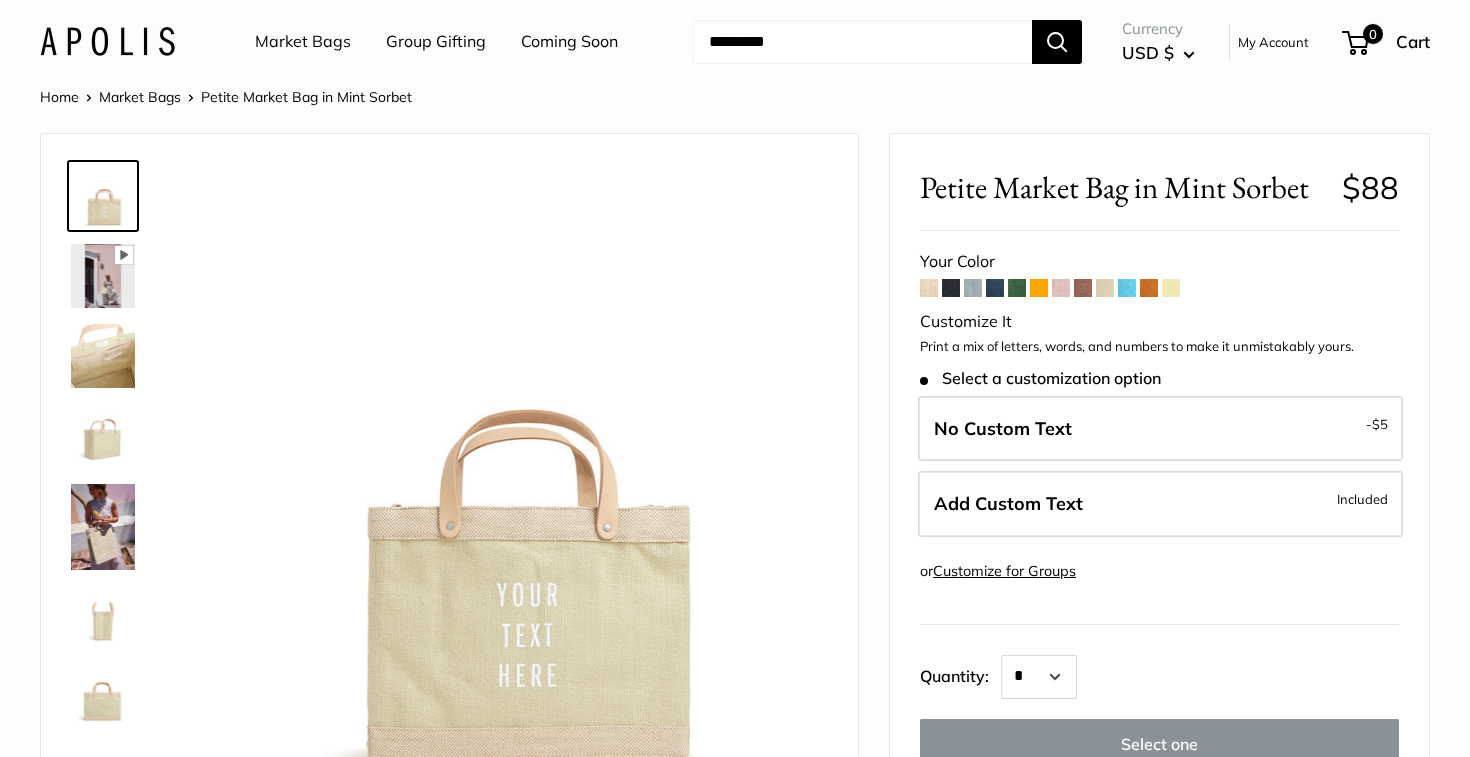 scroll, scrollTop: 0, scrollLeft: 0, axis: both 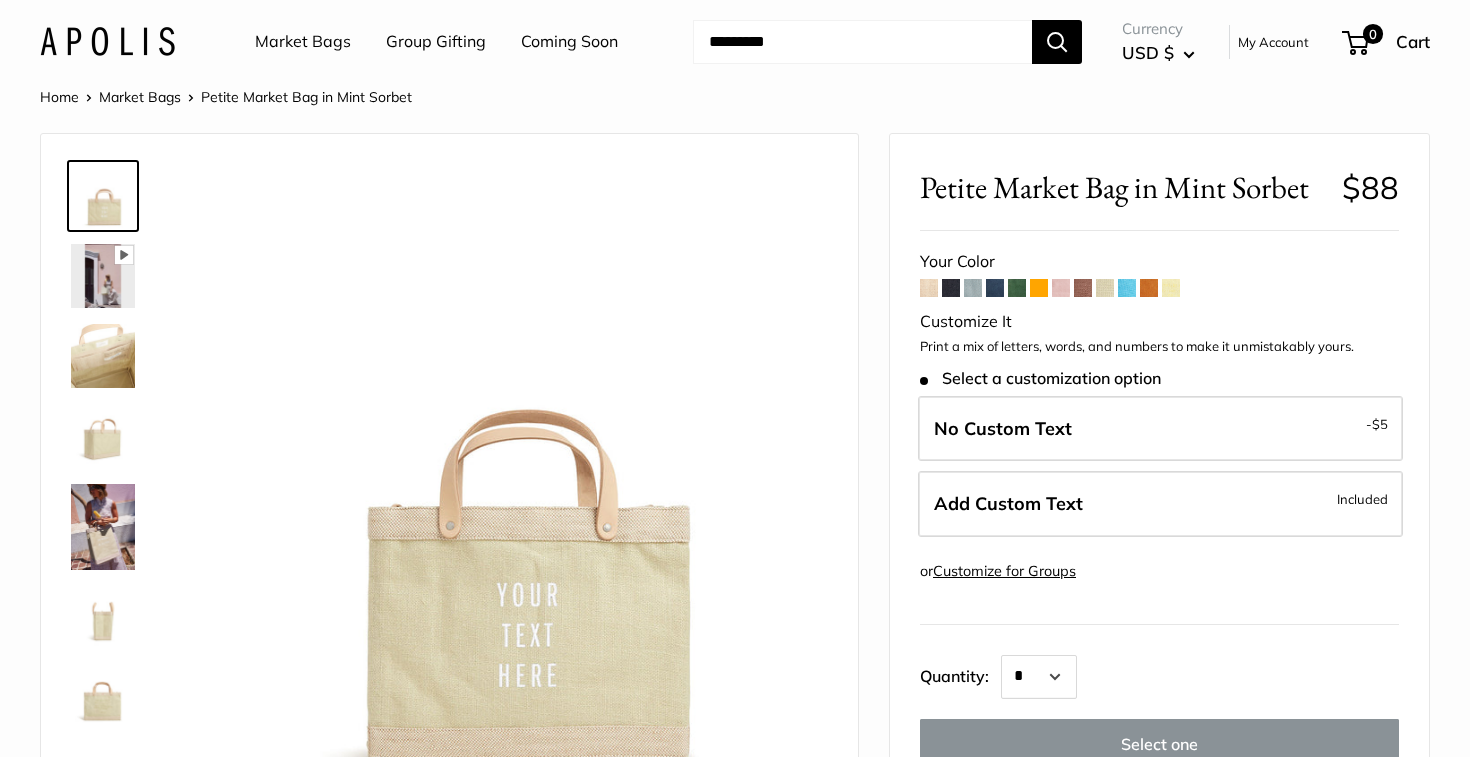 click at bounding box center (995, 288) 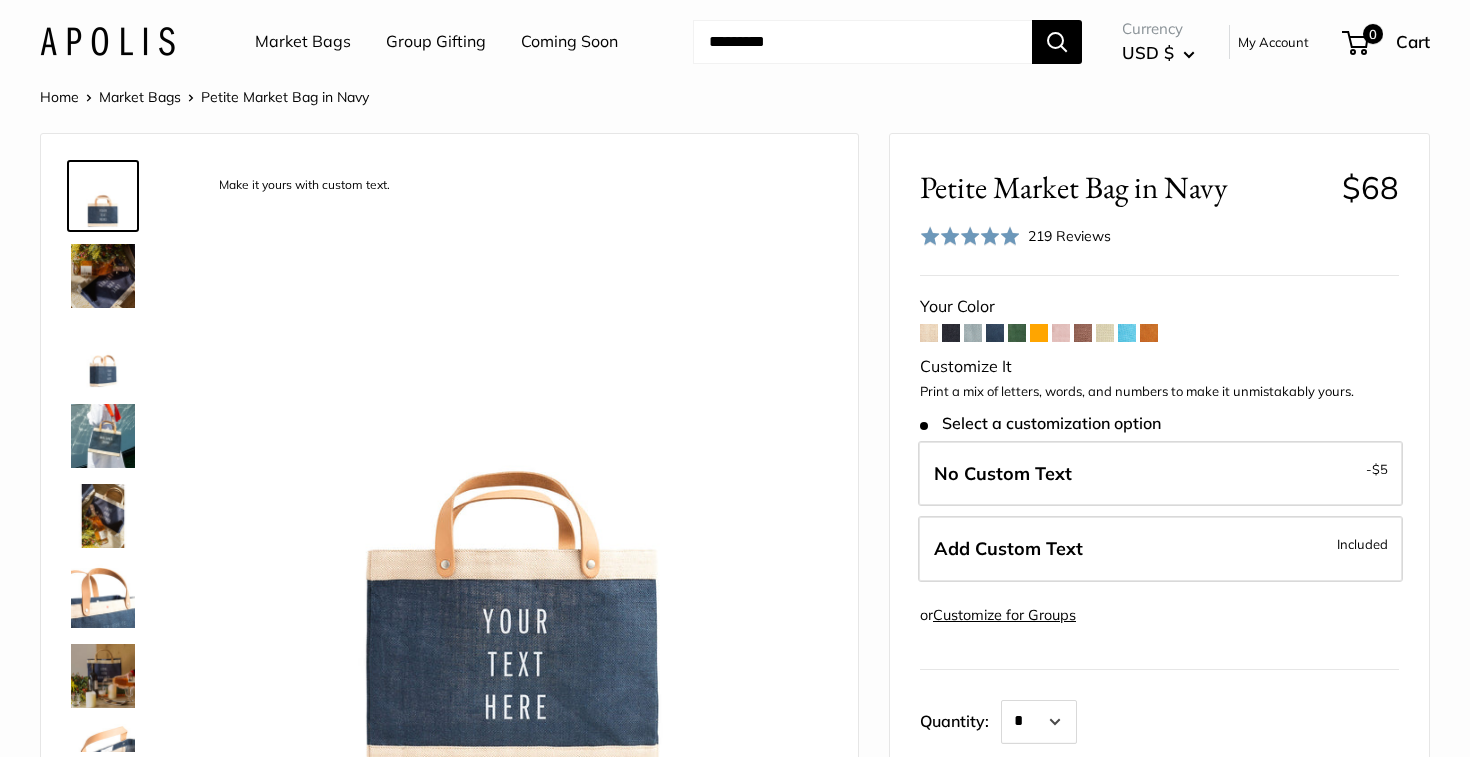scroll, scrollTop: 0, scrollLeft: 0, axis: both 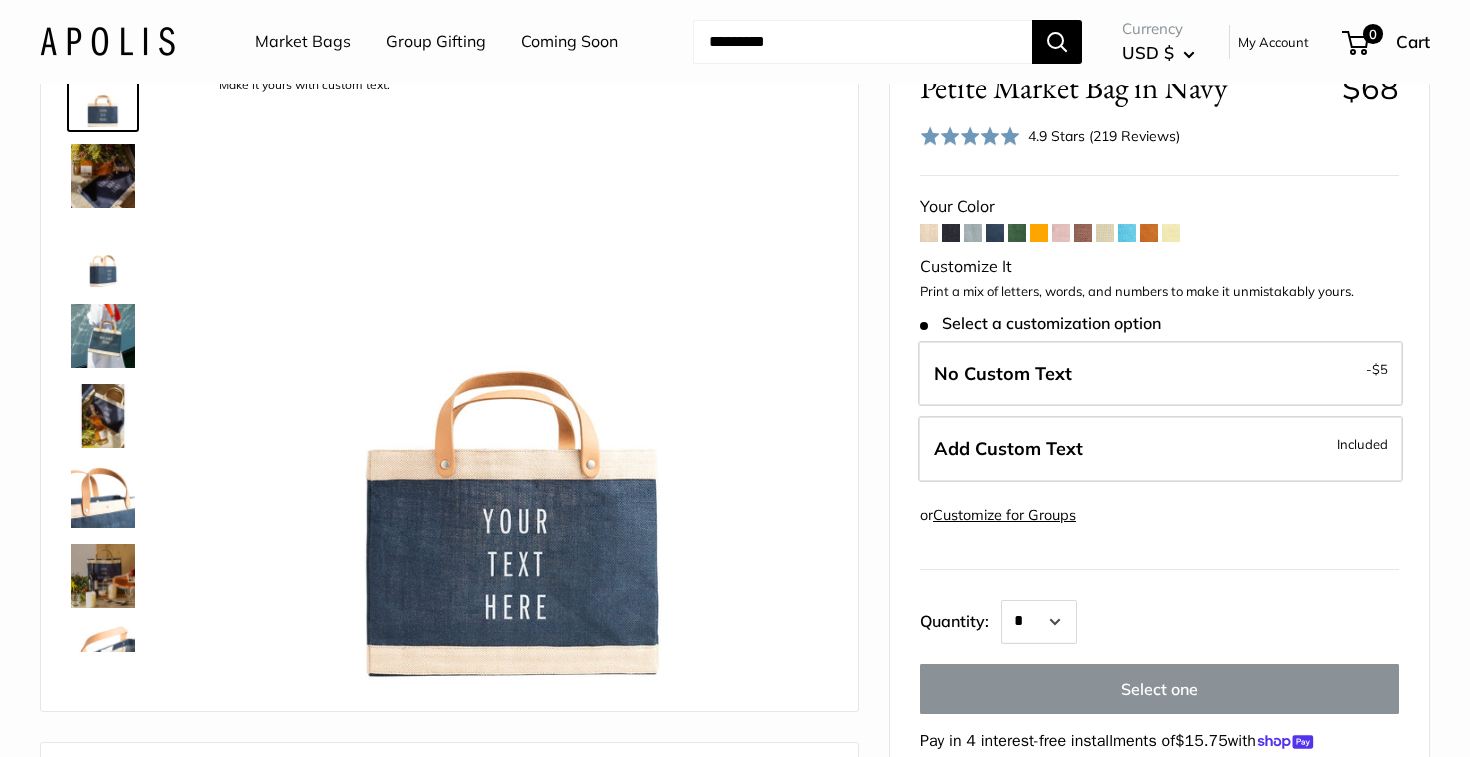 click at bounding box center (951, 233) 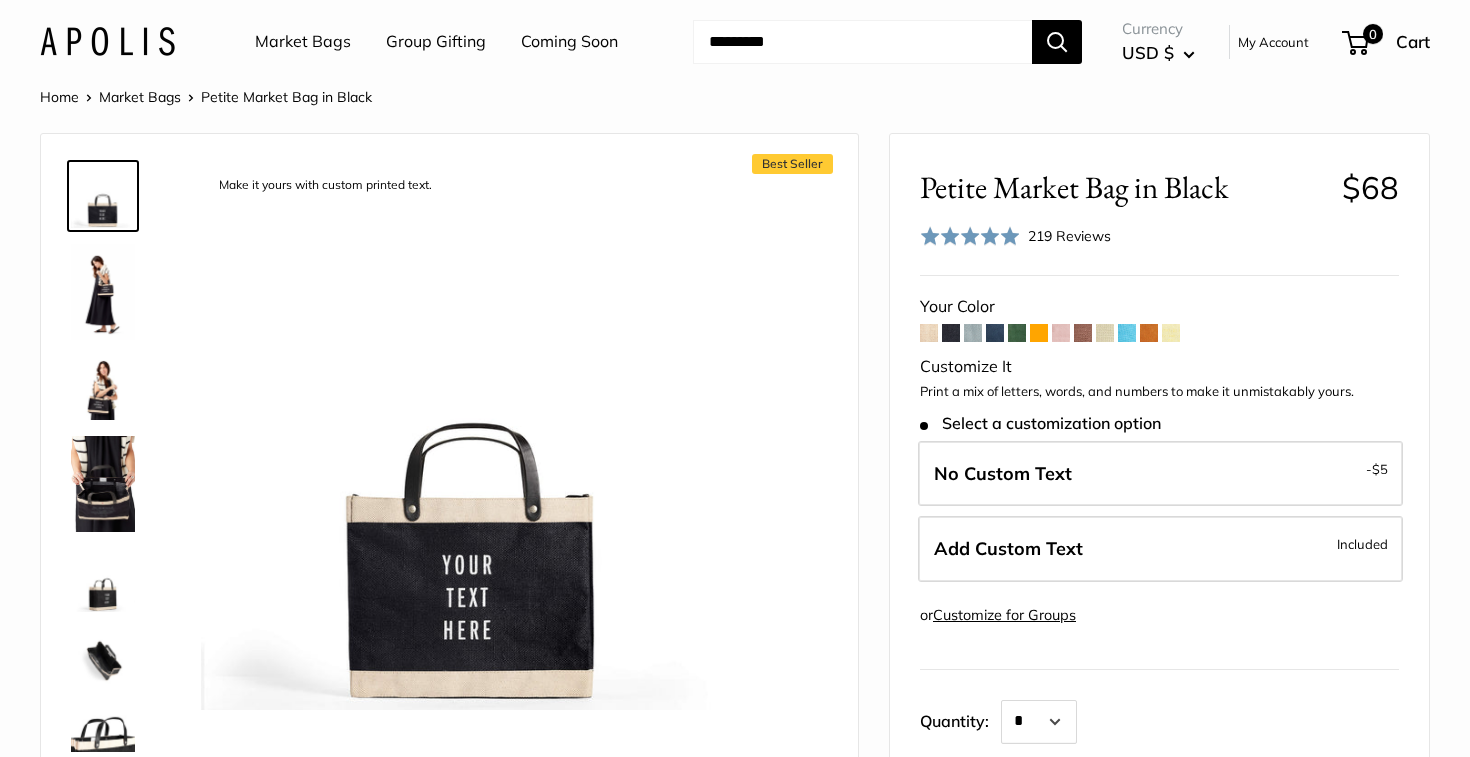 scroll, scrollTop: 0, scrollLeft: 0, axis: both 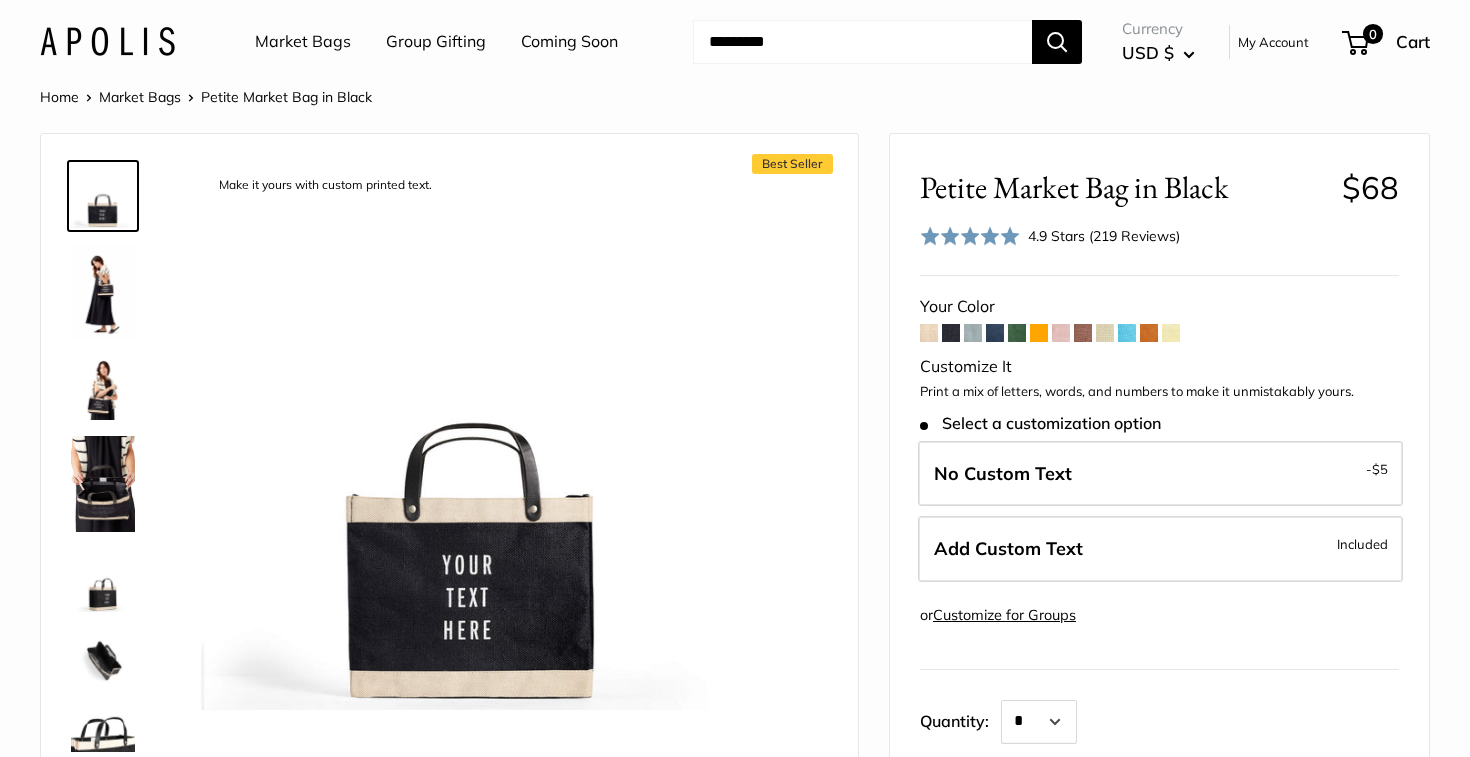 click at bounding box center (929, 333) 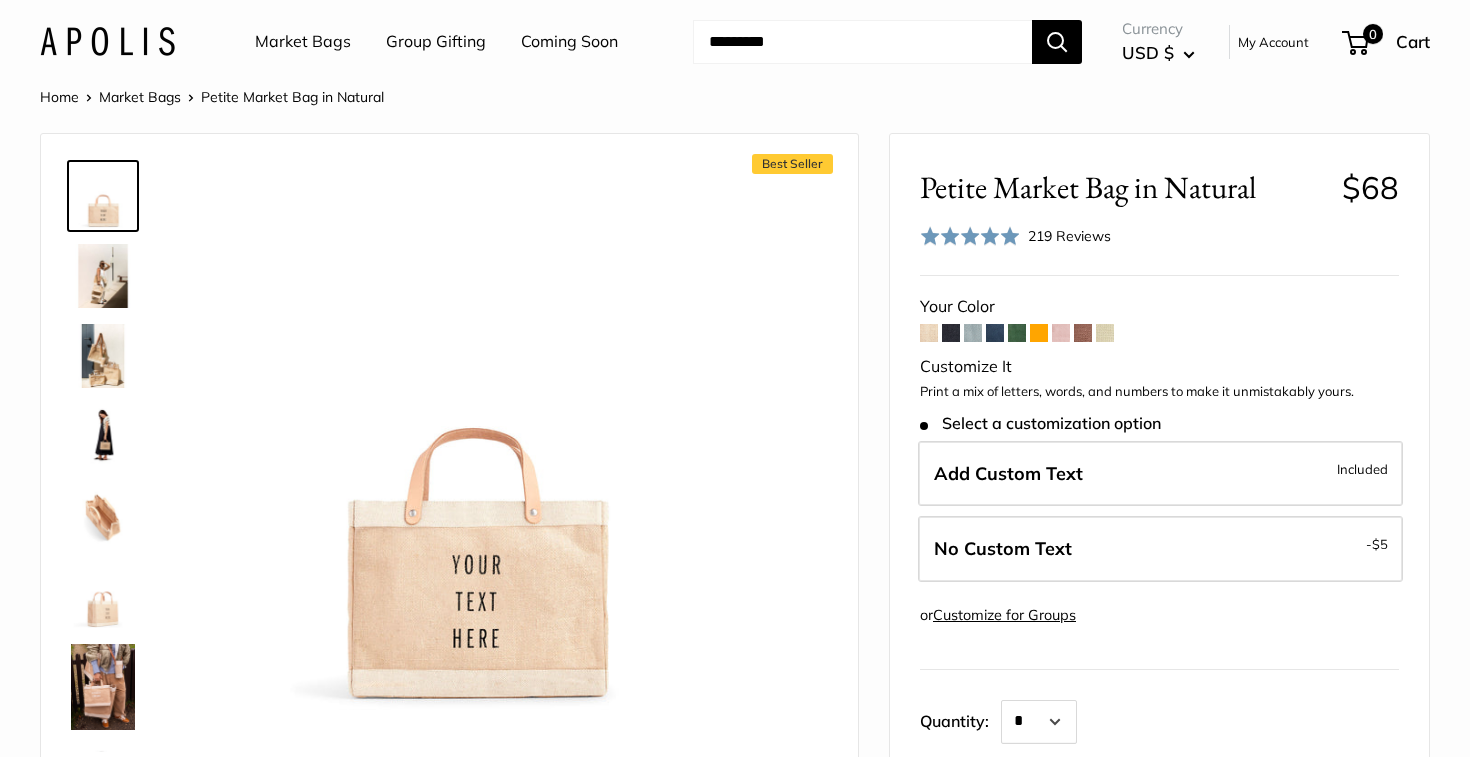 scroll, scrollTop: 0, scrollLeft: 0, axis: both 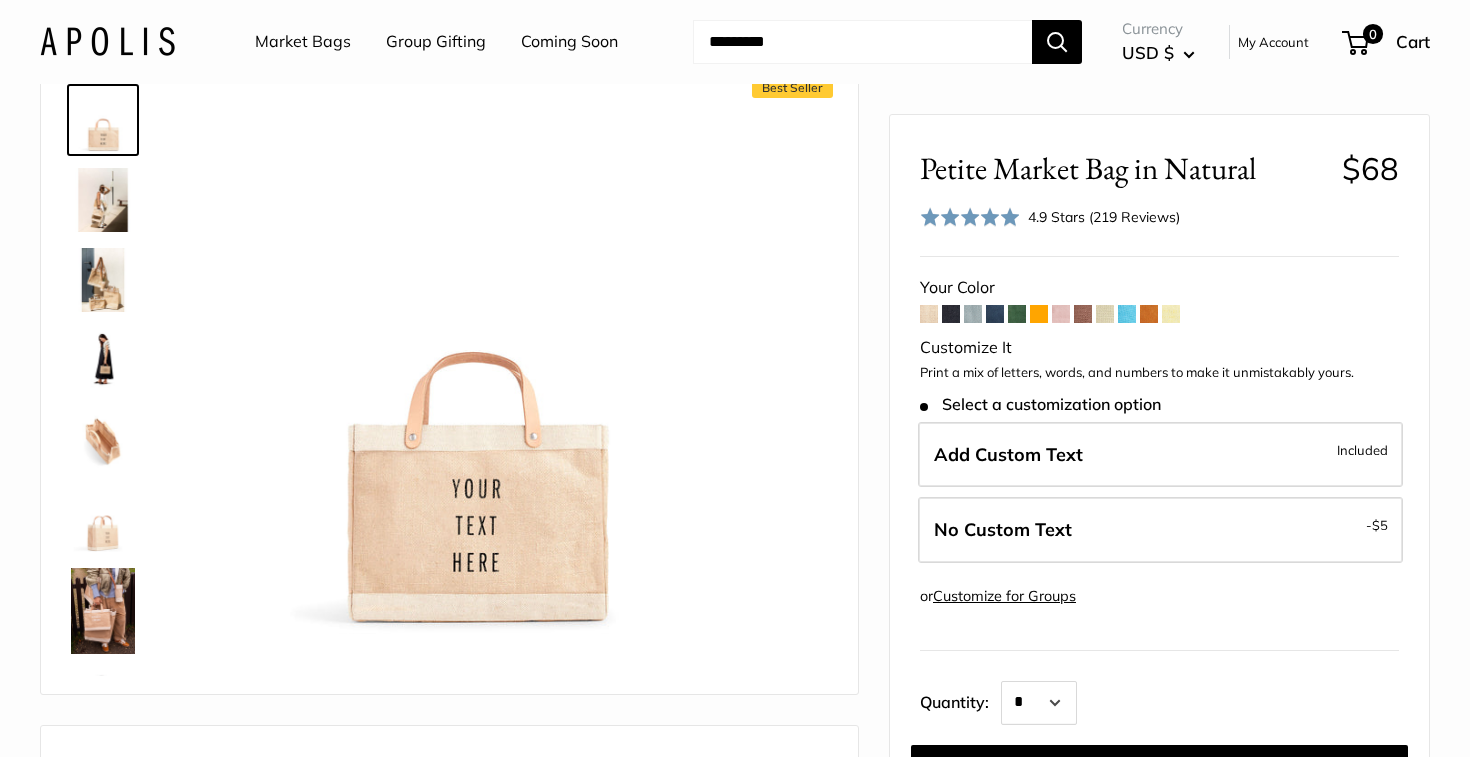 click on "Market Bags" at bounding box center [303, 42] 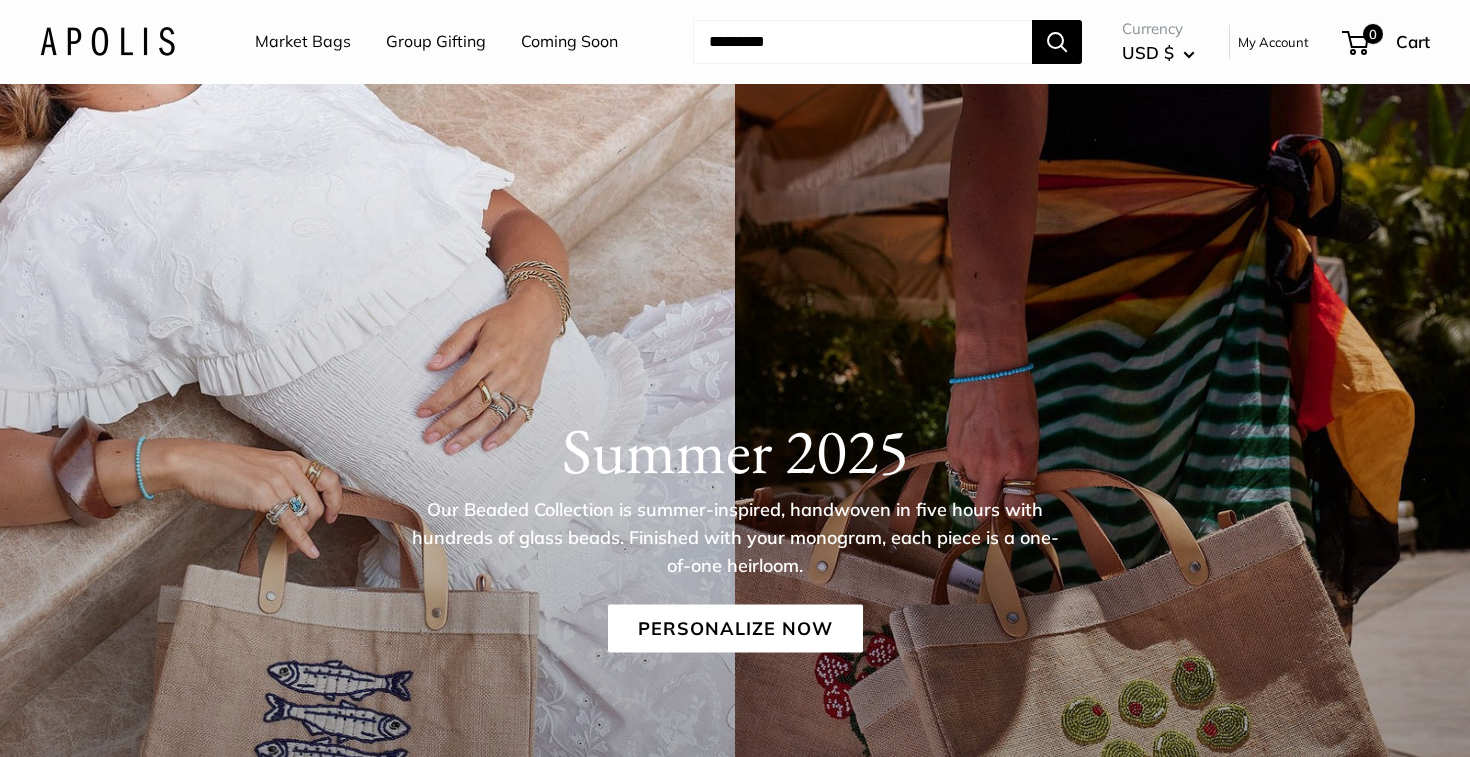 scroll, scrollTop: 0, scrollLeft: 0, axis: both 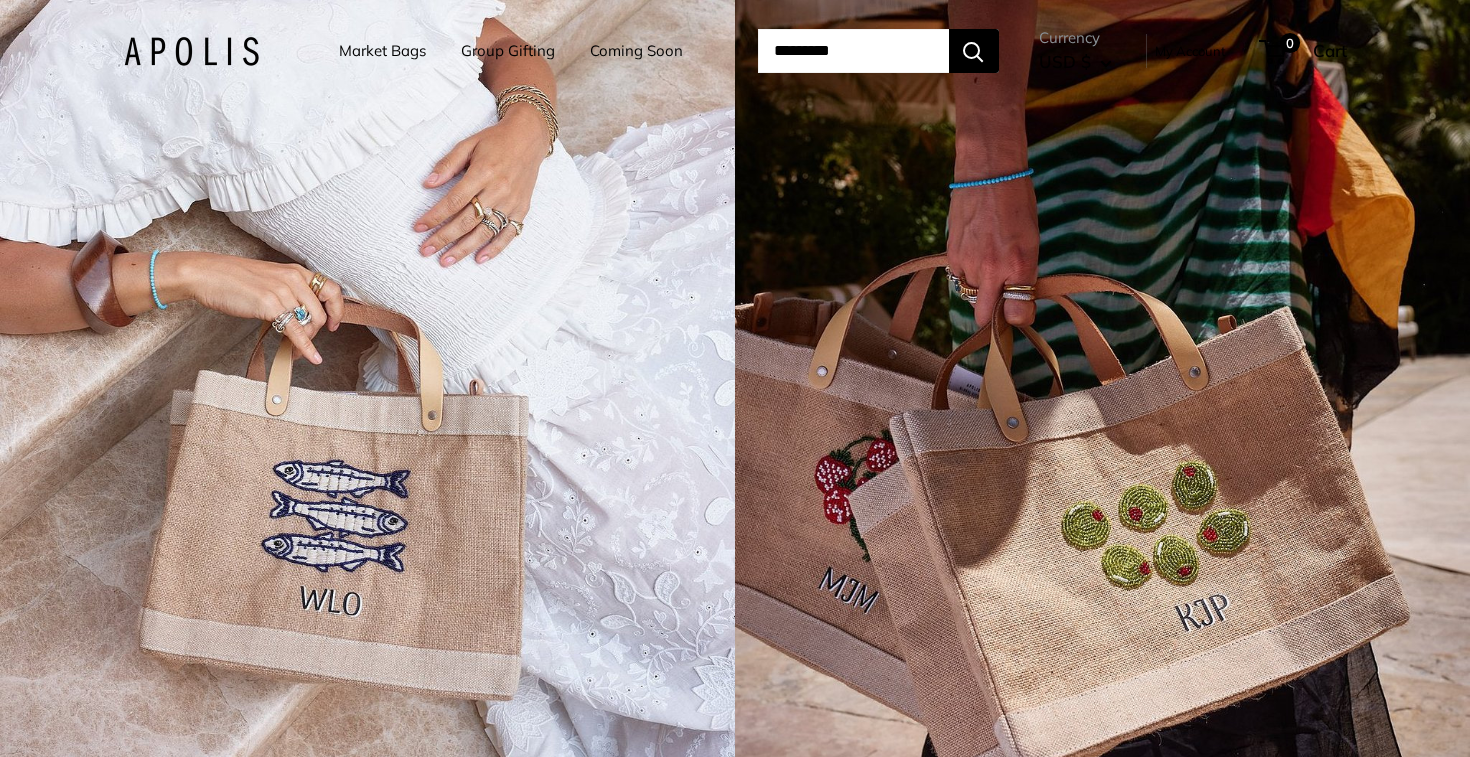 click at bounding box center (191, 51) 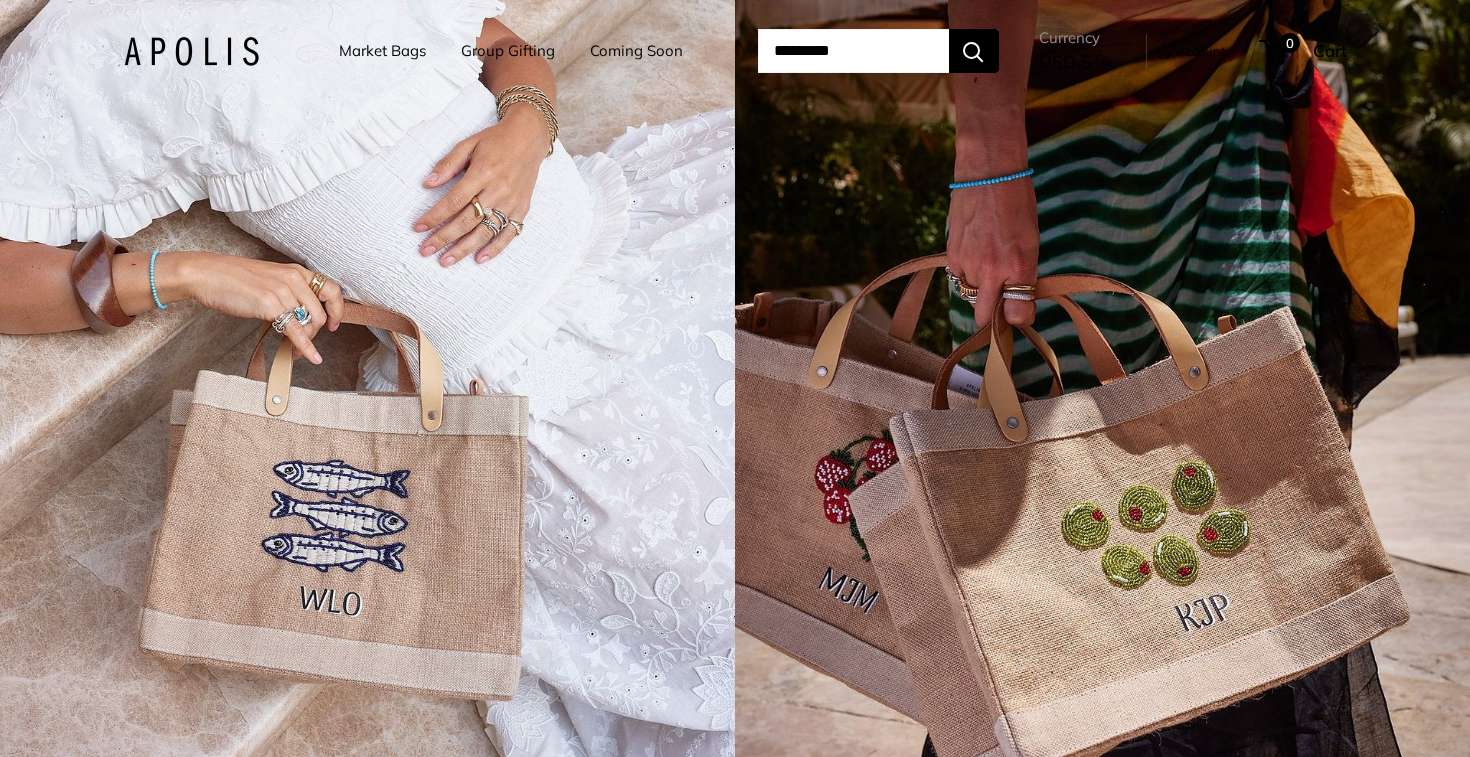 scroll, scrollTop: 0, scrollLeft: 0, axis: both 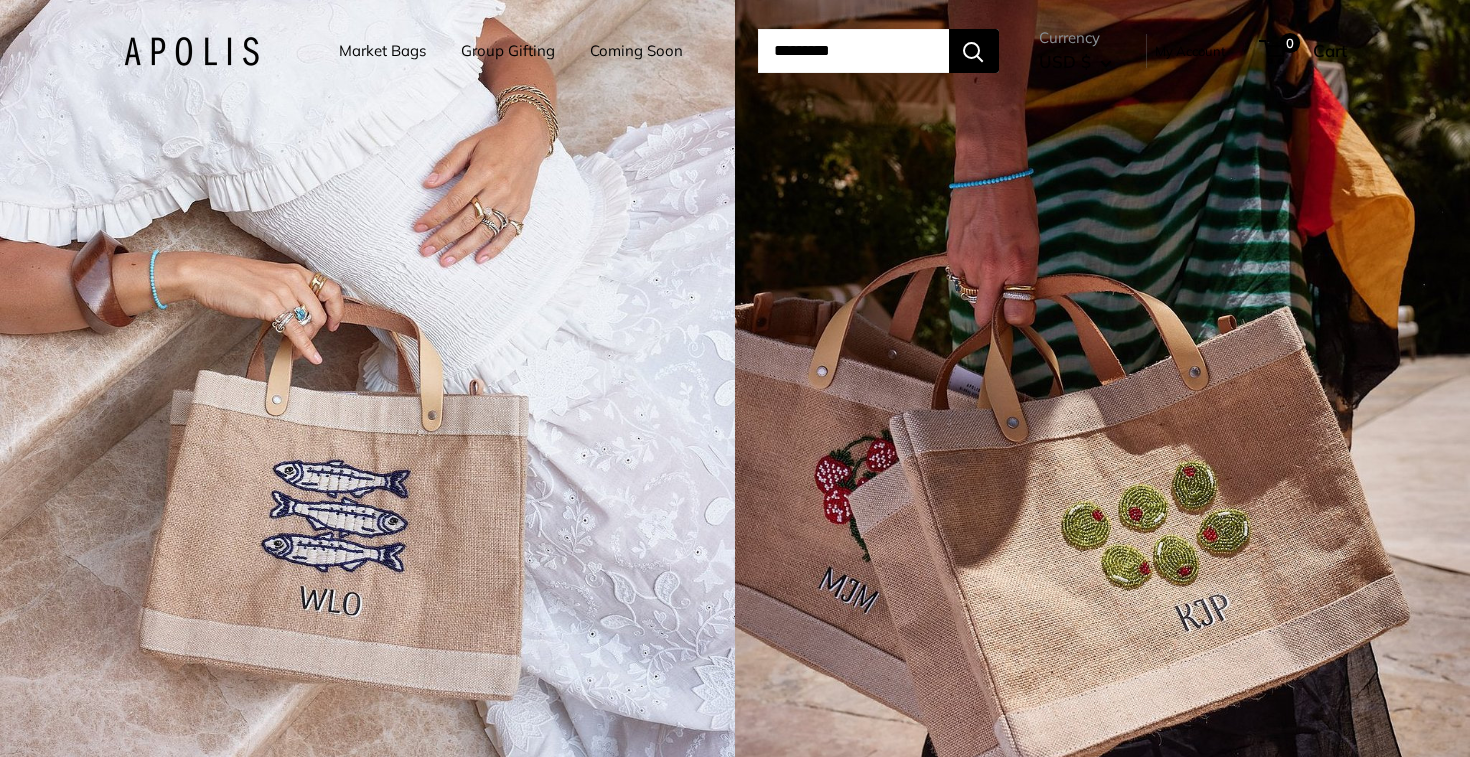 click at bounding box center (191, 51) 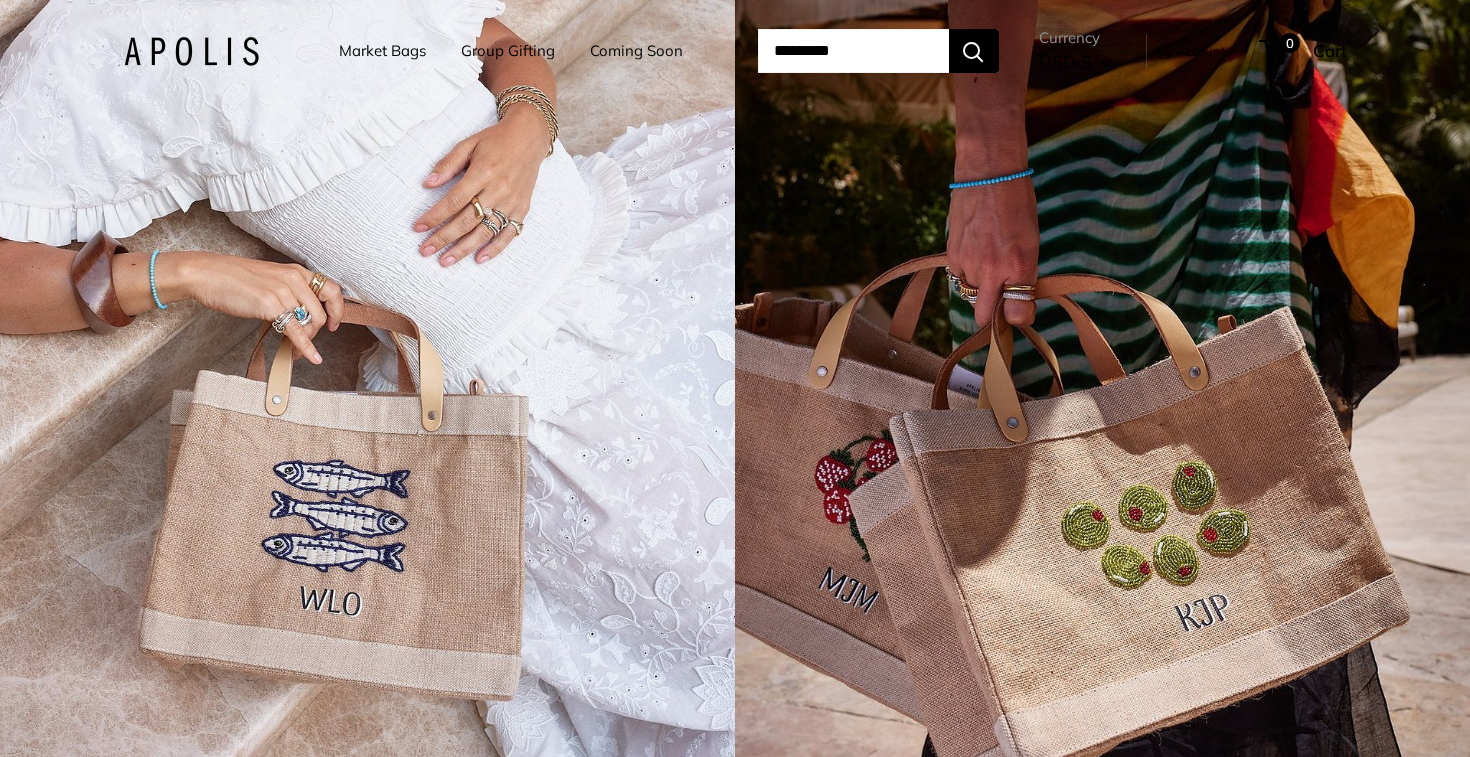 scroll, scrollTop: 0, scrollLeft: 0, axis: both 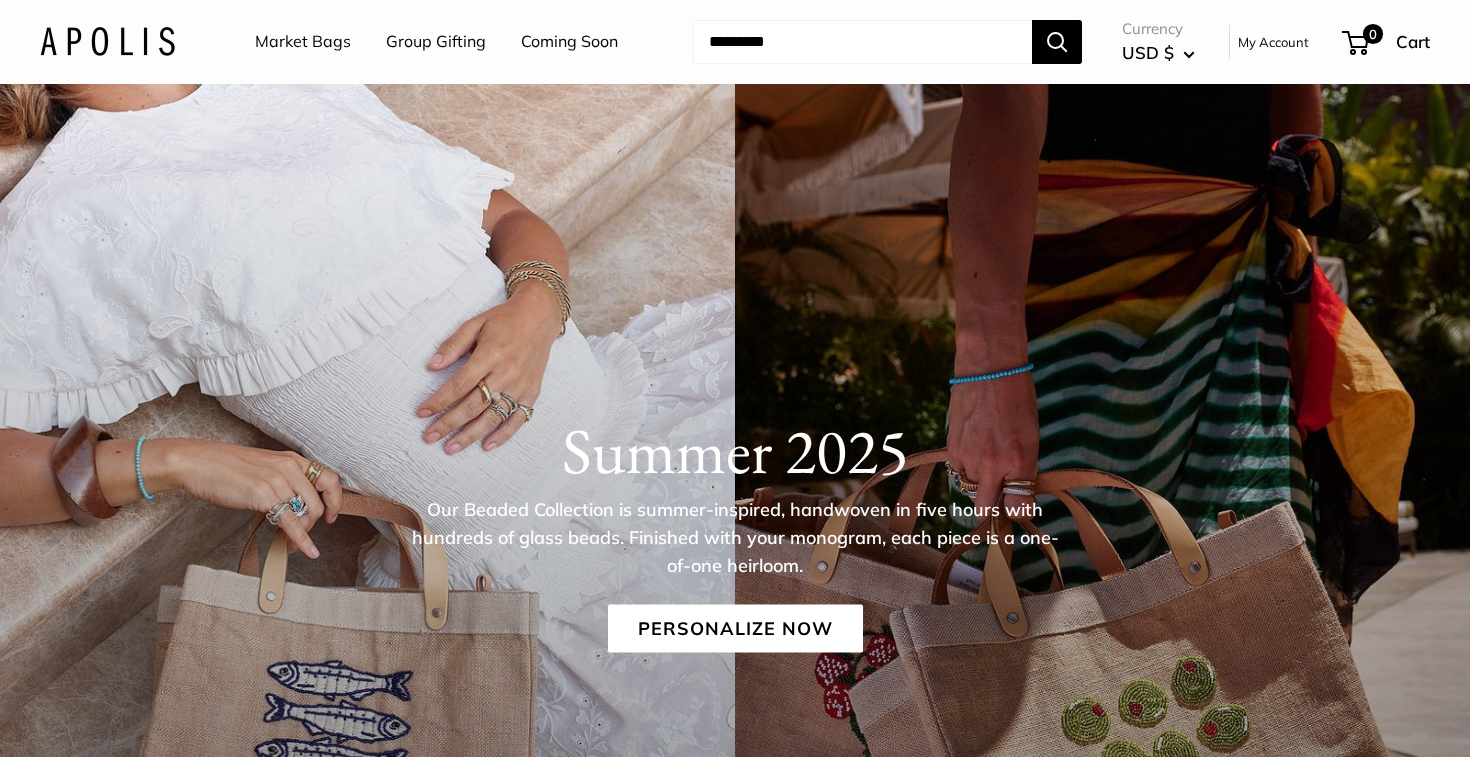 click on "Market Bags" at bounding box center (303, 42) 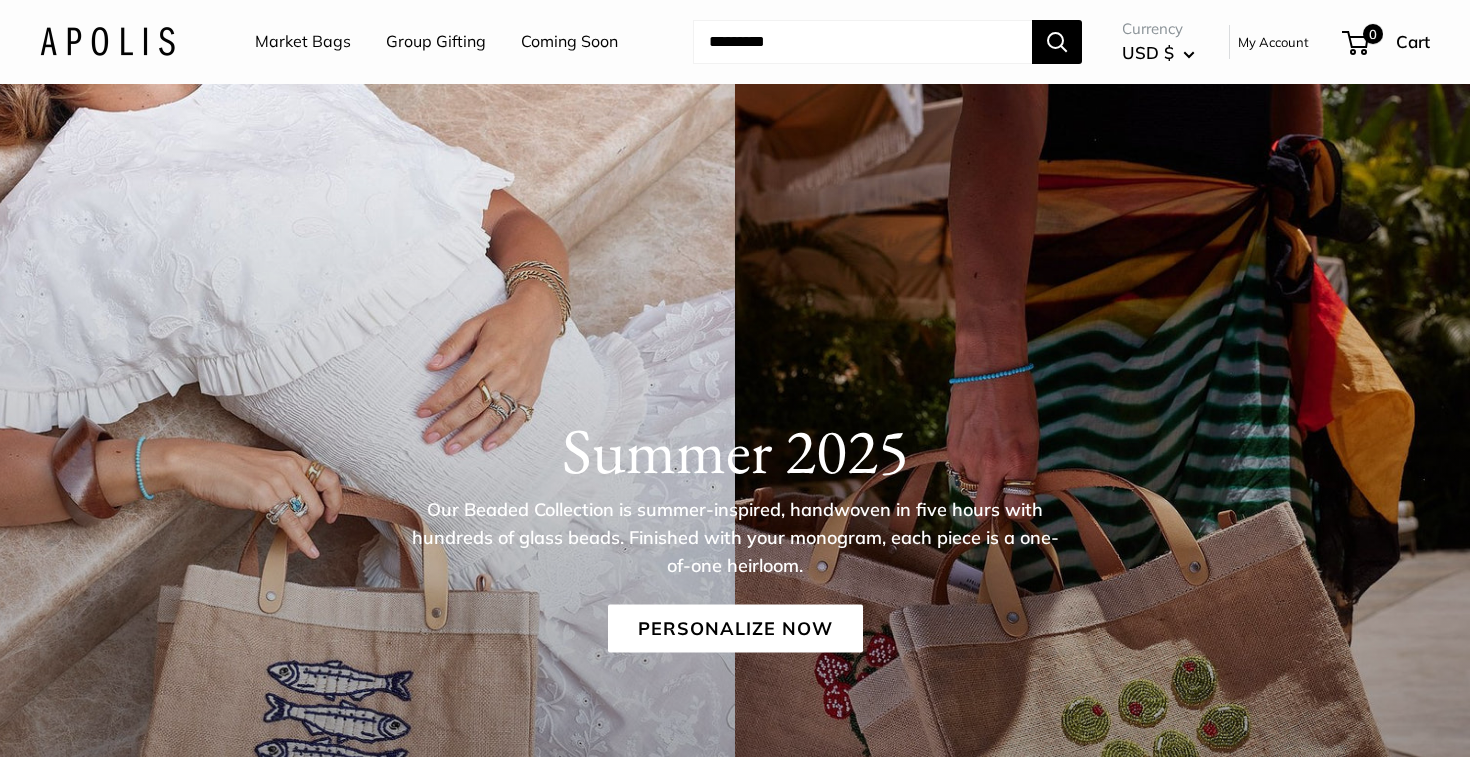 scroll, scrollTop: 0, scrollLeft: 0, axis: both 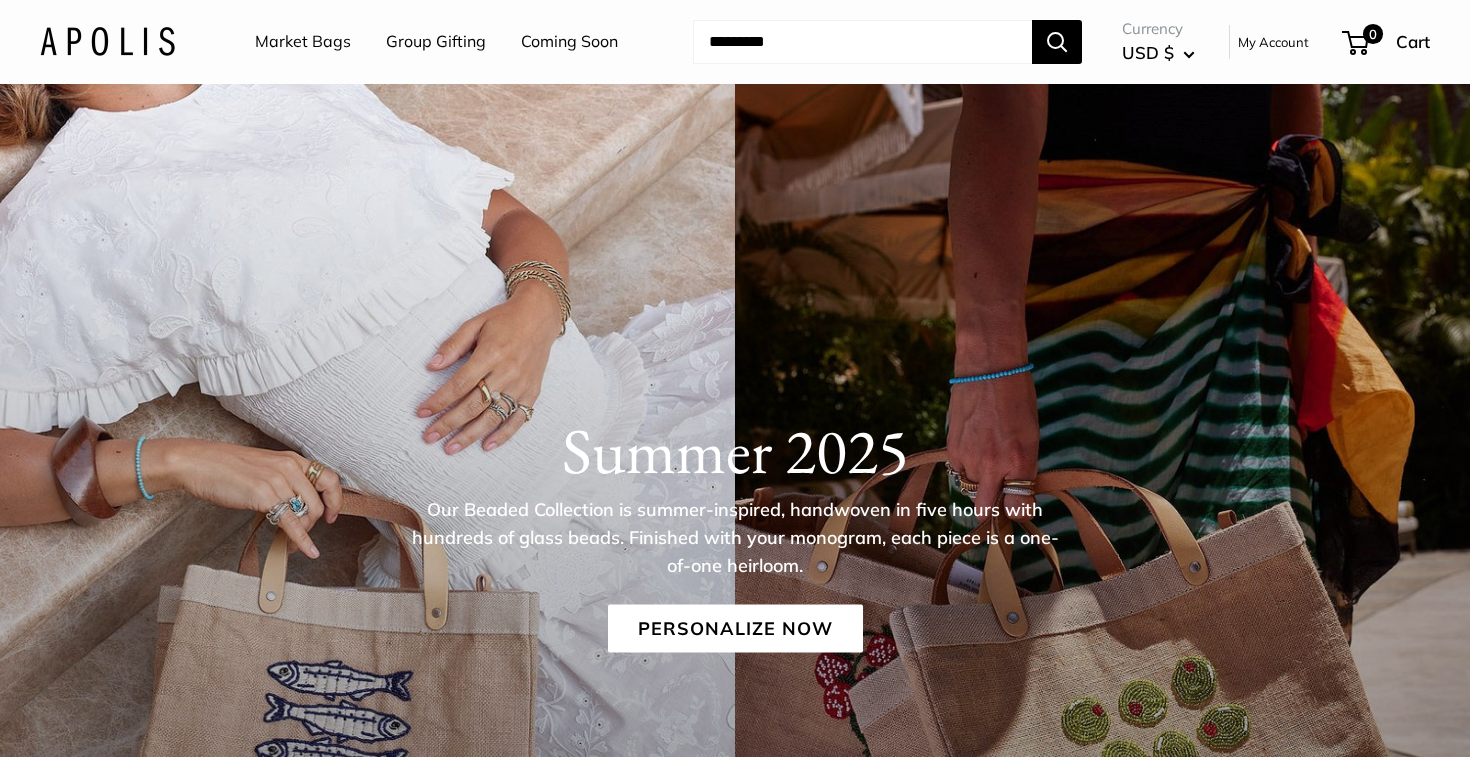 click at bounding box center (107, 41) 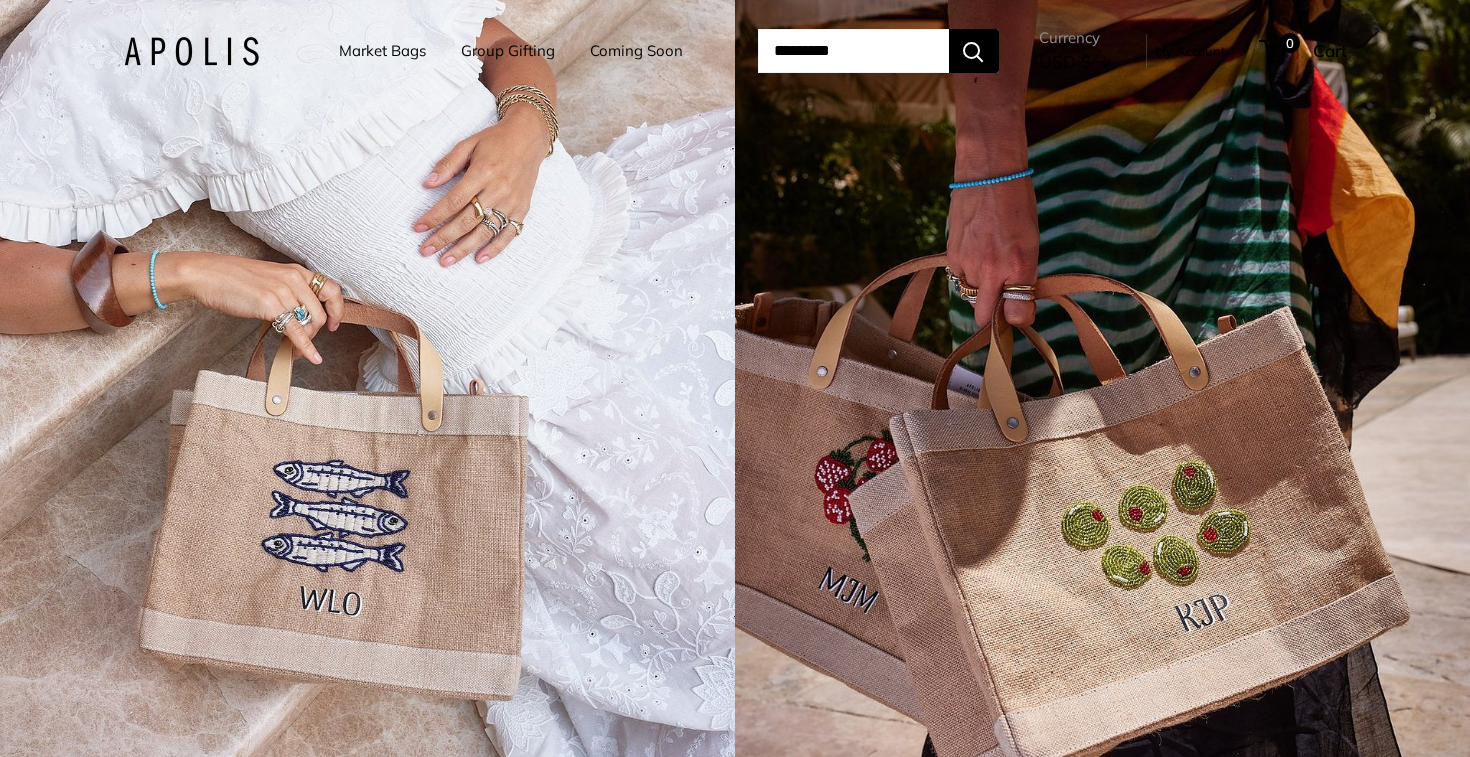 scroll, scrollTop: 0, scrollLeft: 0, axis: both 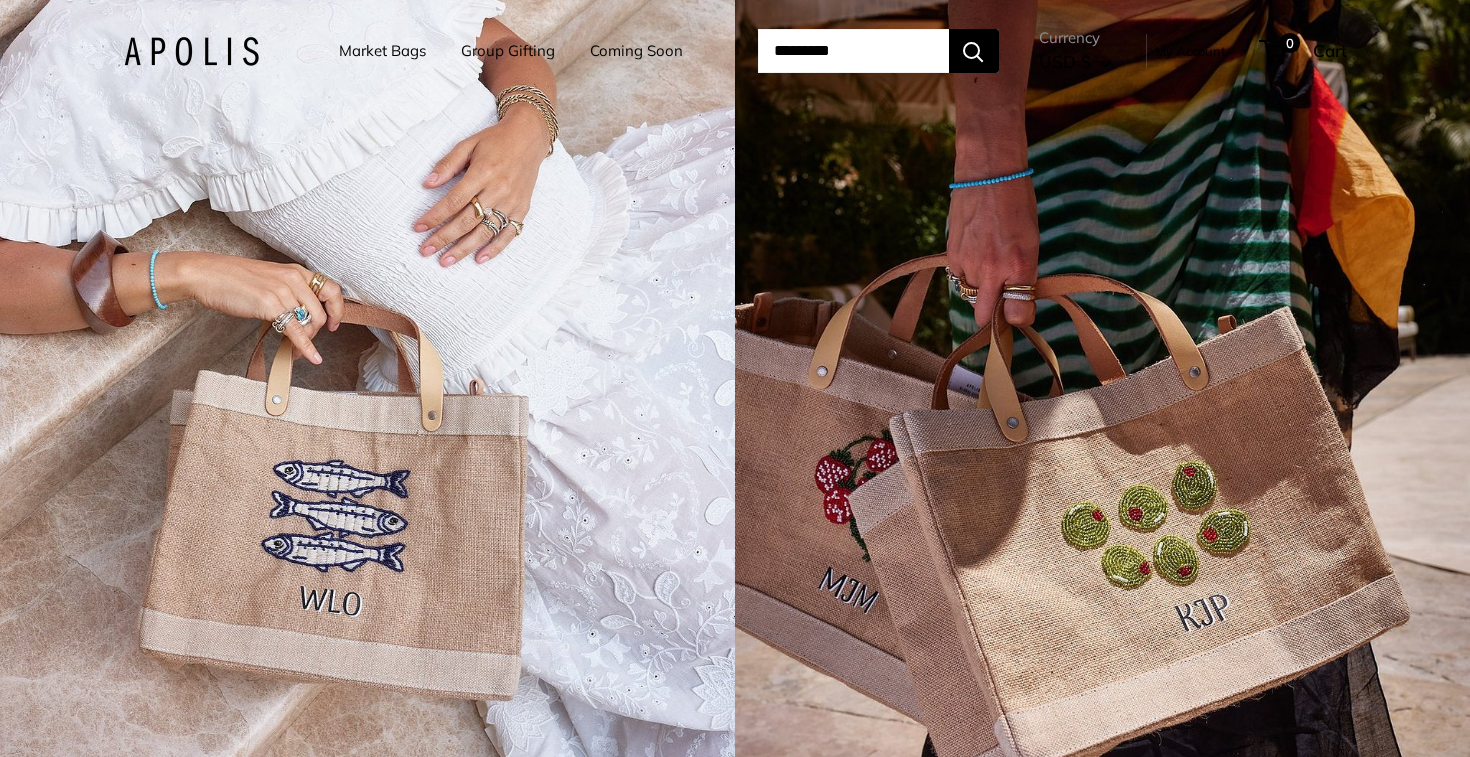 click on "Market Bags" at bounding box center [382, 51] 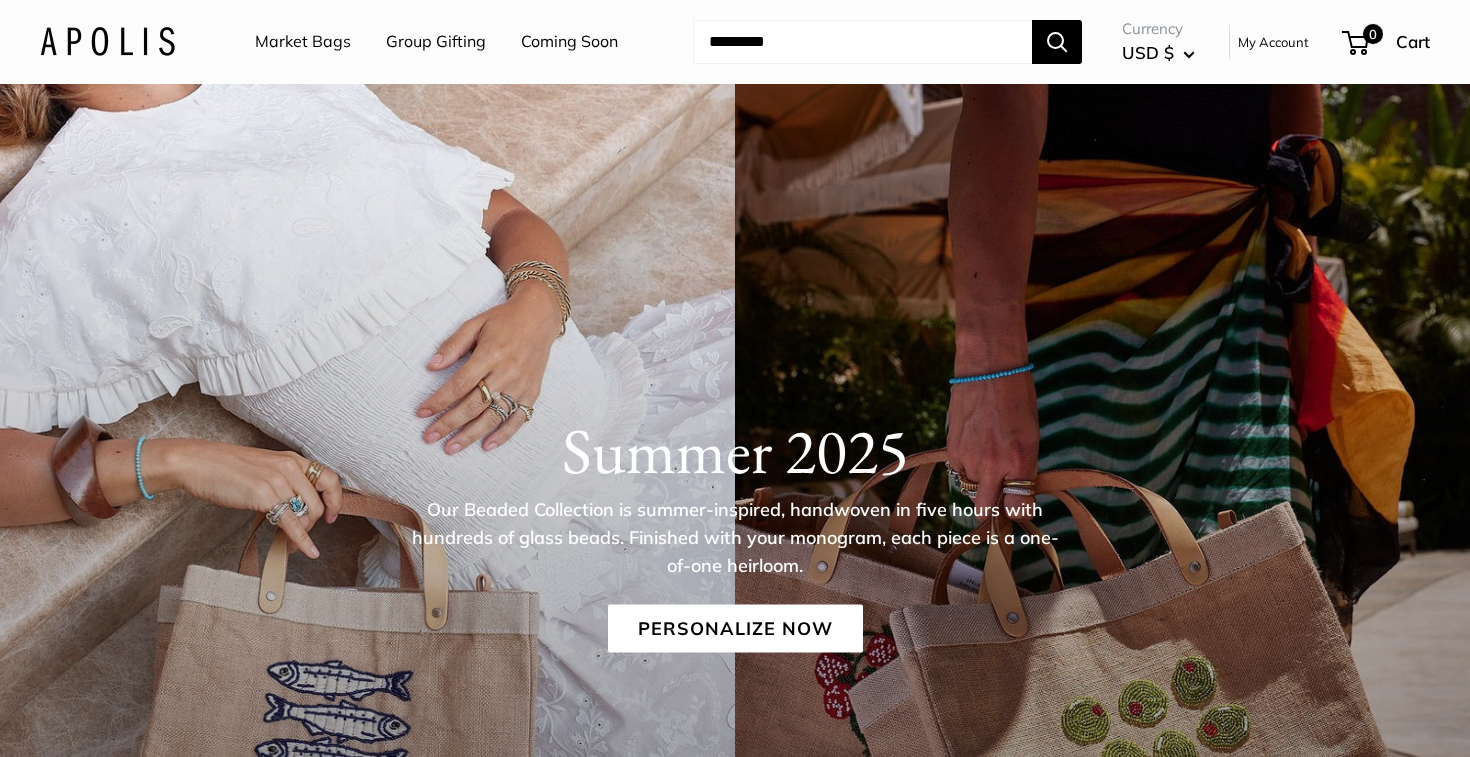 scroll, scrollTop: 0, scrollLeft: 0, axis: both 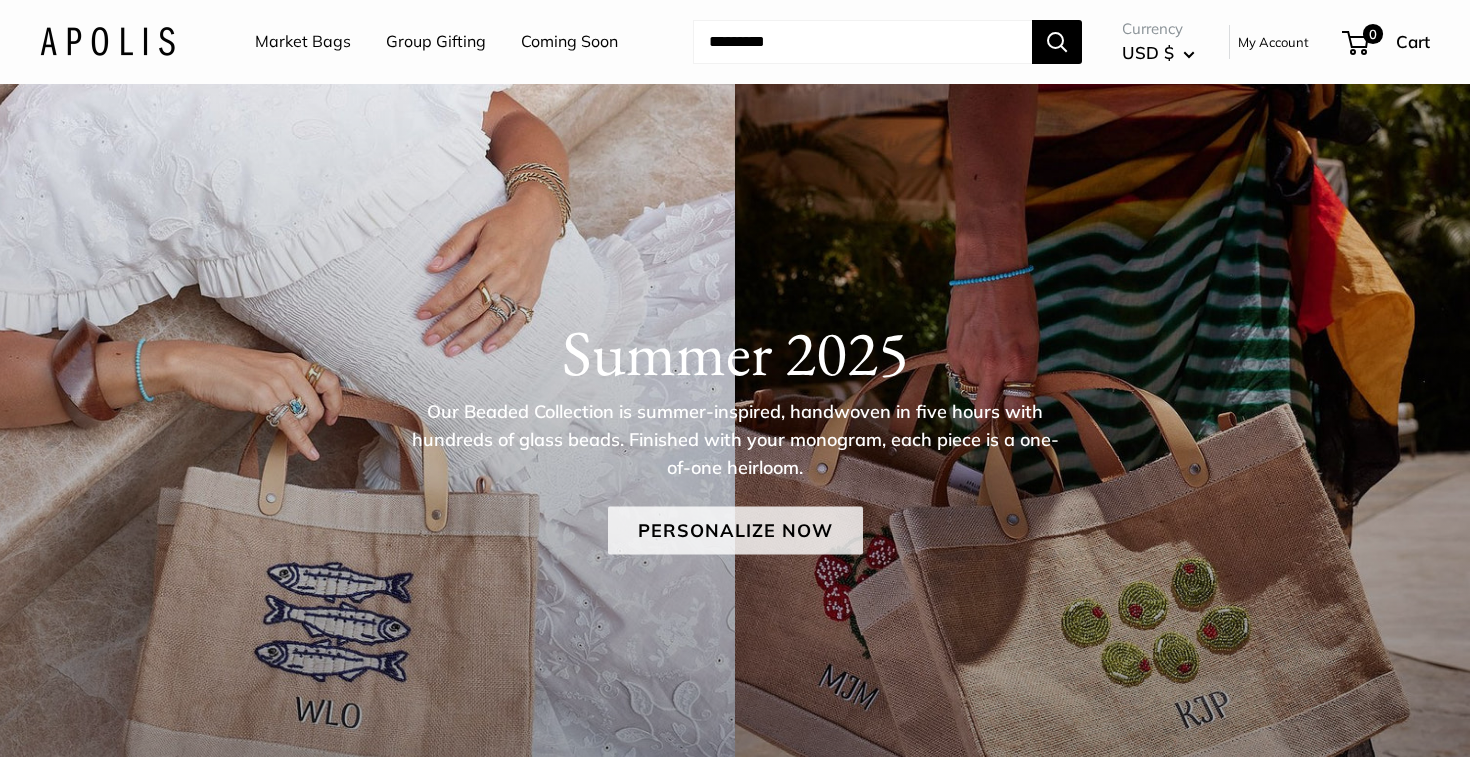 click on "Personalize Now" at bounding box center (735, 530) 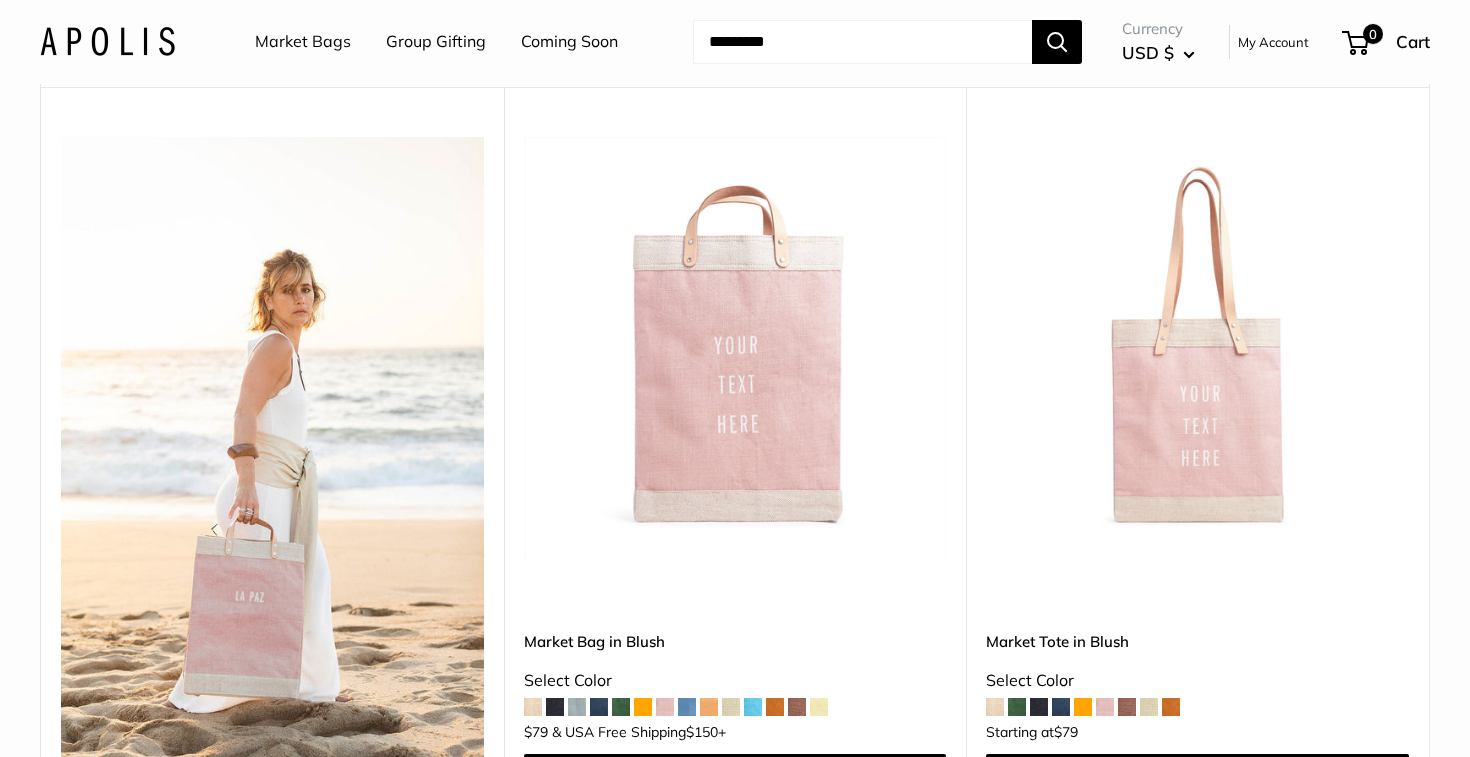scroll, scrollTop: 0, scrollLeft: 0, axis: both 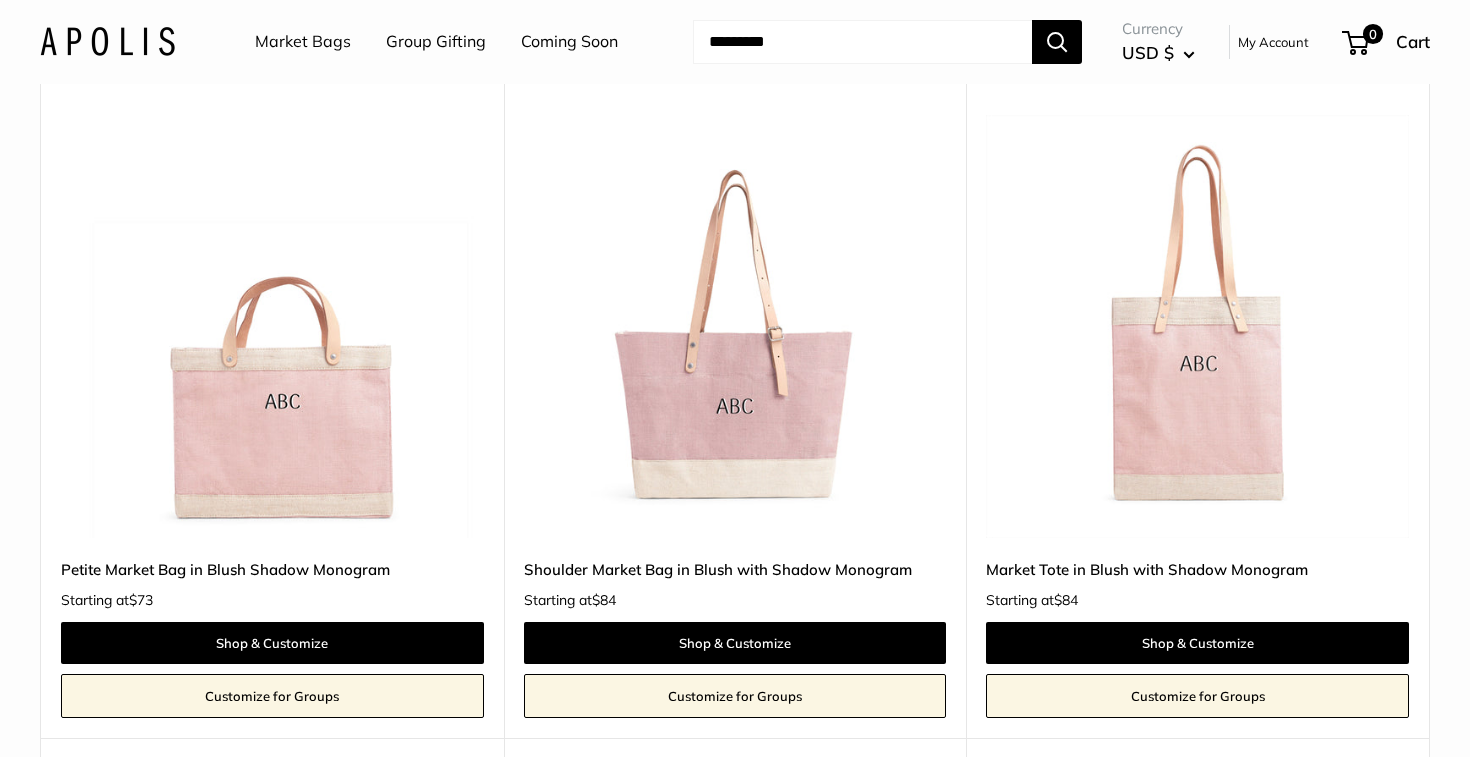 click at bounding box center (0, 0) 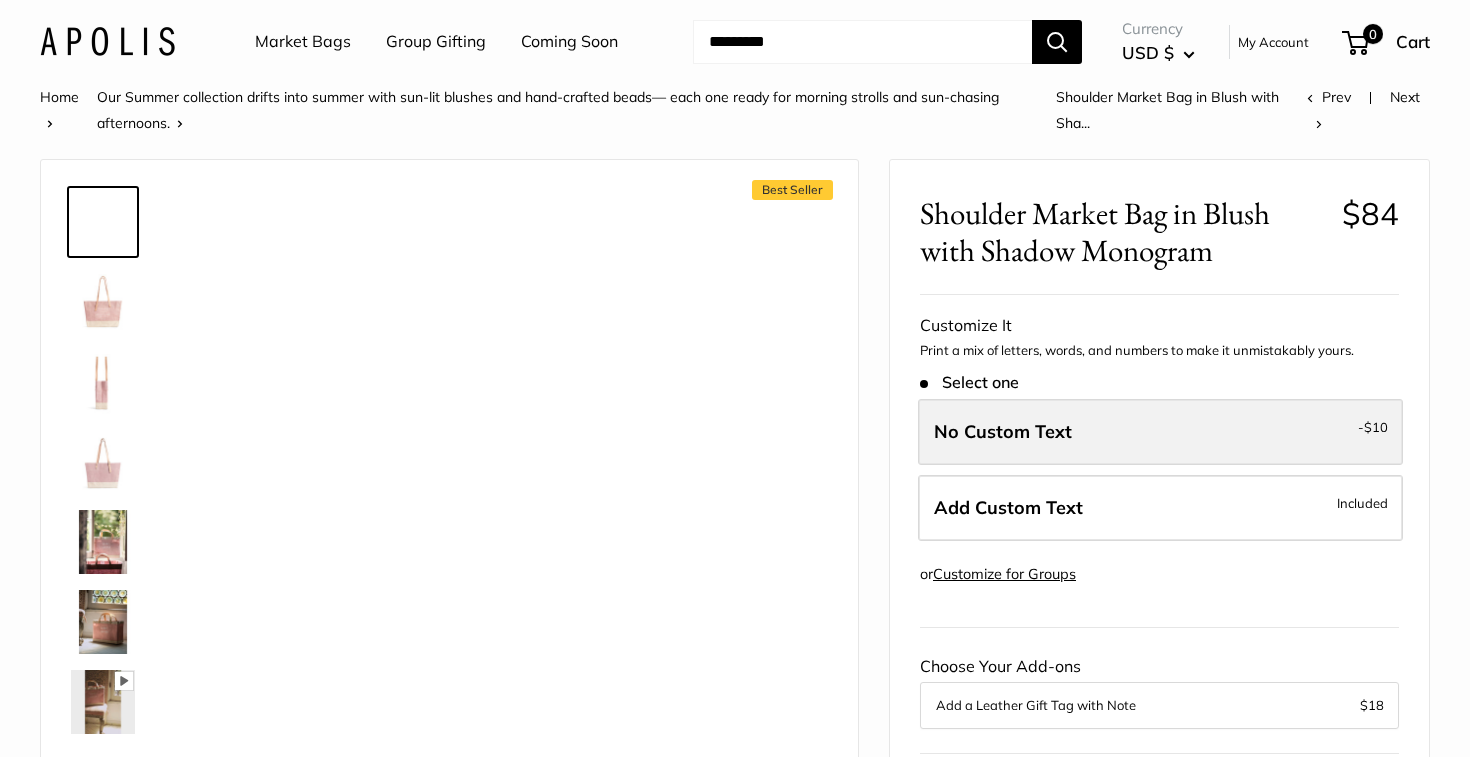 scroll, scrollTop: 0, scrollLeft: 0, axis: both 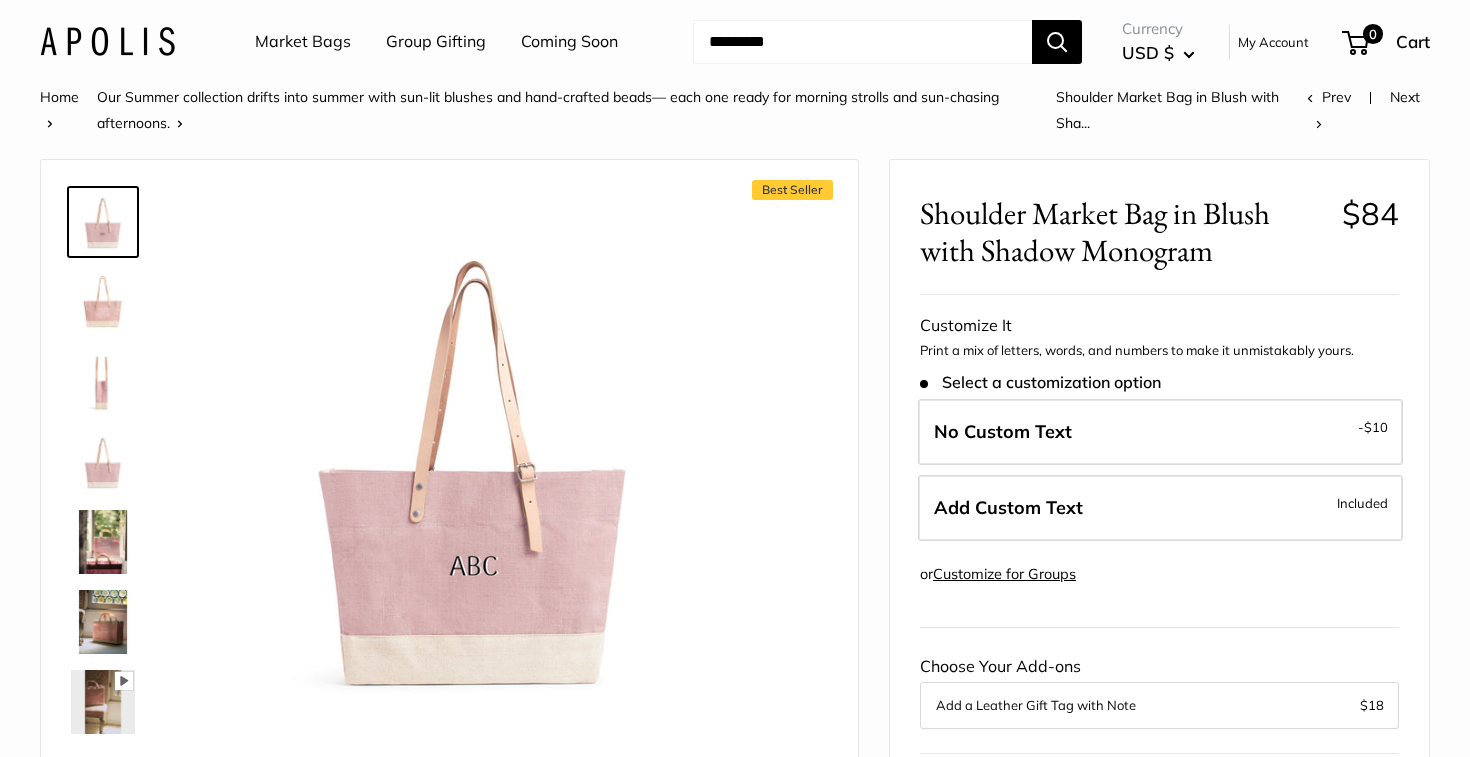 click on "Market Bags" at bounding box center [303, 42] 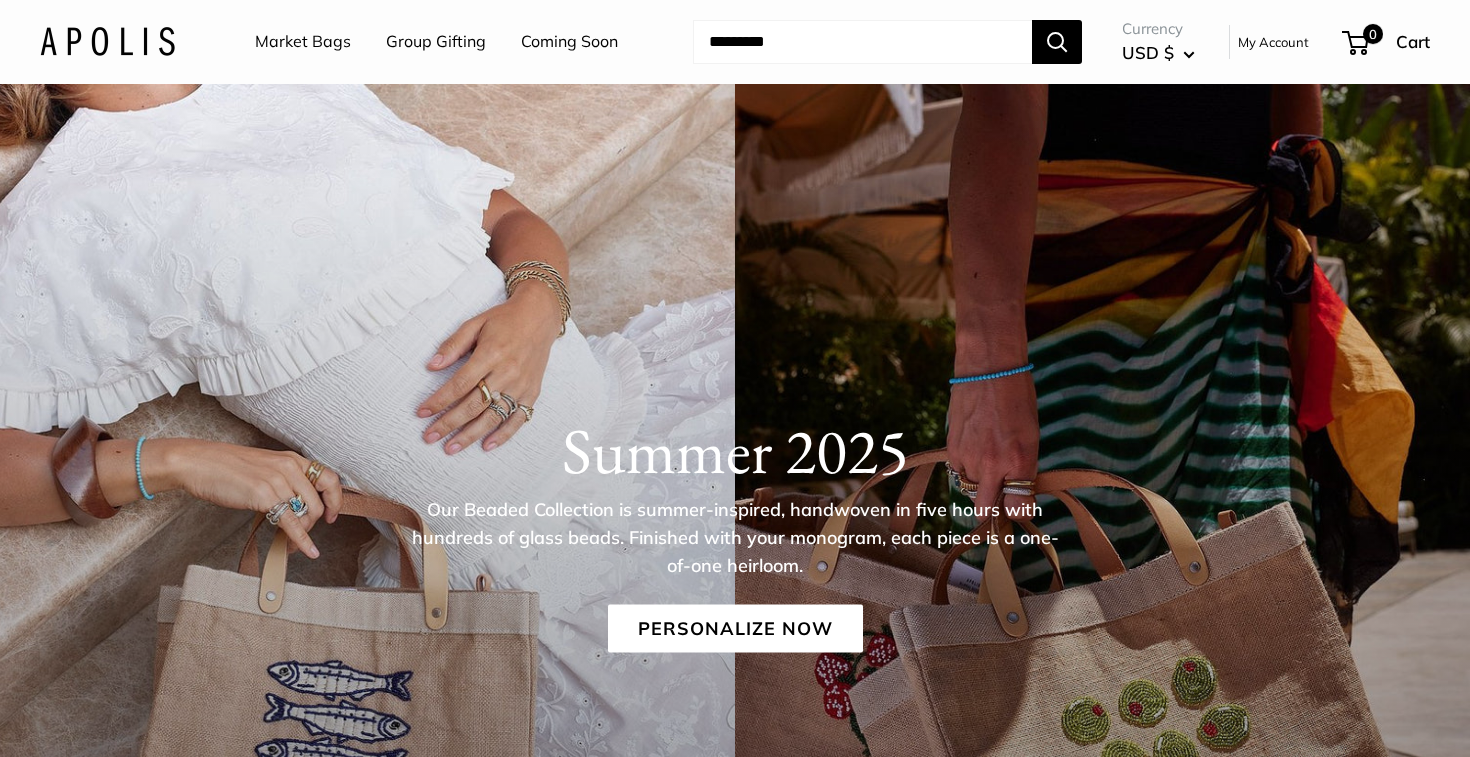 scroll, scrollTop: 0, scrollLeft: 0, axis: both 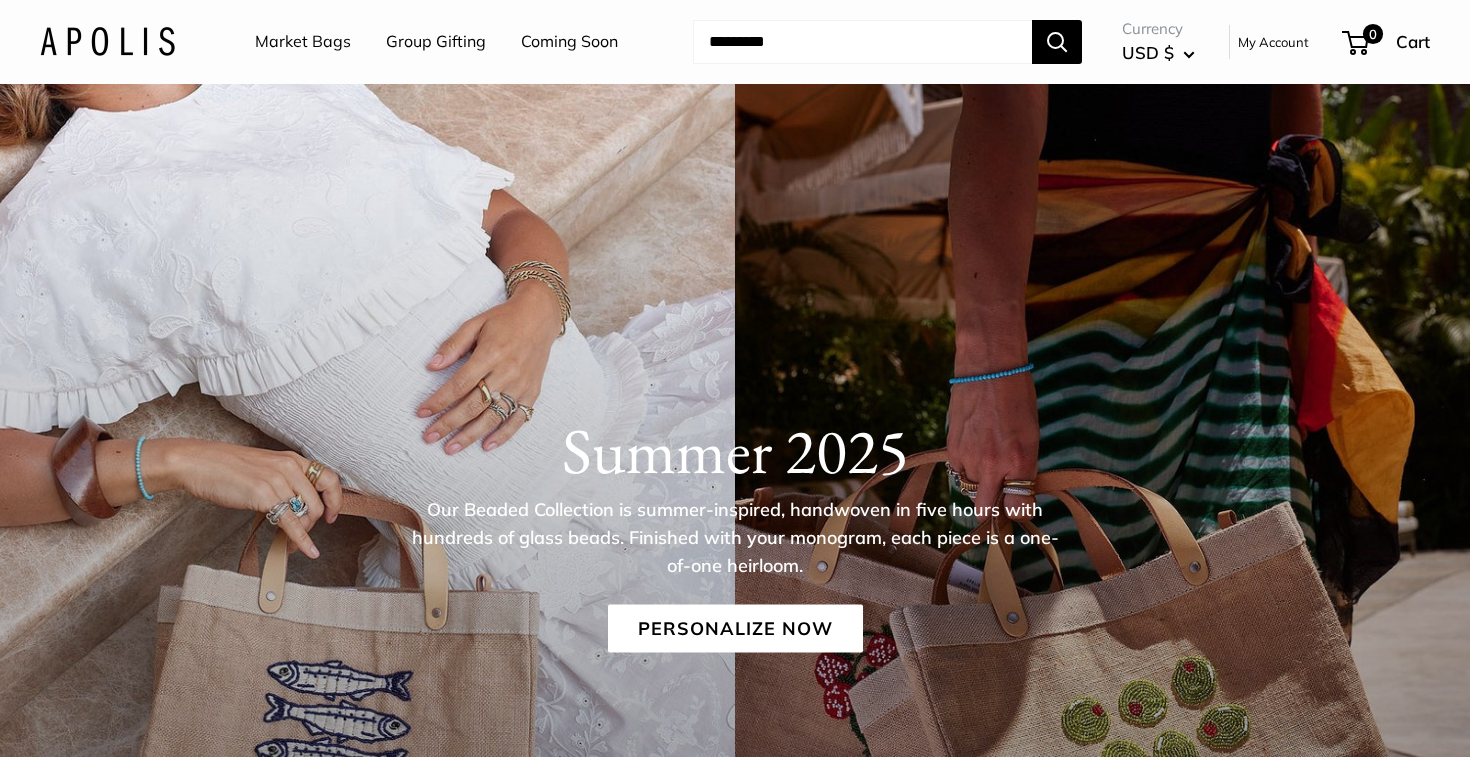 click on "Market Bags" at bounding box center (303, 42) 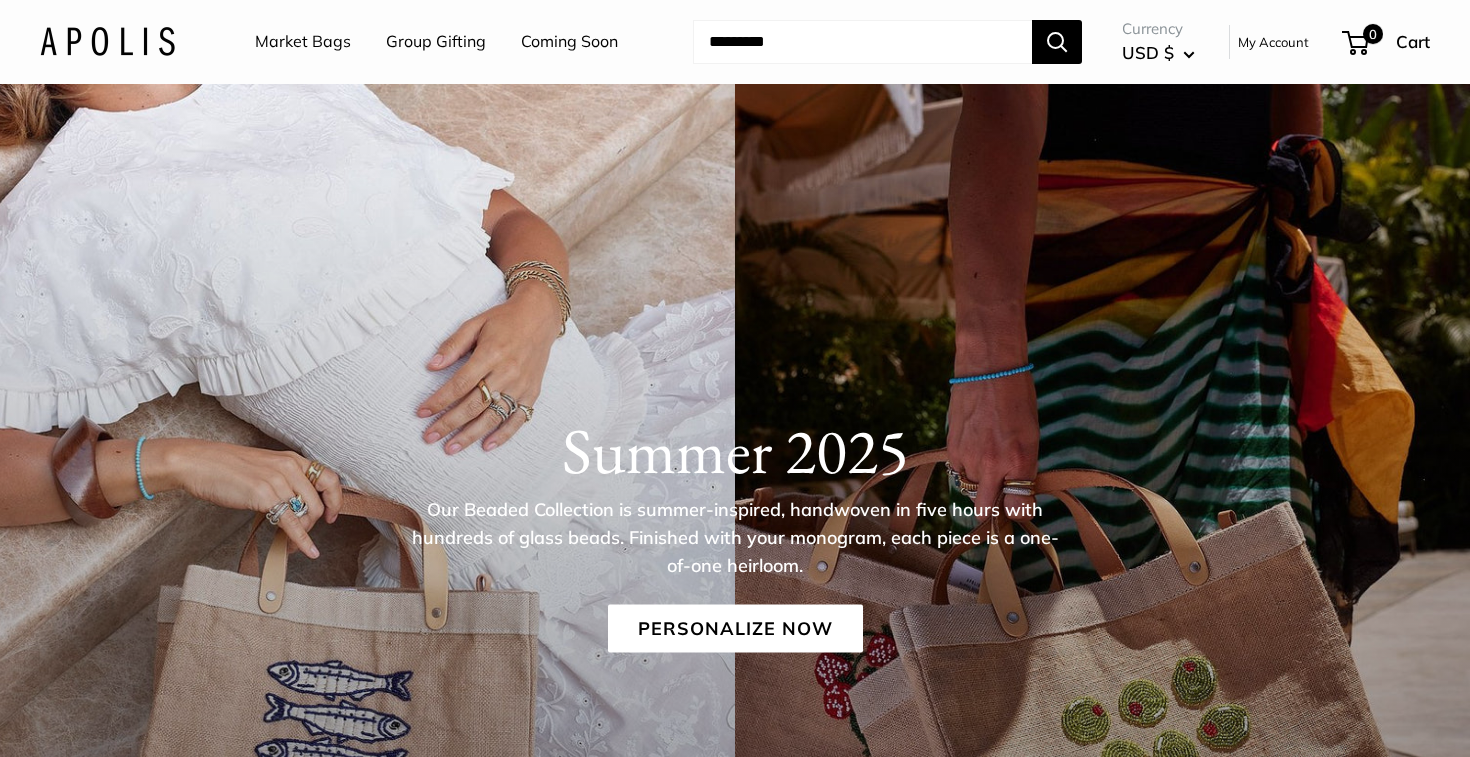 scroll, scrollTop: 627, scrollLeft: 0, axis: vertical 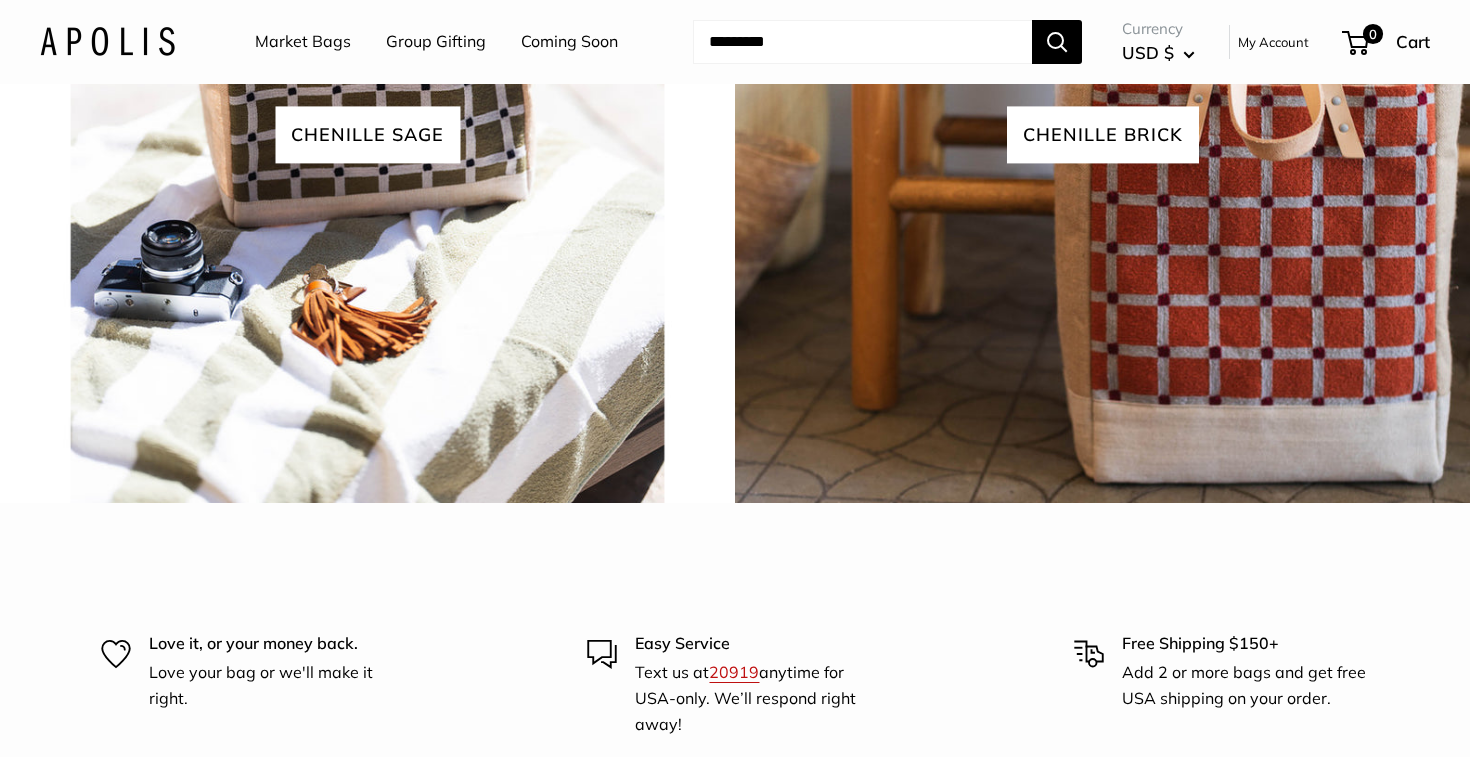 click on "Our collections" at bounding box center (735, -304) 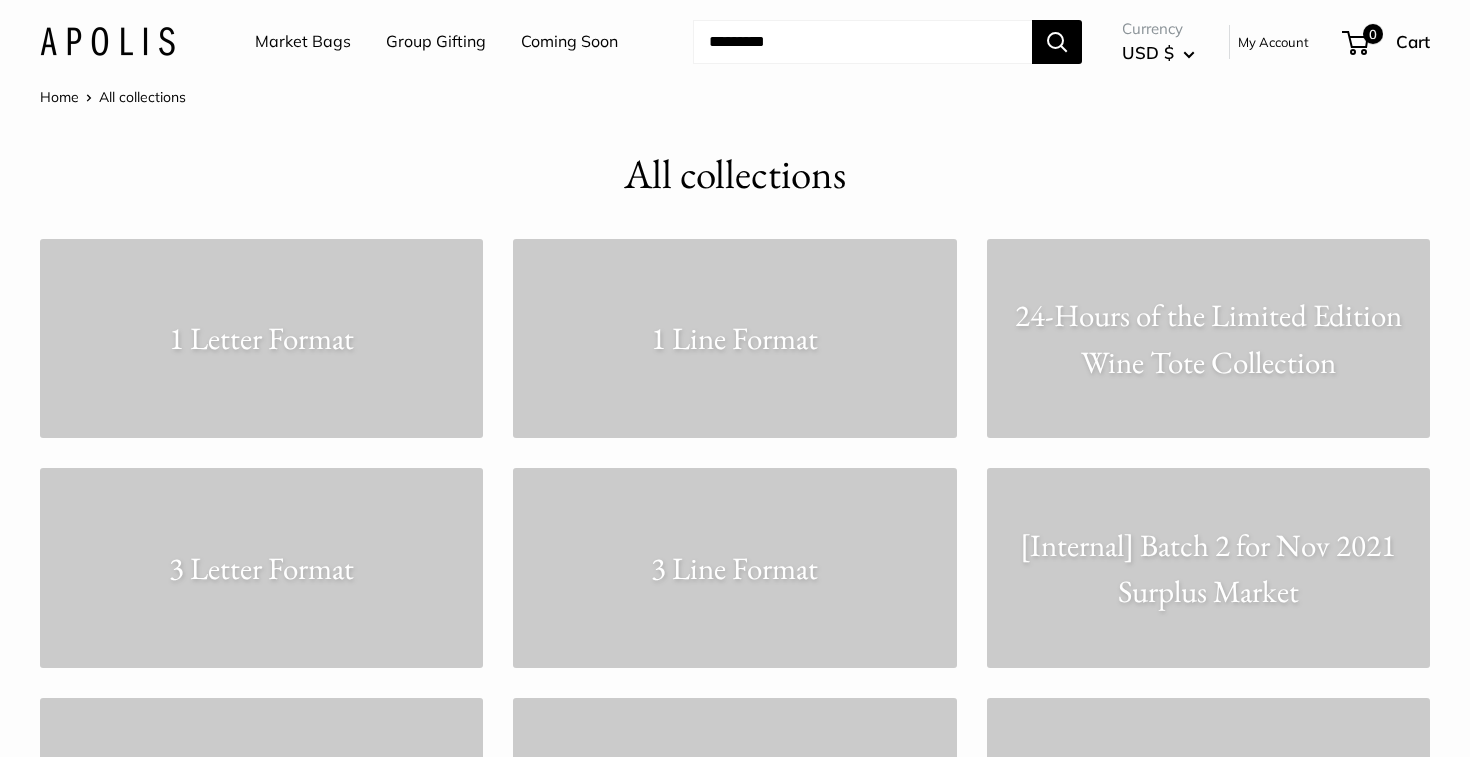 scroll, scrollTop: 0, scrollLeft: 0, axis: both 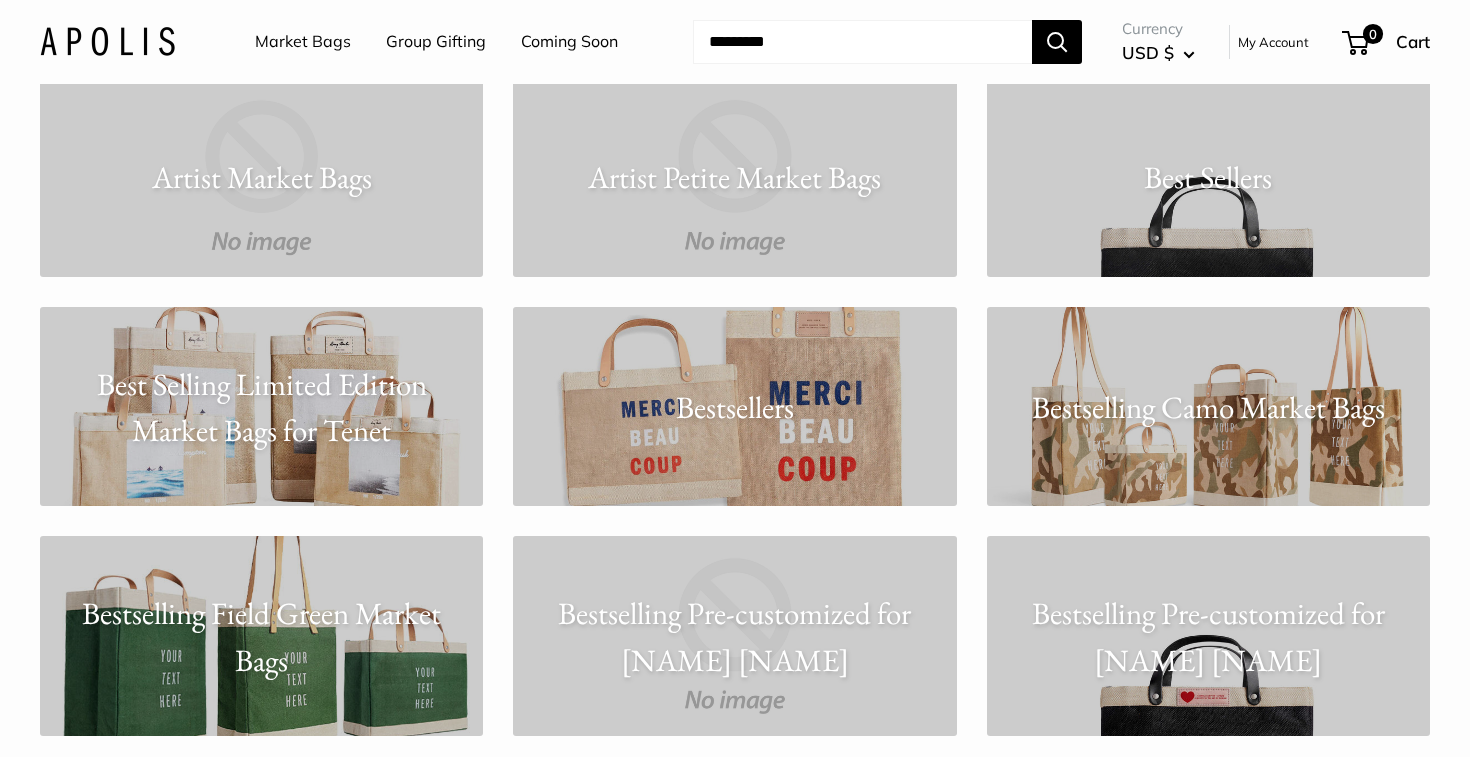 click on "Bestselling Camo Market Bags" at bounding box center [1208, 406] 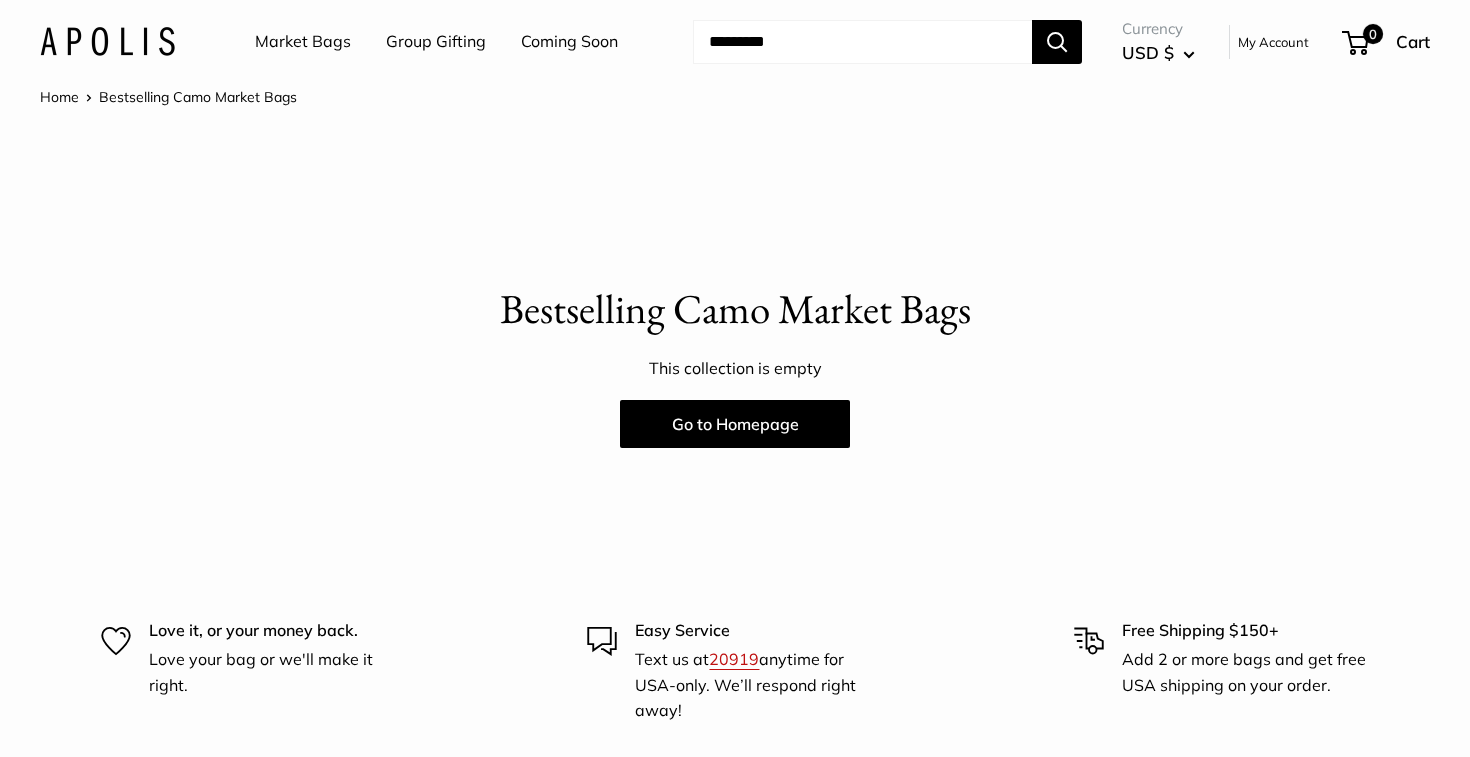 scroll, scrollTop: 0, scrollLeft: 0, axis: both 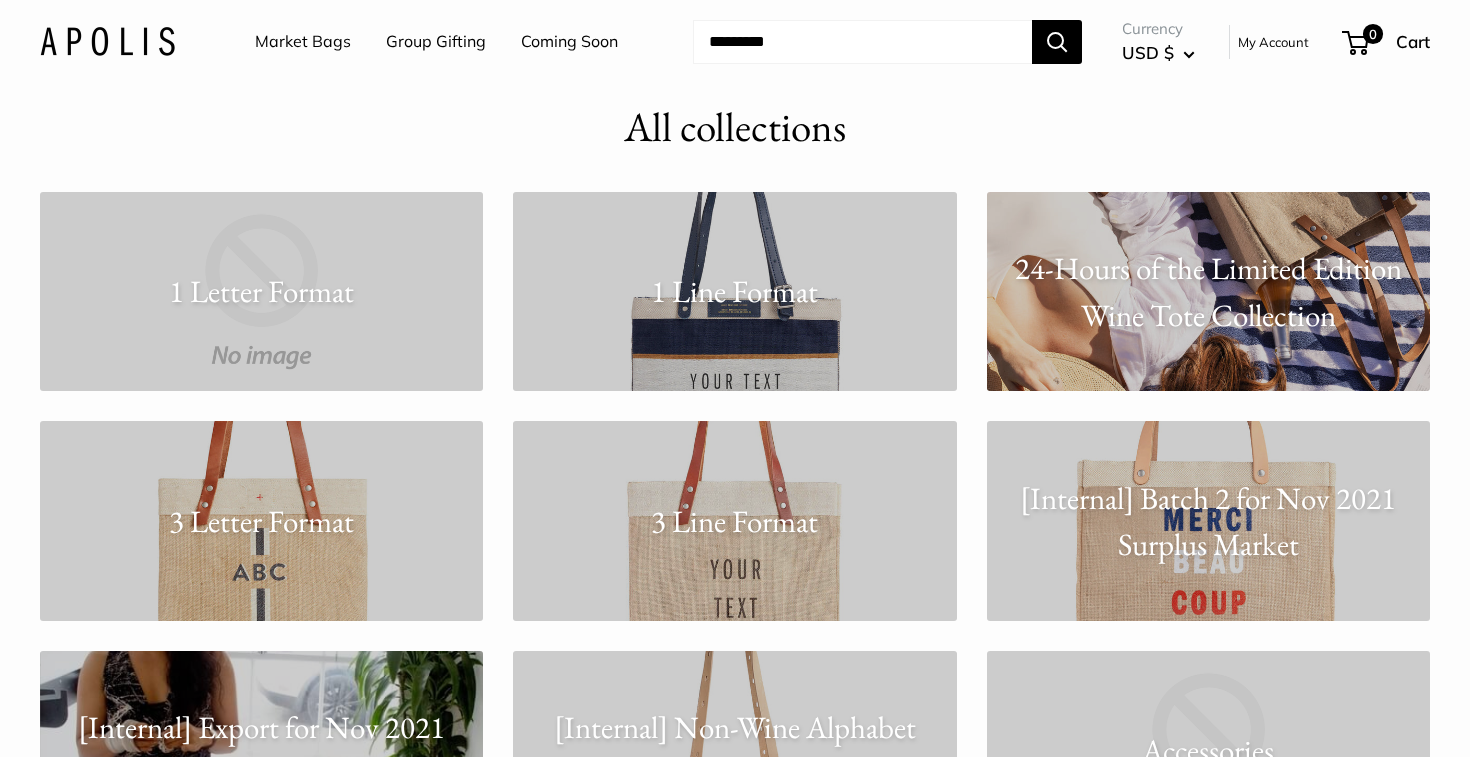 click on "3 Letter Format" at bounding box center [261, 520] 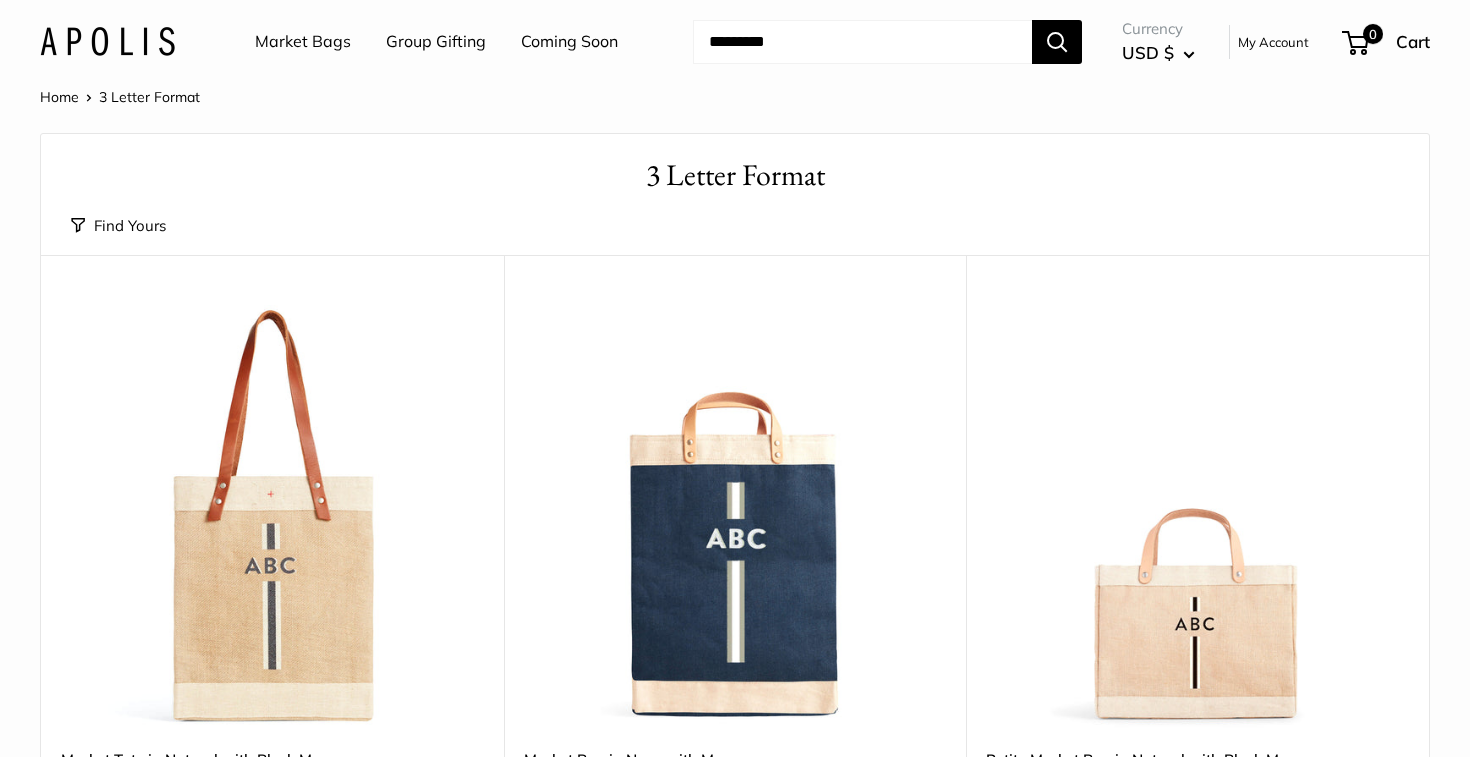scroll, scrollTop: 0, scrollLeft: 0, axis: both 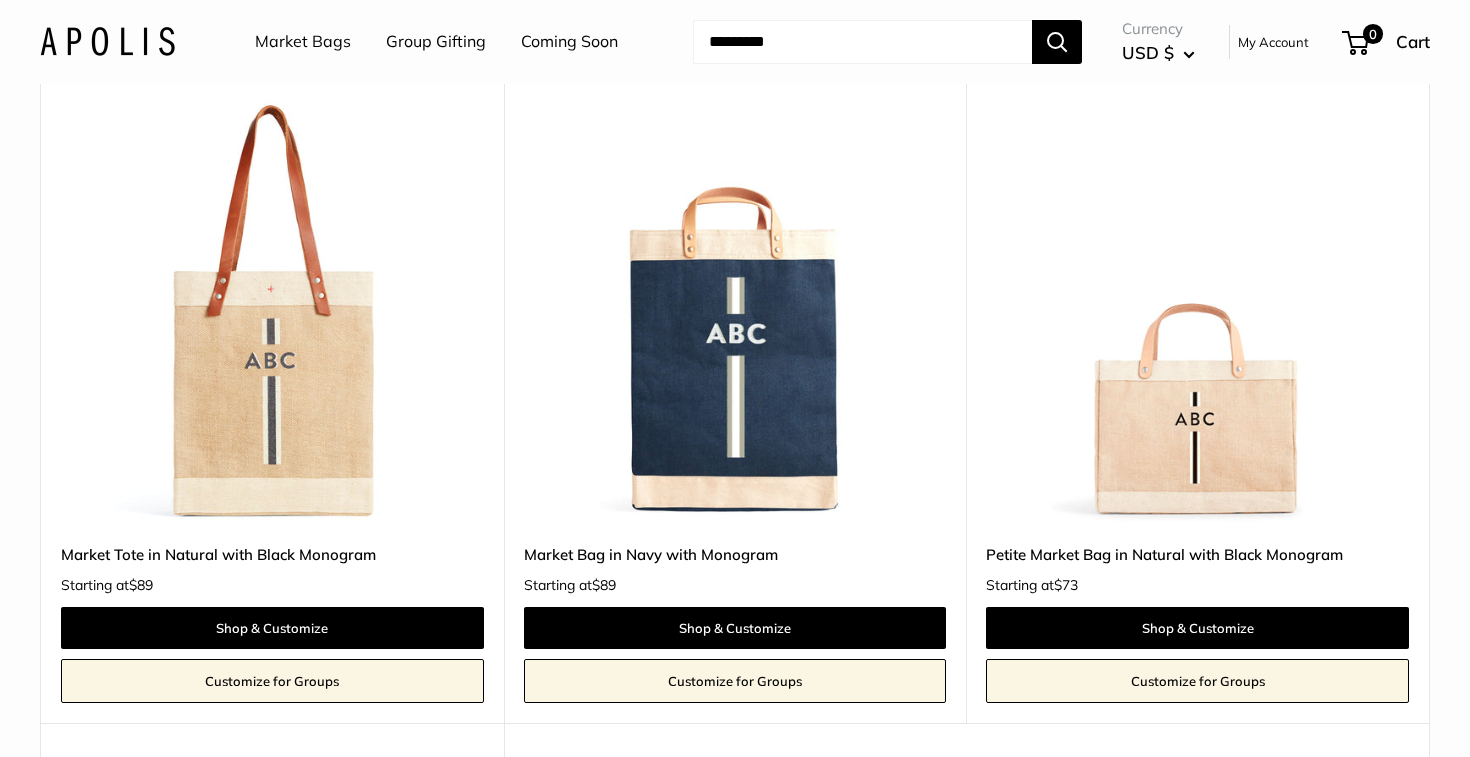 click at bounding box center [0, 0] 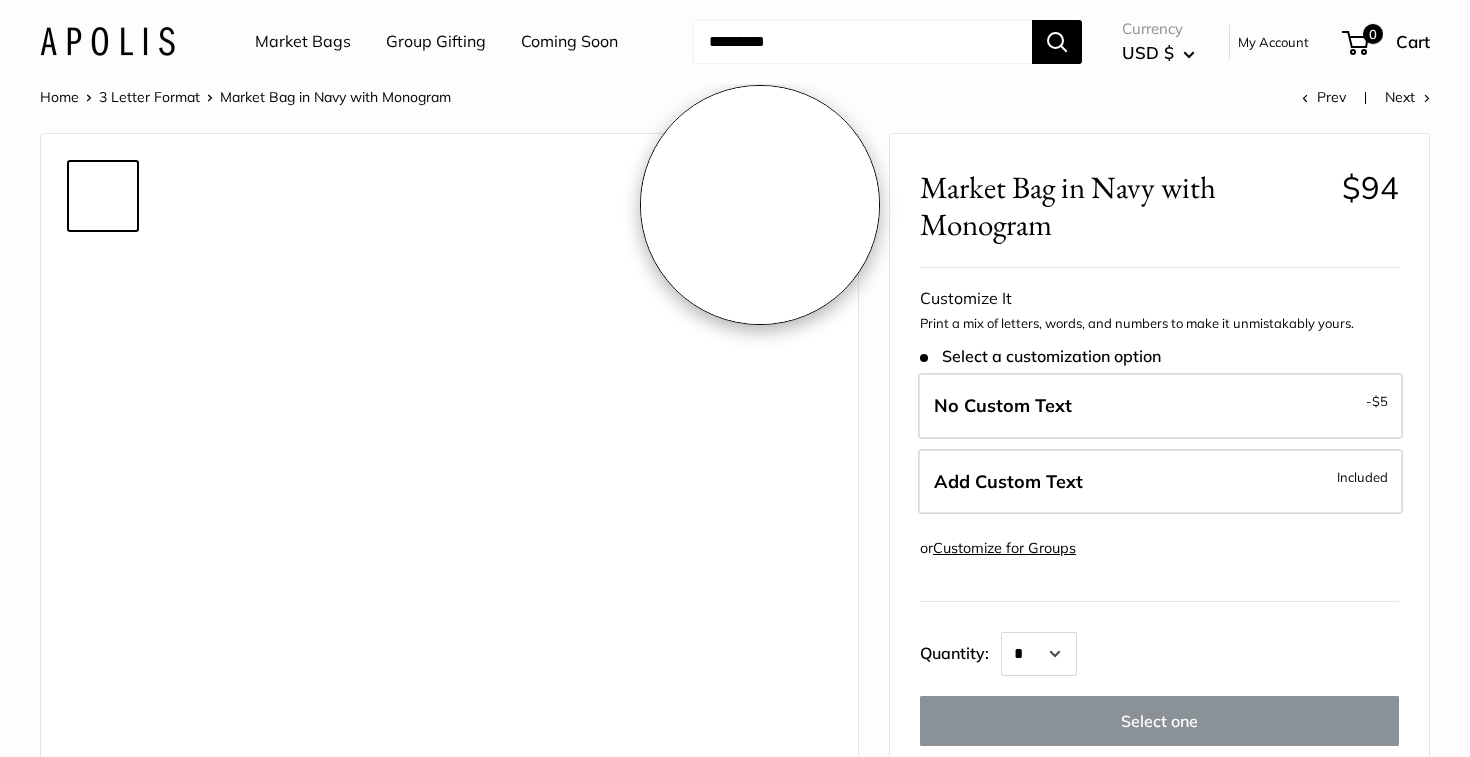 scroll, scrollTop: 0, scrollLeft: 0, axis: both 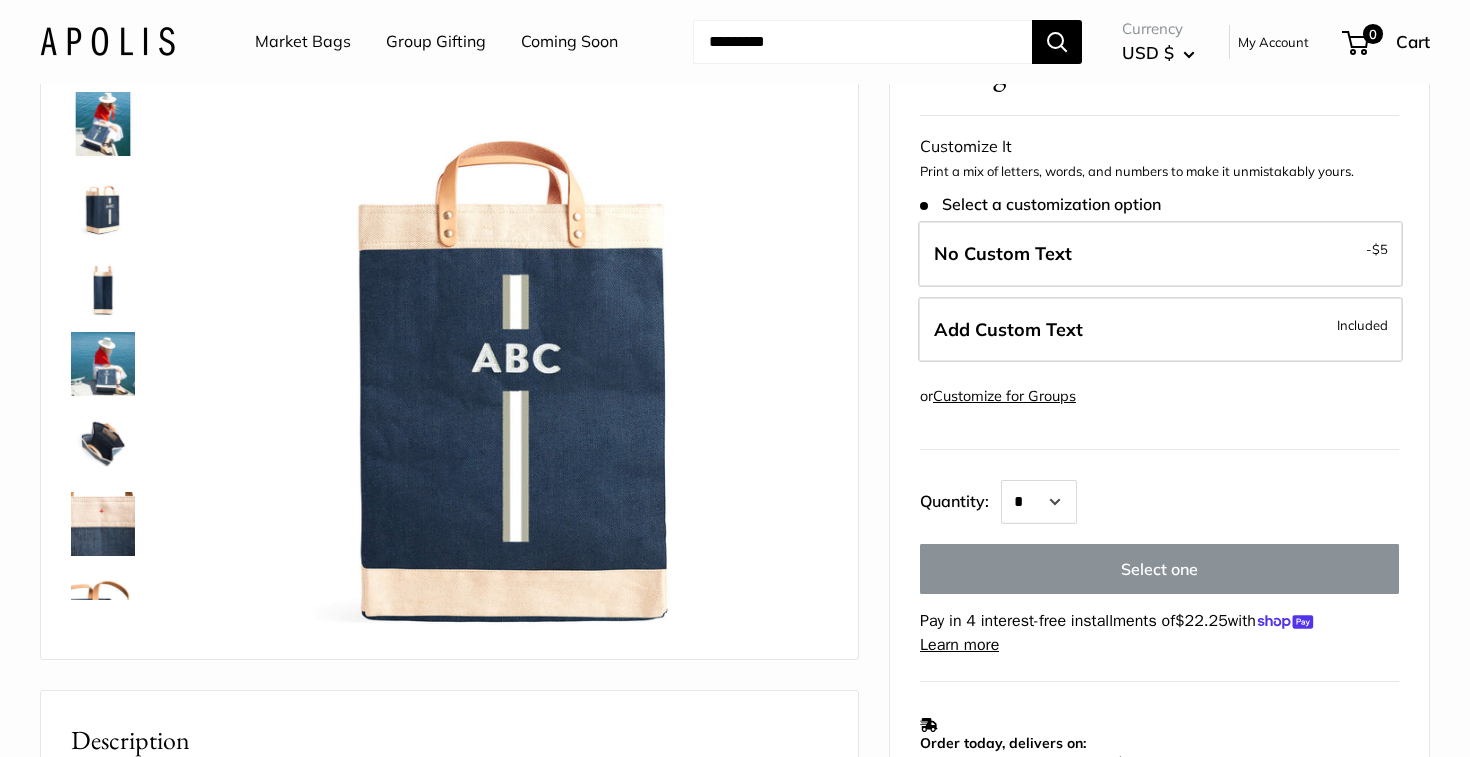 click at bounding box center [103, 364] 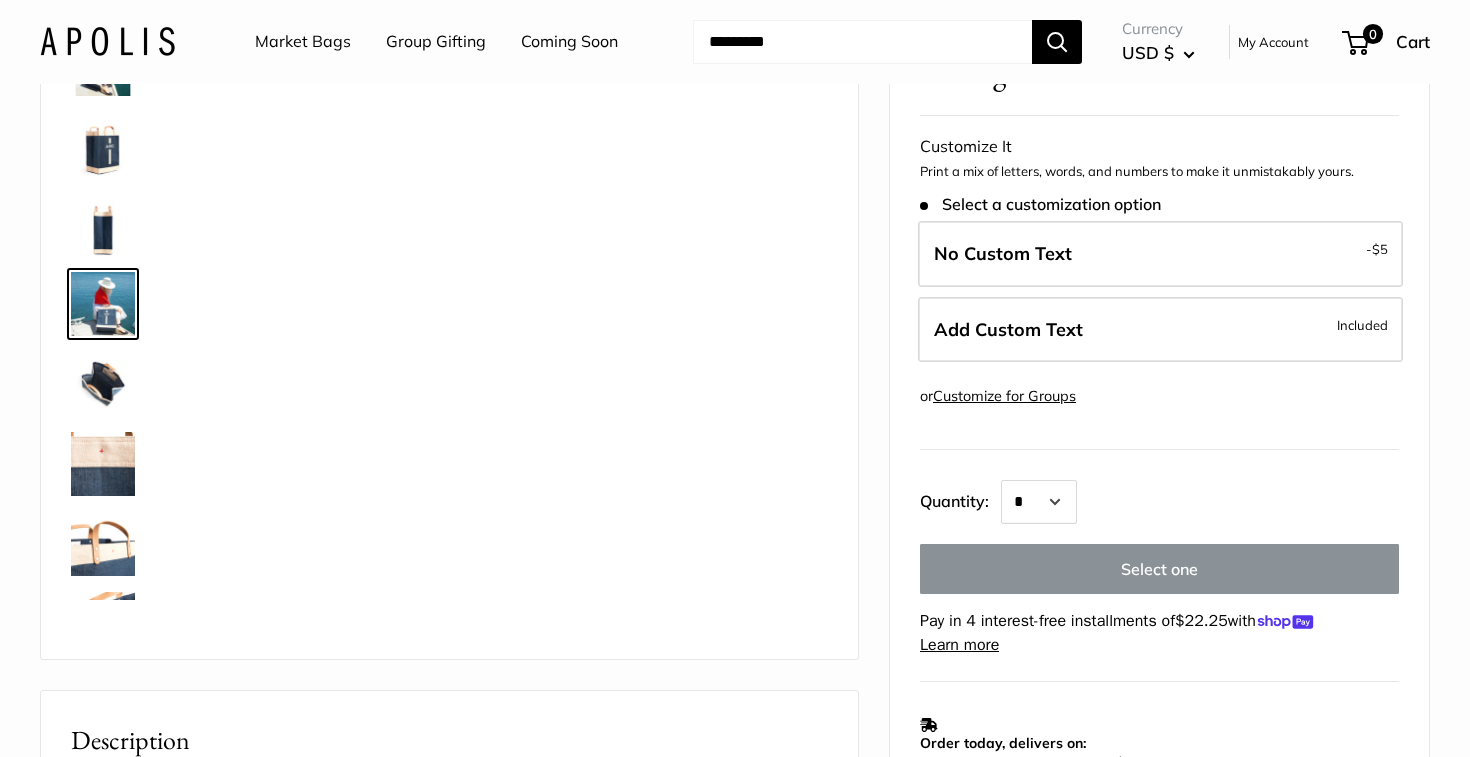 scroll, scrollTop: 62, scrollLeft: 0, axis: vertical 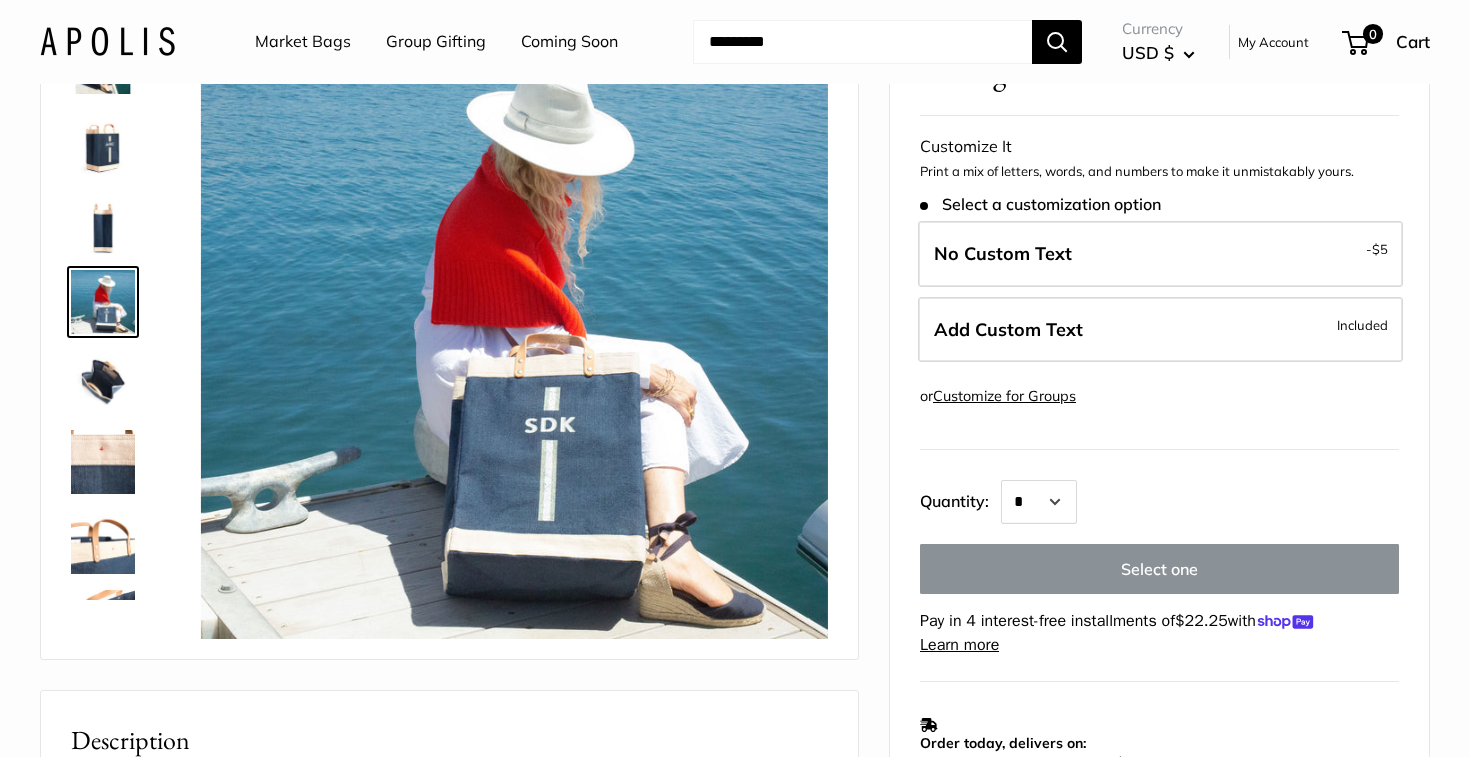 click at bounding box center [103, 382] 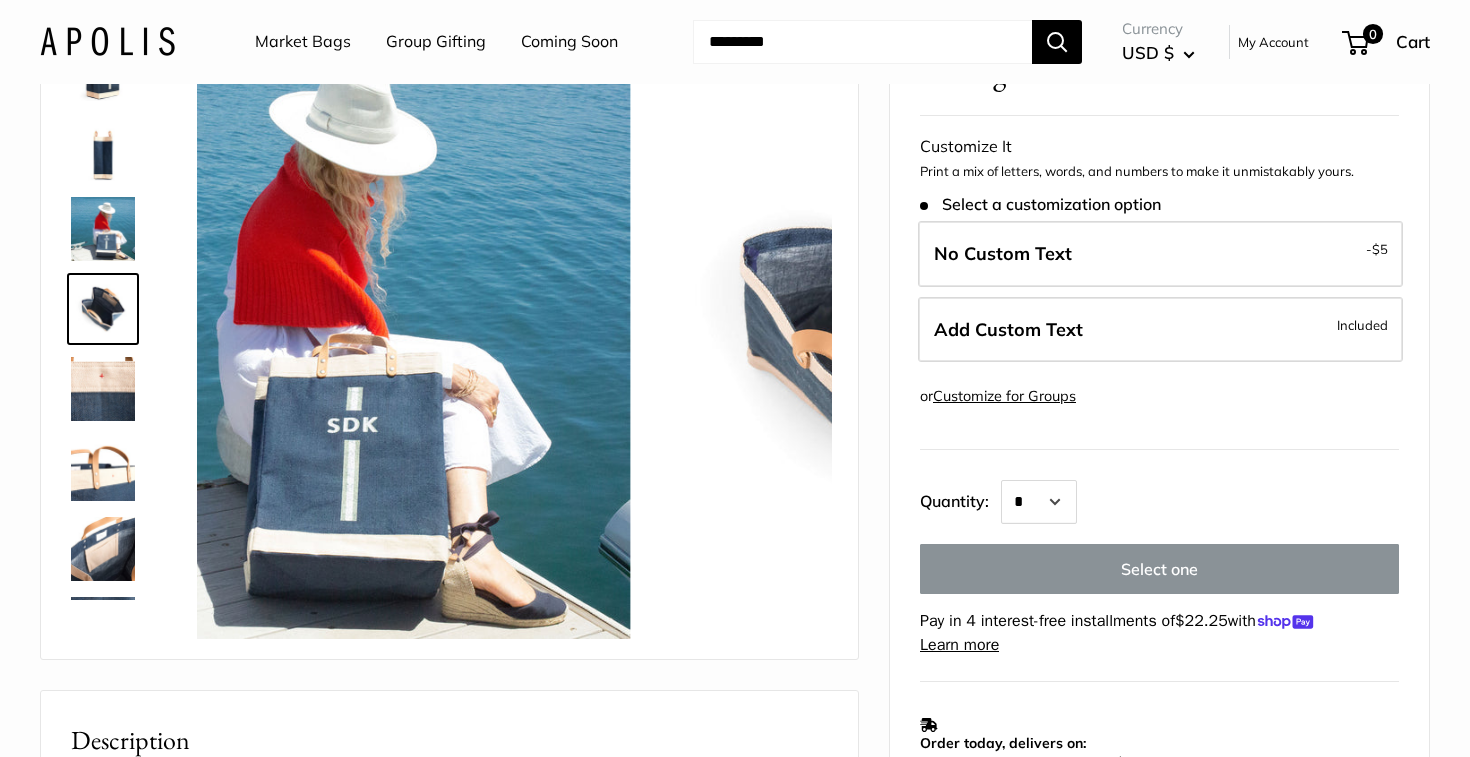 scroll, scrollTop: 142, scrollLeft: 0, axis: vertical 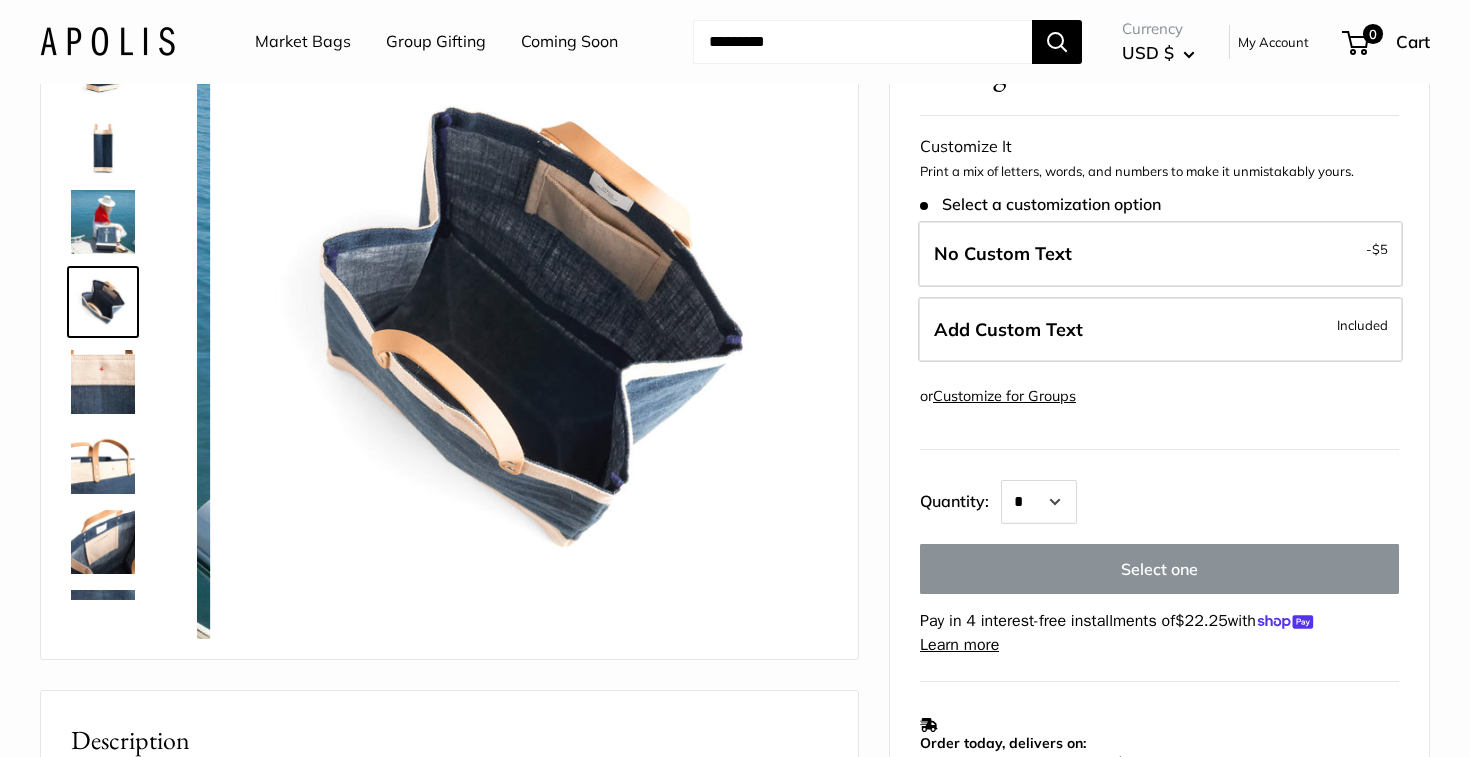 click at bounding box center [103, 382] 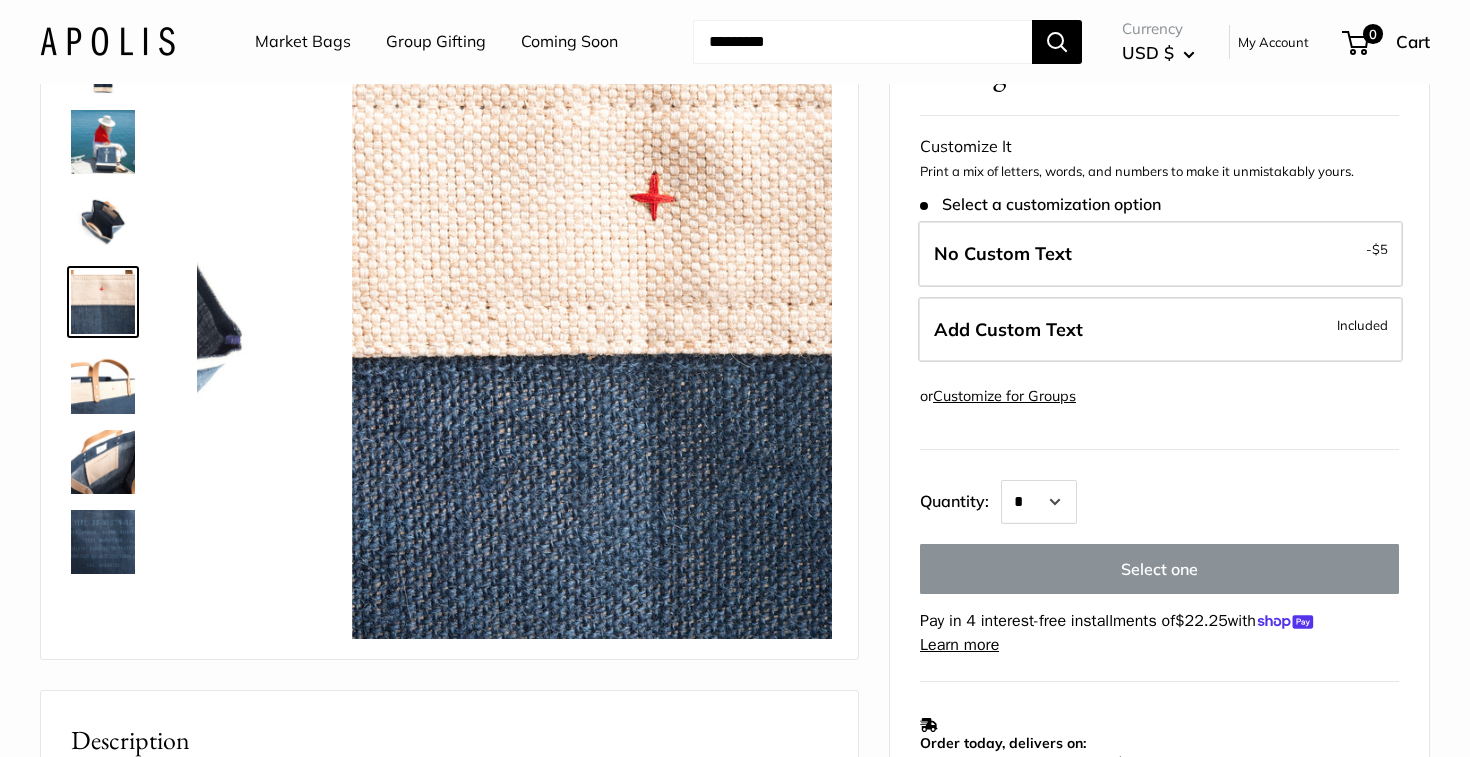 click at bounding box center (103, 382) 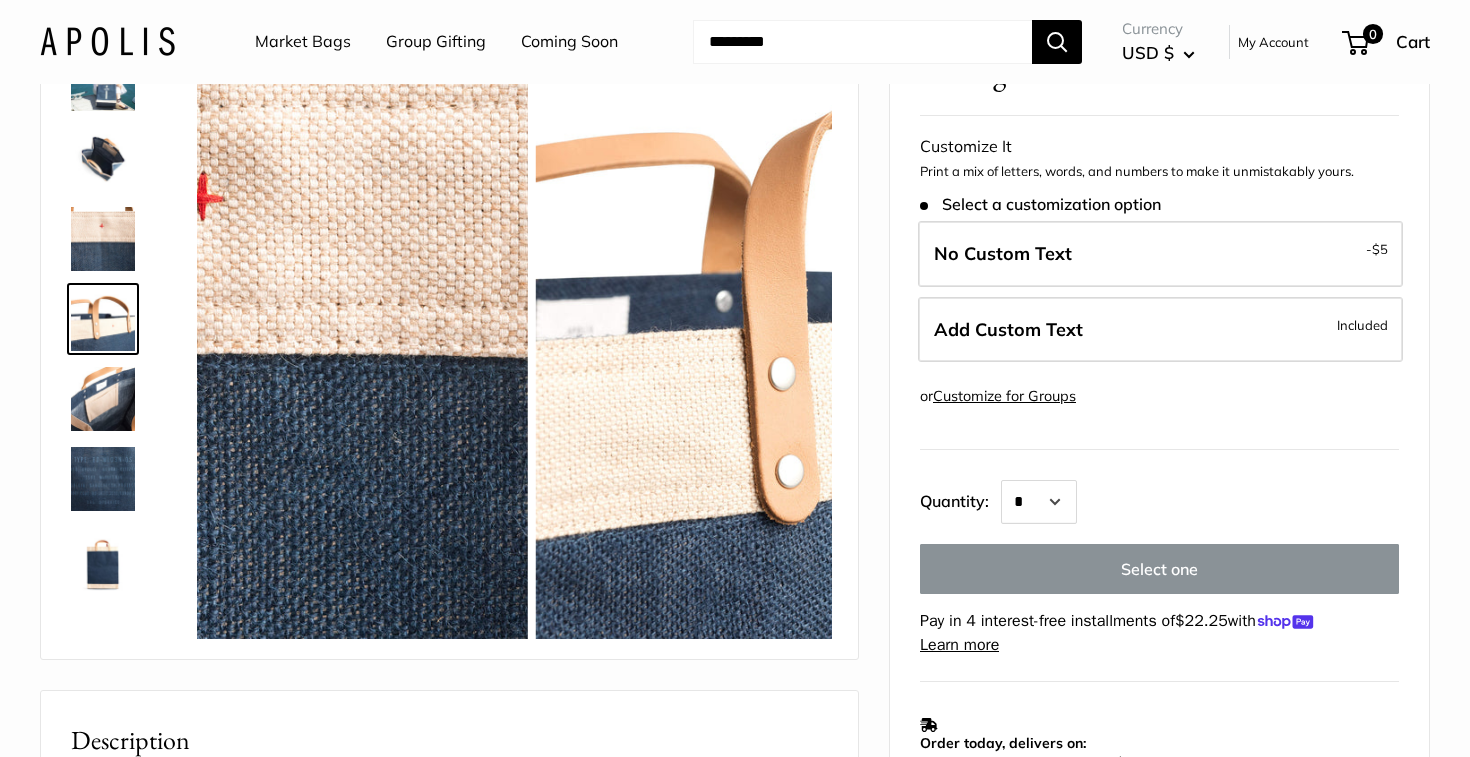 scroll, scrollTop: 288, scrollLeft: 0, axis: vertical 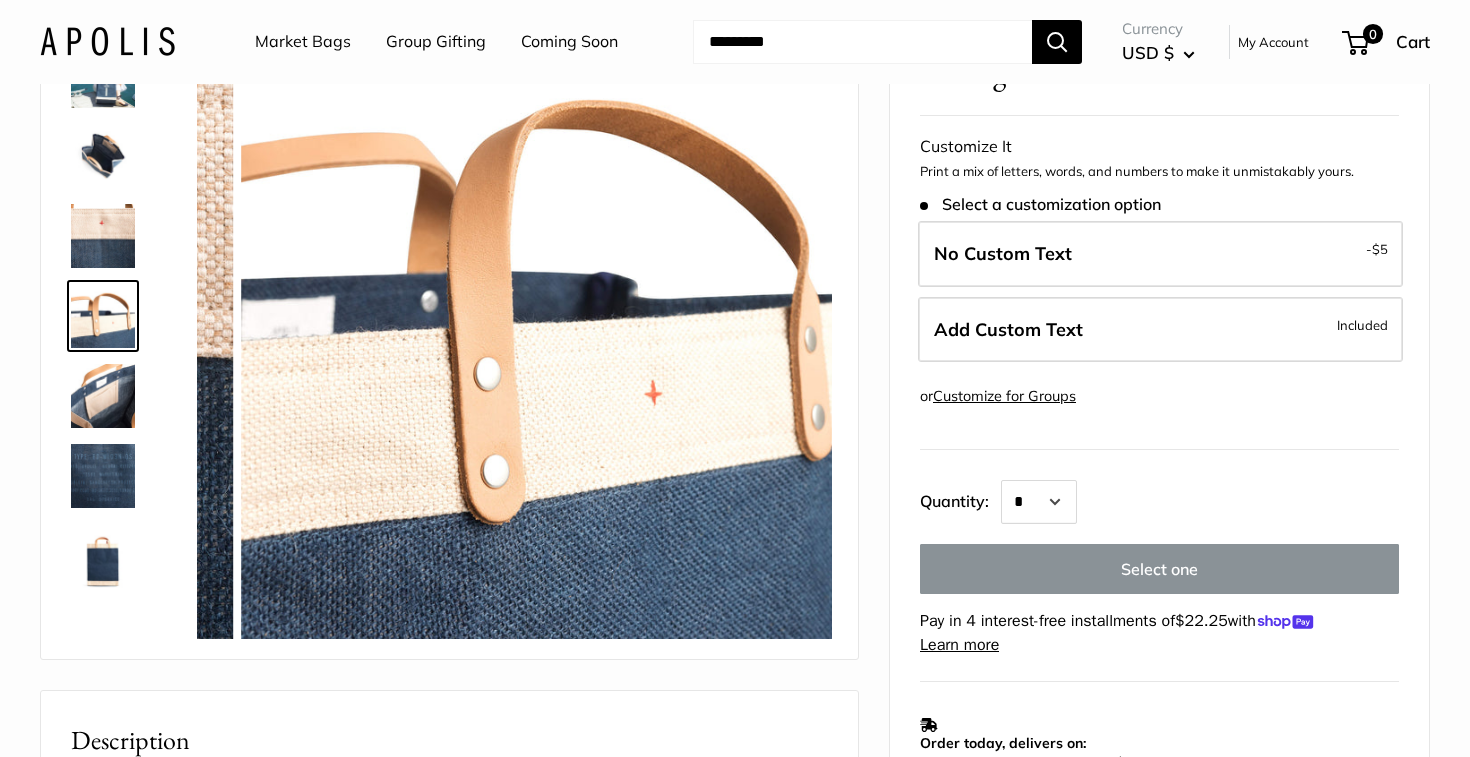 click at bounding box center (103, 396) 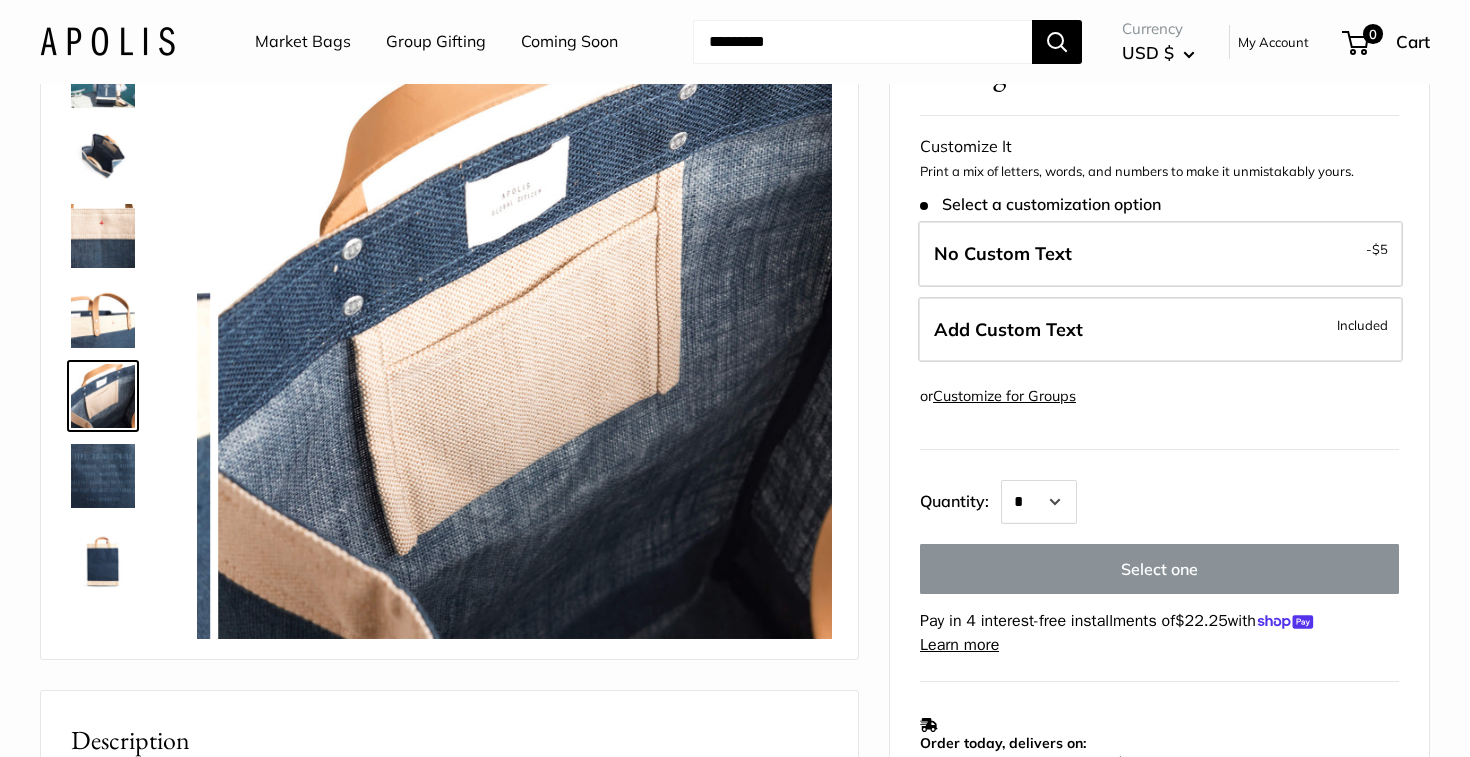 click at bounding box center [103, 476] 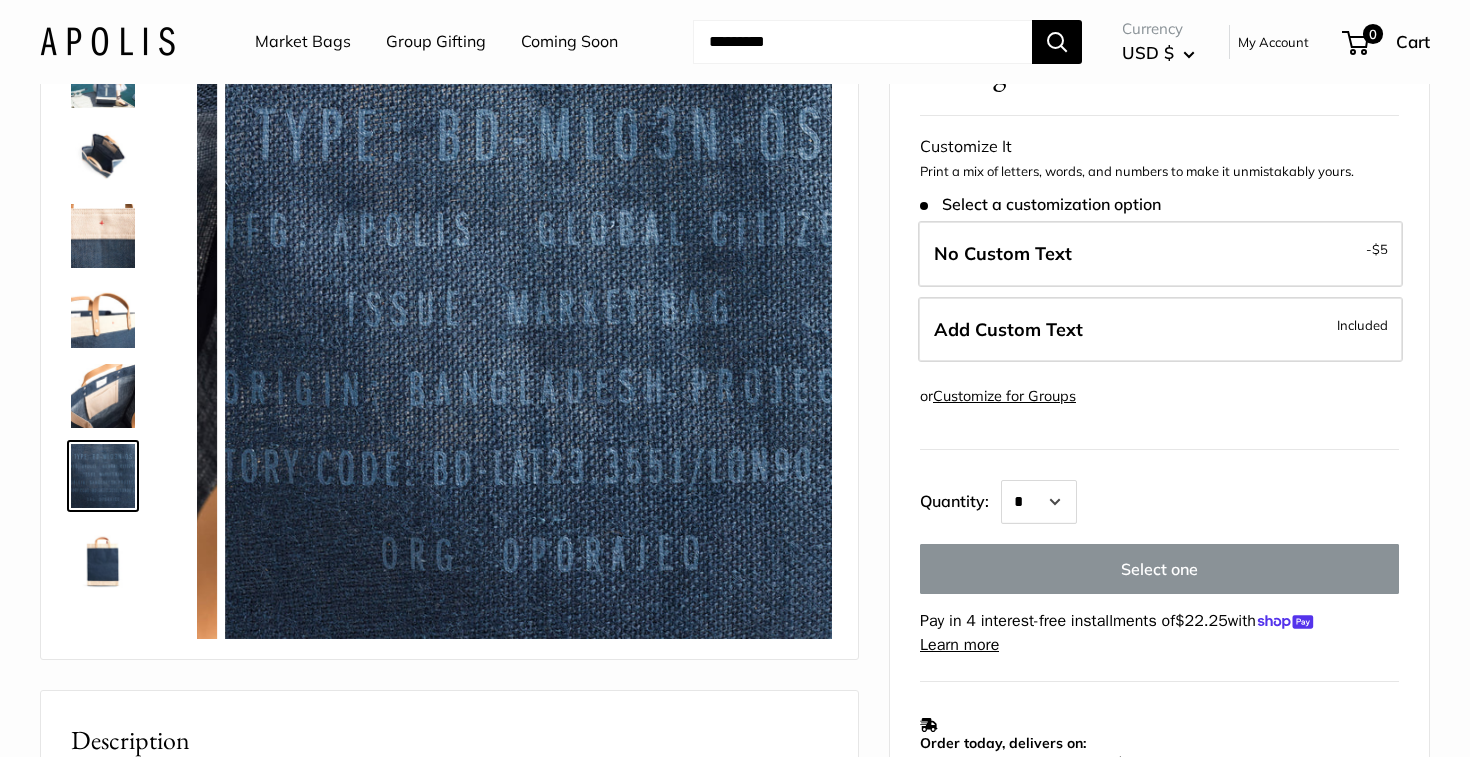 click at bounding box center [103, 556] 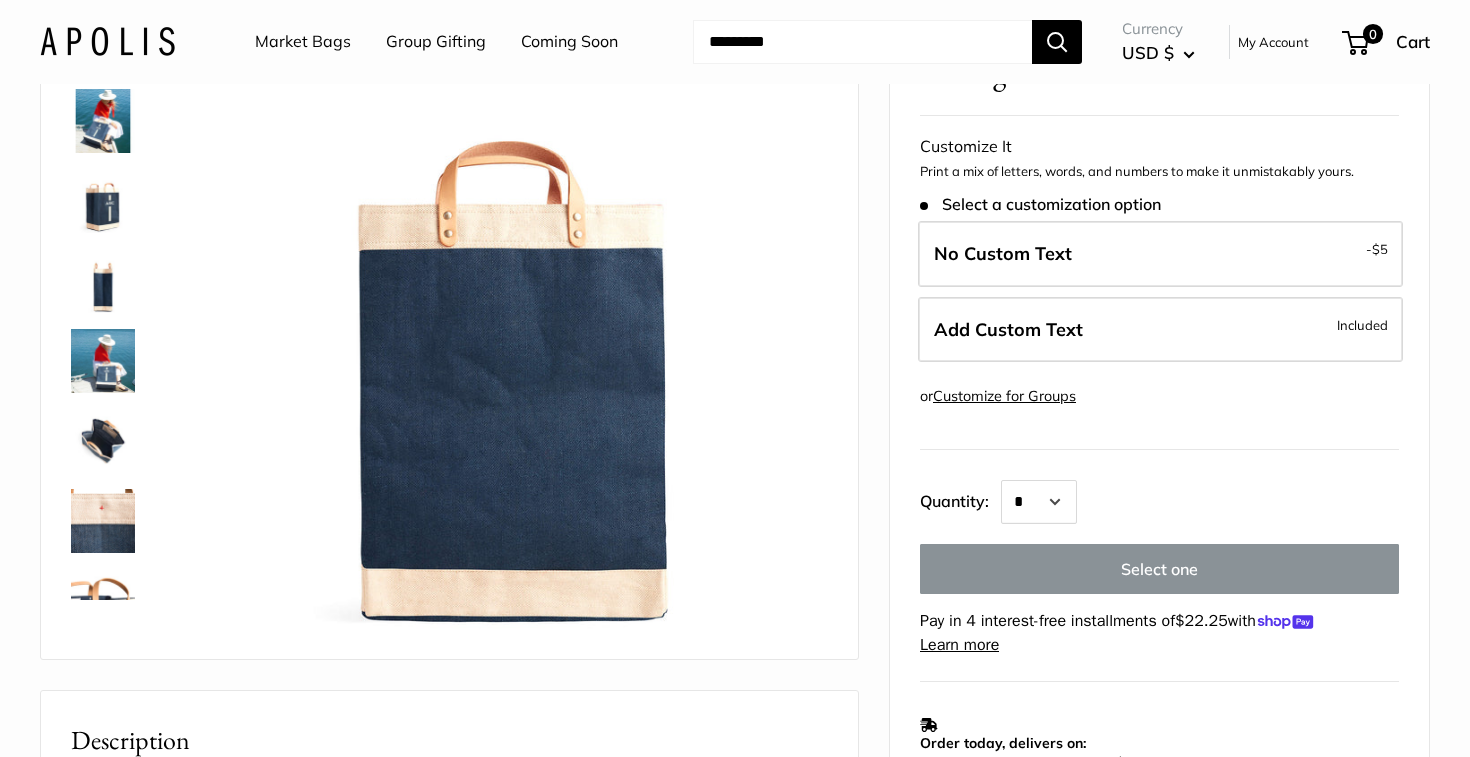 scroll, scrollTop: 0, scrollLeft: 0, axis: both 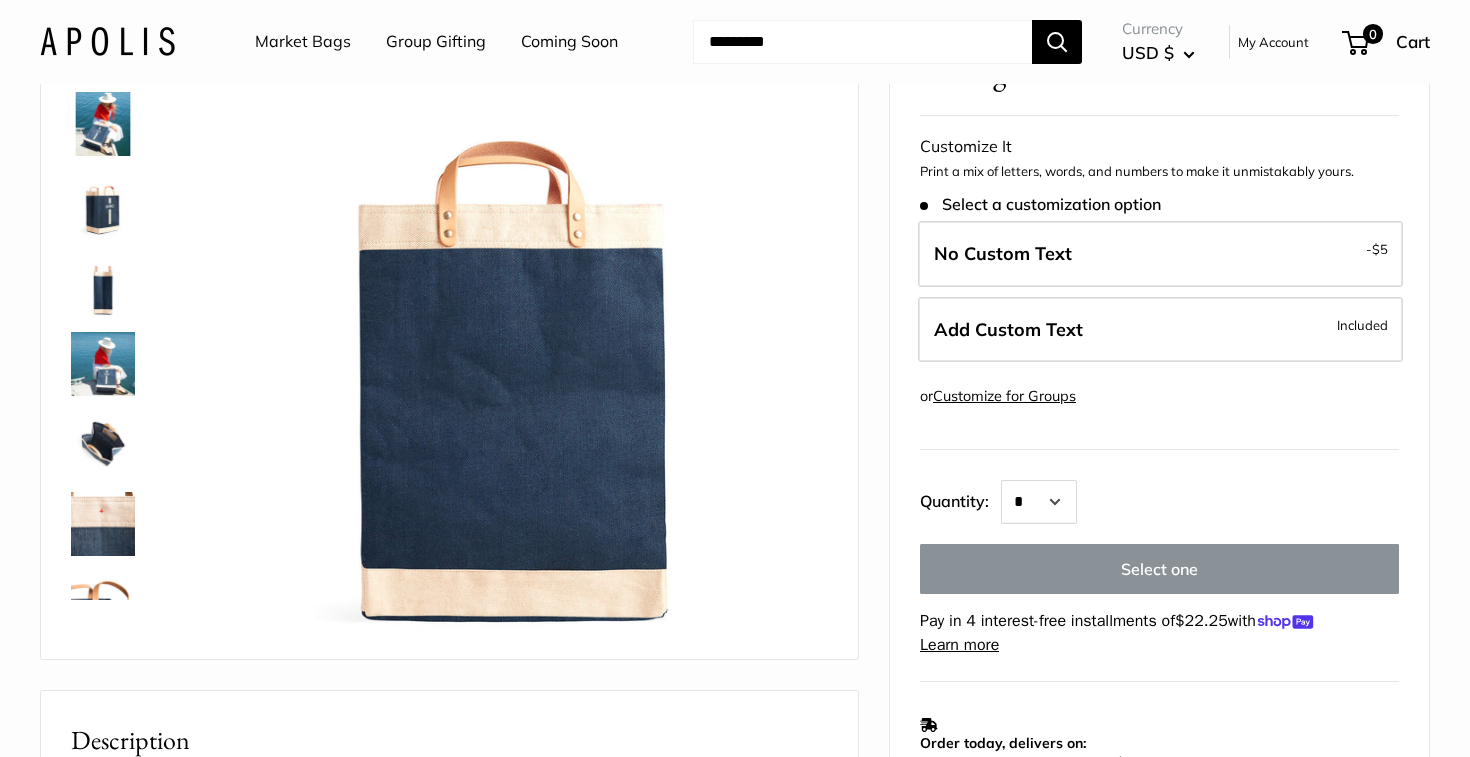 click at bounding box center [103, 204] 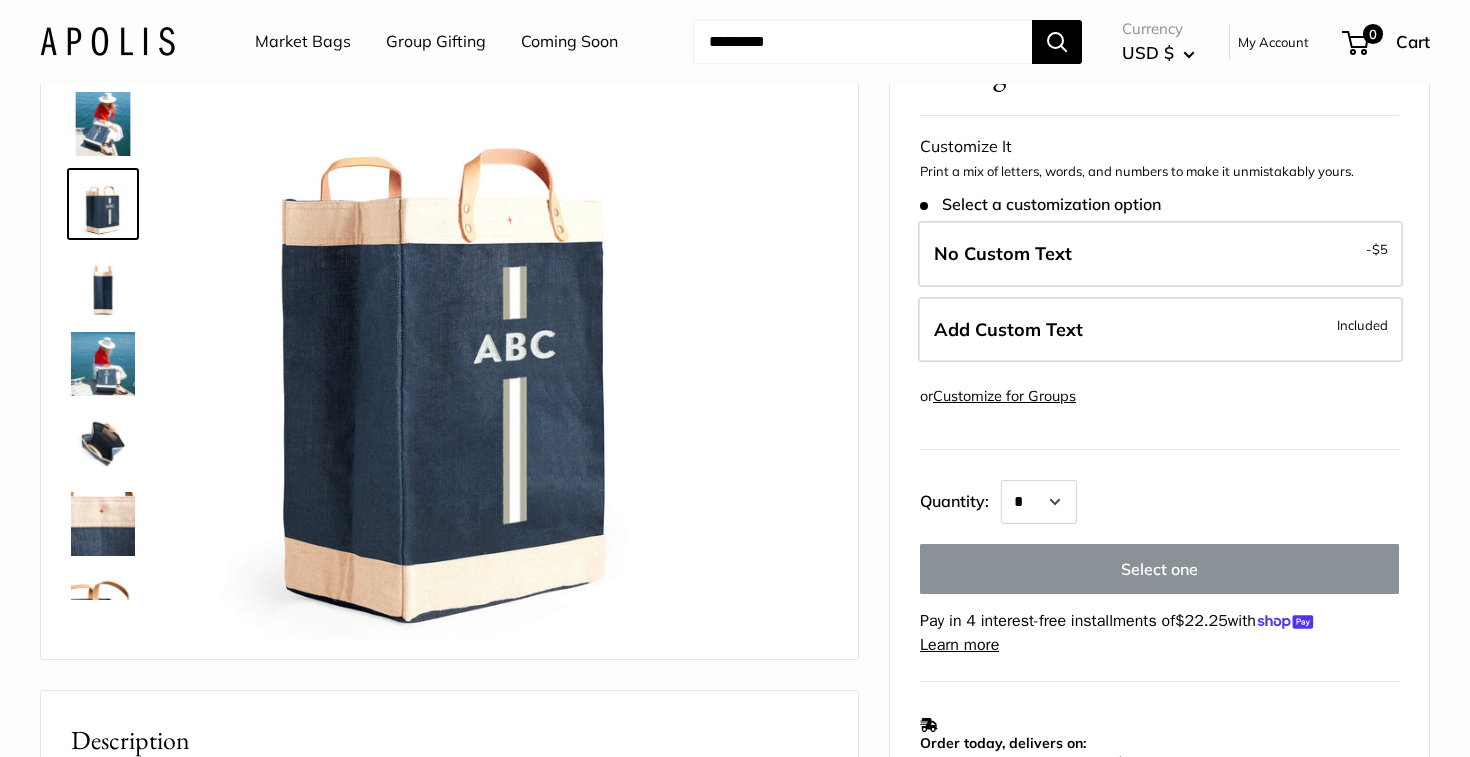 click at bounding box center (103, 124) 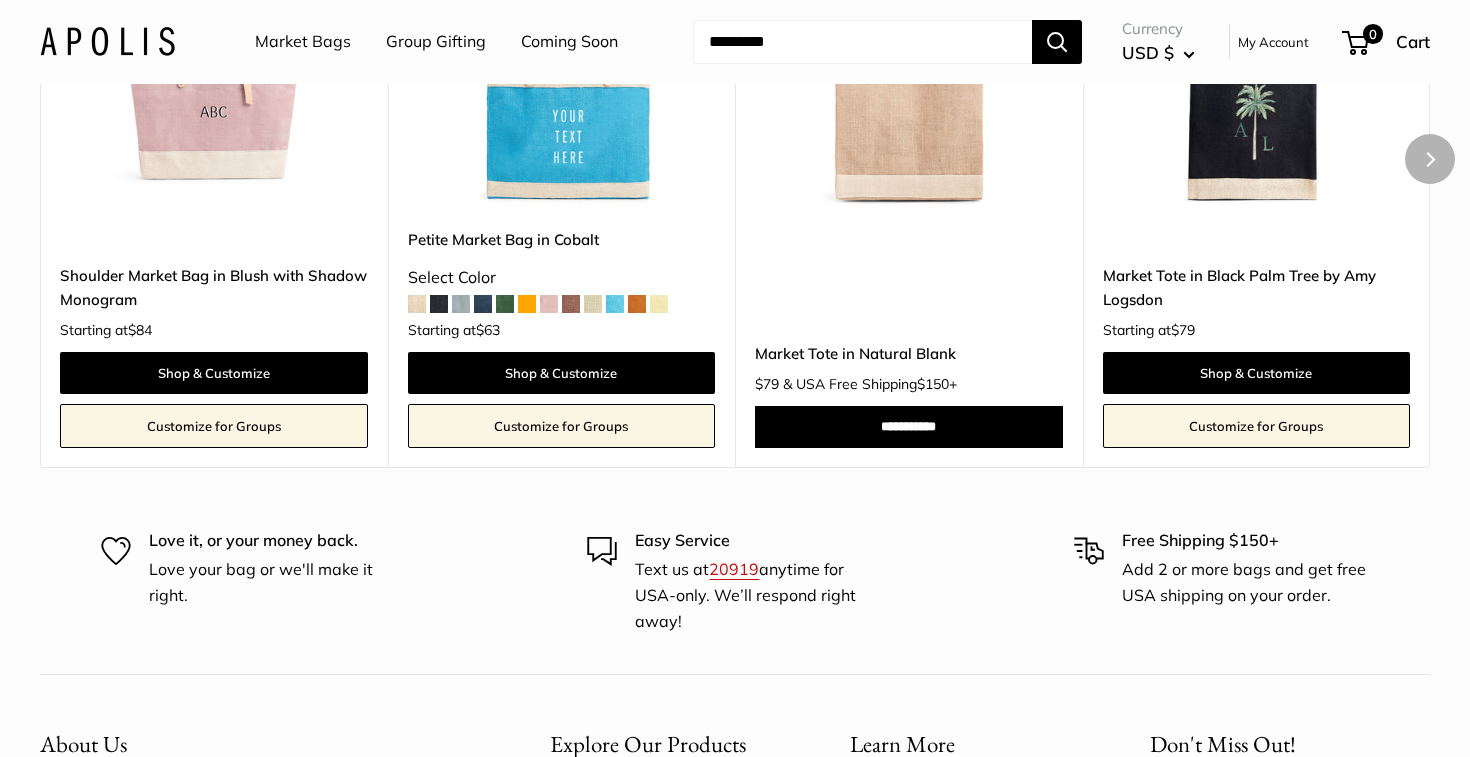 scroll, scrollTop: 4086, scrollLeft: 0, axis: vertical 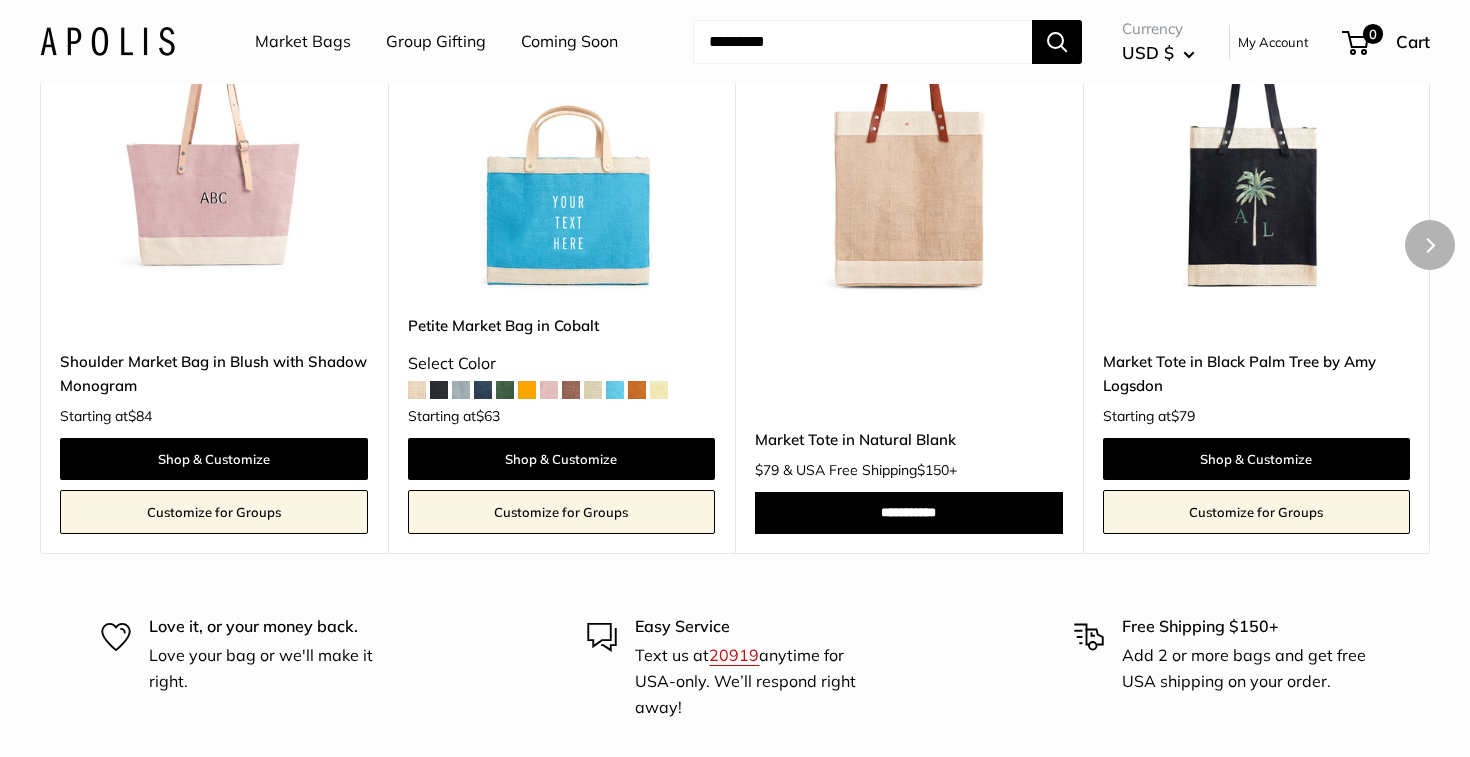 click at bounding box center (483, 390) 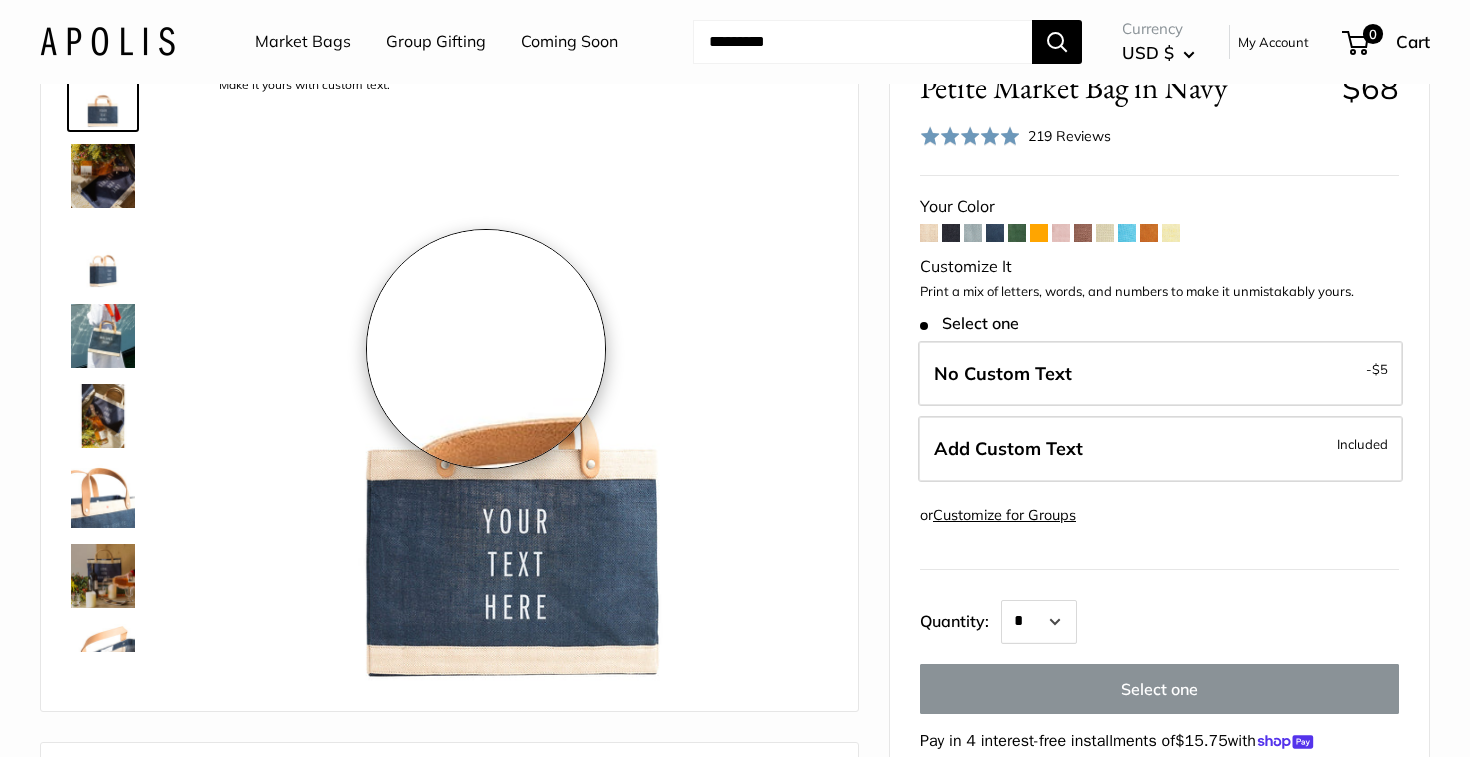 scroll, scrollTop: 119, scrollLeft: 0, axis: vertical 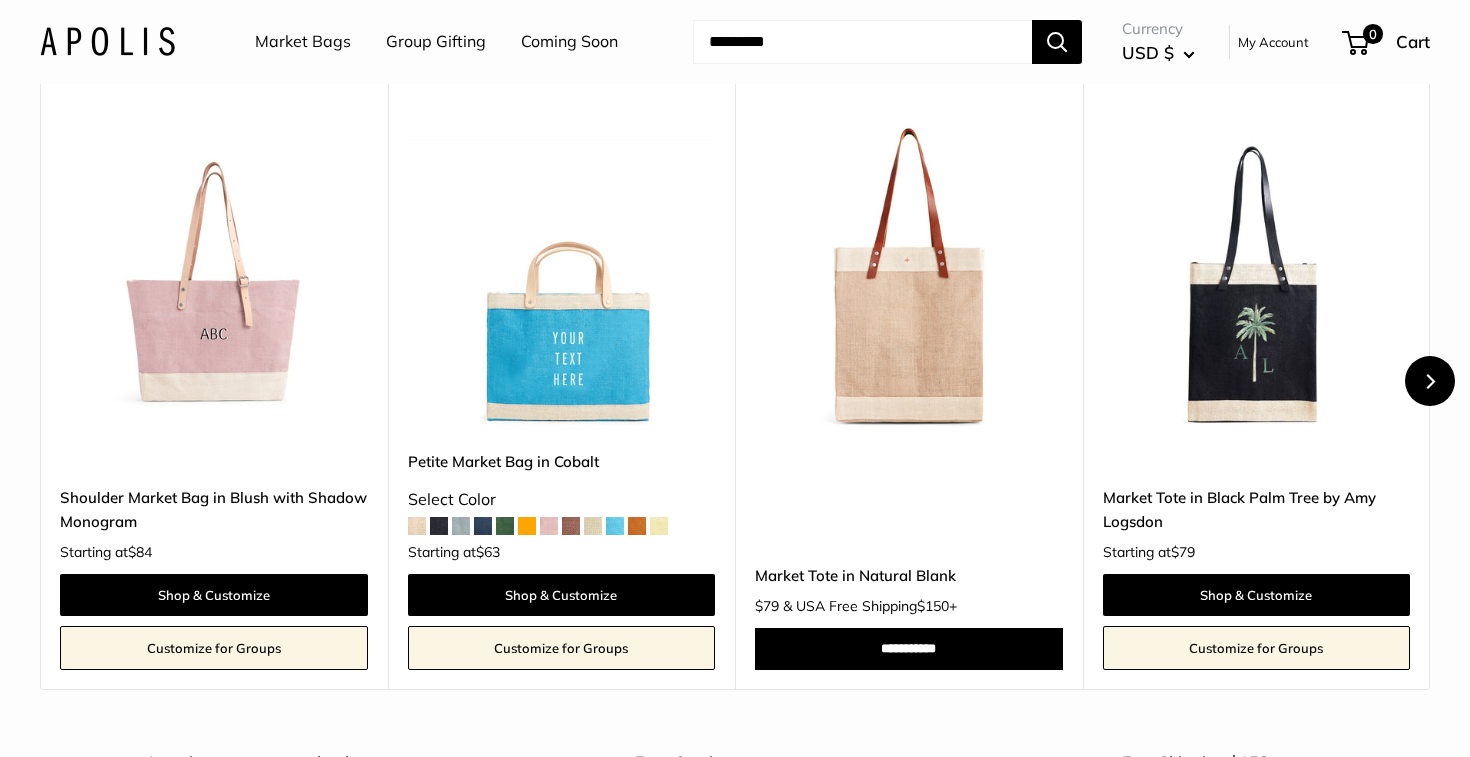 click at bounding box center (1430, 381) 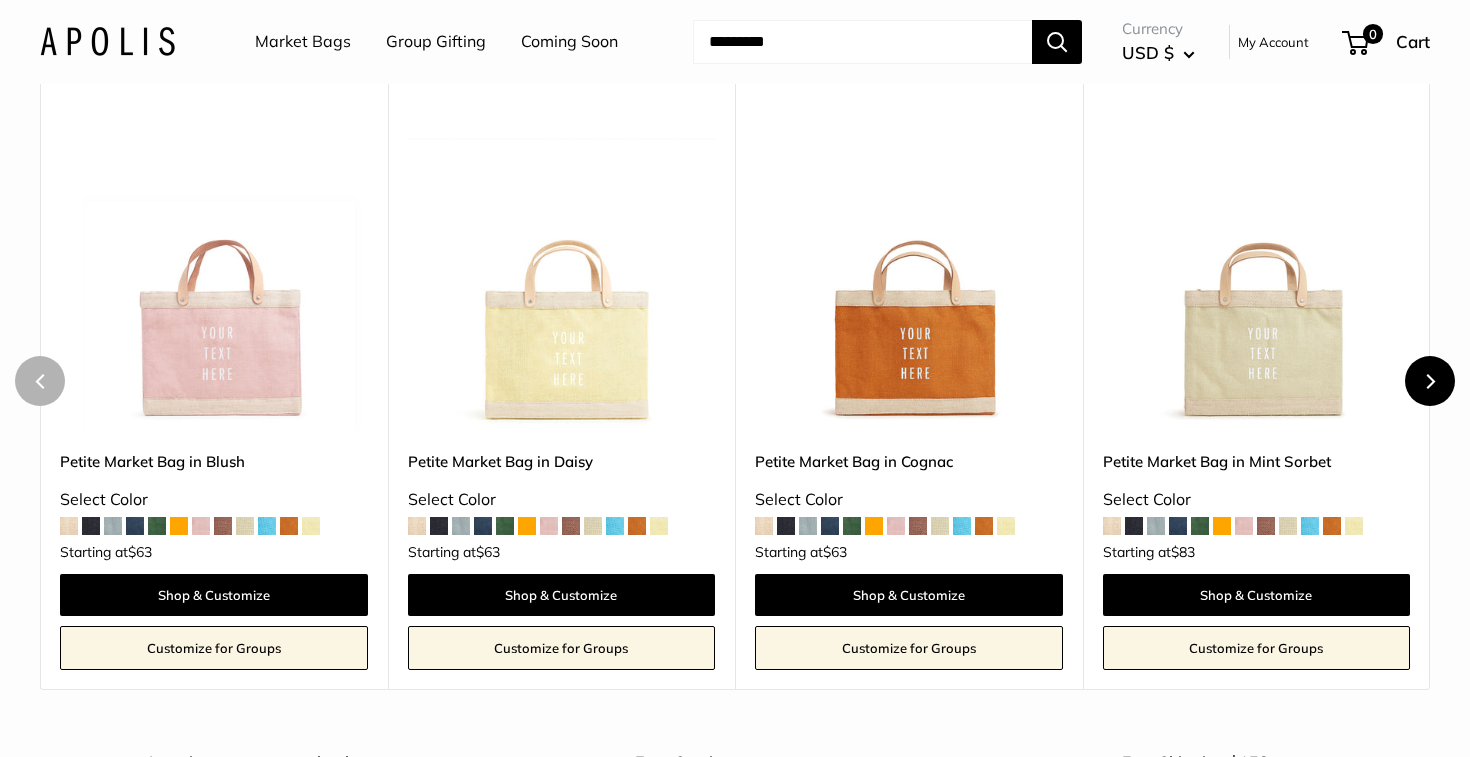 click at bounding box center (1430, 381) 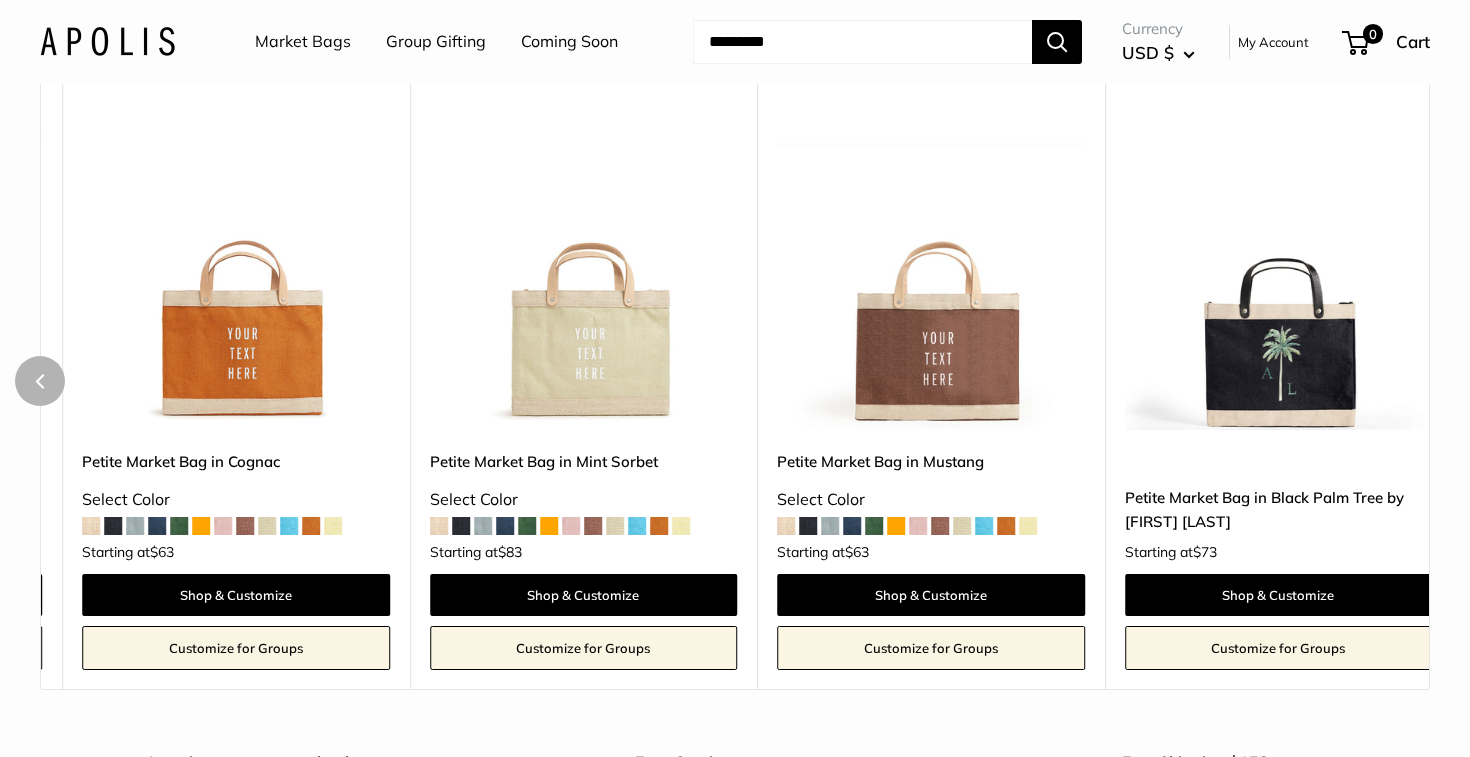 click on "Recently Viewed
Upgrade: Next Day Fulfillment
Long Handle Best Seller New
Shoulder Market Bag in Blush with Shadow Monogram
Starting at  $84
Shop & Customize
Customize for Groups
Upgrade: Next Day Fulfillment
Customizable Text   Sturdy & Spill Resistant New" at bounding box center (735, 351) 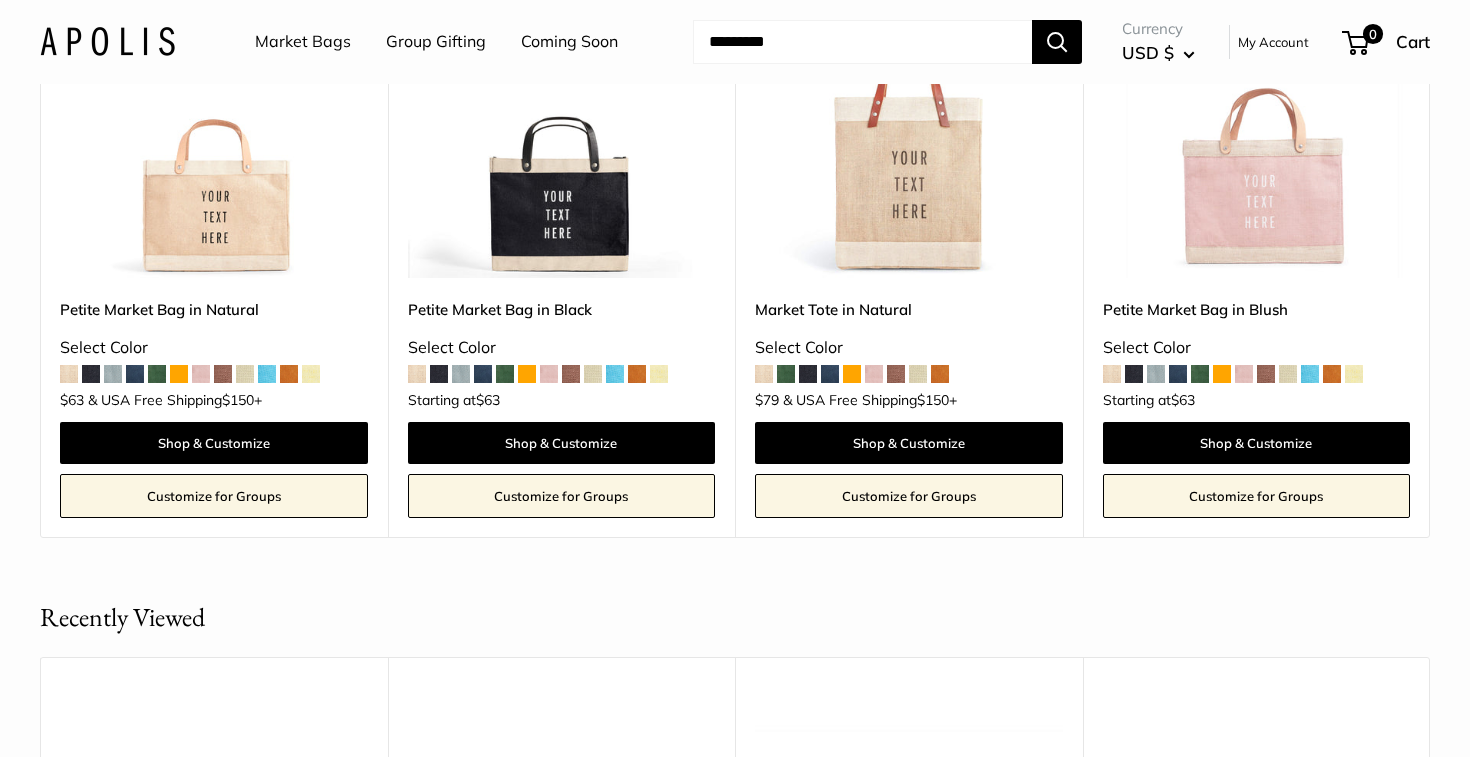 scroll, scrollTop: 5320, scrollLeft: 0, axis: vertical 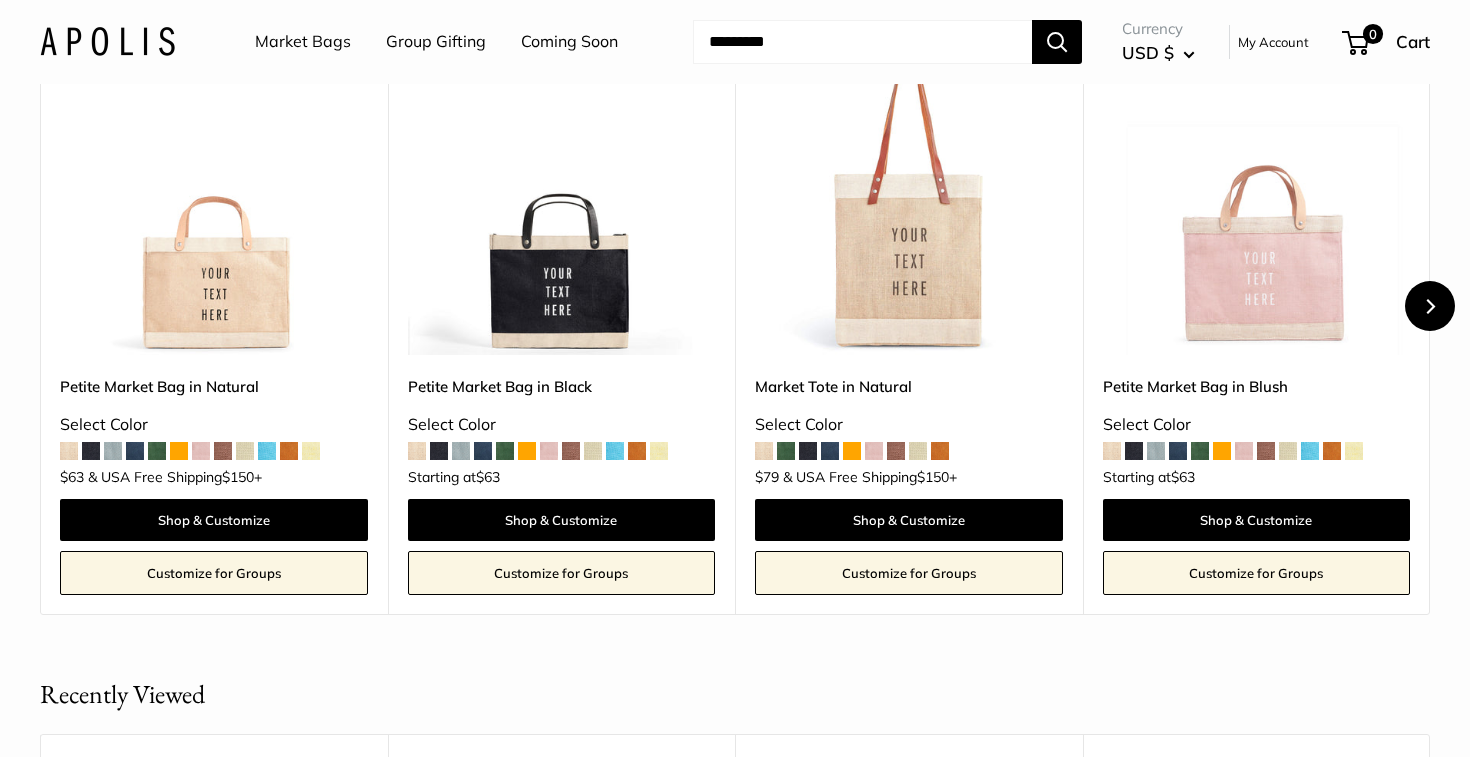 click 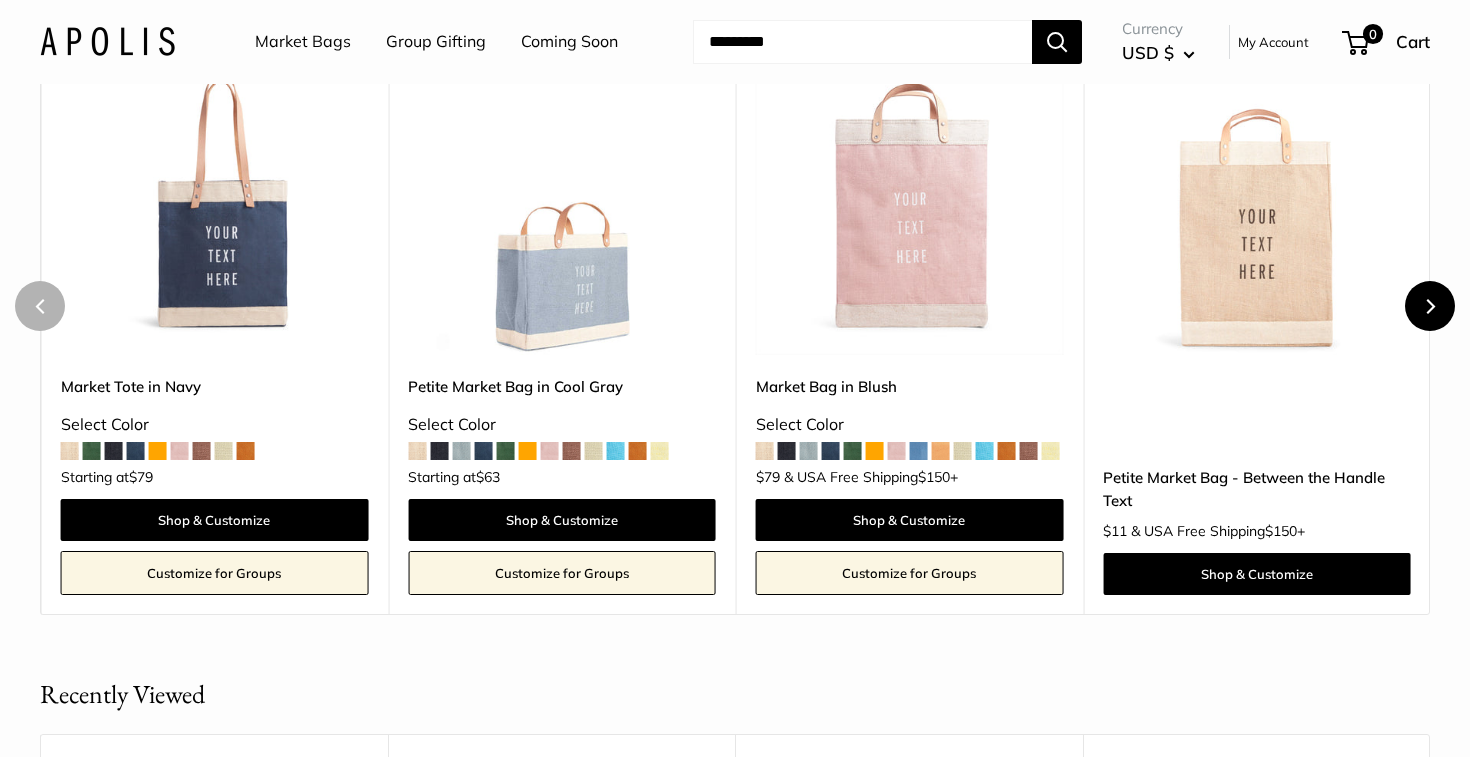 click 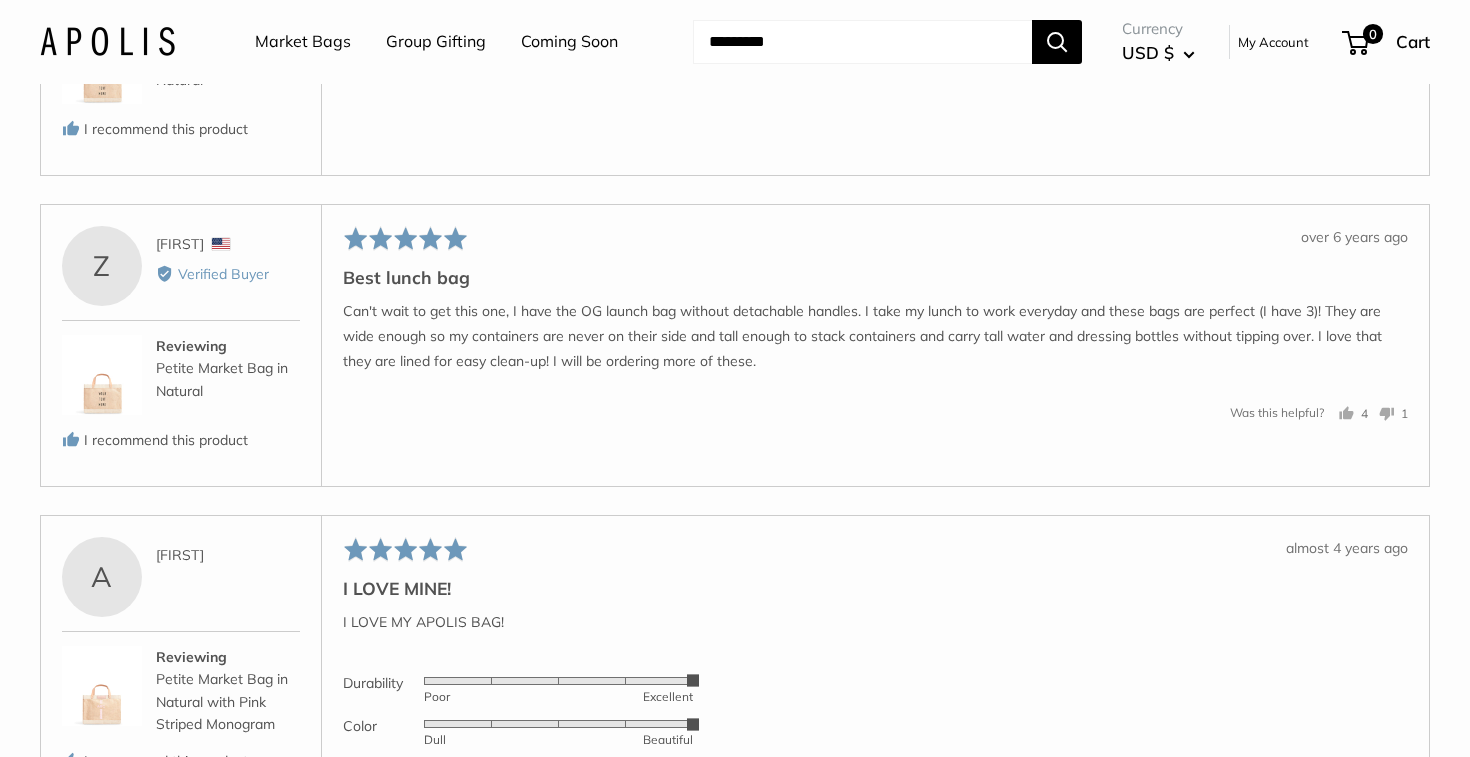 scroll, scrollTop: 2946, scrollLeft: 0, axis: vertical 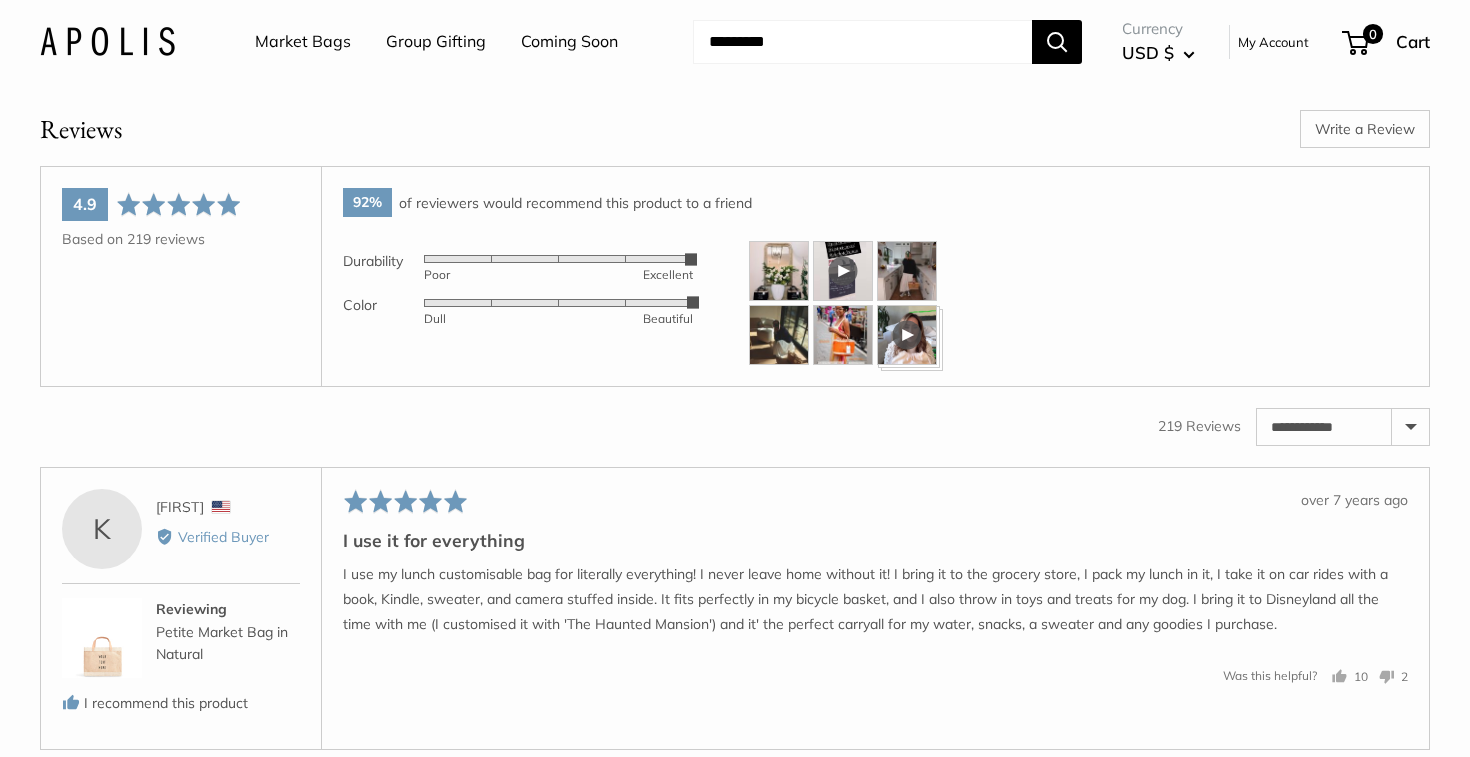 click on "Market Bags" at bounding box center [303, 42] 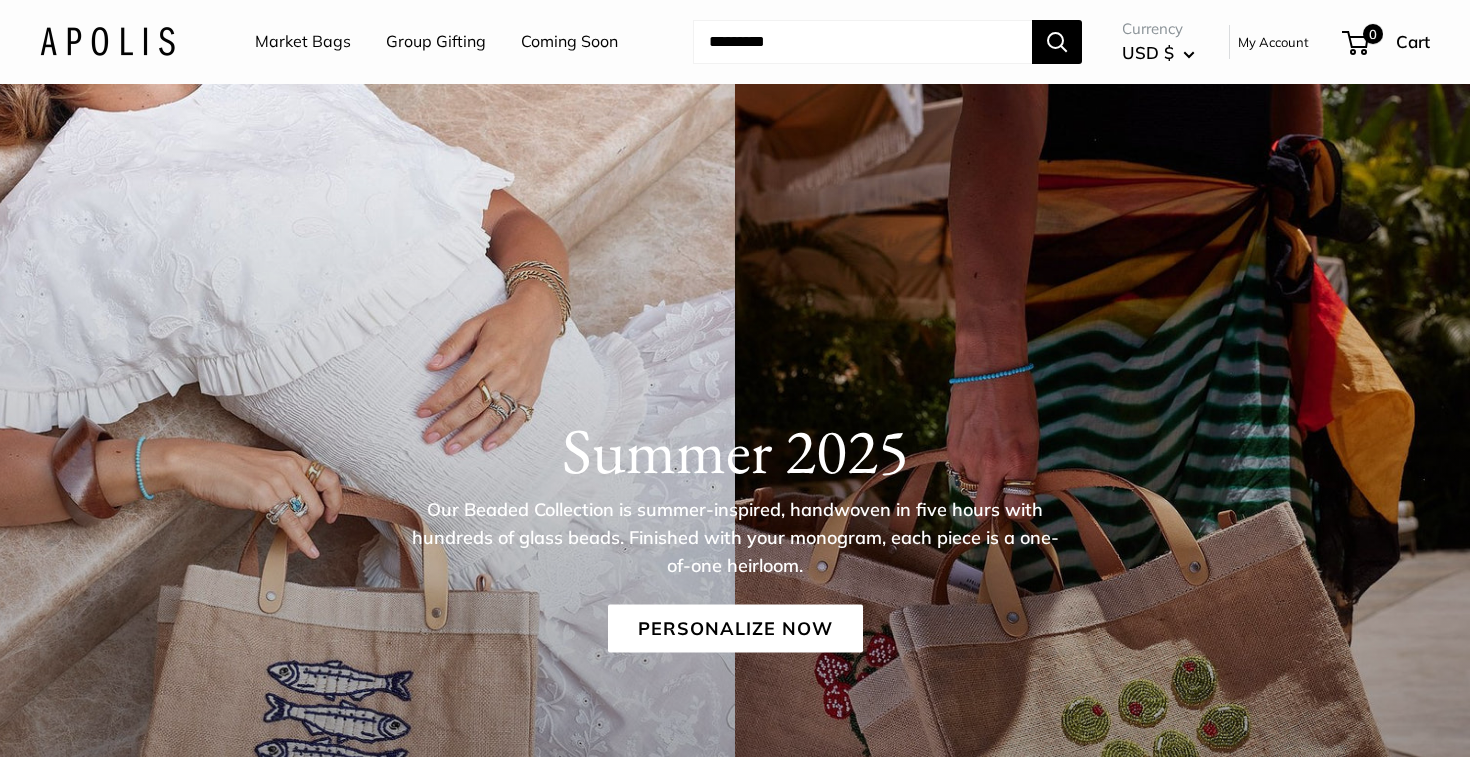 scroll, scrollTop: 0, scrollLeft: 0, axis: both 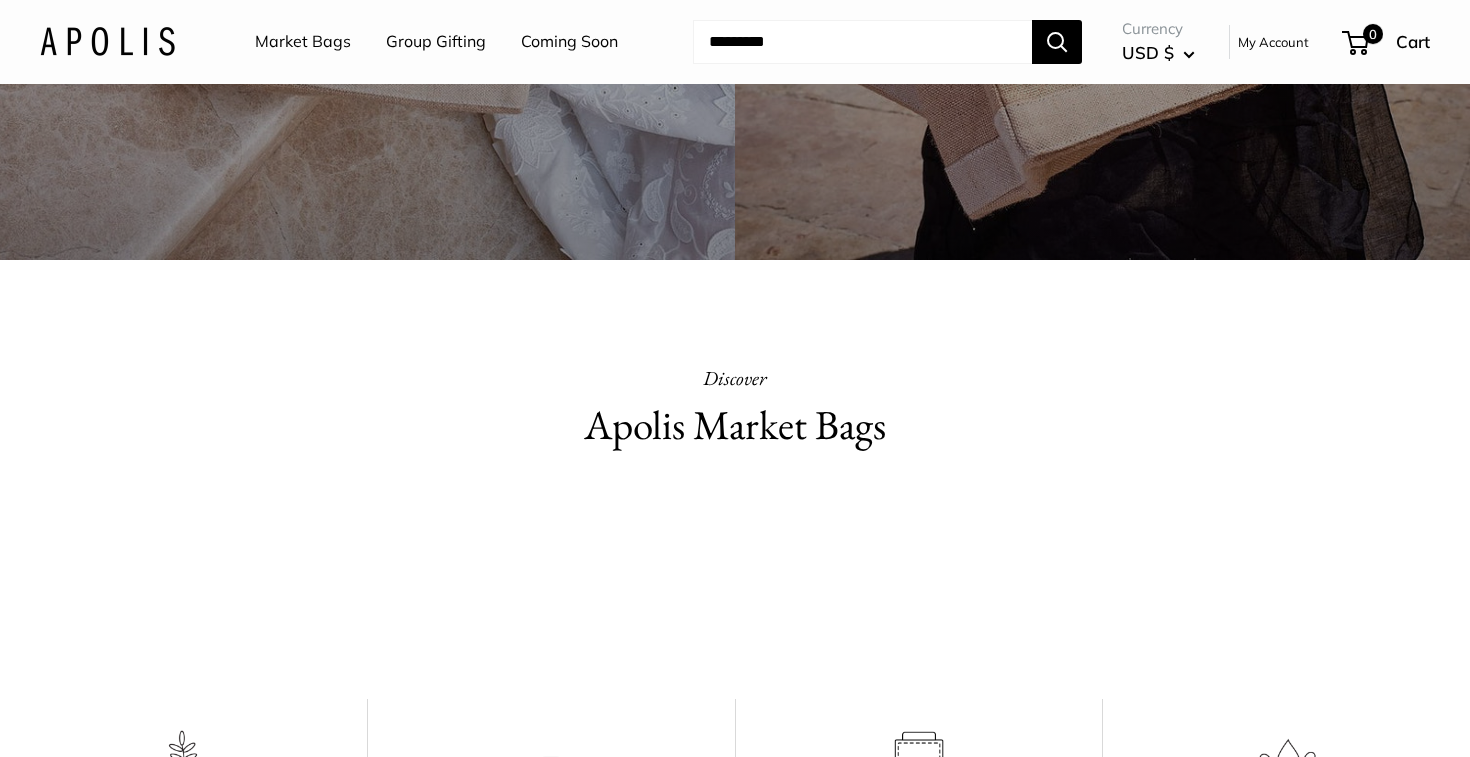 click on "Apolis Market Bags" at bounding box center [735, 425] 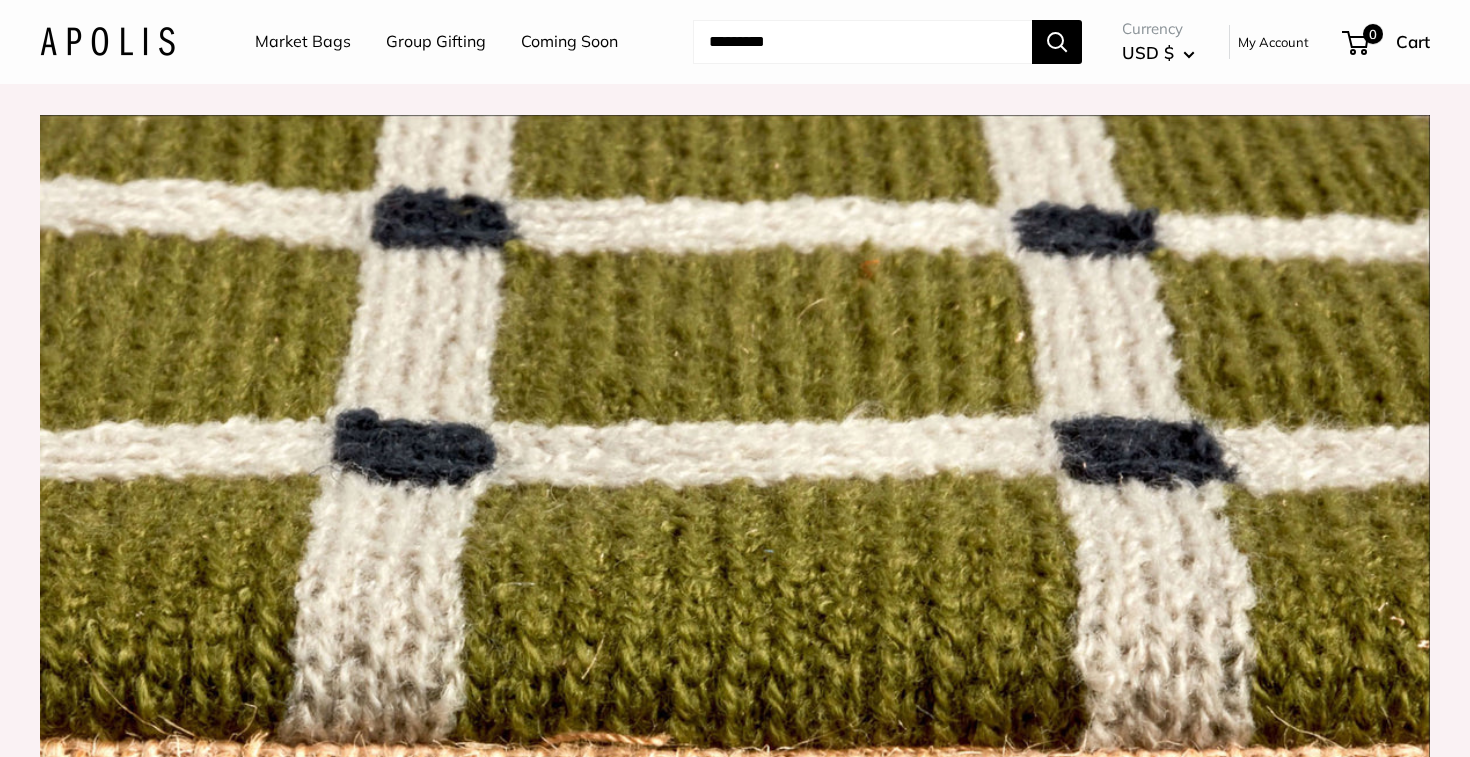 scroll, scrollTop: 2030, scrollLeft: 0, axis: vertical 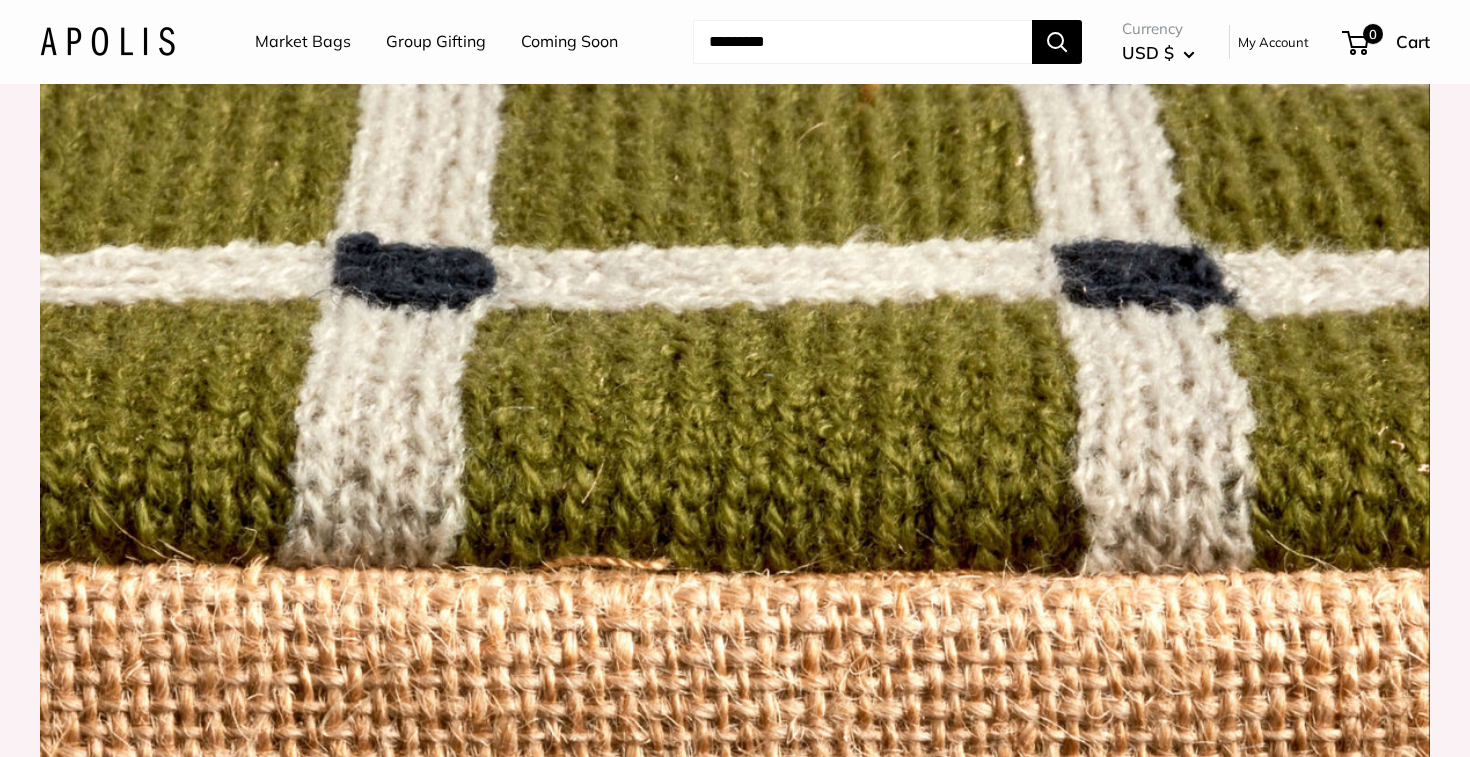 click on "Get Inspired" at bounding box center [735, -189] 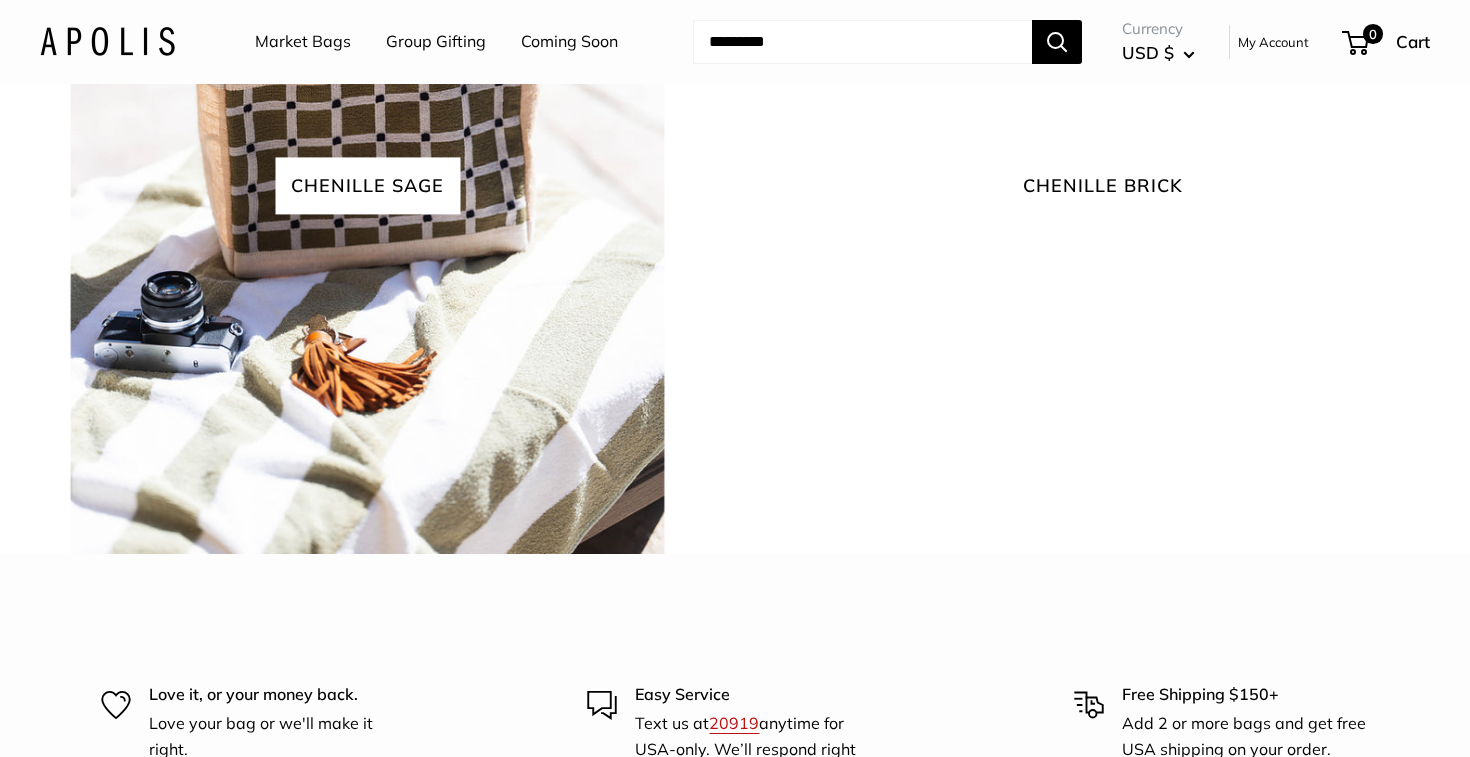 scroll, scrollTop: 4687, scrollLeft: 0, axis: vertical 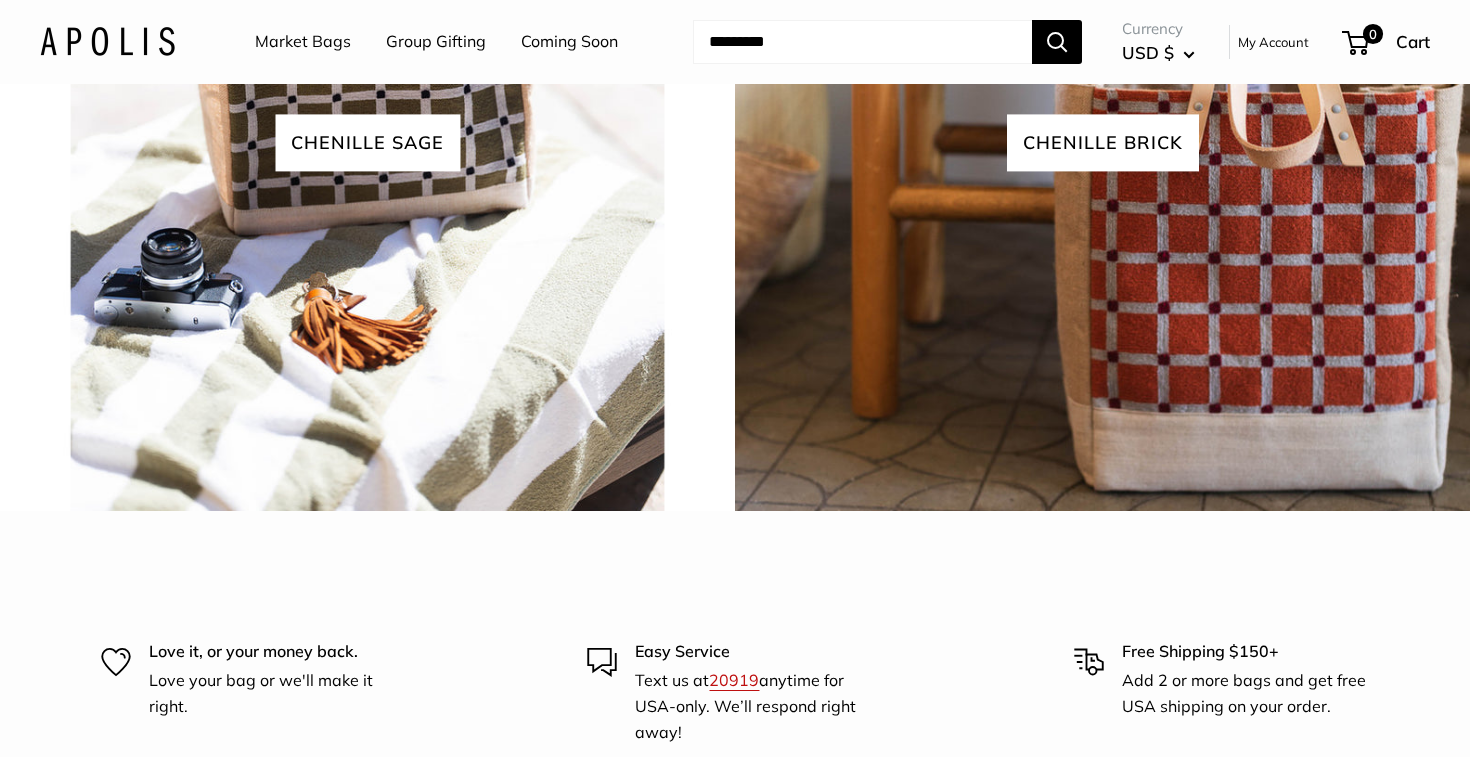click on "Group Gifting" at bounding box center [436, 42] 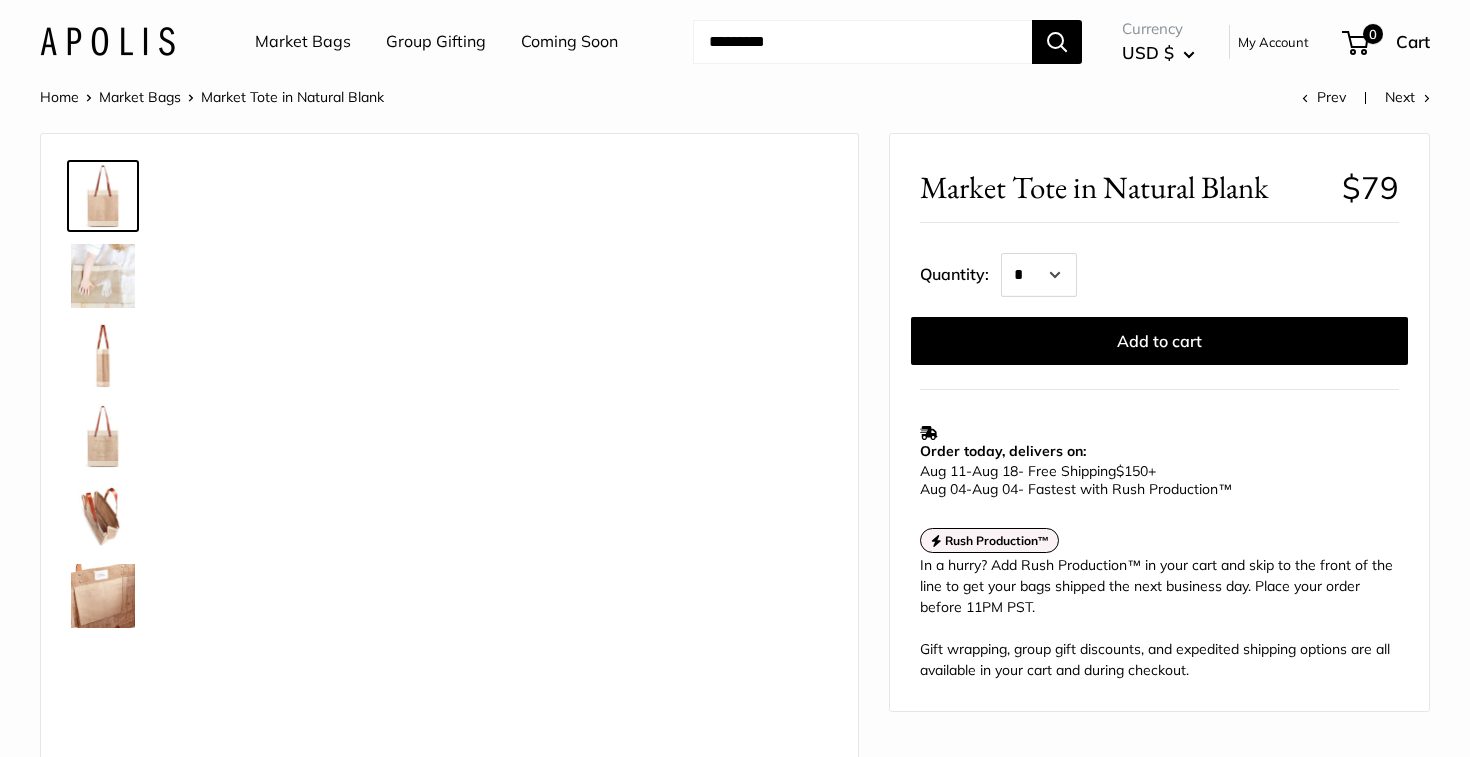 scroll, scrollTop: 141, scrollLeft: 0, axis: vertical 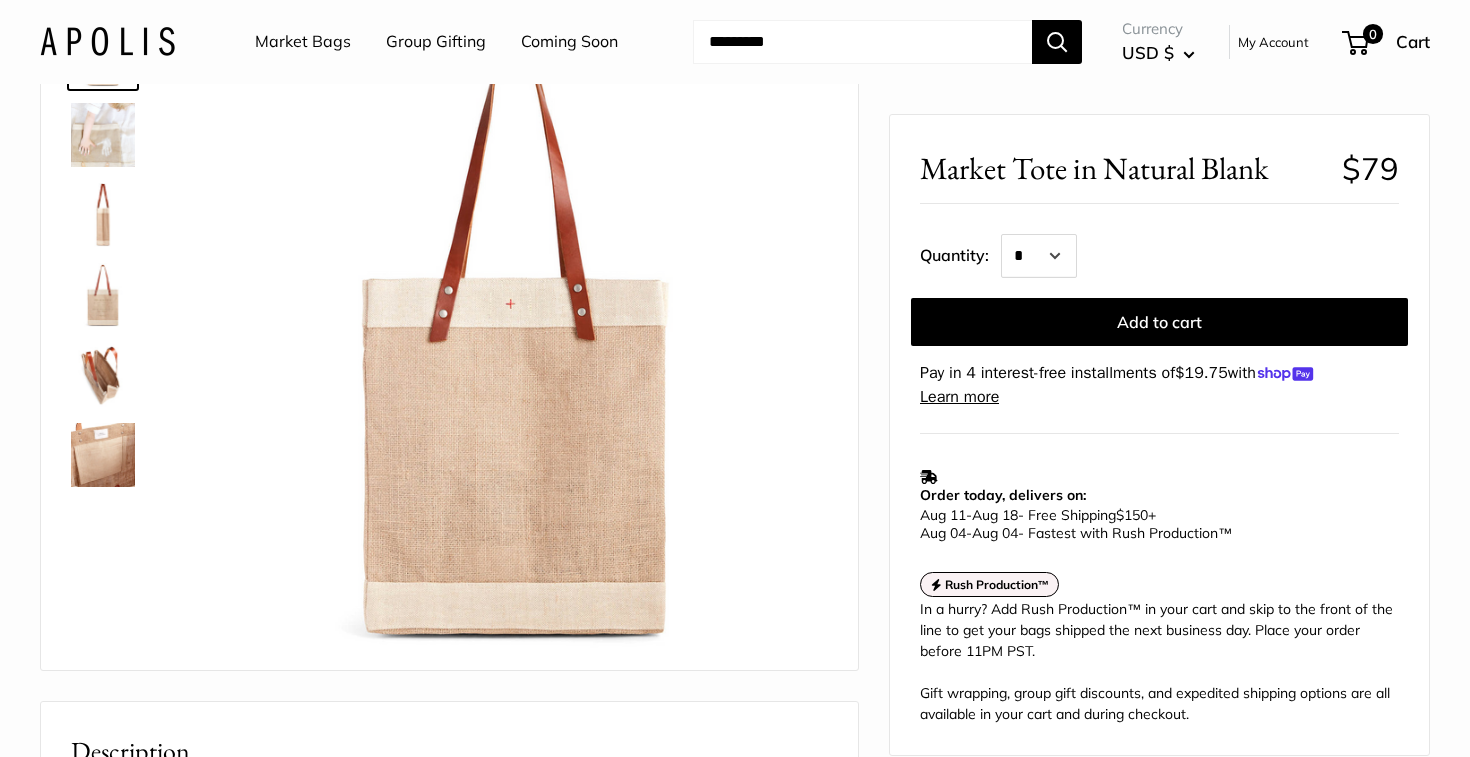 click on "Market Bags" at bounding box center [303, 42] 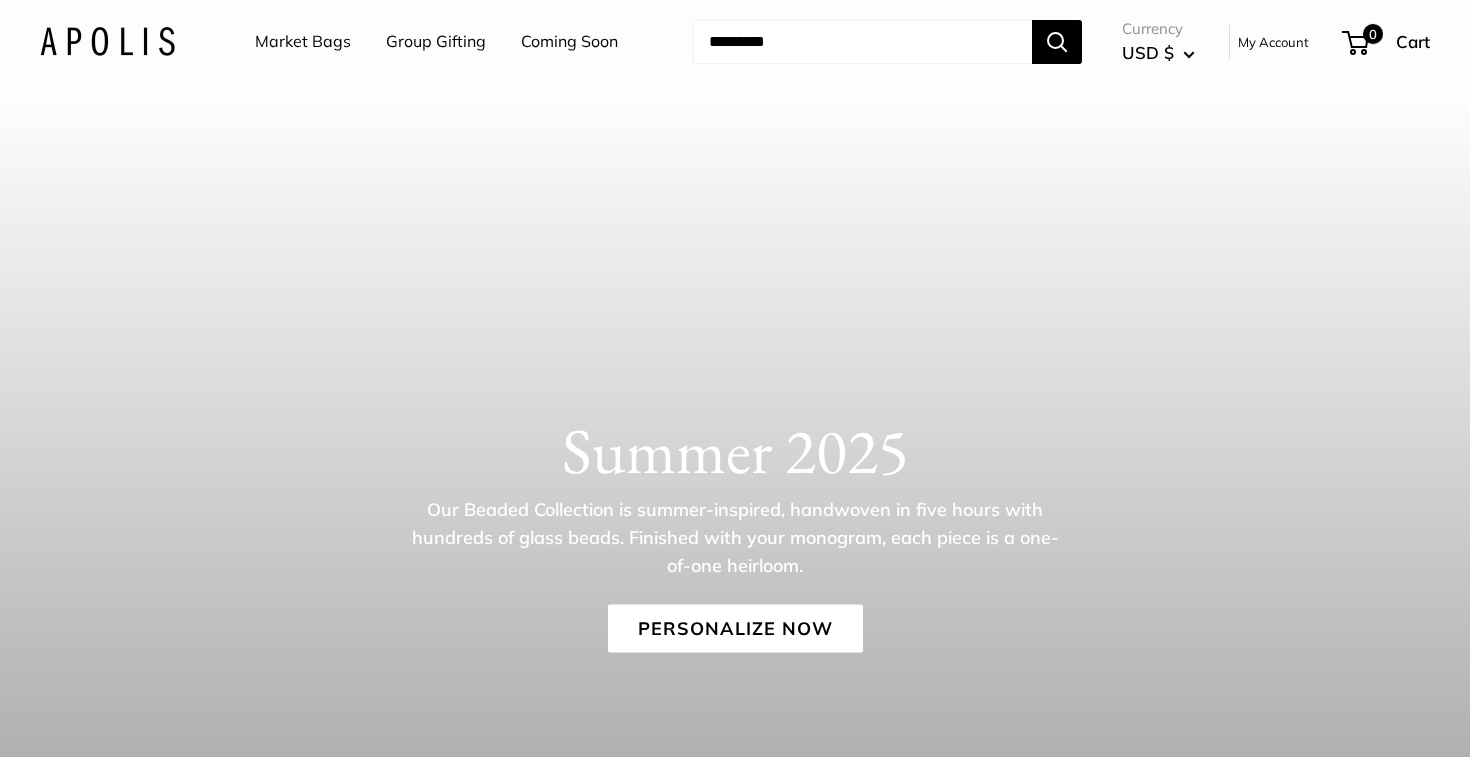 scroll, scrollTop: 0, scrollLeft: 0, axis: both 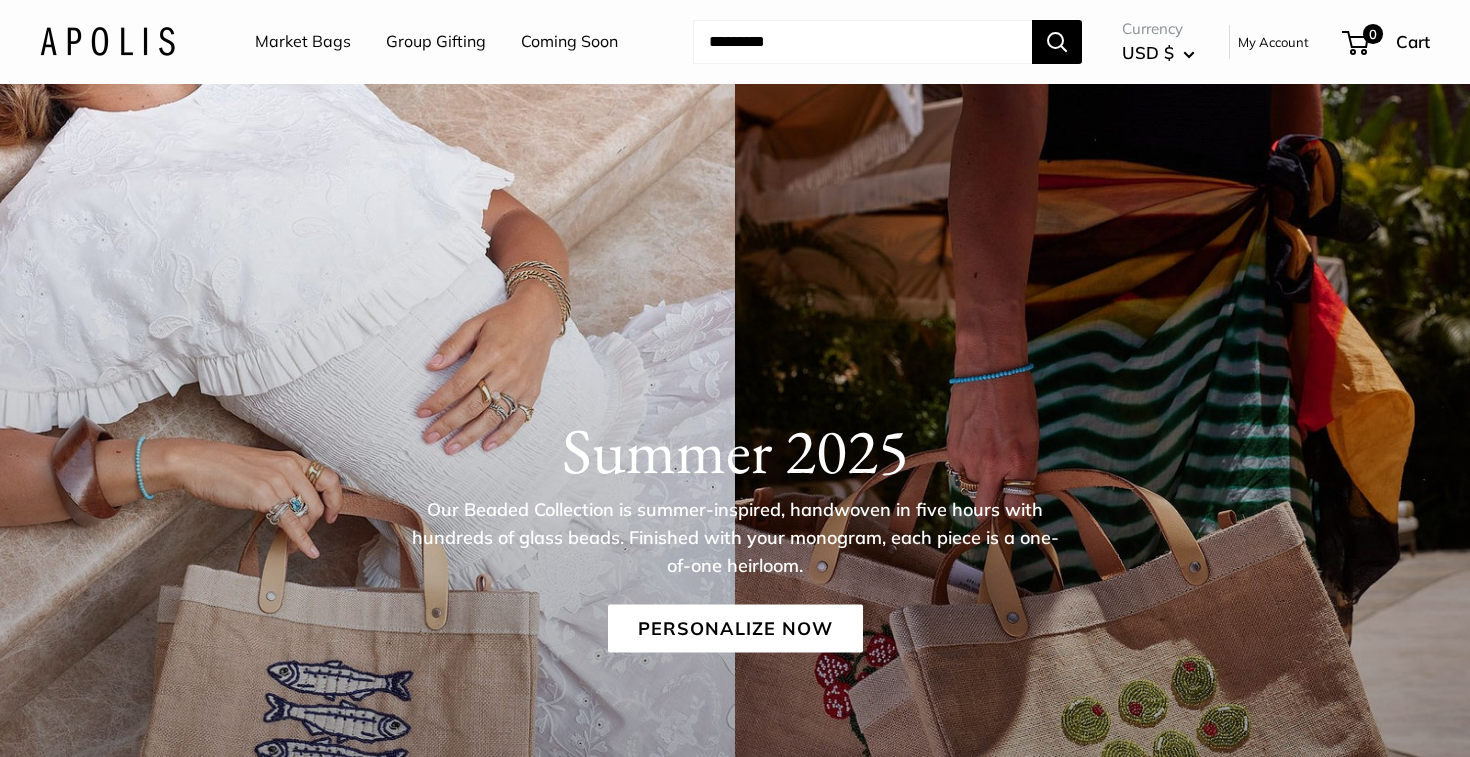 click at bounding box center [107, 41] 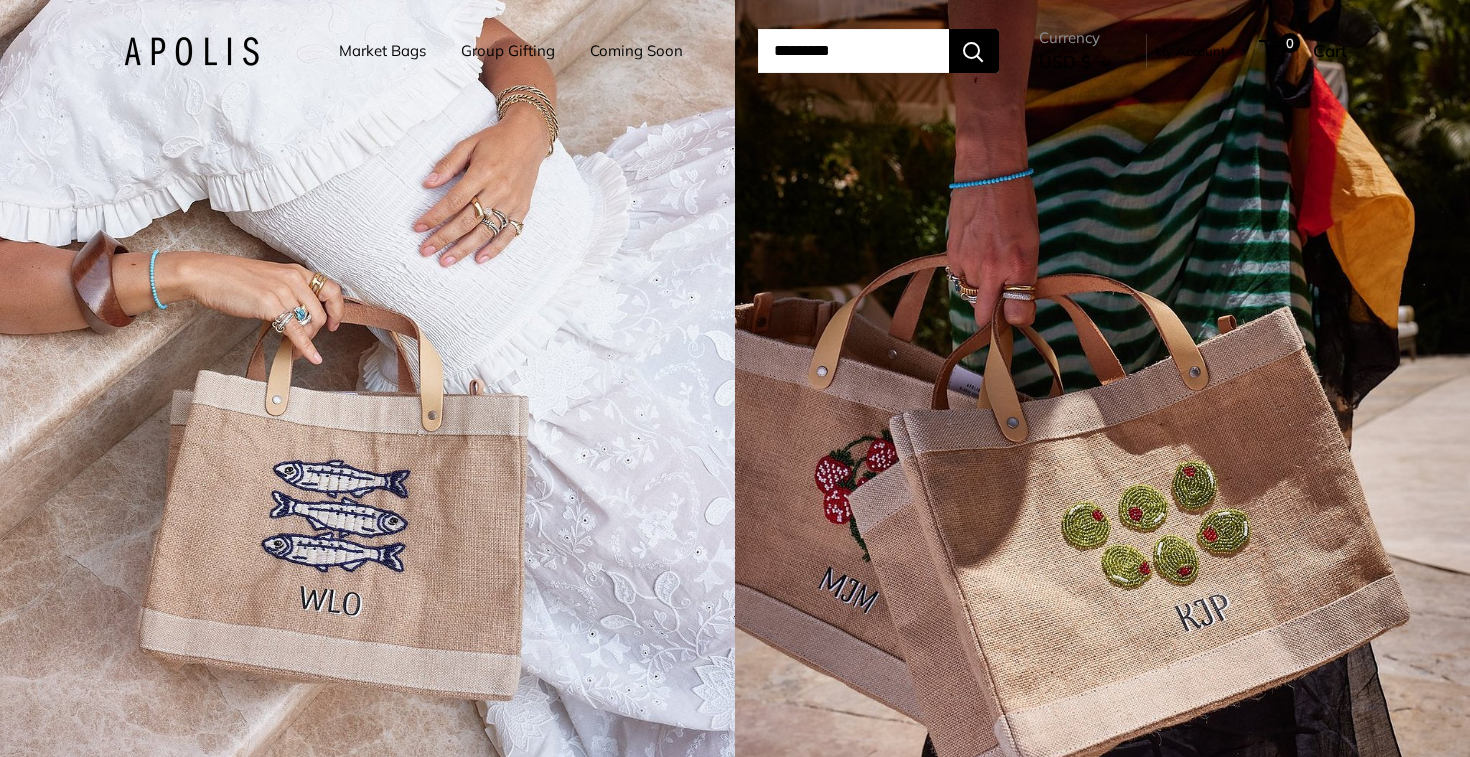 scroll, scrollTop: 0, scrollLeft: 0, axis: both 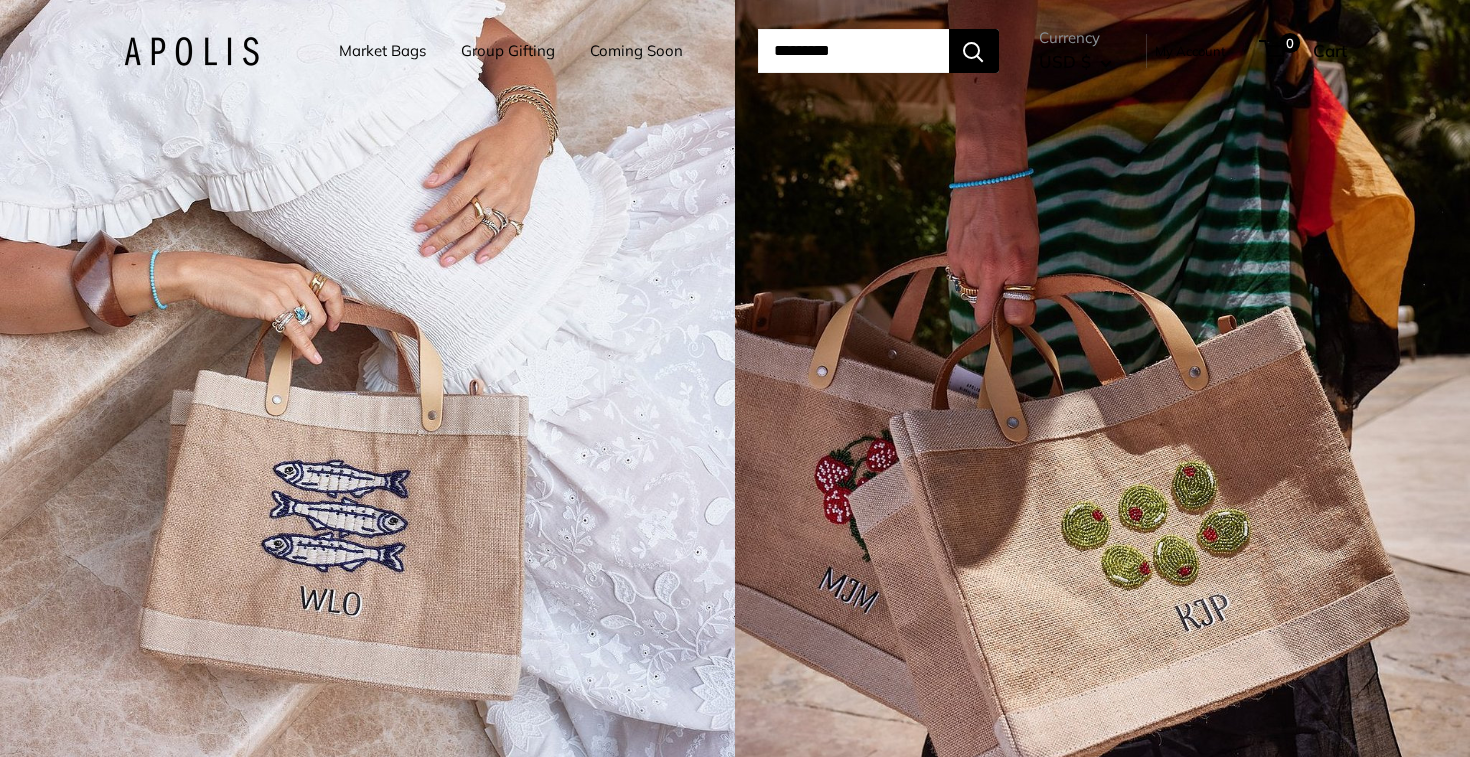 click at bounding box center [853, 51] 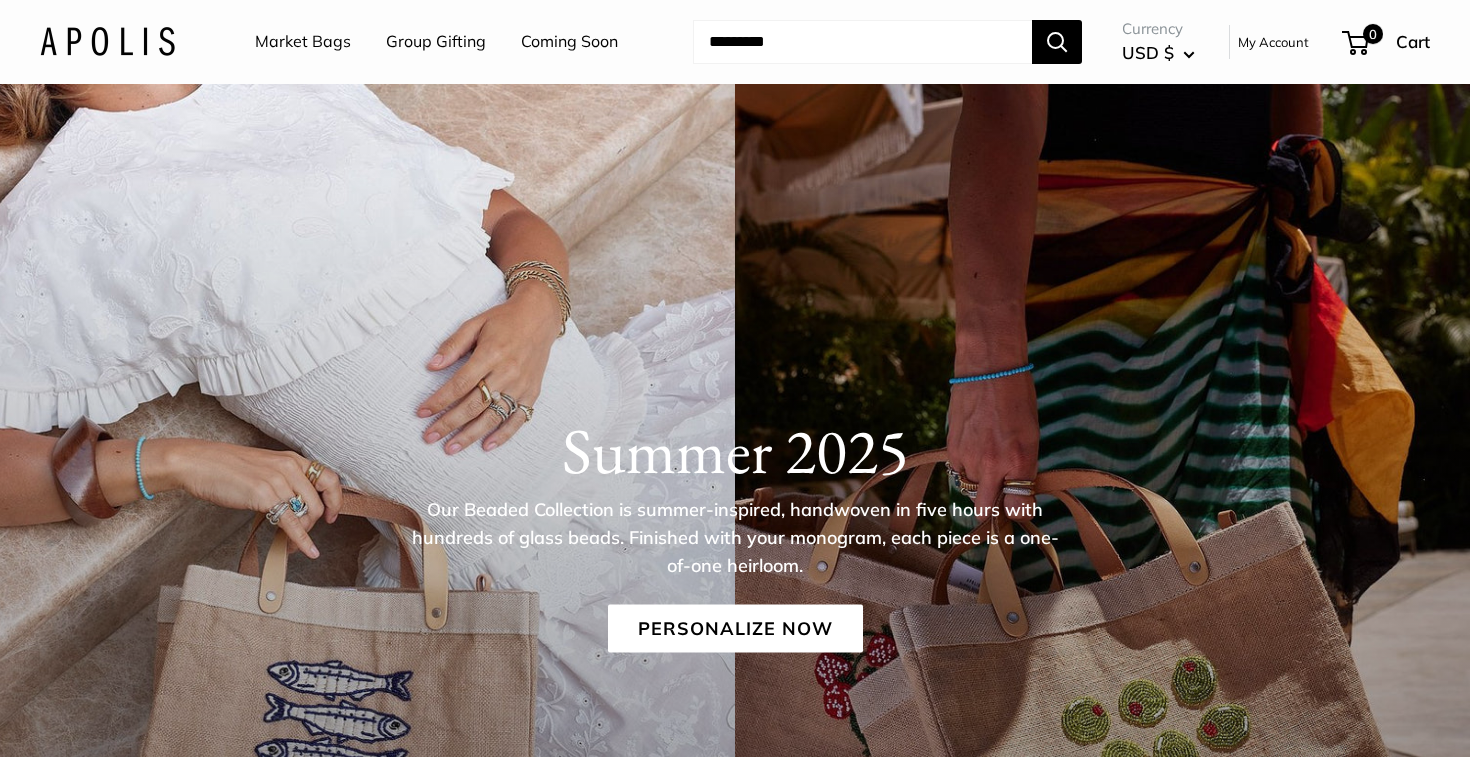 scroll, scrollTop: 0, scrollLeft: 0, axis: both 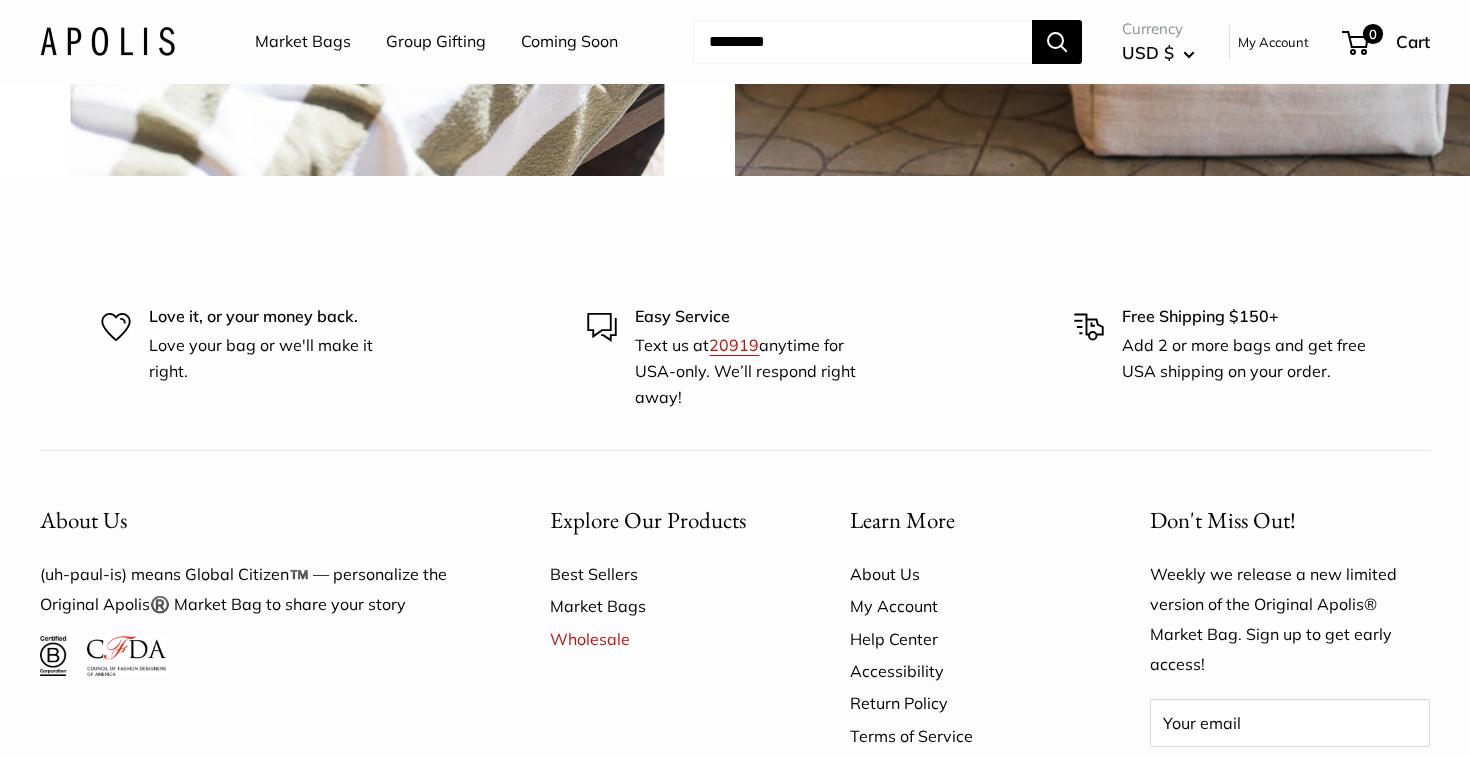 click at bounding box center (367, -192) 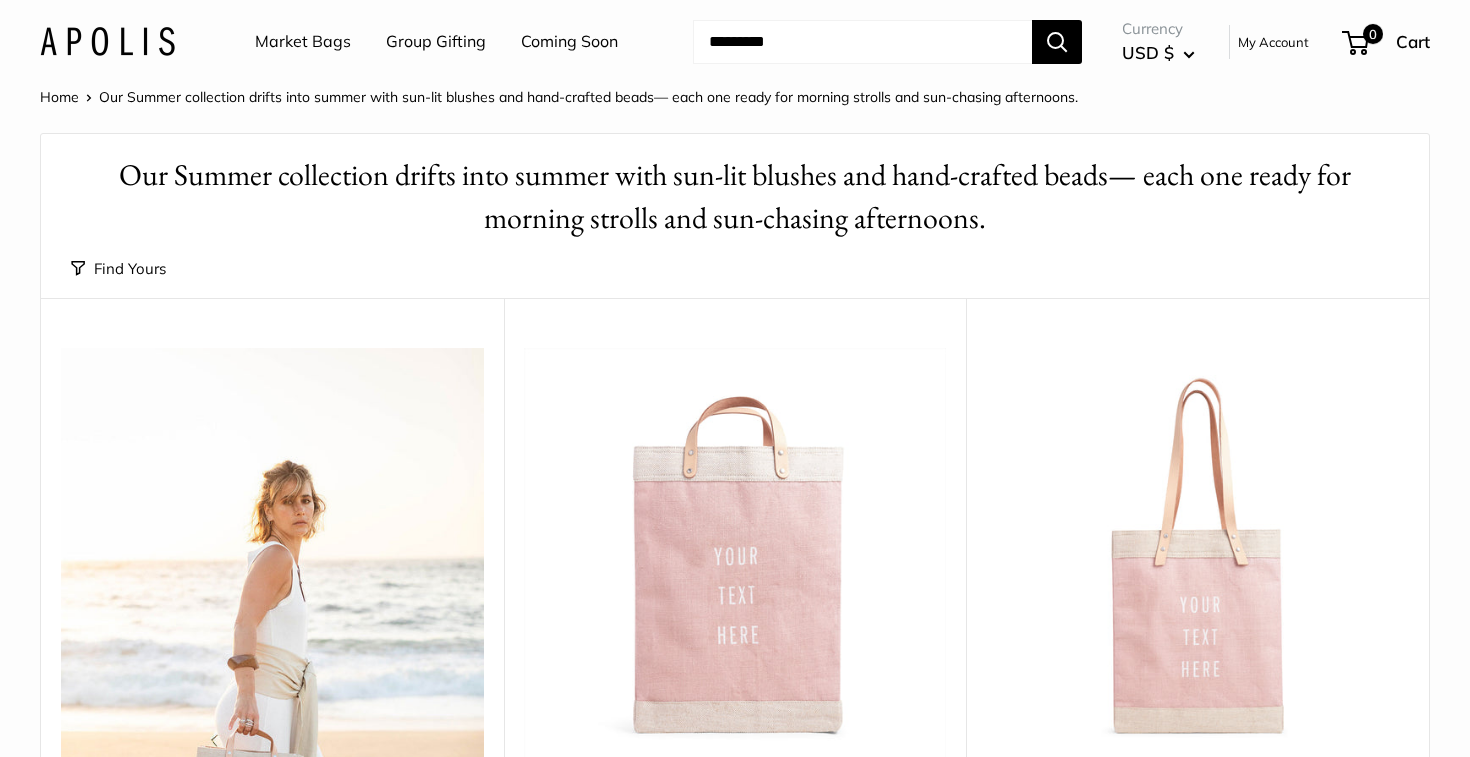 scroll, scrollTop: 0, scrollLeft: 0, axis: both 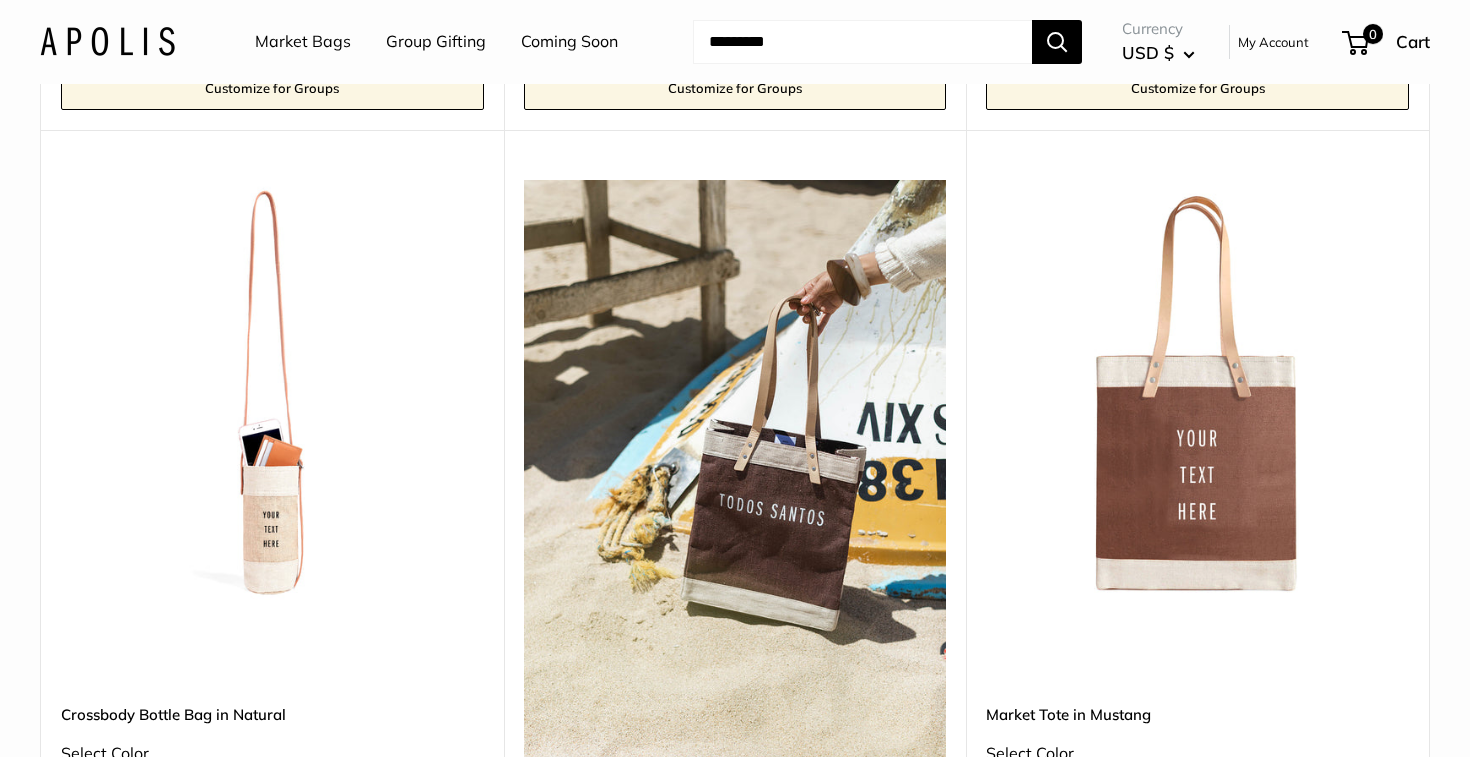 click at bounding box center (0, 0) 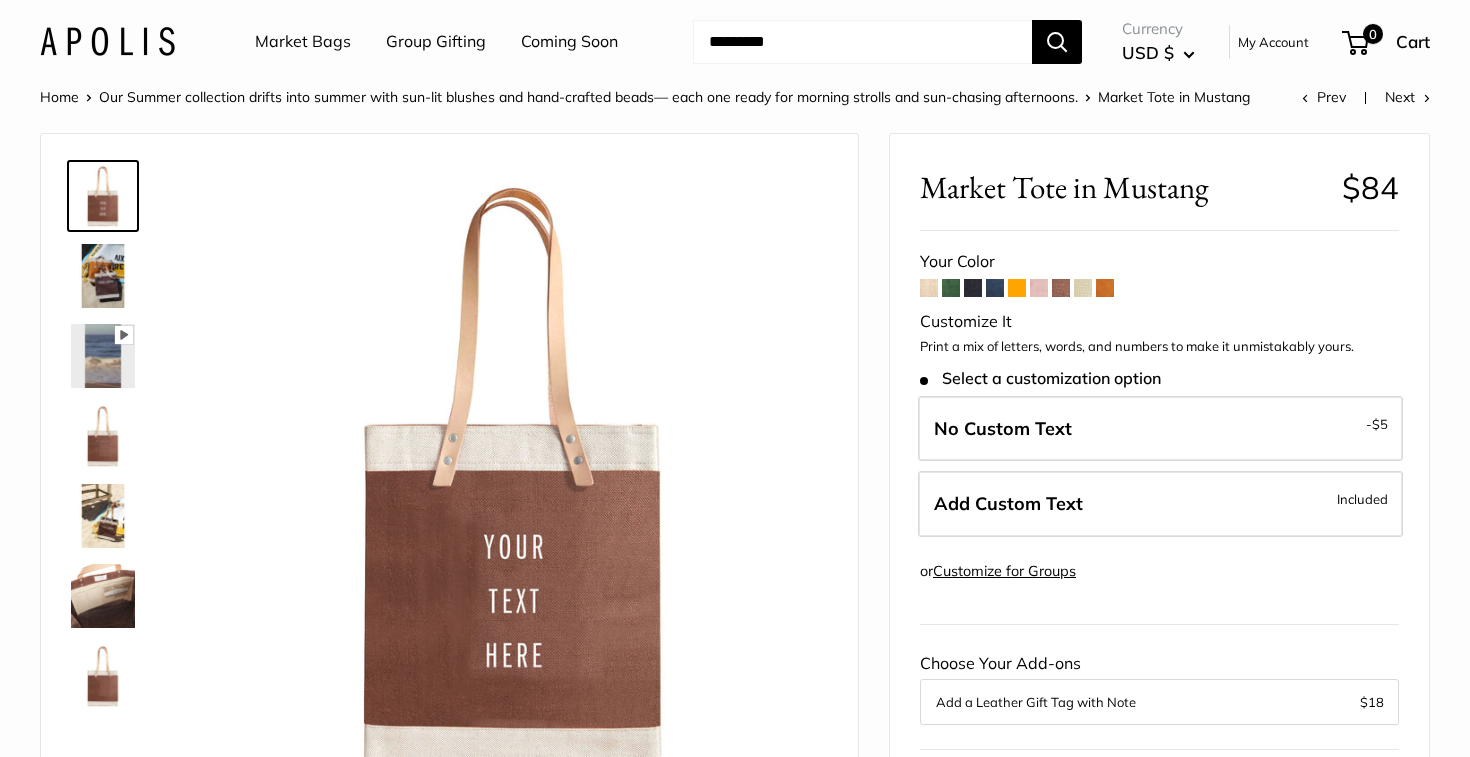 scroll, scrollTop: 0, scrollLeft: 0, axis: both 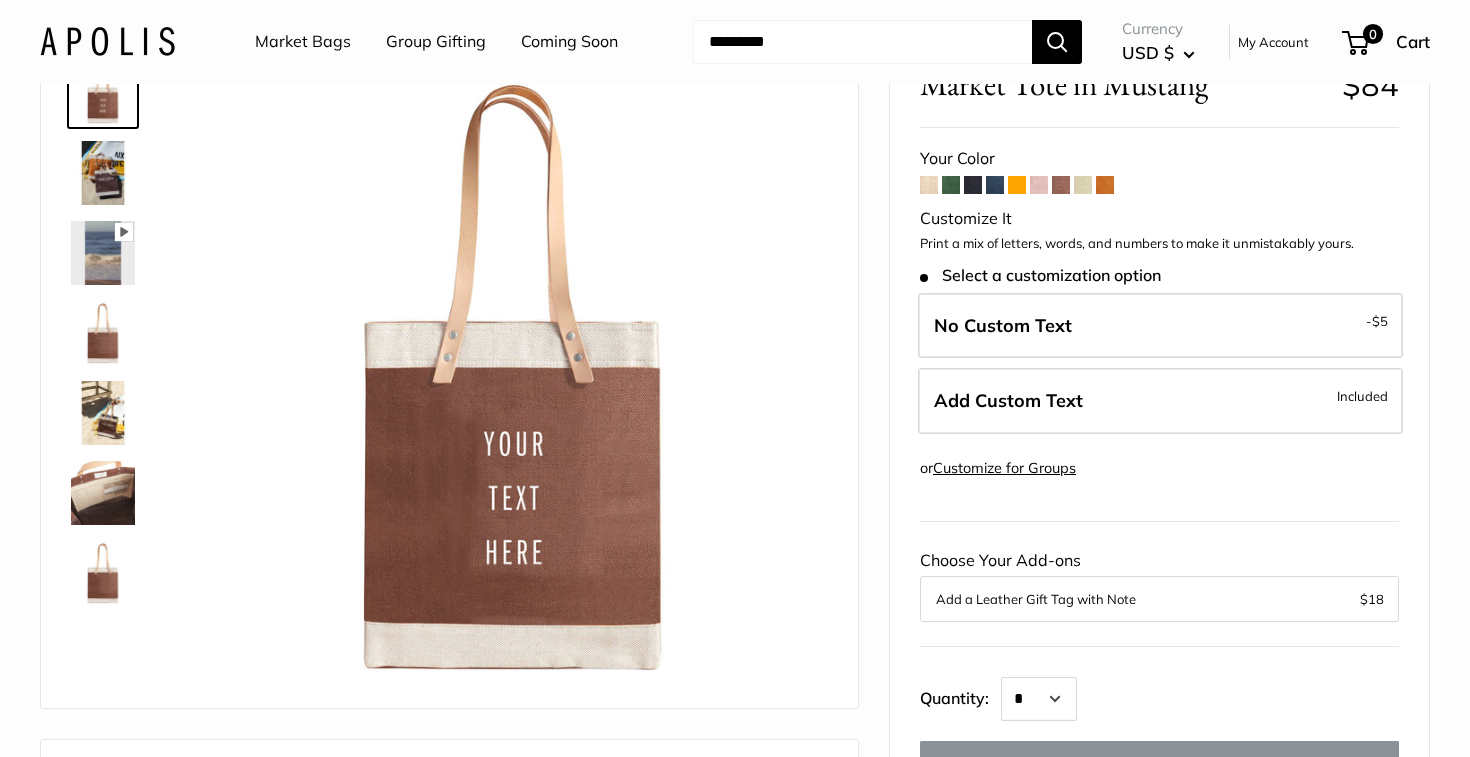 click at bounding box center [973, 185] 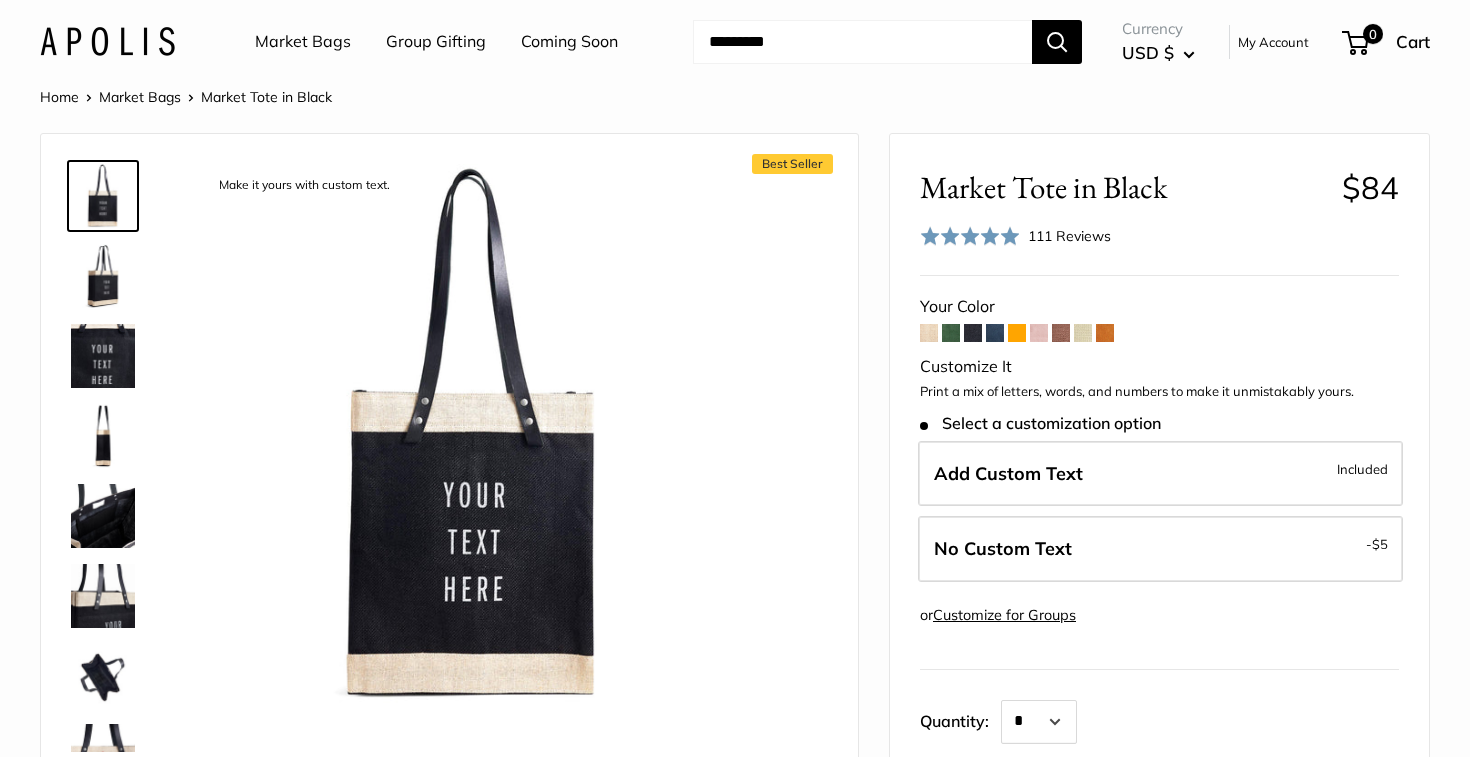 scroll, scrollTop: 0, scrollLeft: 0, axis: both 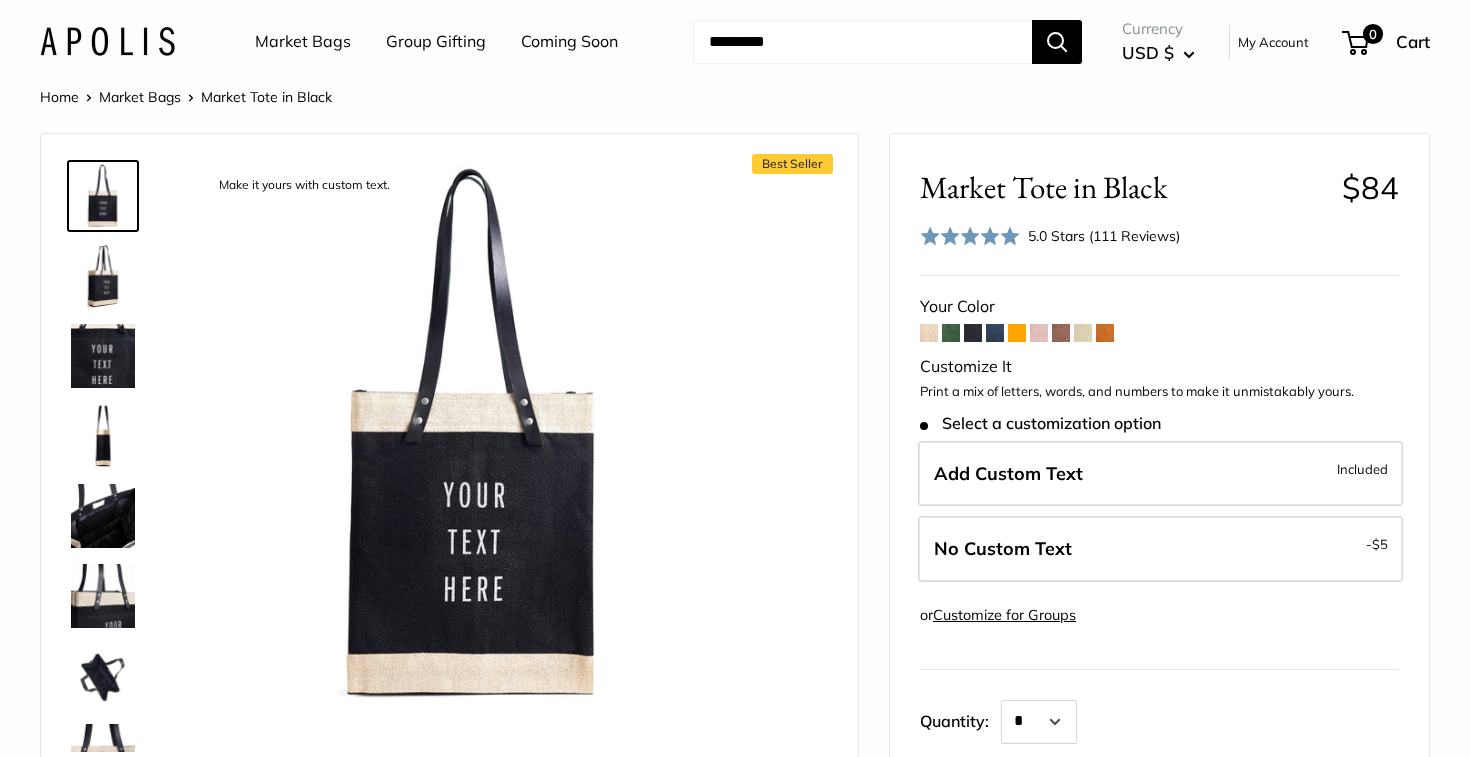 click at bounding box center [1061, 333] 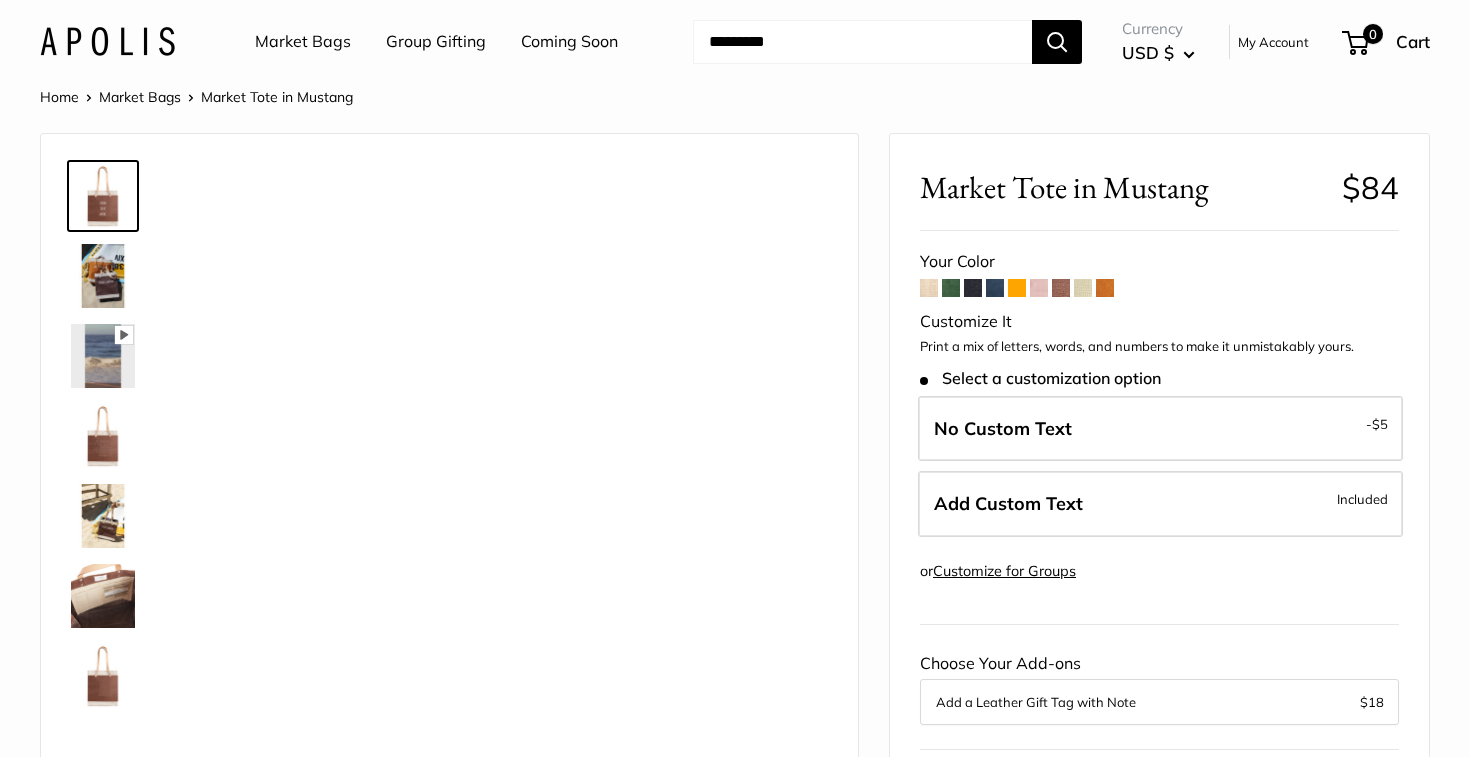 scroll, scrollTop: 0, scrollLeft: 0, axis: both 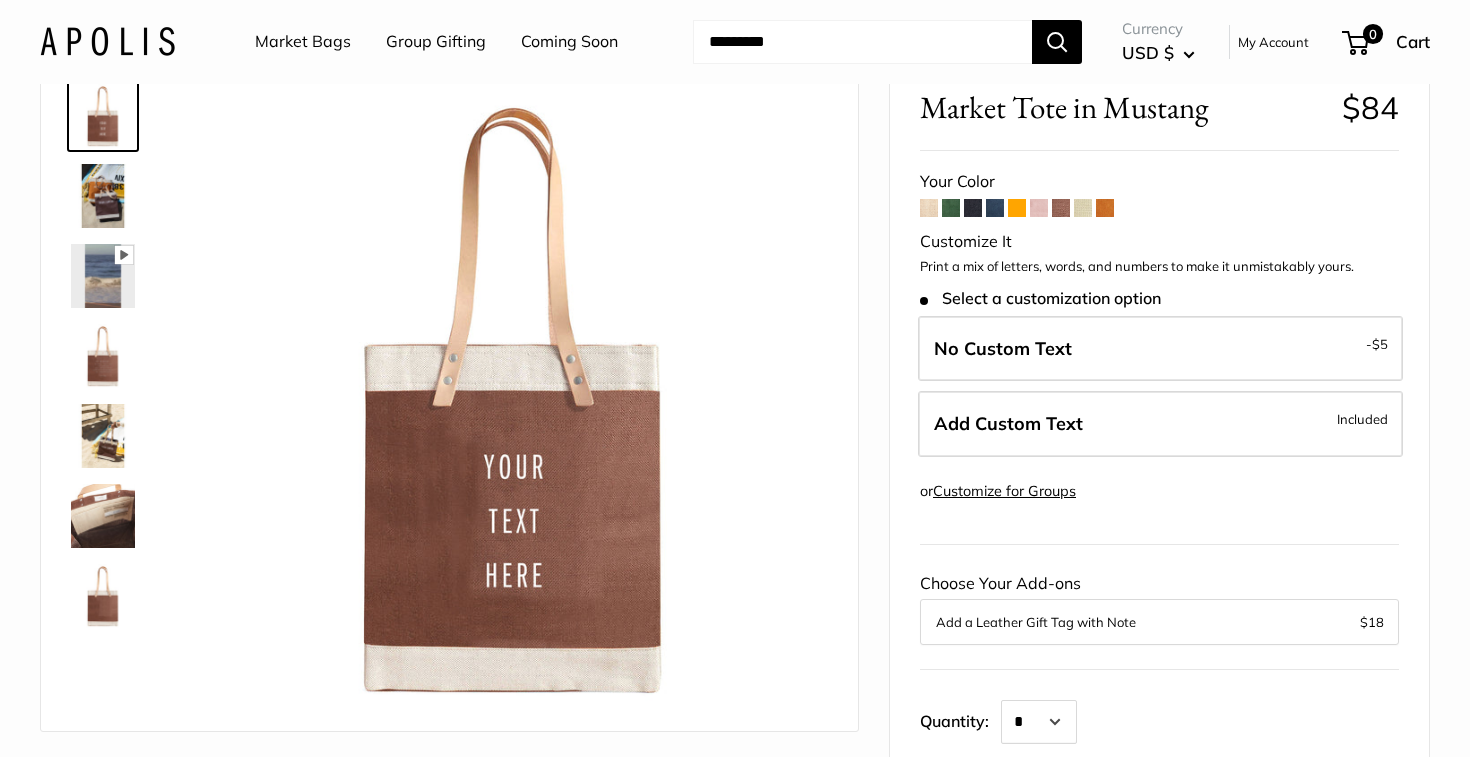 click at bounding box center (1105, 208) 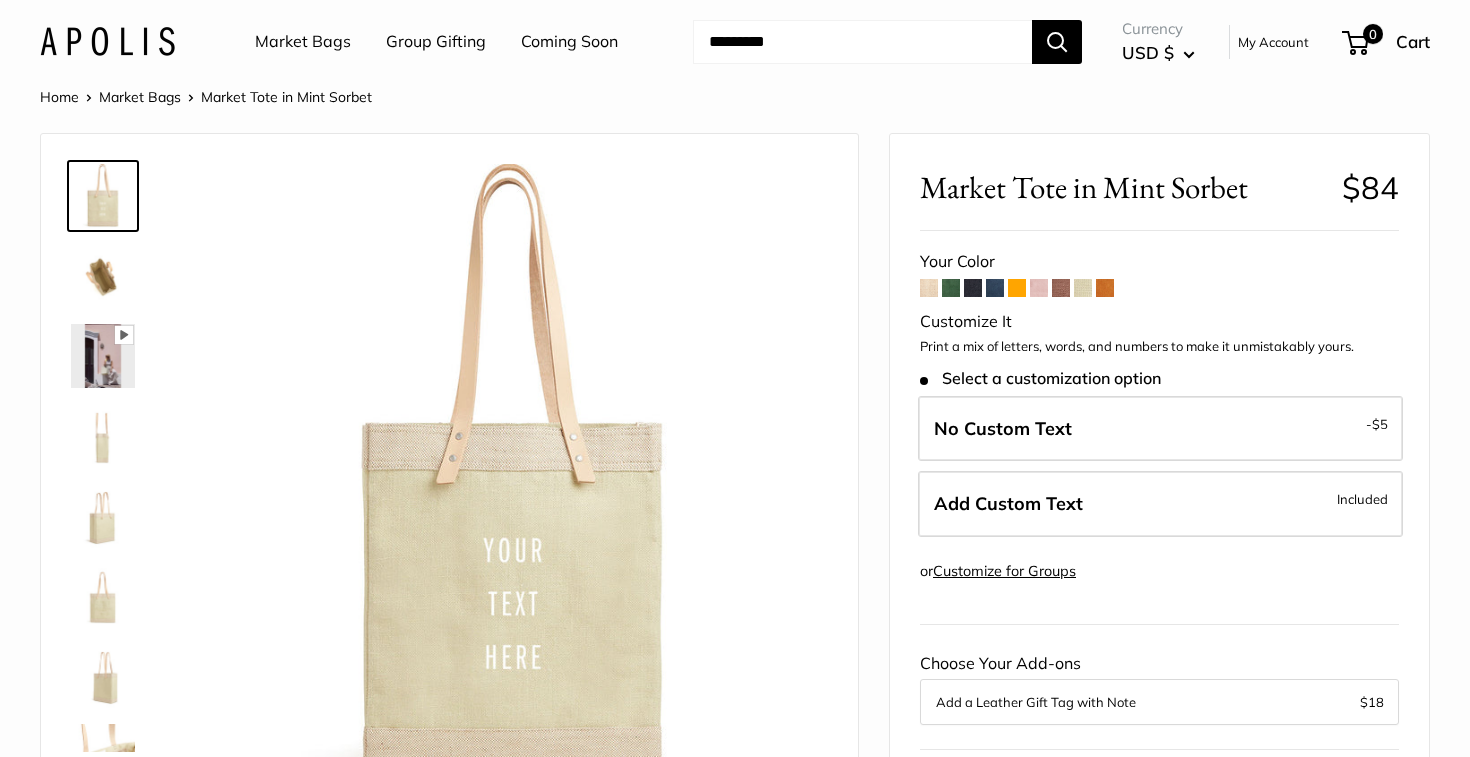 scroll, scrollTop: 0, scrollLeft: 0, axis: both 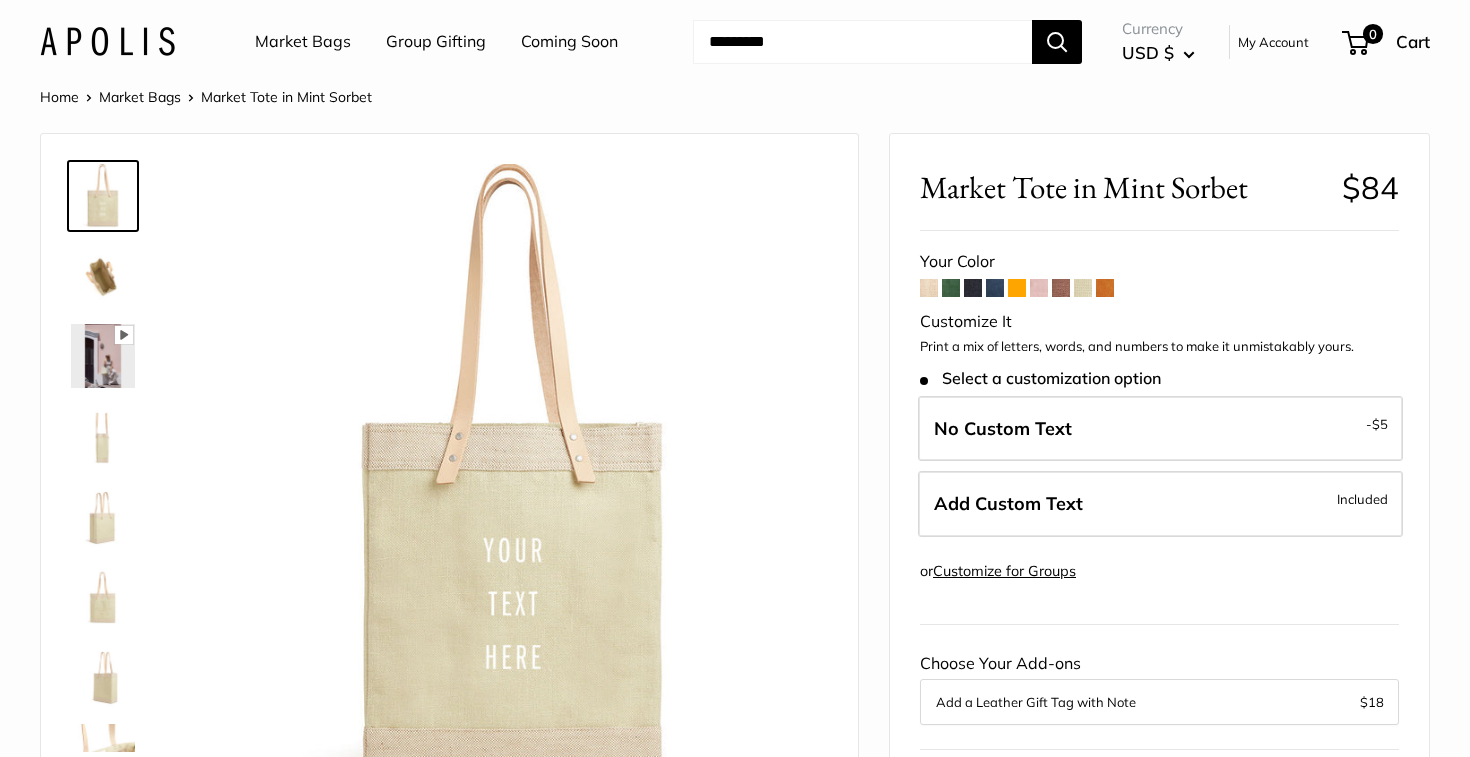 click at bounding box center [1061, 288] 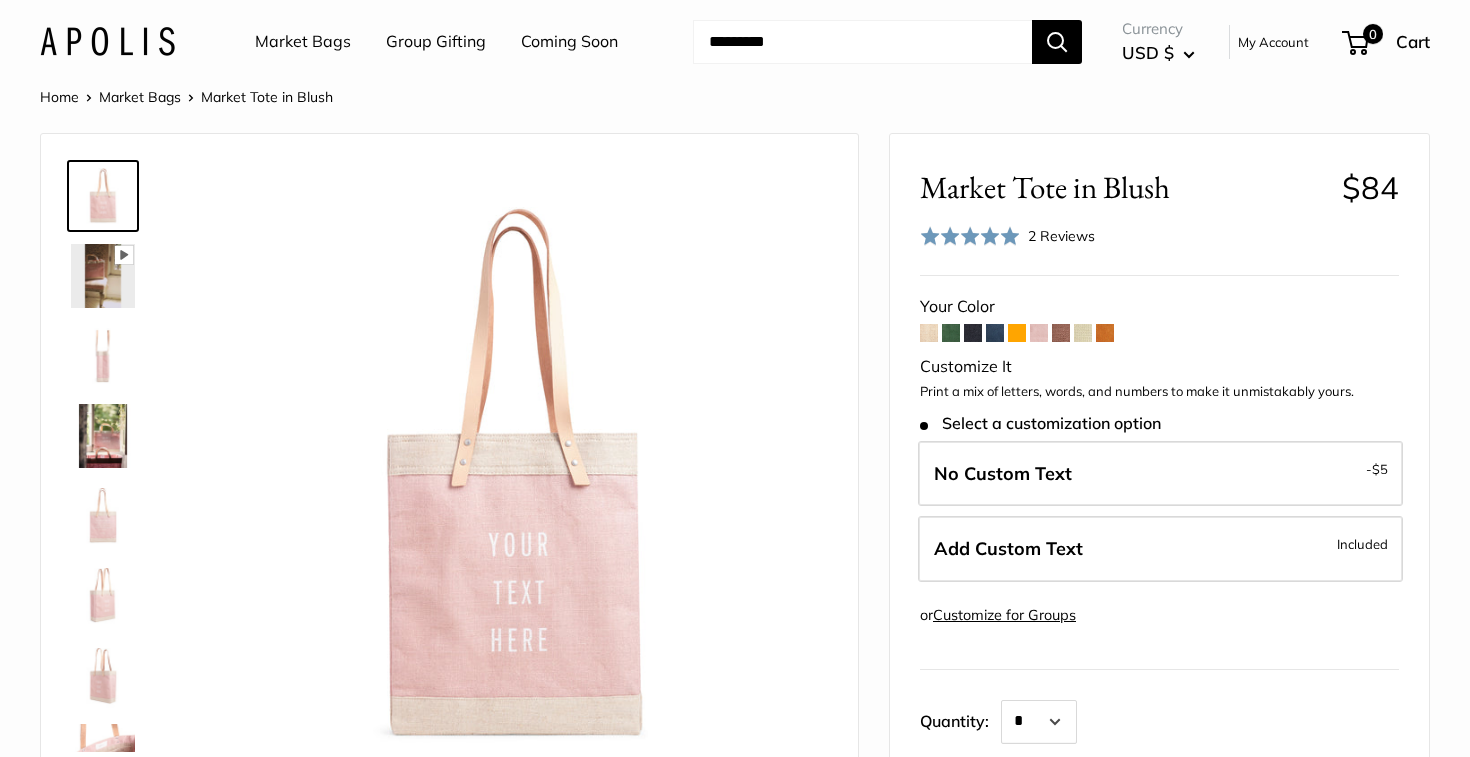 scroll, scrollTop: 0, scrollLeft: 0, axis: both 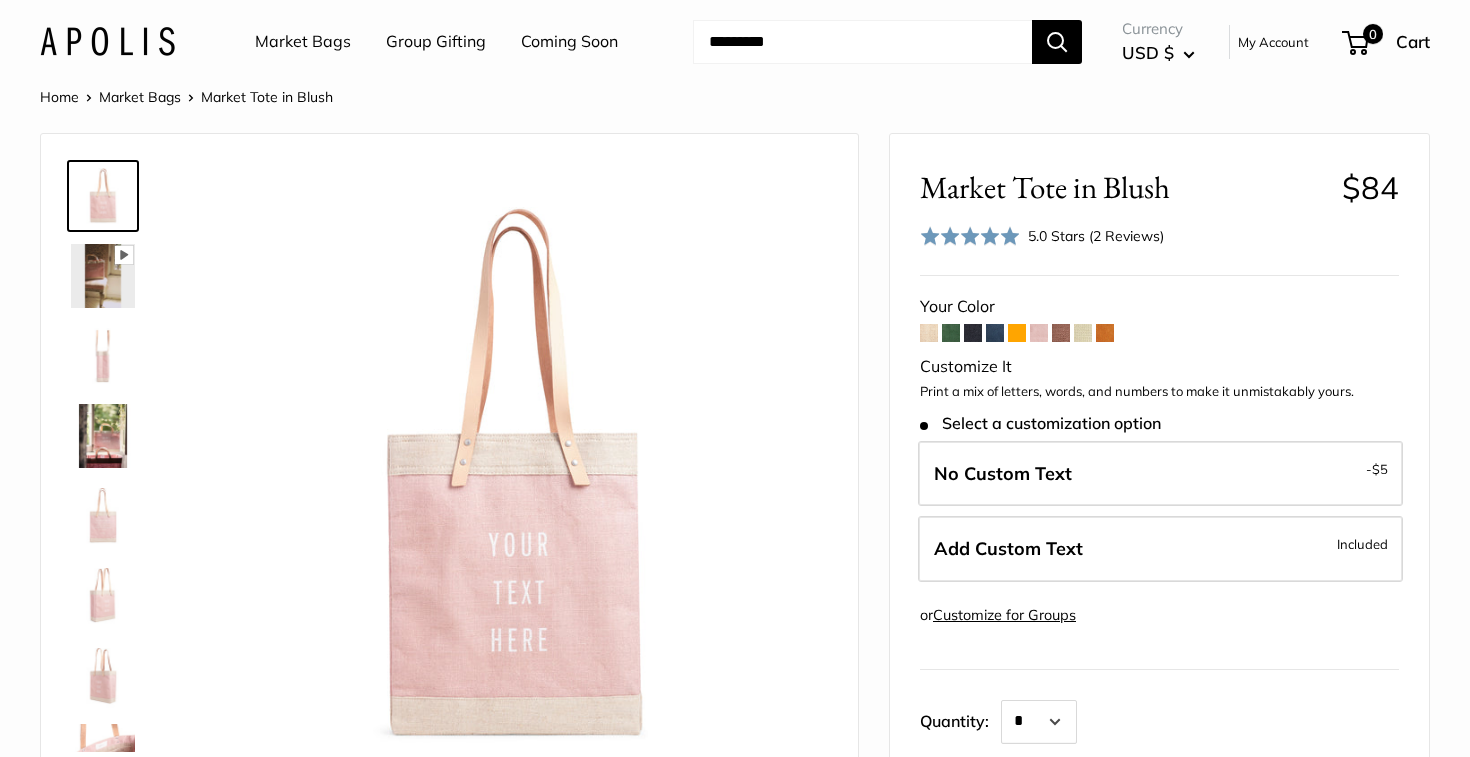 click at bounding box center (1017, 333) 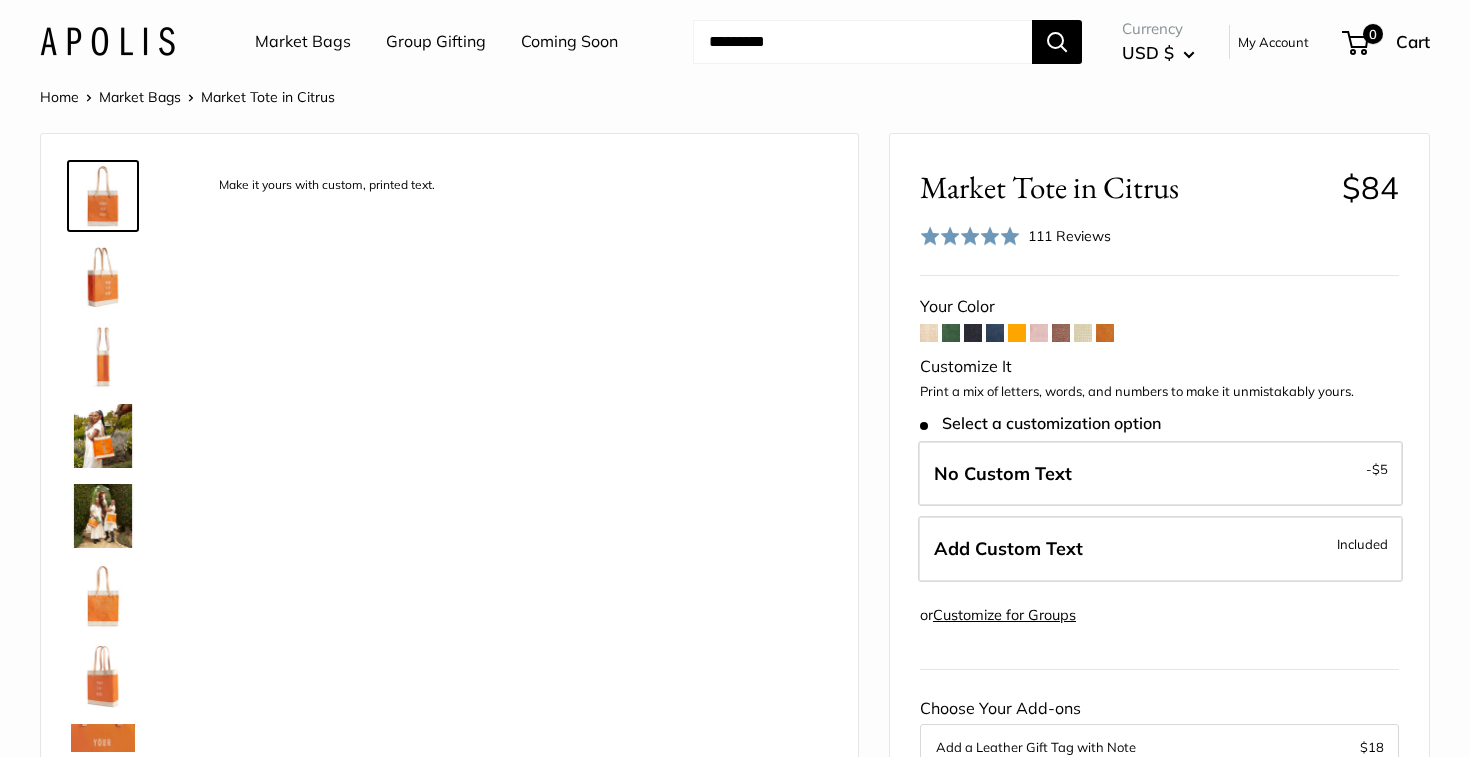 scroll, scrollTop: 0, scrollLeft: 0, axis: both 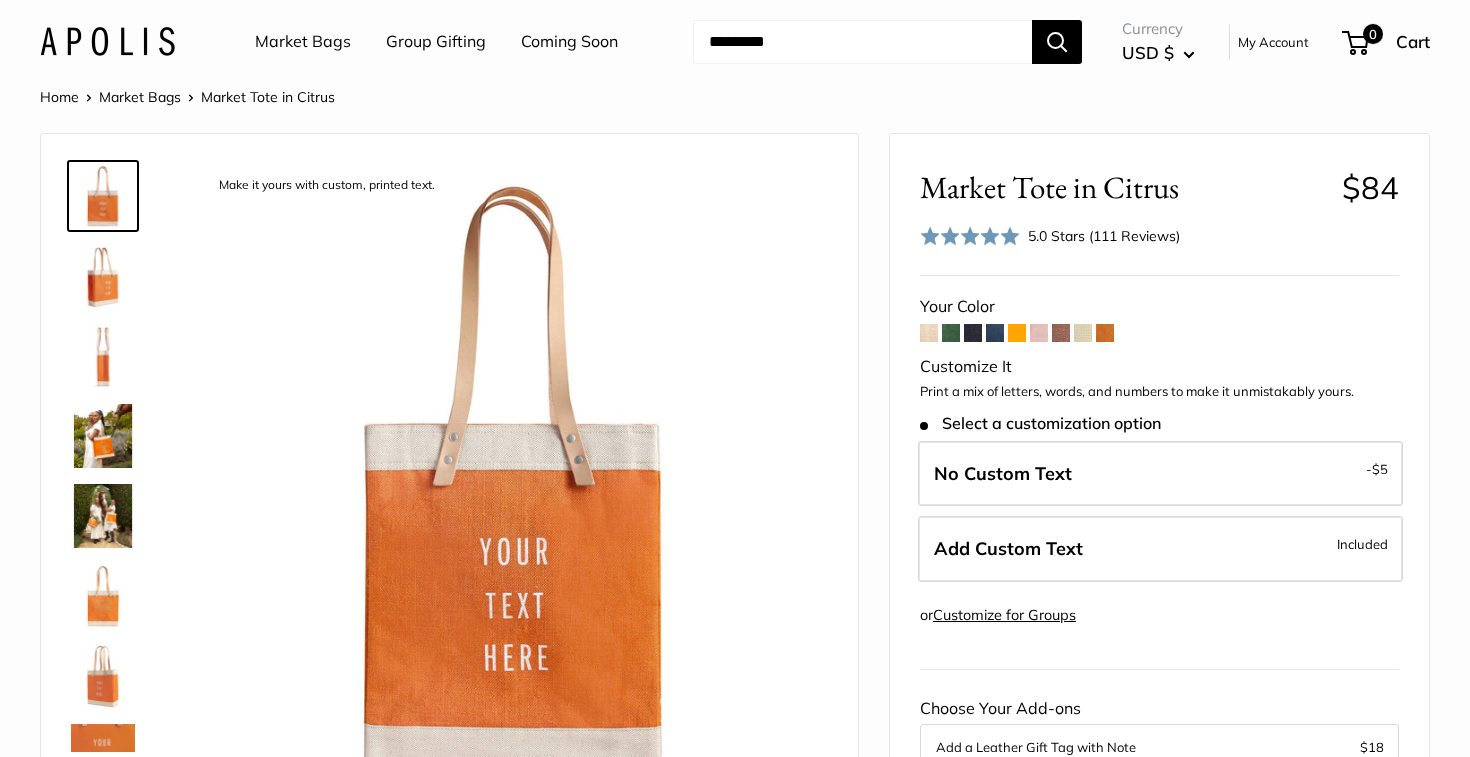 click at bounding box center [995, 333] 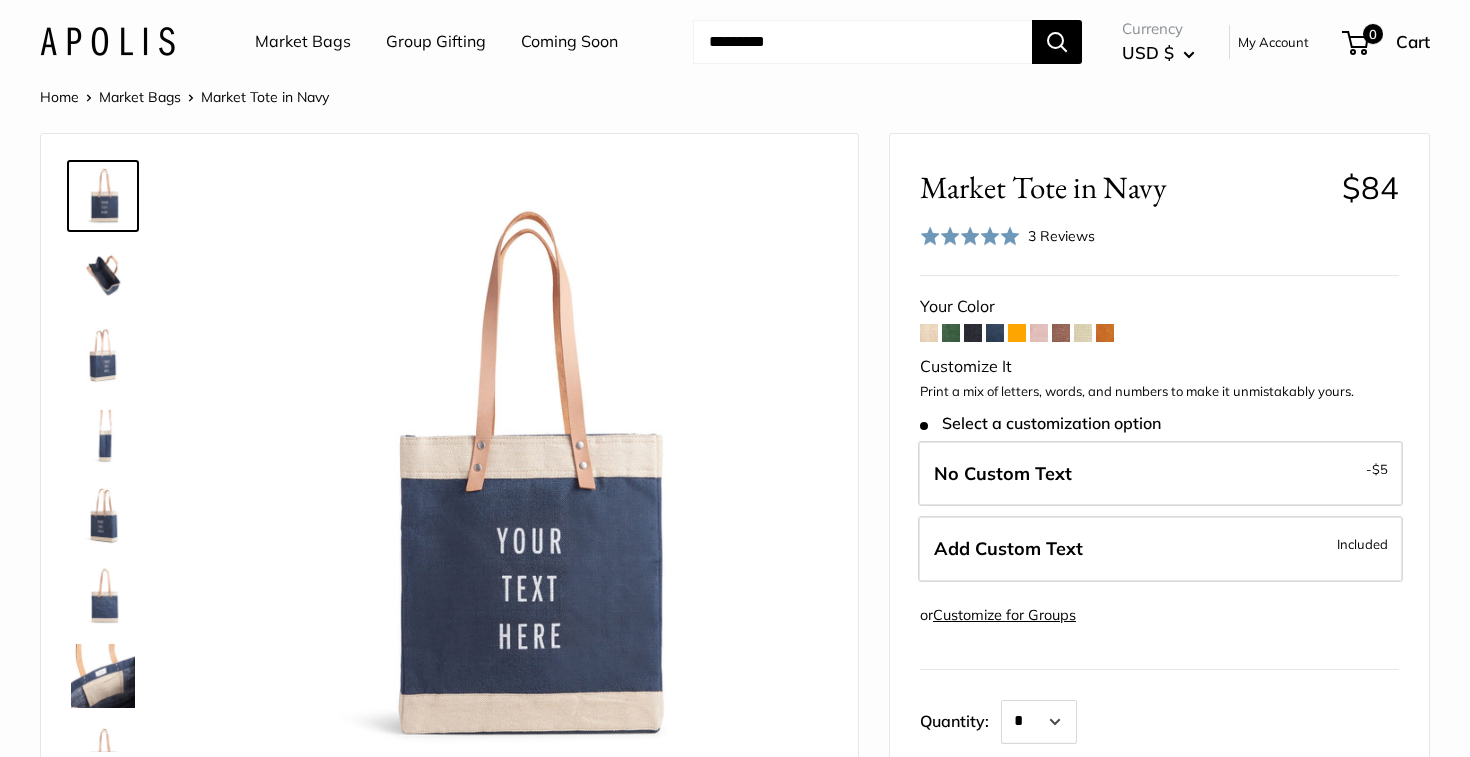 scroll, scrollTop: 0, scrollLeft: 0, axis: both 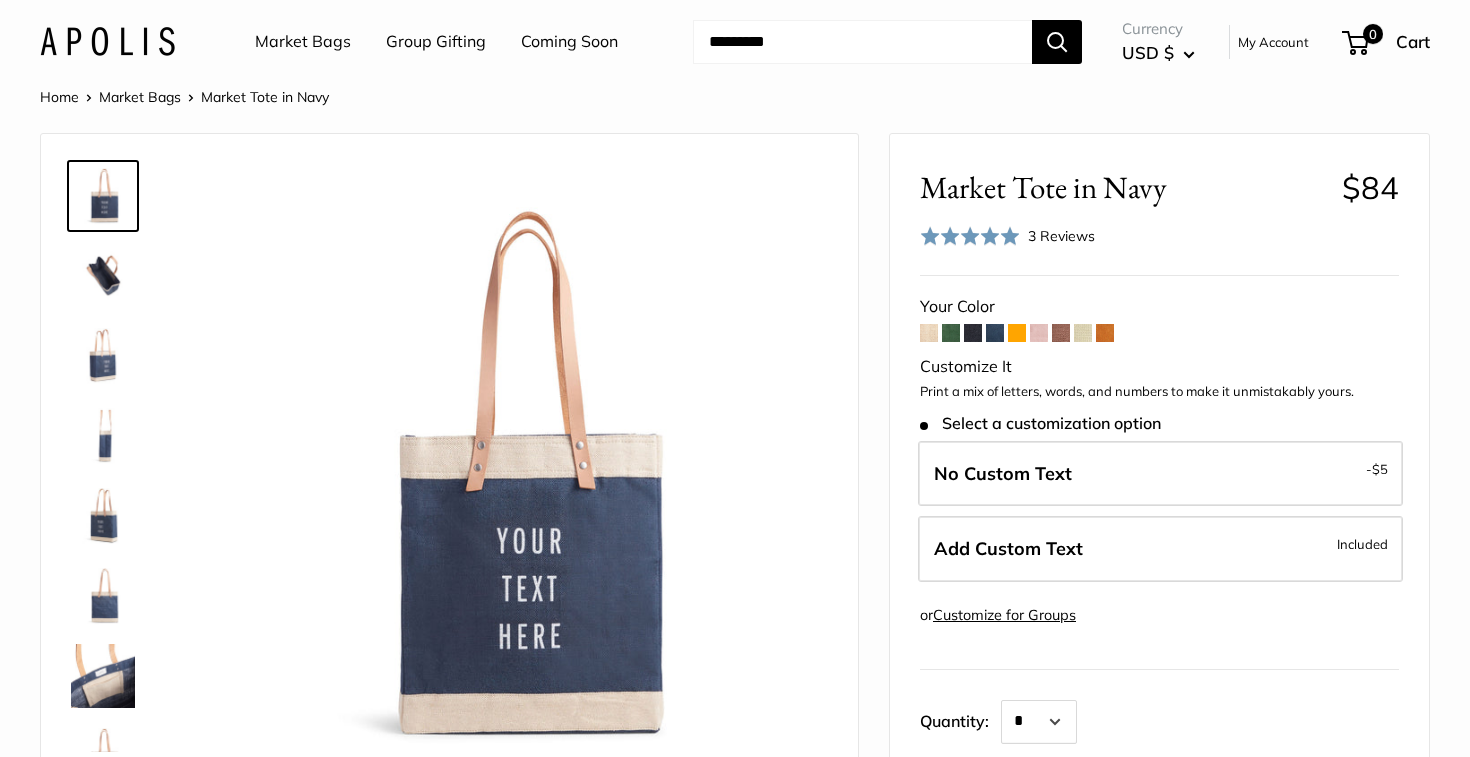 click at bounding box center (973, 333) 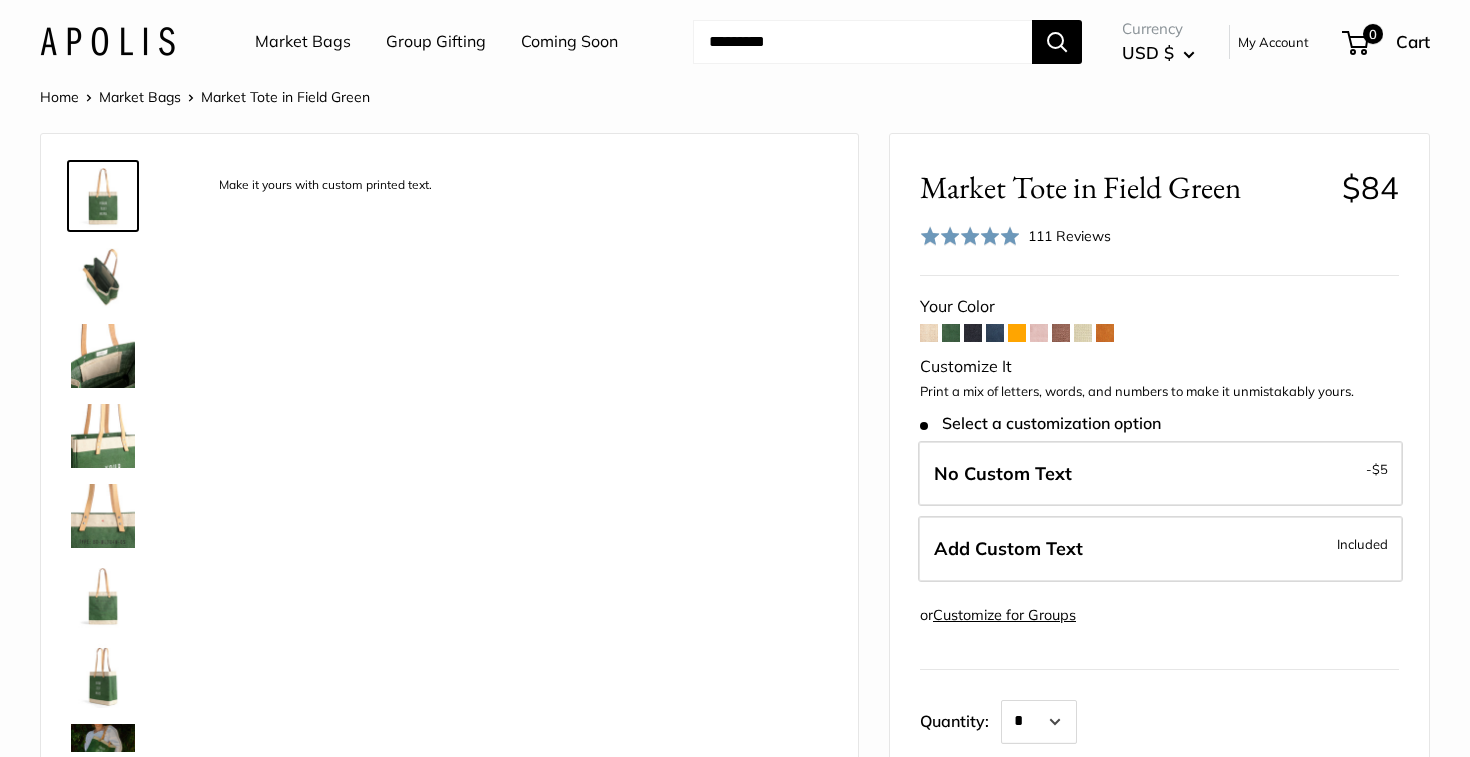 scroll, scrollTop: 0, scrollLeft: 0, axis: both 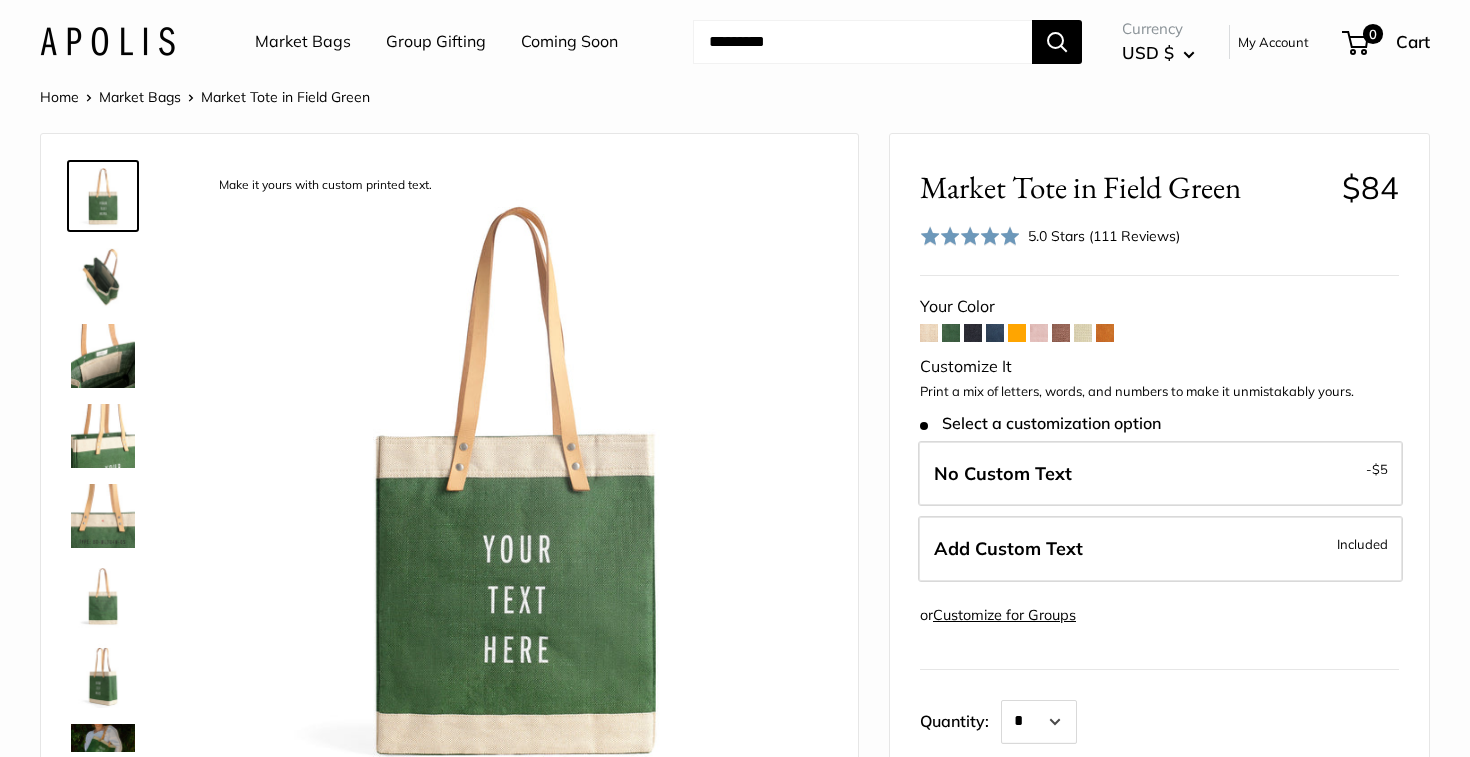 click at bounding box center (929, 333) 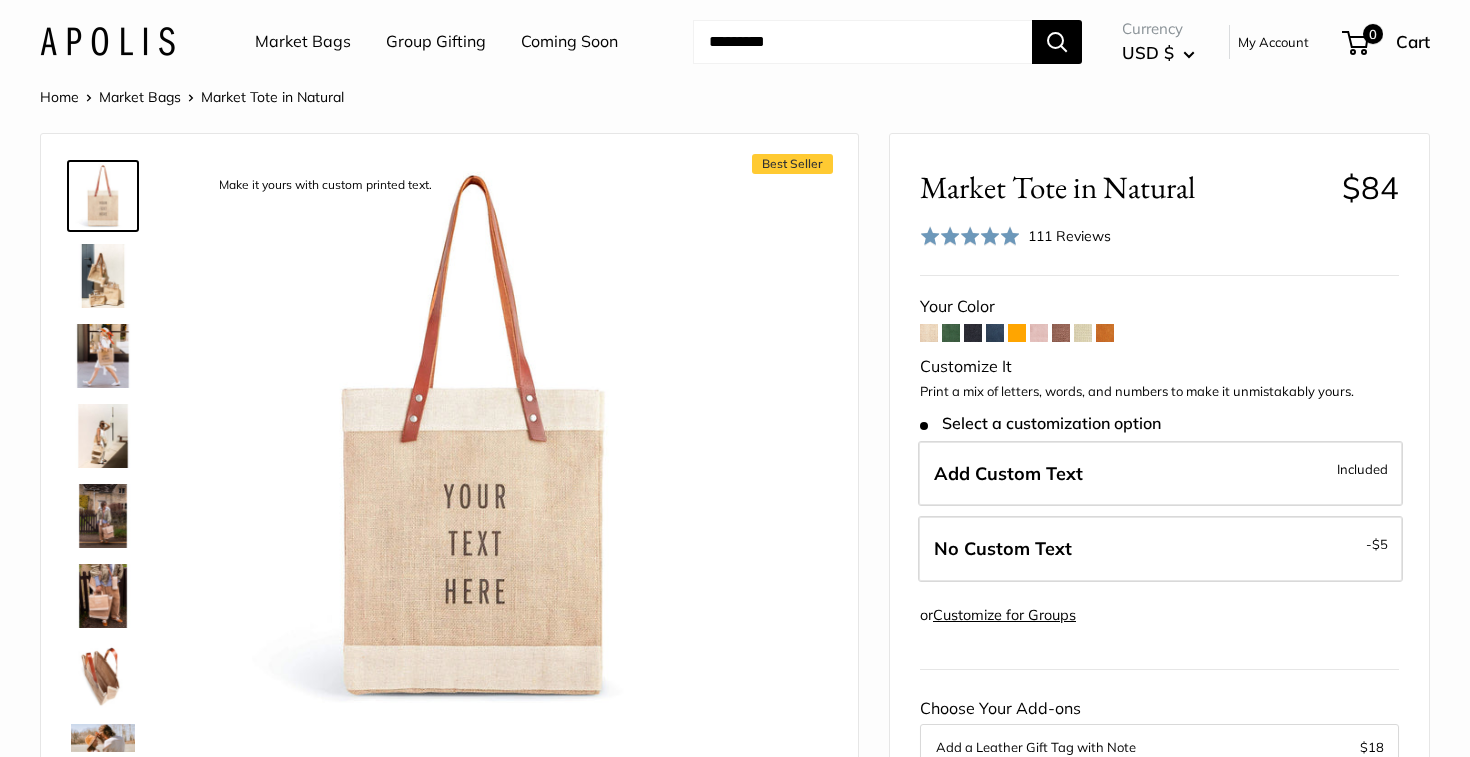scroll, scrollTop: 0, scrollLeft: 0, axis: both 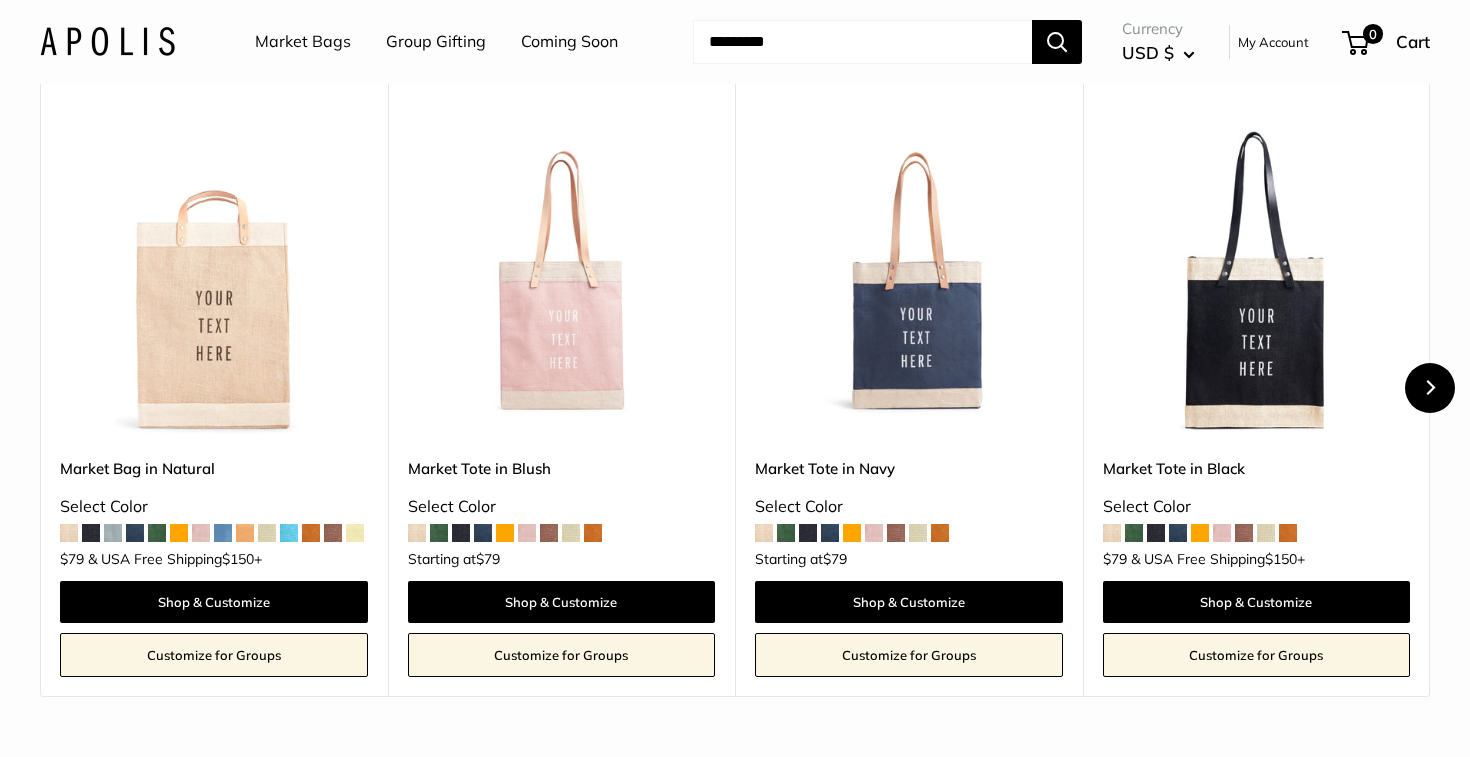 click at bounding box center [1430, 388] 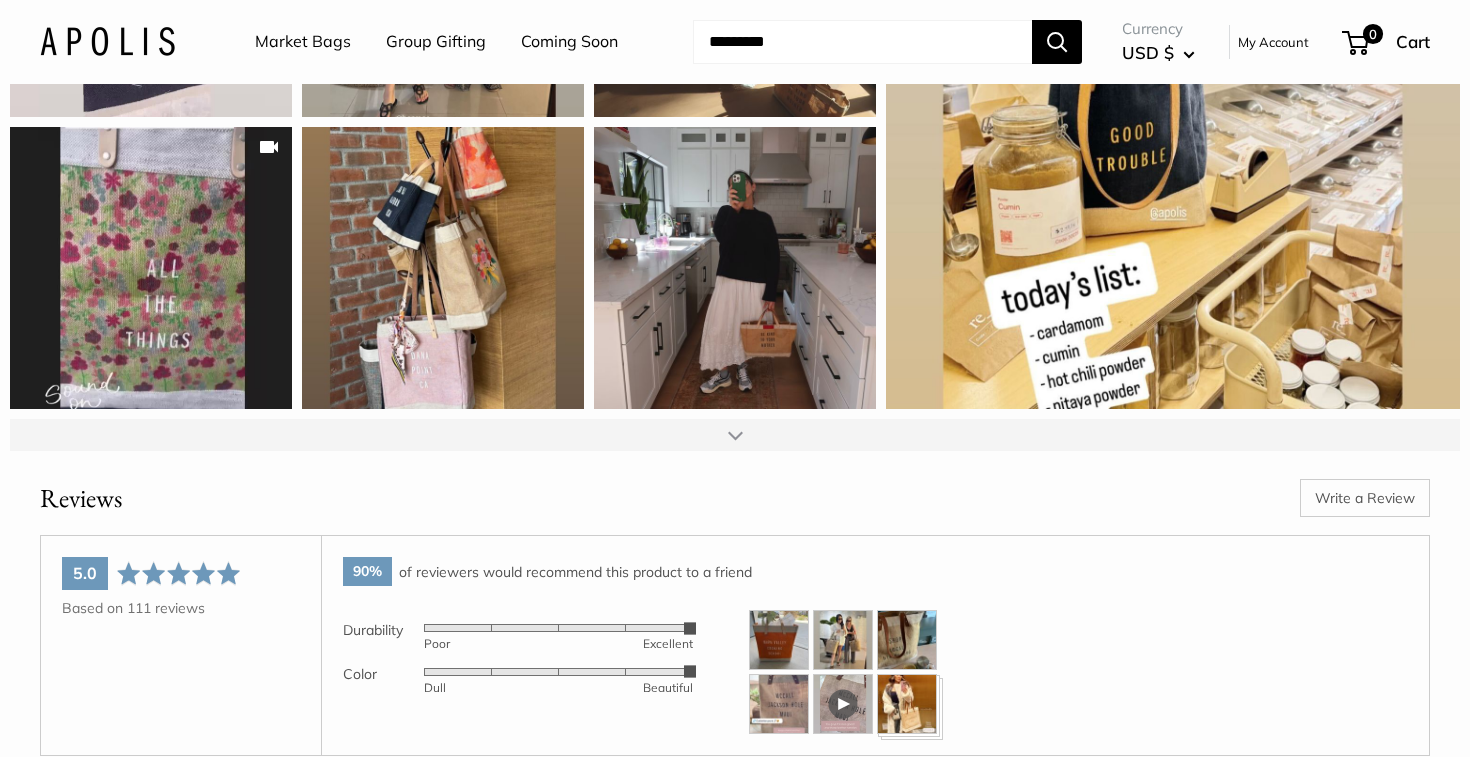 scroll, scrollTop: 2253, scrollLeft: 0, axis: vertical 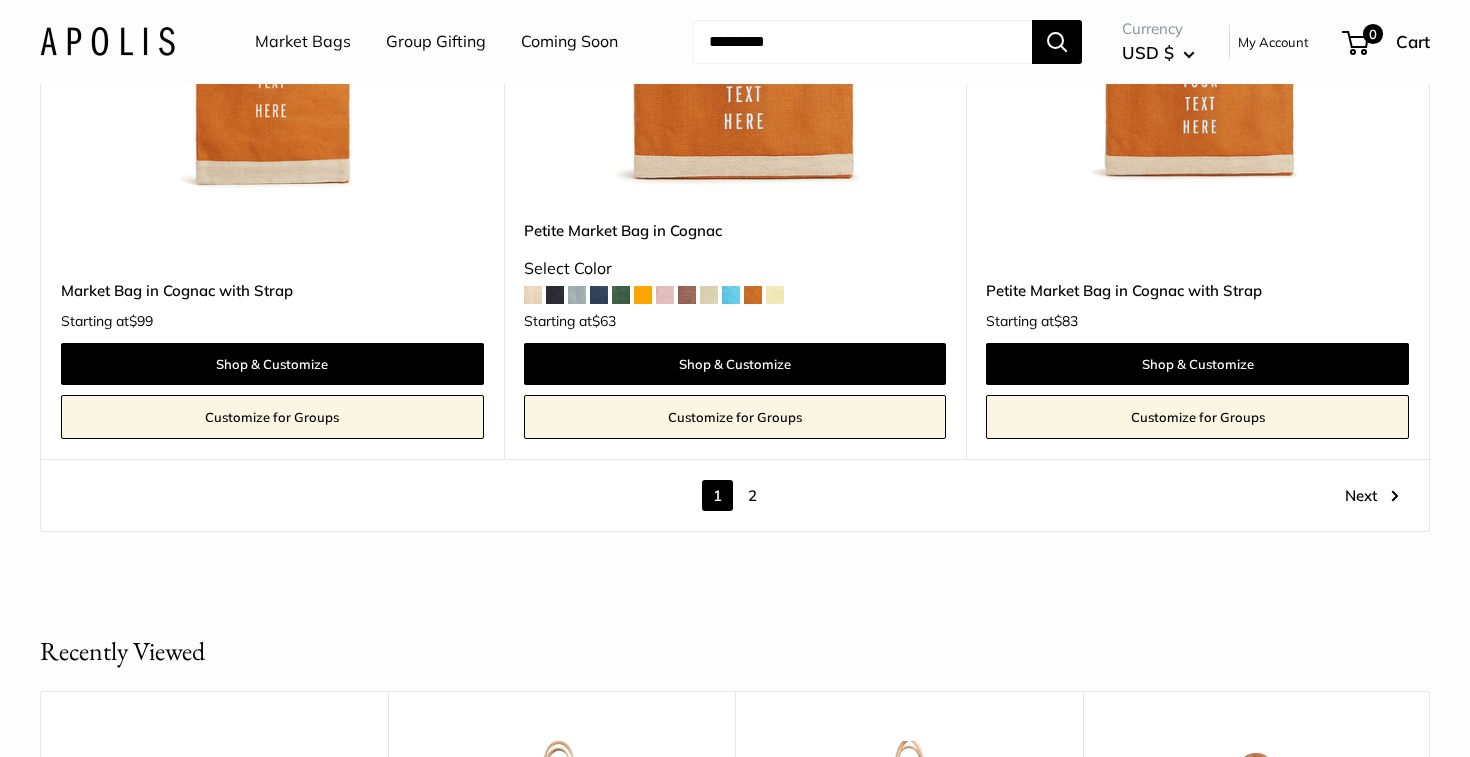 click on "2" at bounding box center [752, 495] 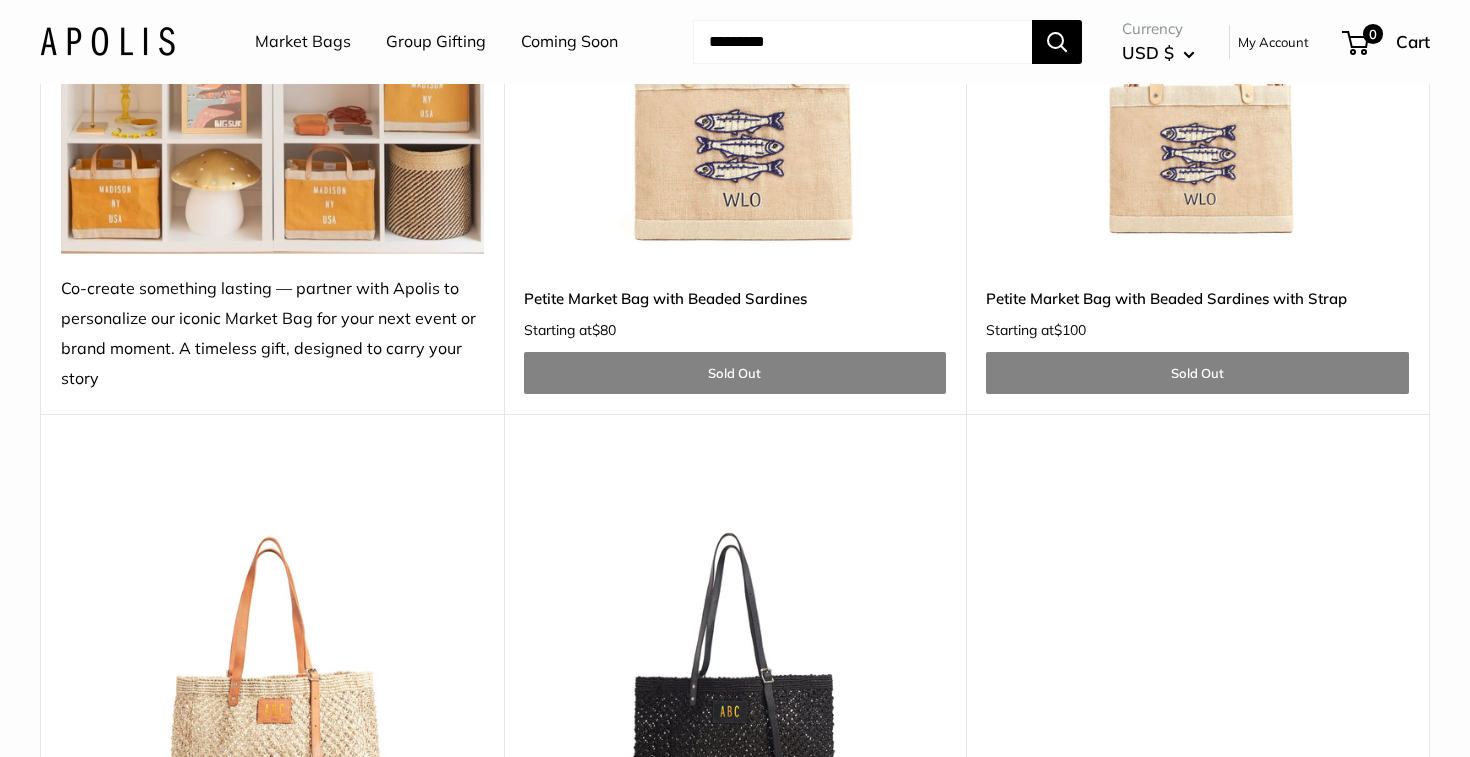 scroll, scrollTop: 4140, scrollLeft: 0, axis: vertical 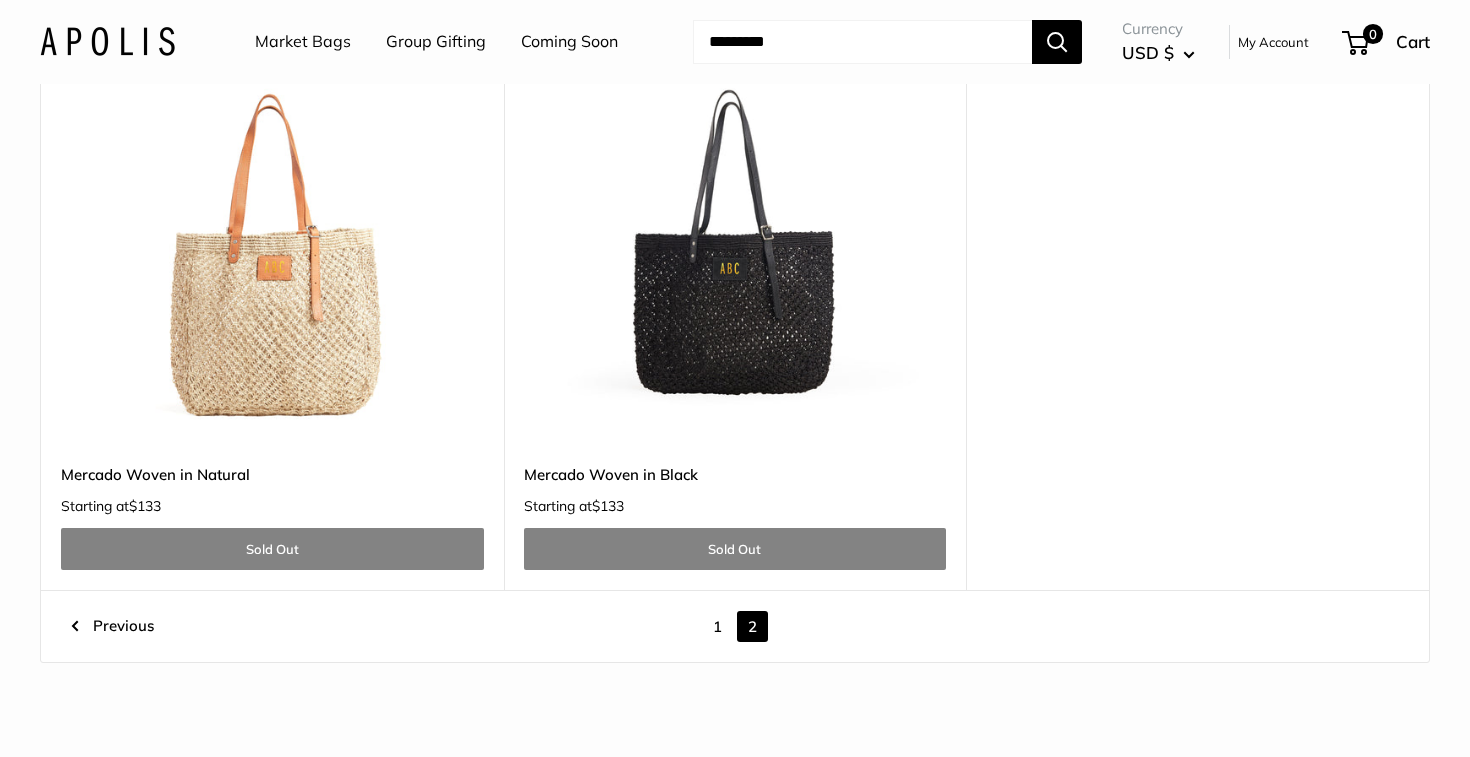 click on "1" at bounding box center [717, 626] 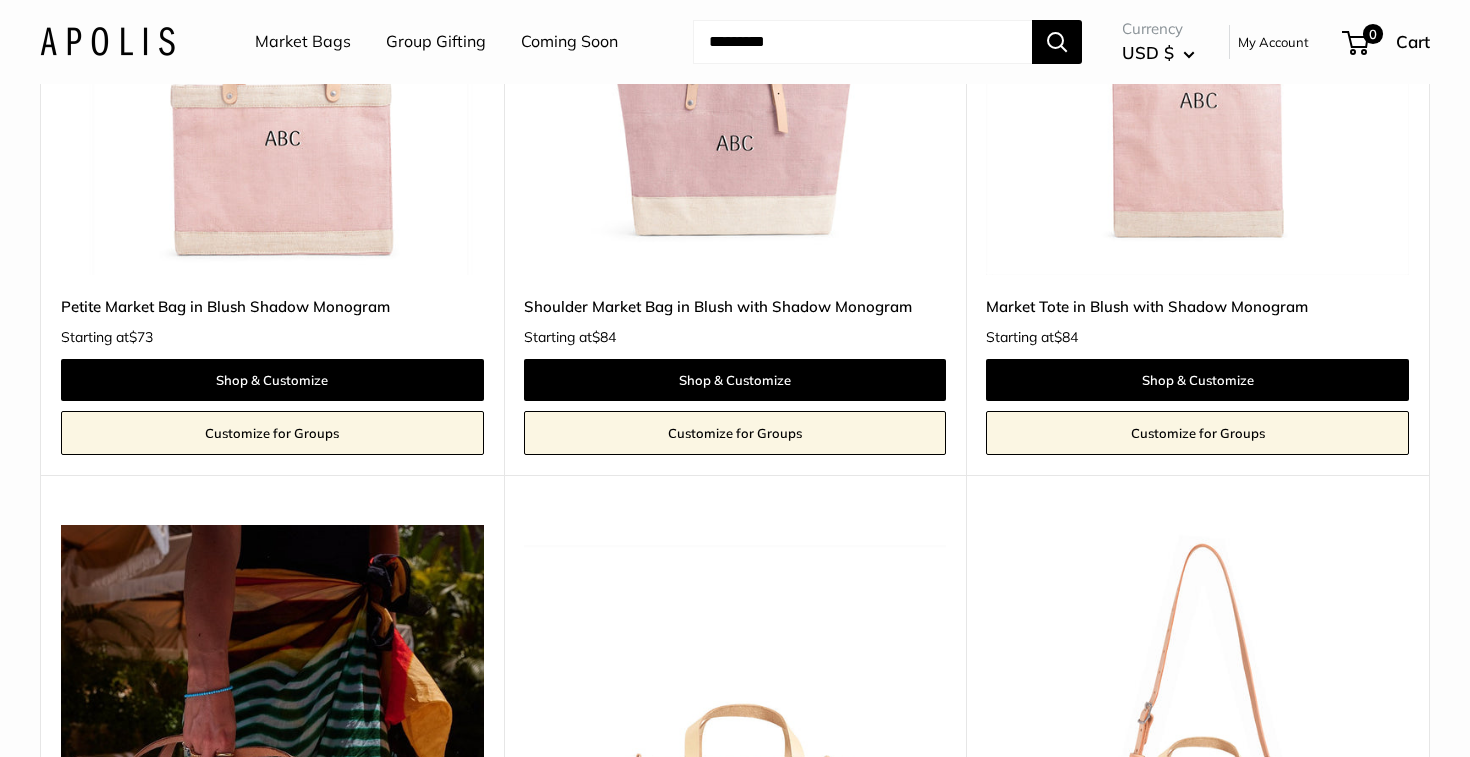scroll, scrollTop: 1299, scrollLeft: 0, axis: vertical 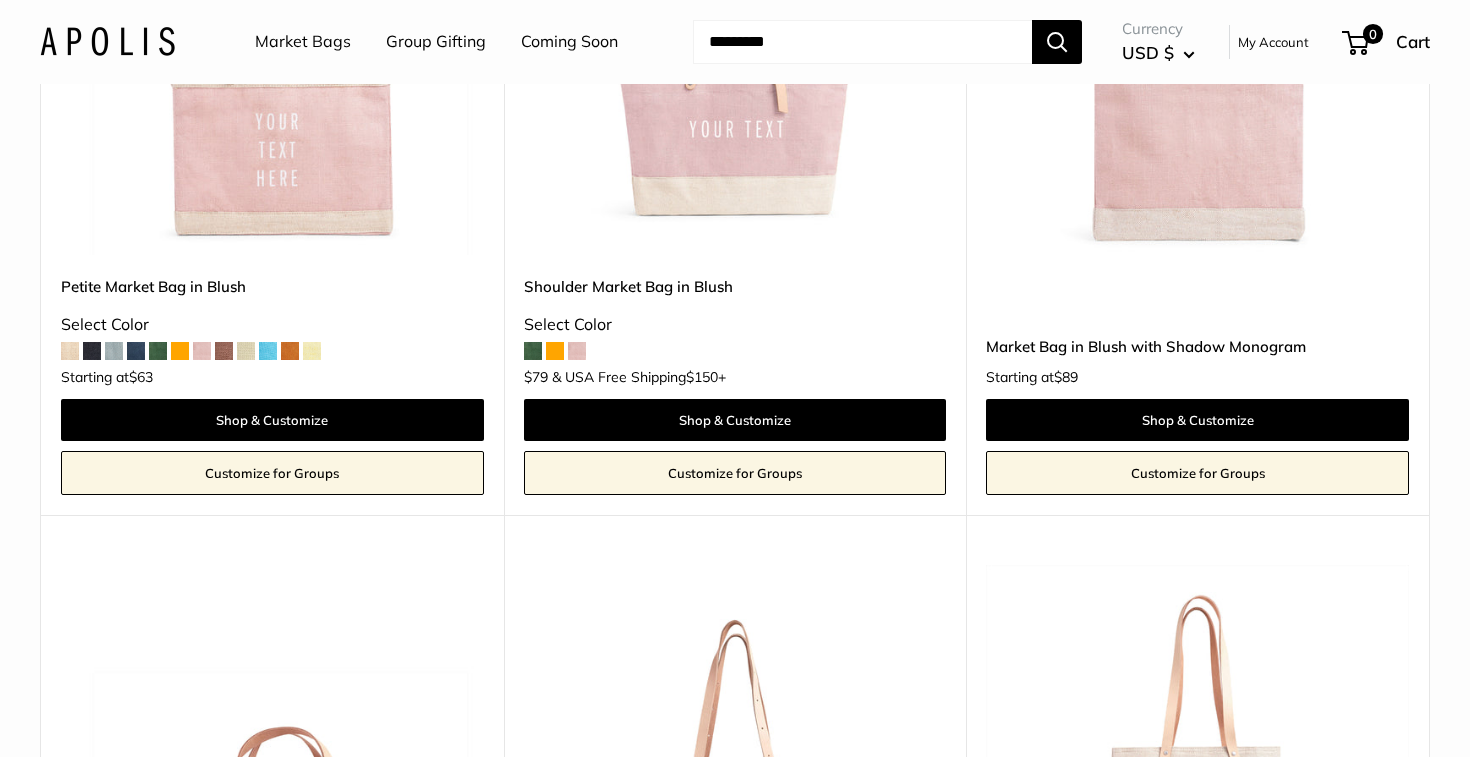 click at bounding box center (862, 42) 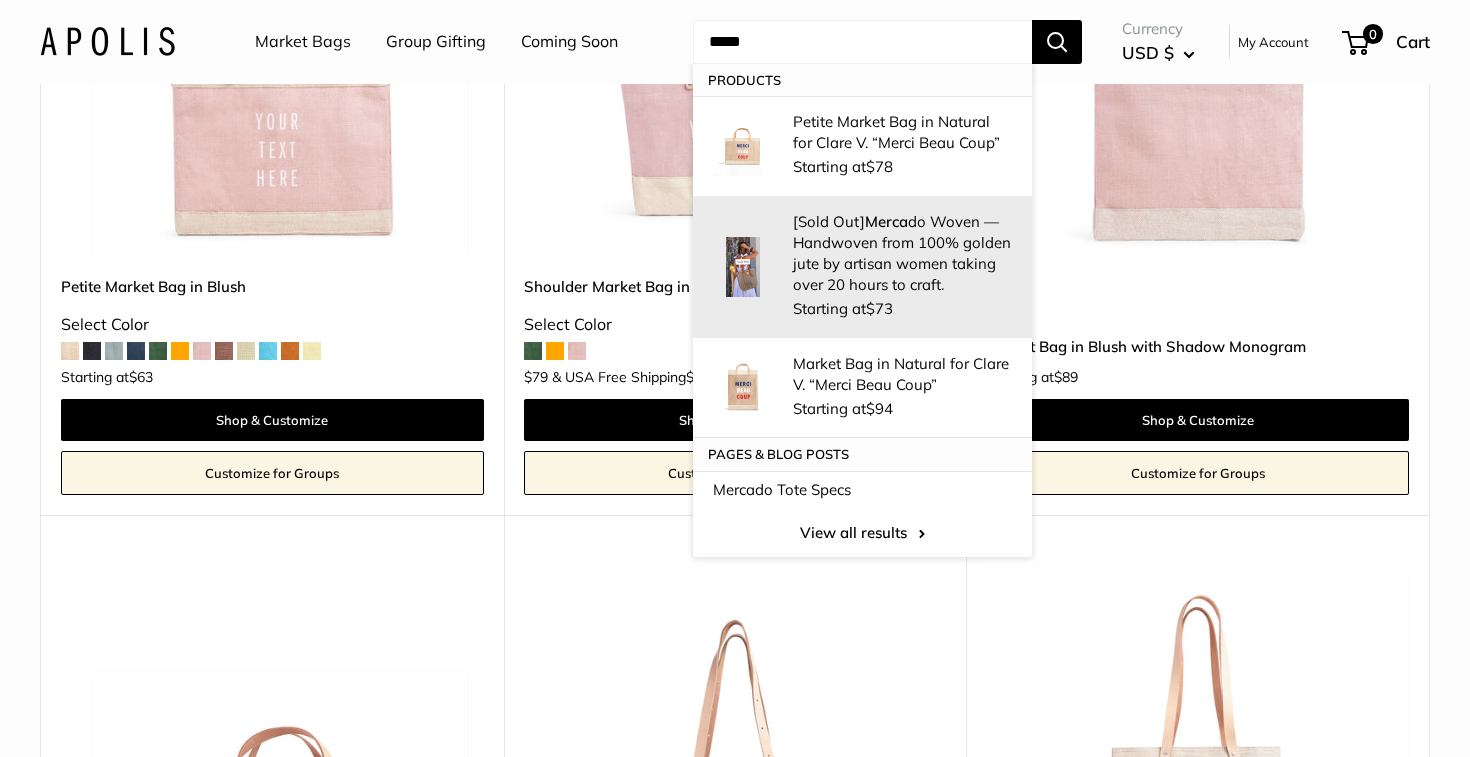 type on "*****" 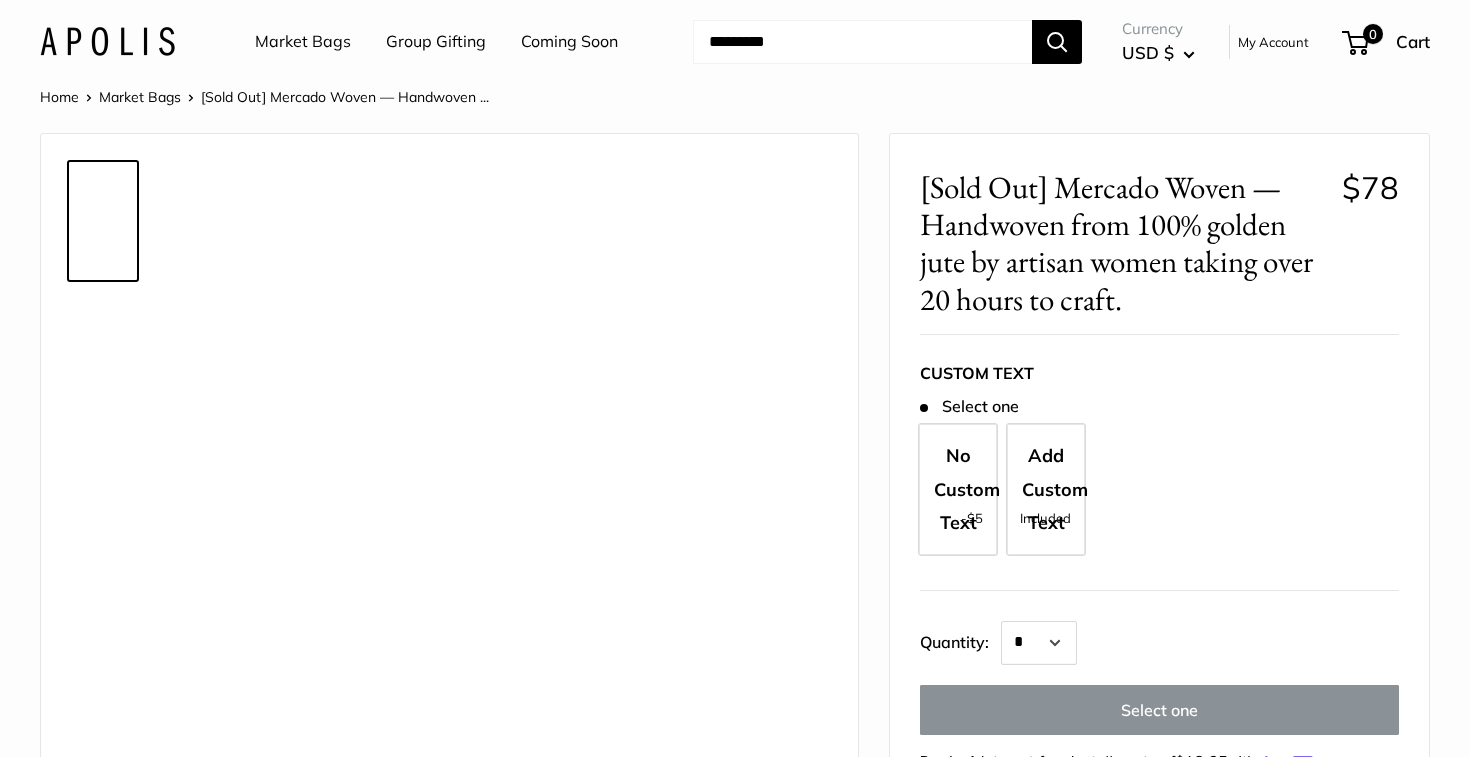 scroll, scrollTop: 0, scrollLeft: 0, axis: both 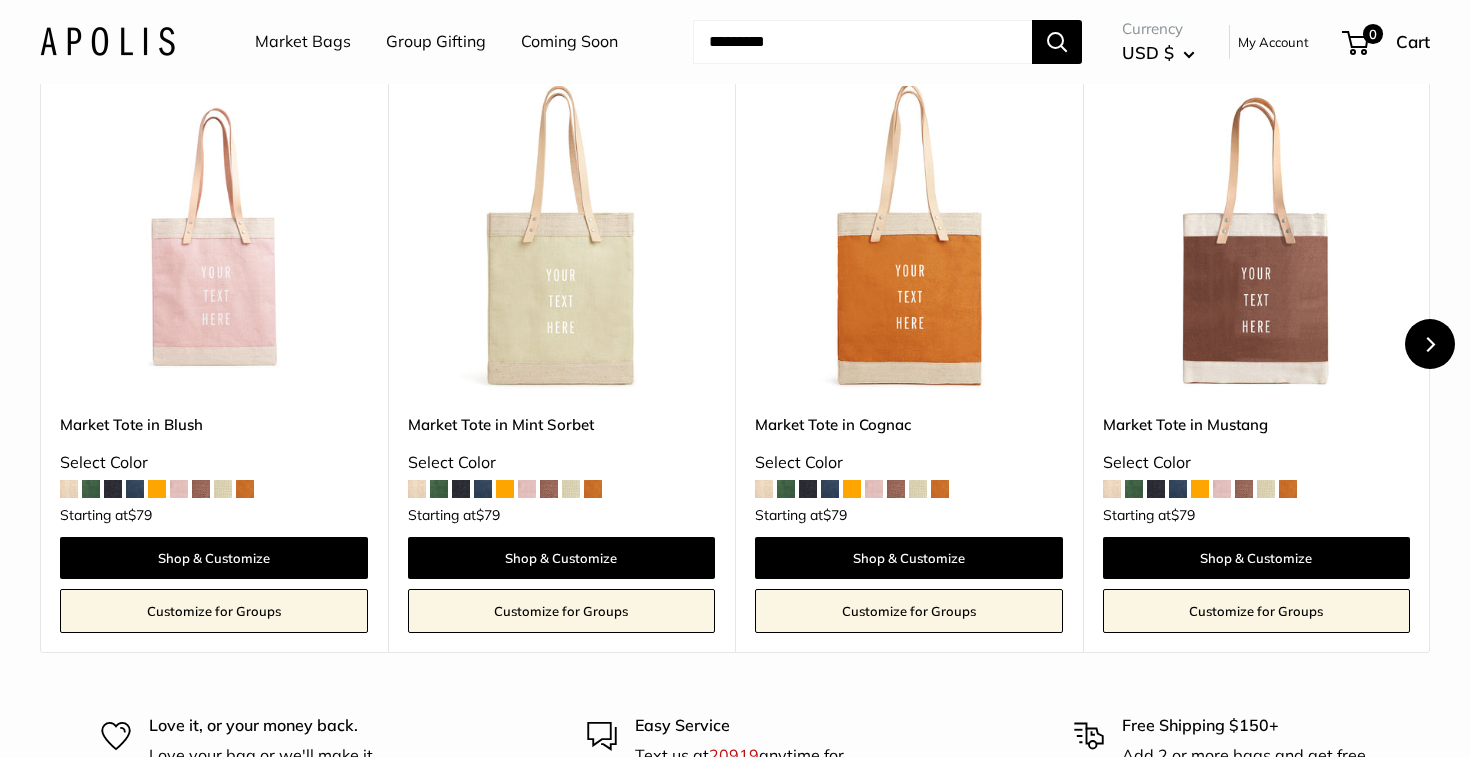 click 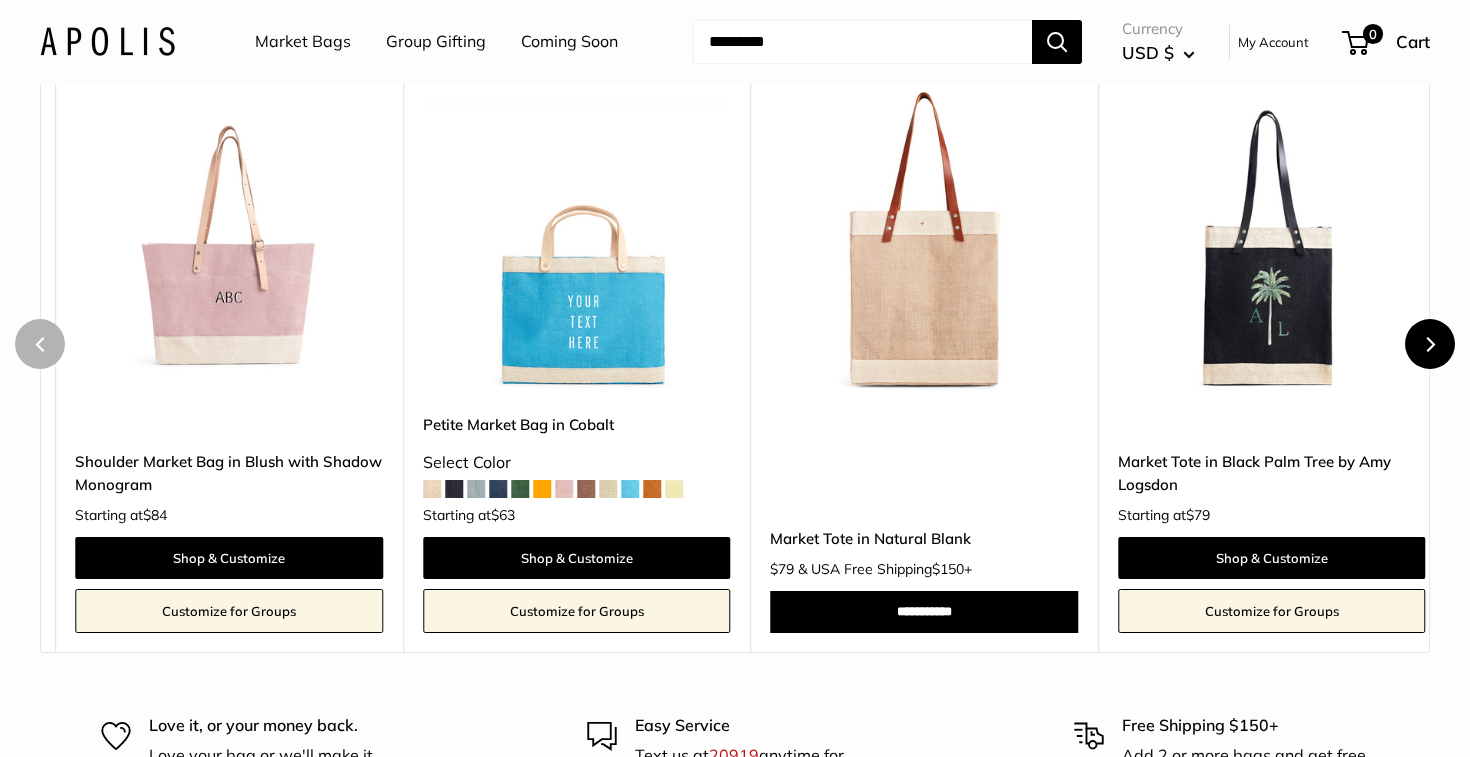click 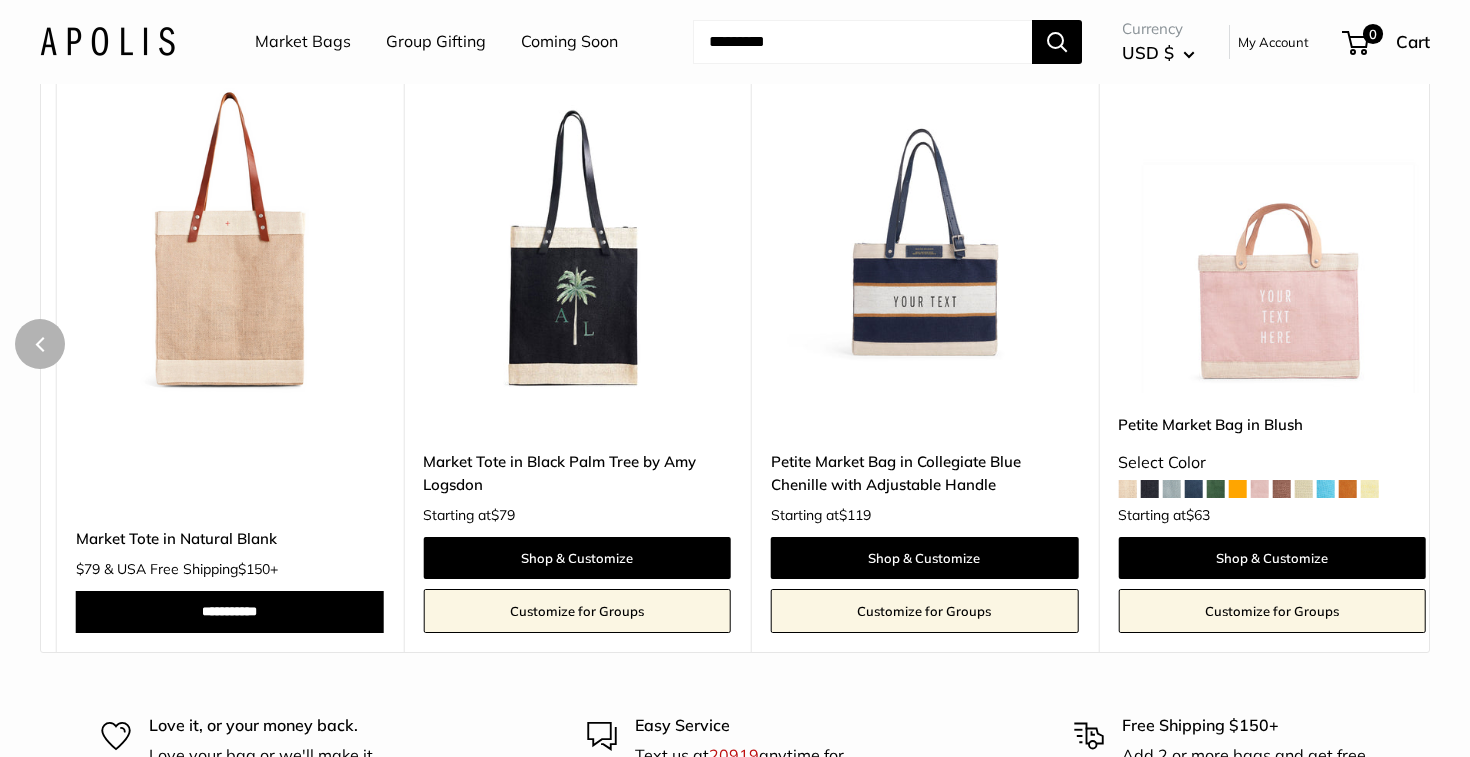 click on "Upgrade: Next Day Fulfillment
Customizable Text   Sturdy & Spill Resistant New
Petite Market Bag in Blush
Select Color" at bounding box center [1272, 345] 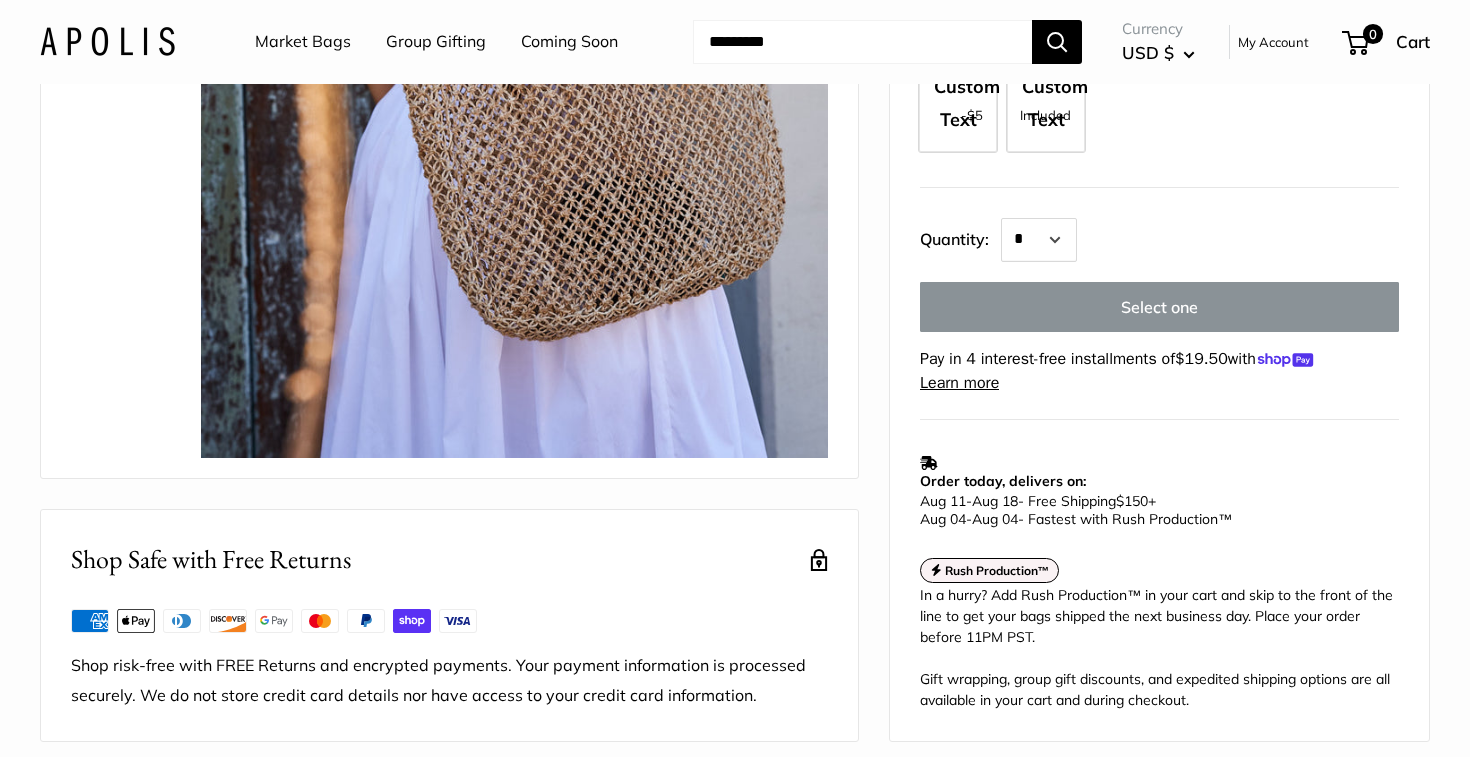 scroll, scrollTop: 0, scrollLeft: 0, axis: both 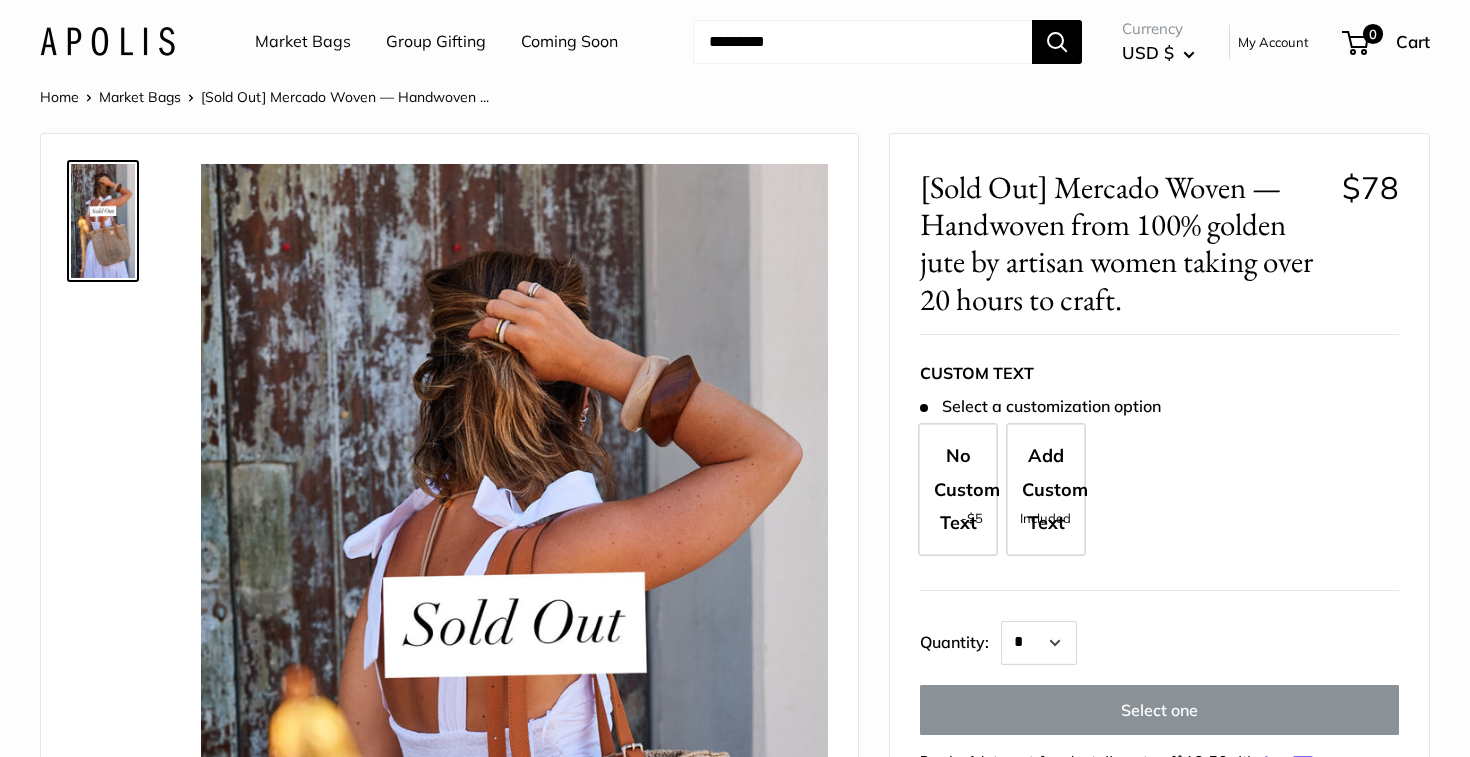 click on "[Sold Out] Mercado Woven — Handwoven ..." at bounding box center (345, 97) 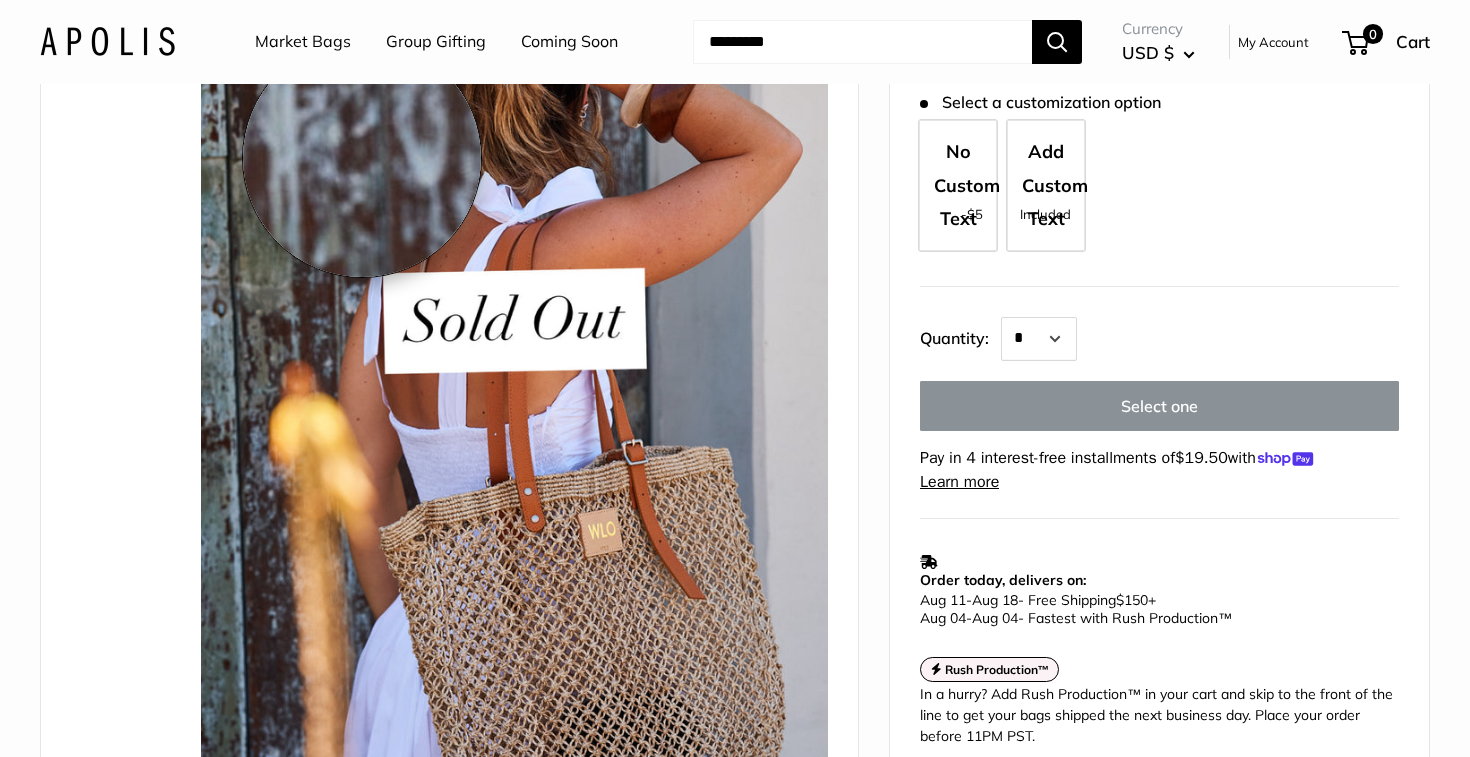 scroll, scrollTop: 0, scrollLeft: 0, axis: both 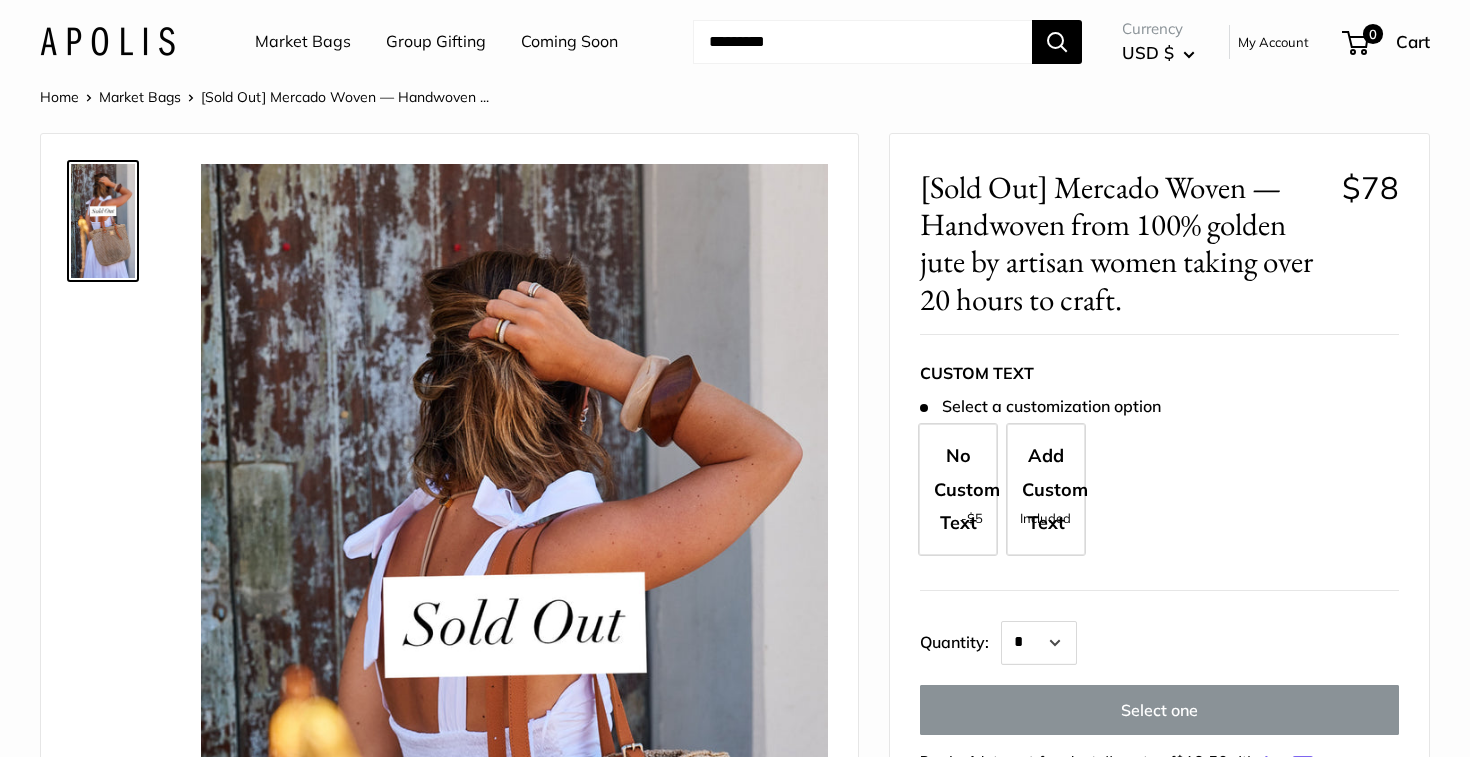 click at bounding box center [862, 42] 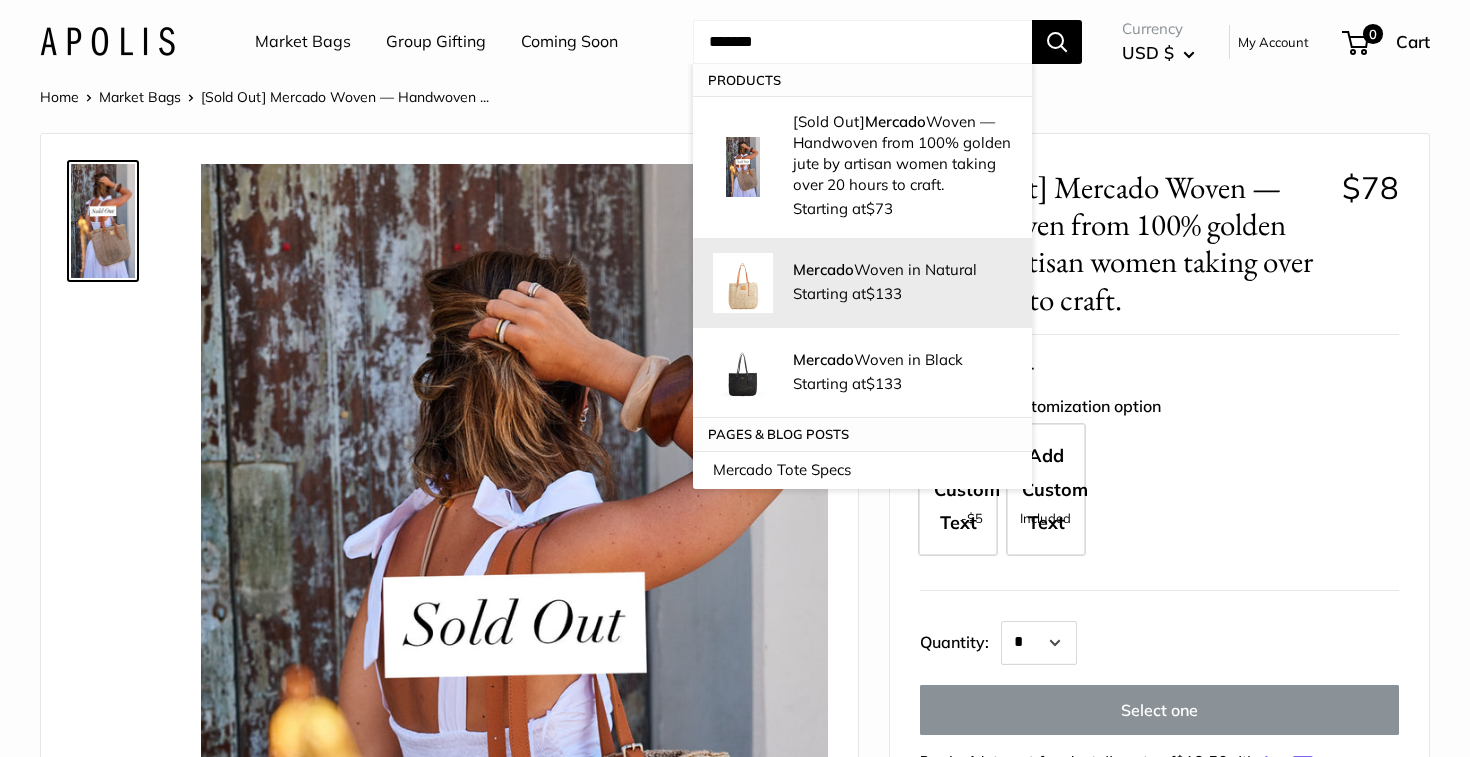 type on "*******" 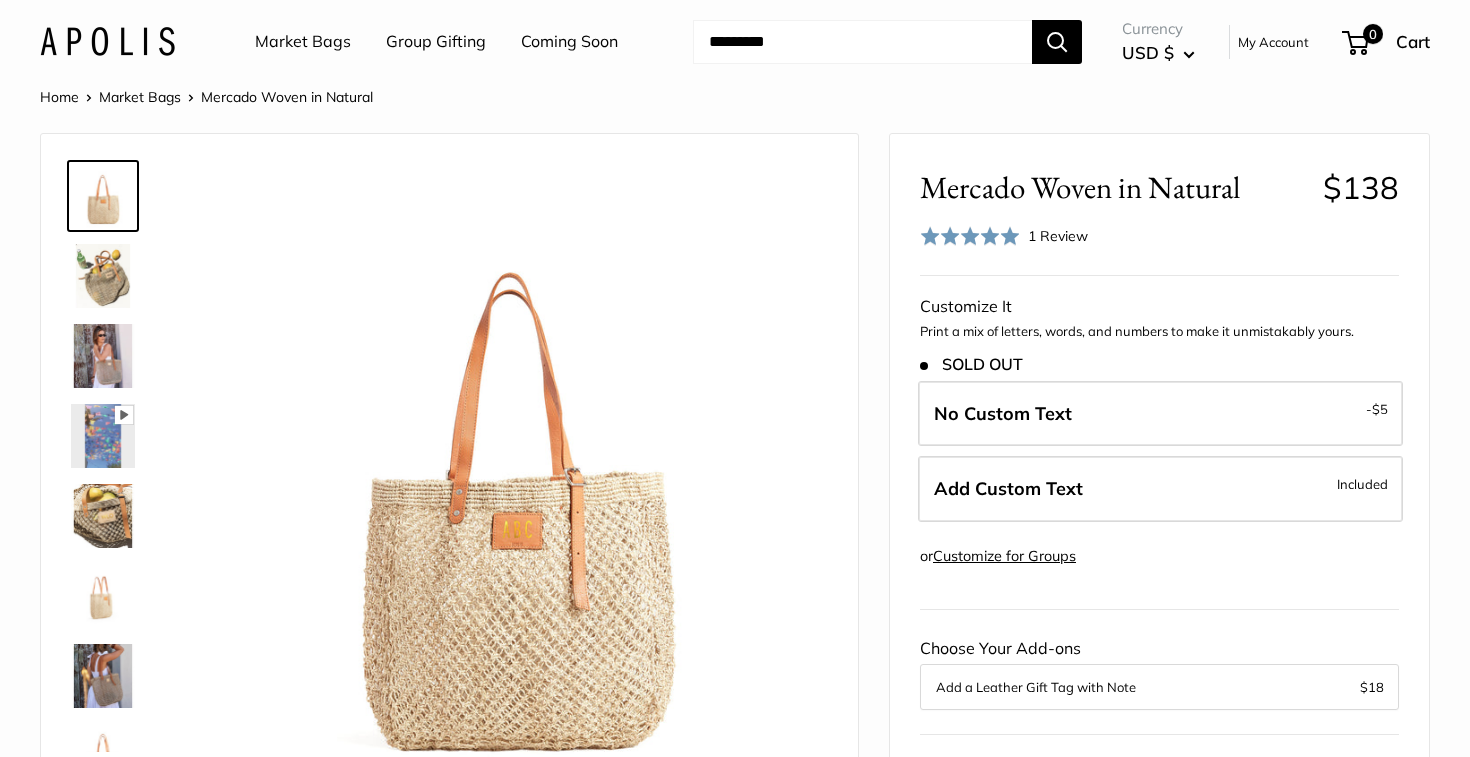 scroll, scrollTop: 0, scrollLeft: 0, axis: both 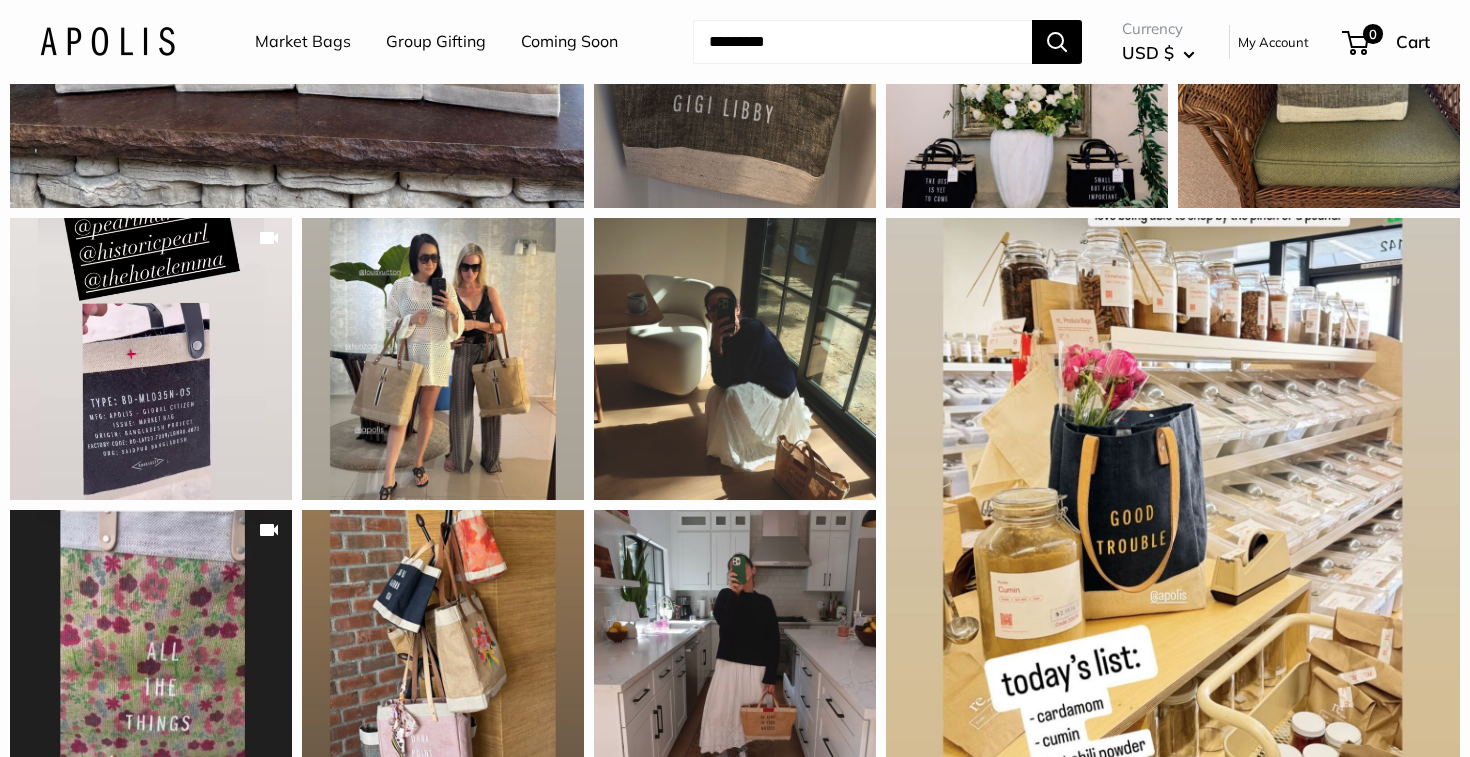 click at bounding box center [862, 42] 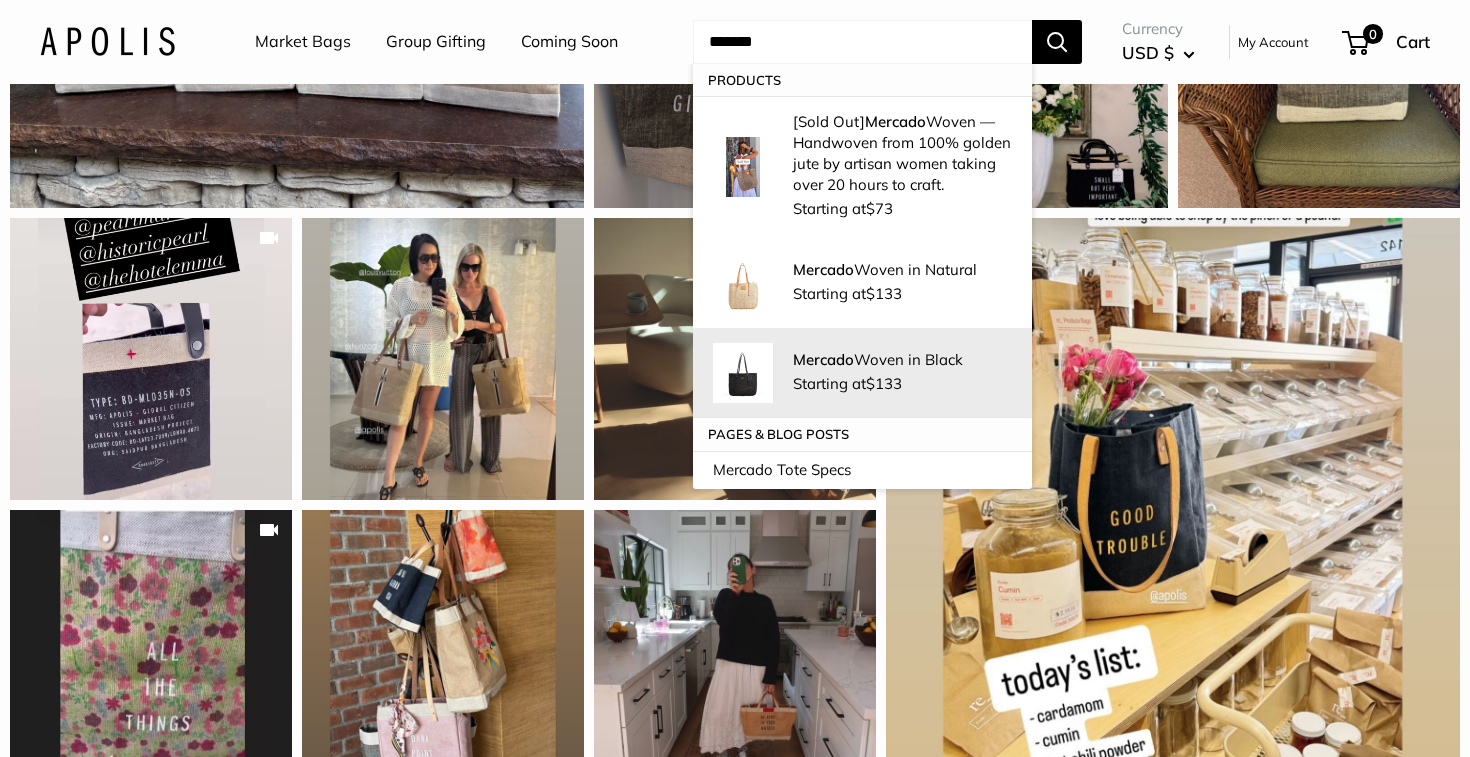 type on "*******" 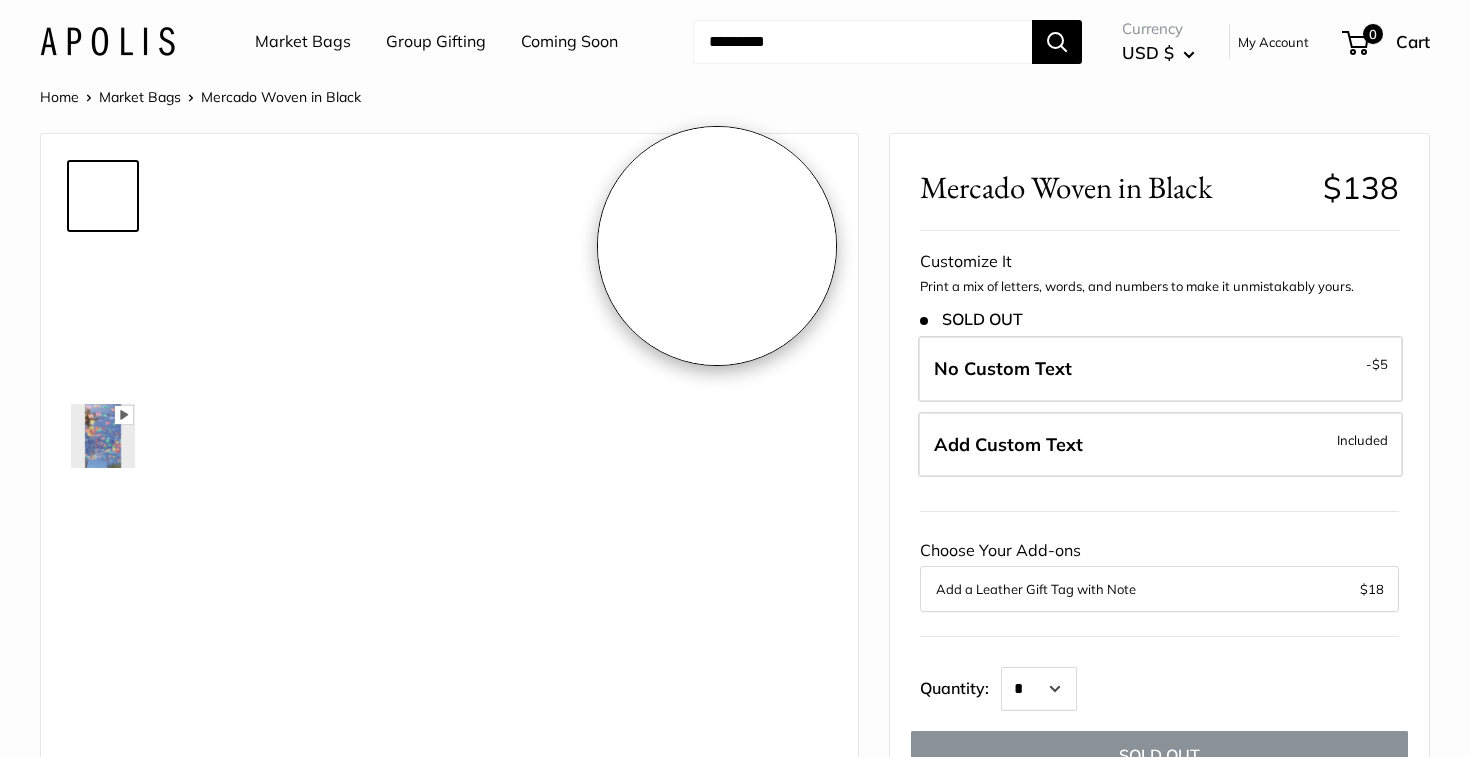 scroll, scrollTop: 0, scrollLeft: 0, axis: both 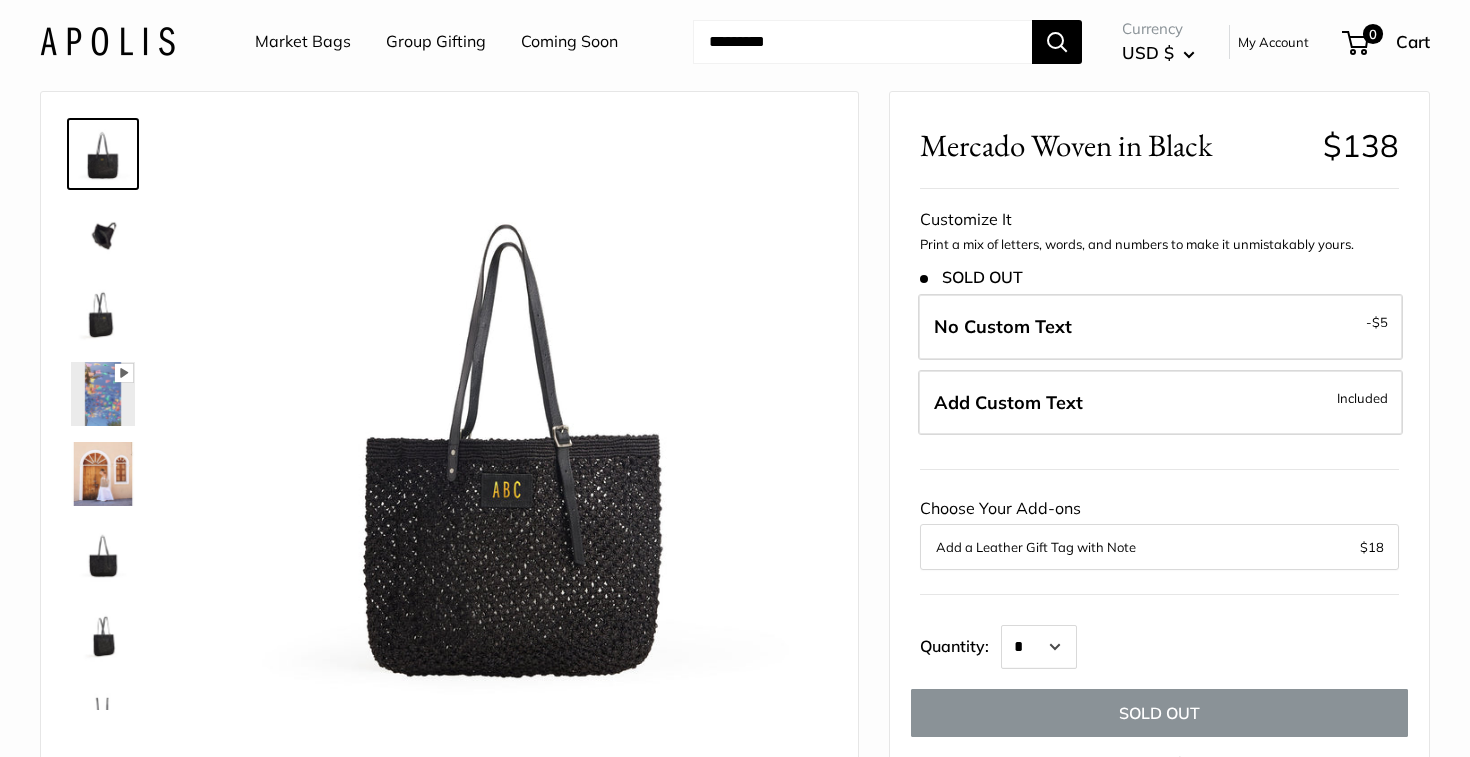 click at bounding box center [103, 234] 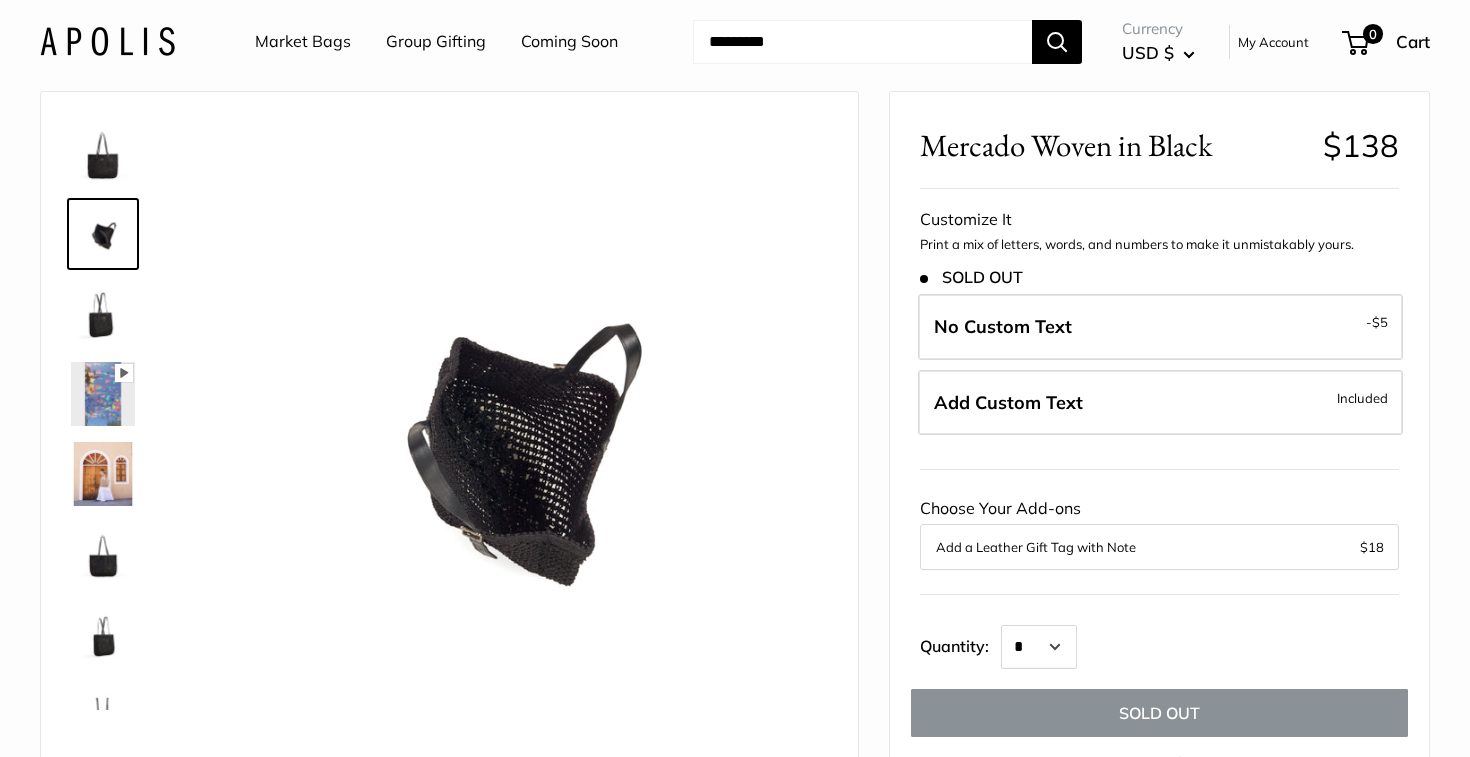 click at bounding box center (103, 314) 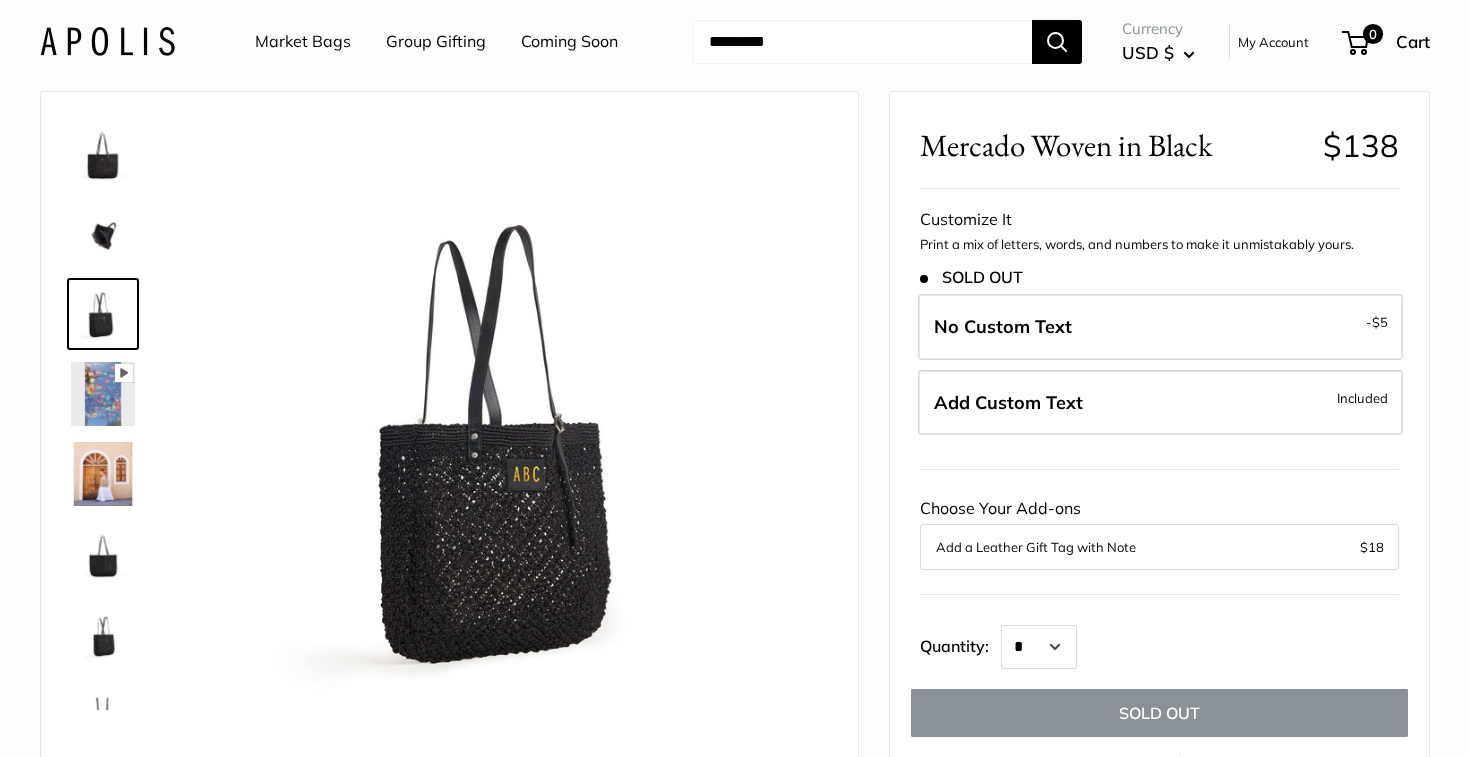 click at bounding box center [103, 554] 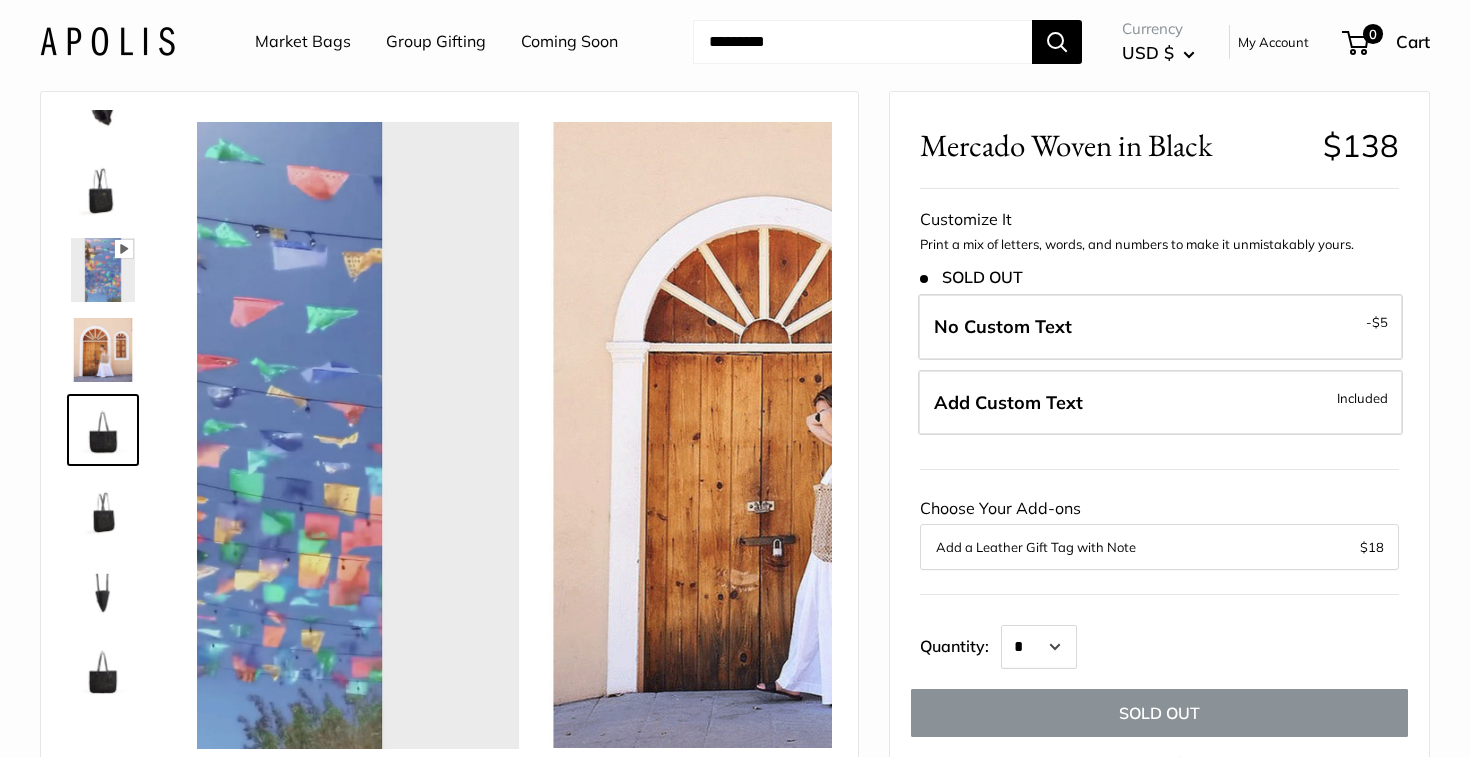 scroll, scrollTop: 128, scrollLeft: 0, axis: vertical 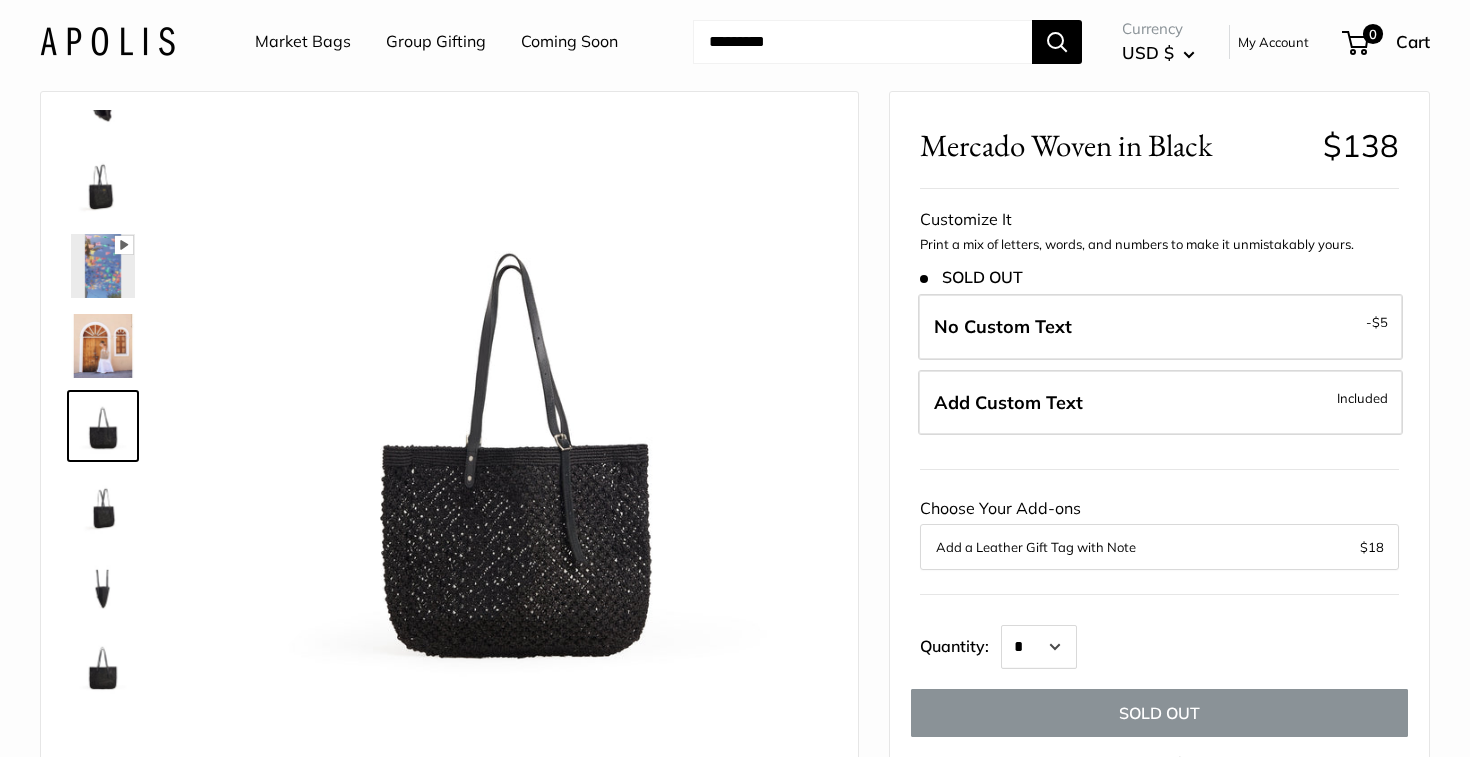 click at bounding box center (103, 346) 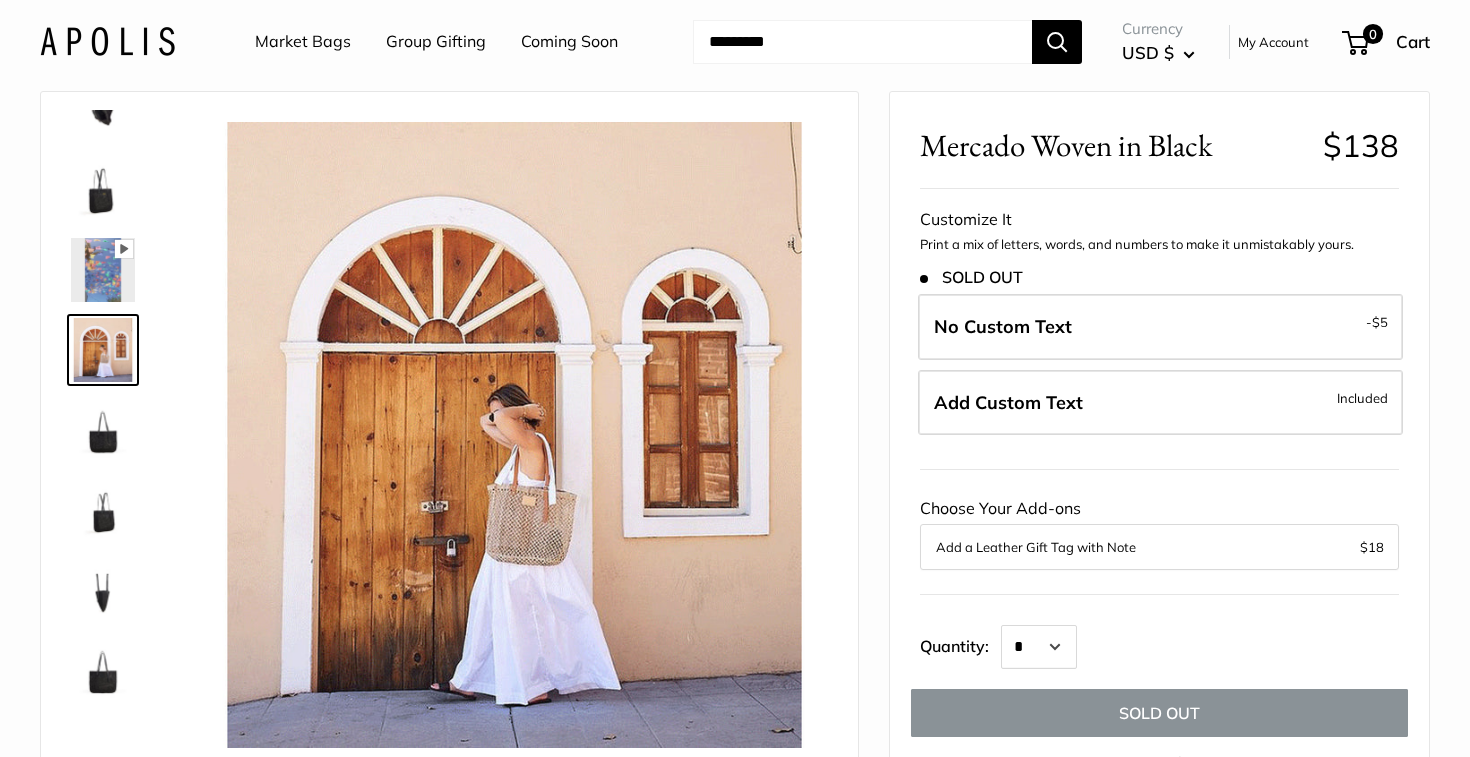 scroll, scrollTop: 128, scrollLeft: 0, axis: vertical 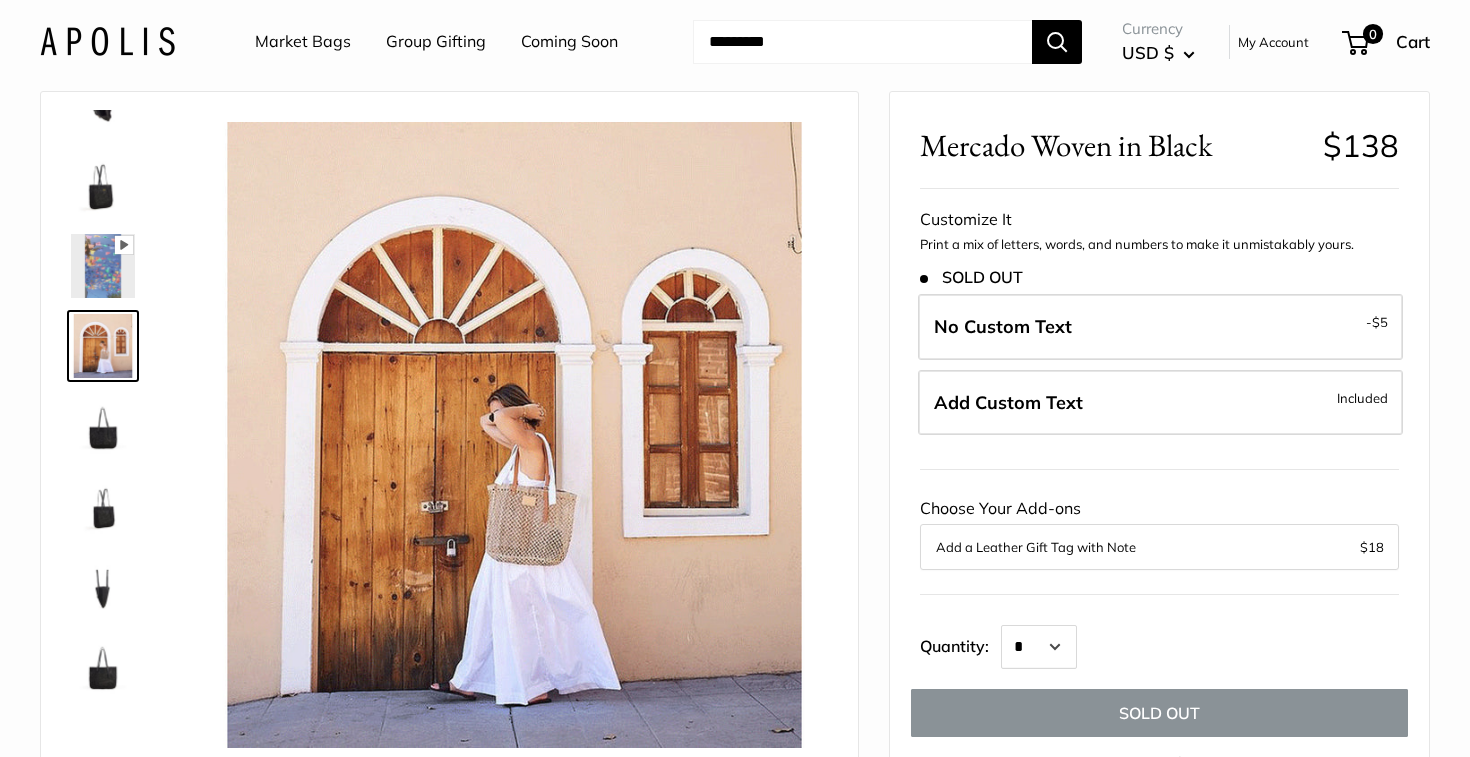 click at bounding box center (103, 666) 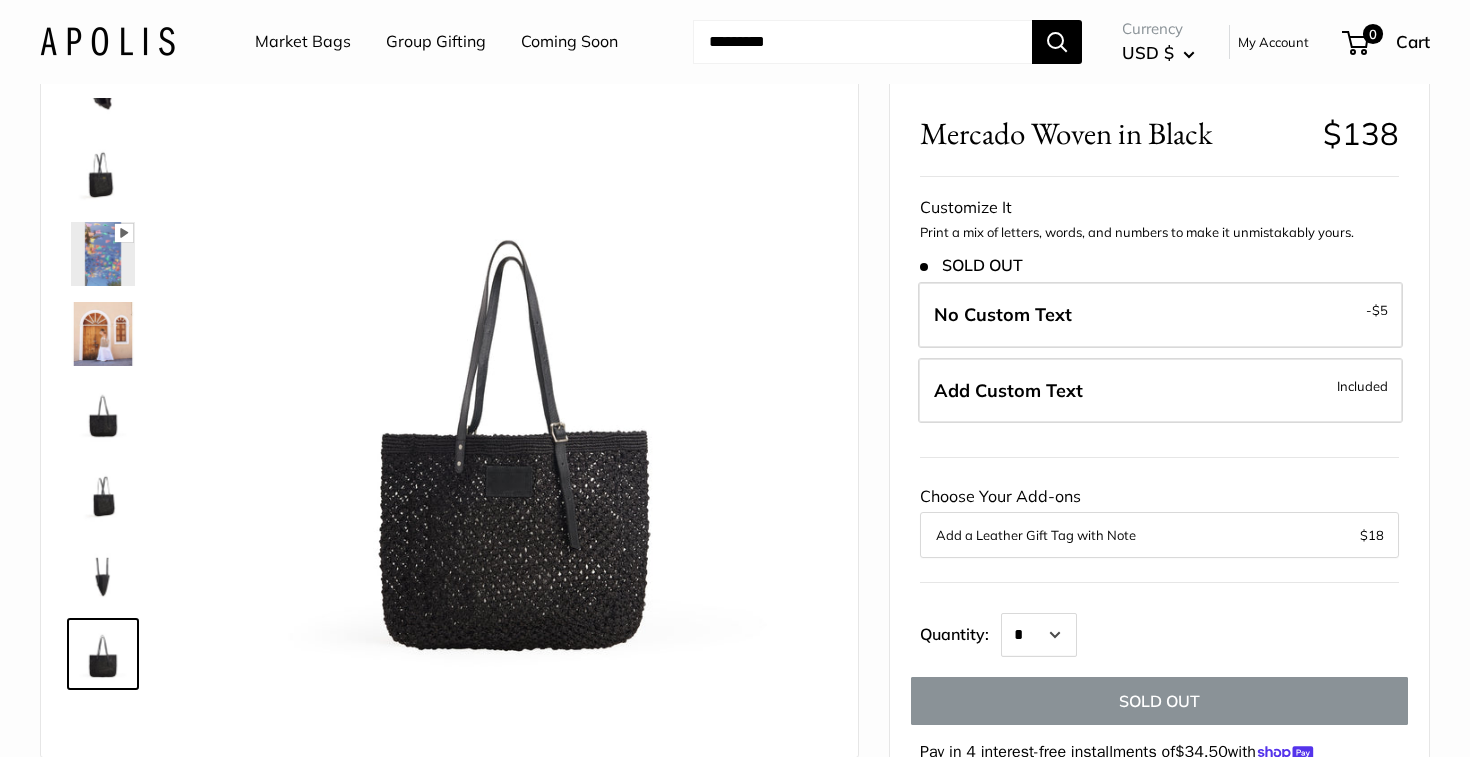 scroll, scrollTop: 67, scrollLeft: 0, axis: vertical 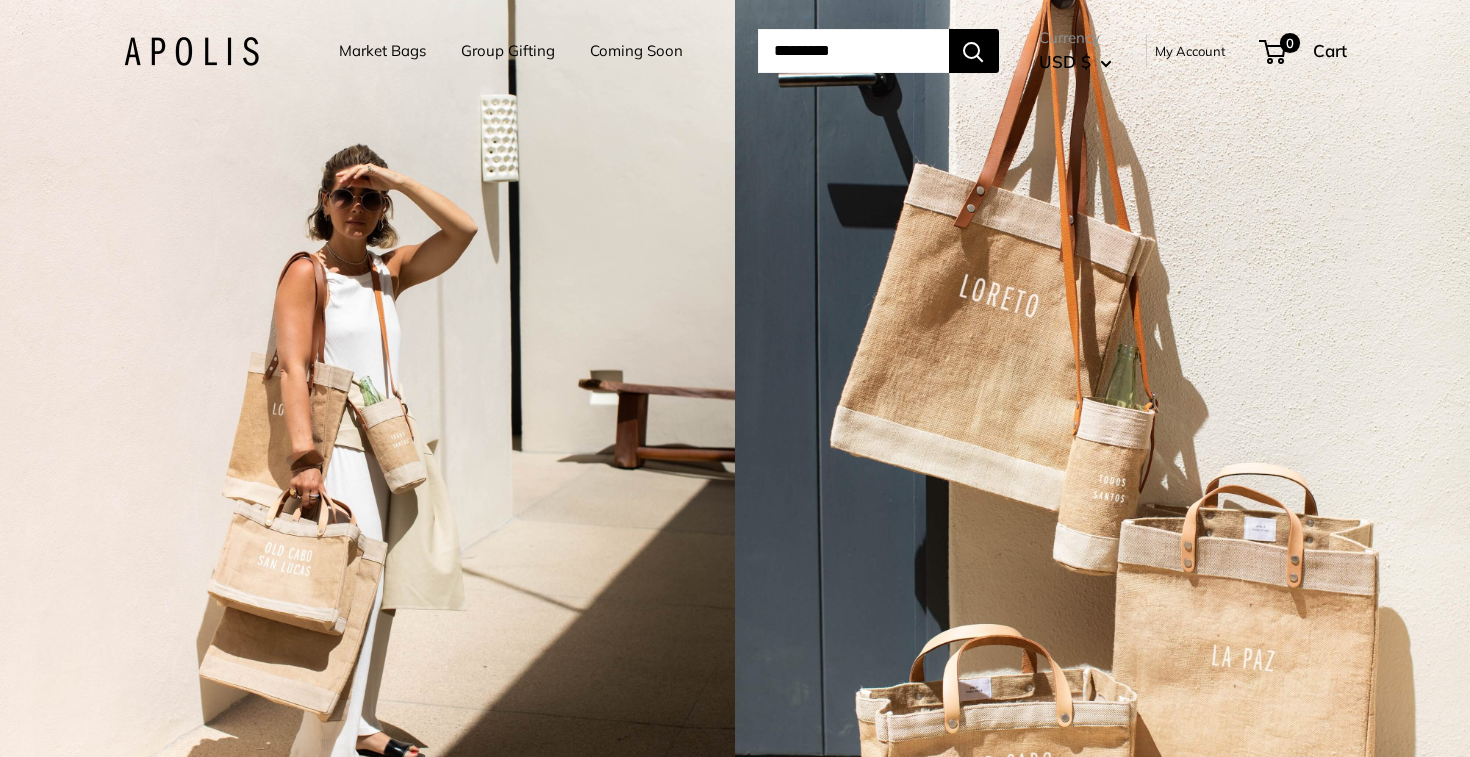 click at bounding box center (853, 51) 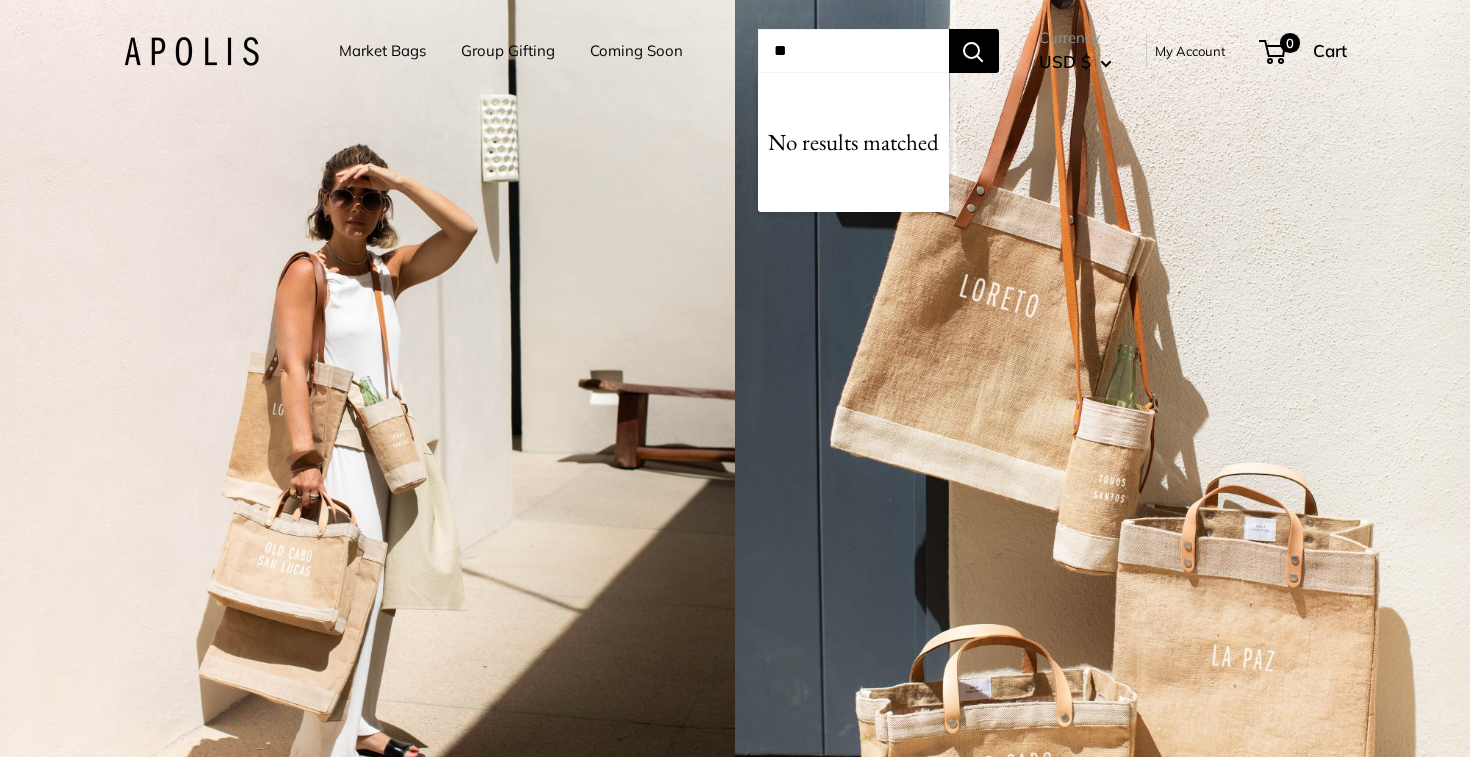 type on "*" 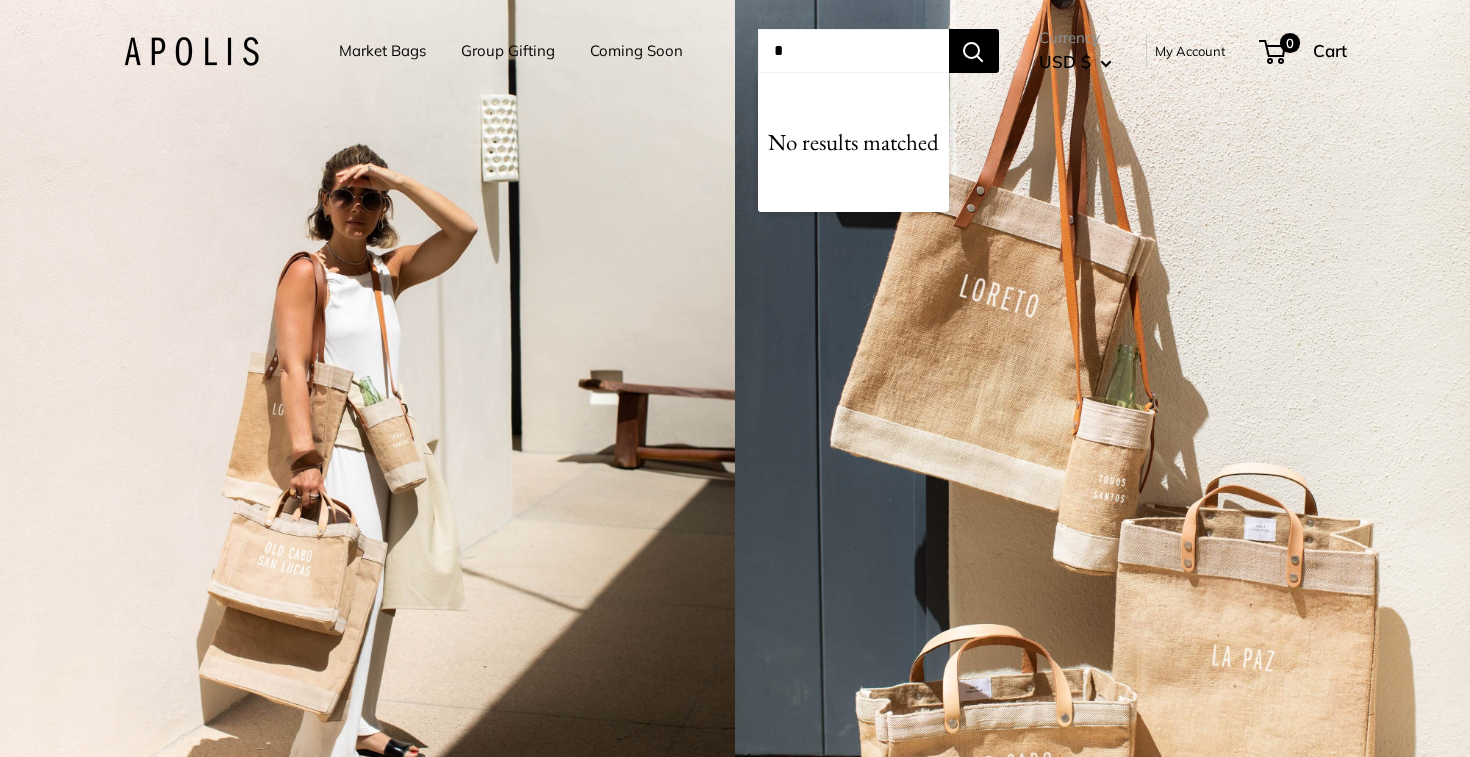 type 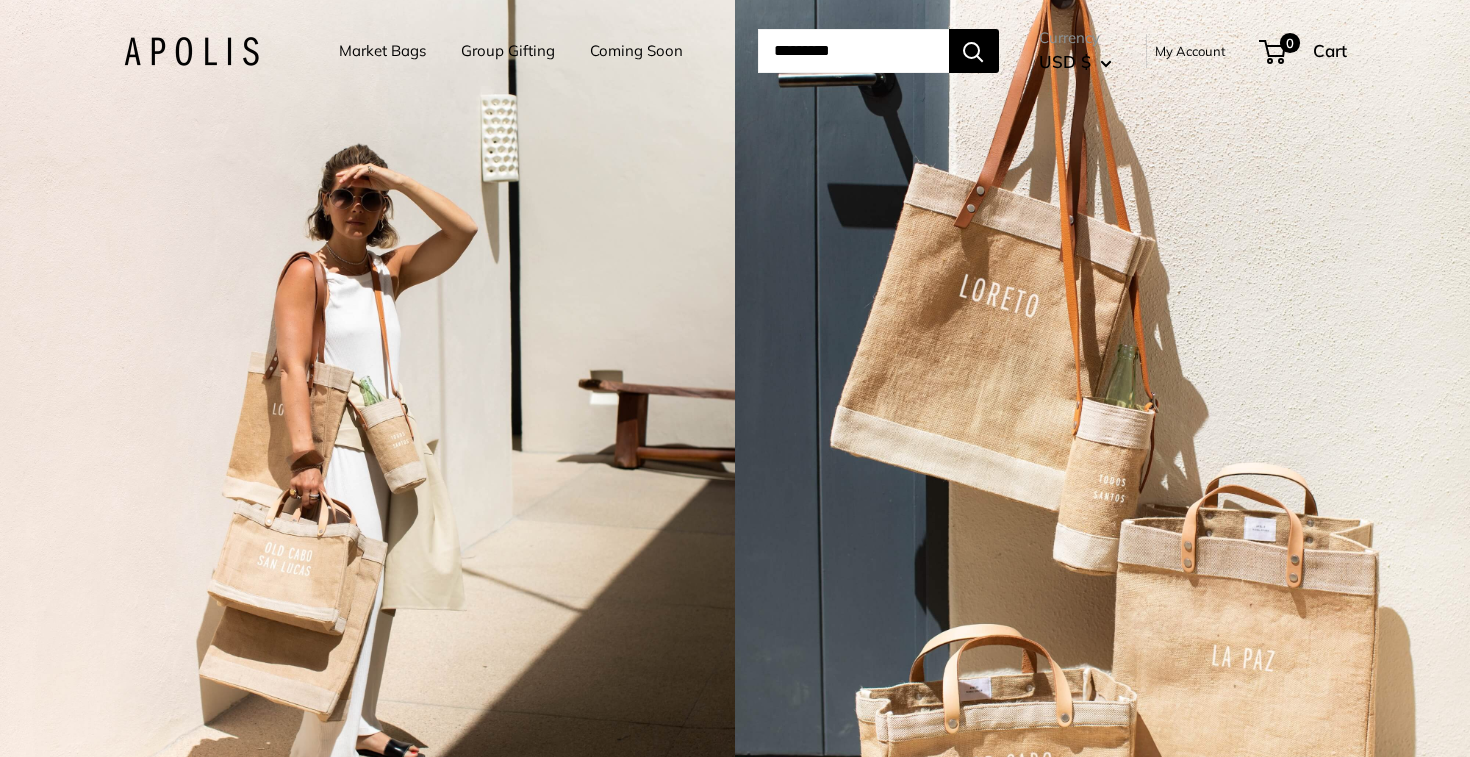 click on "Market Bags" at bounding box center (382, 51) 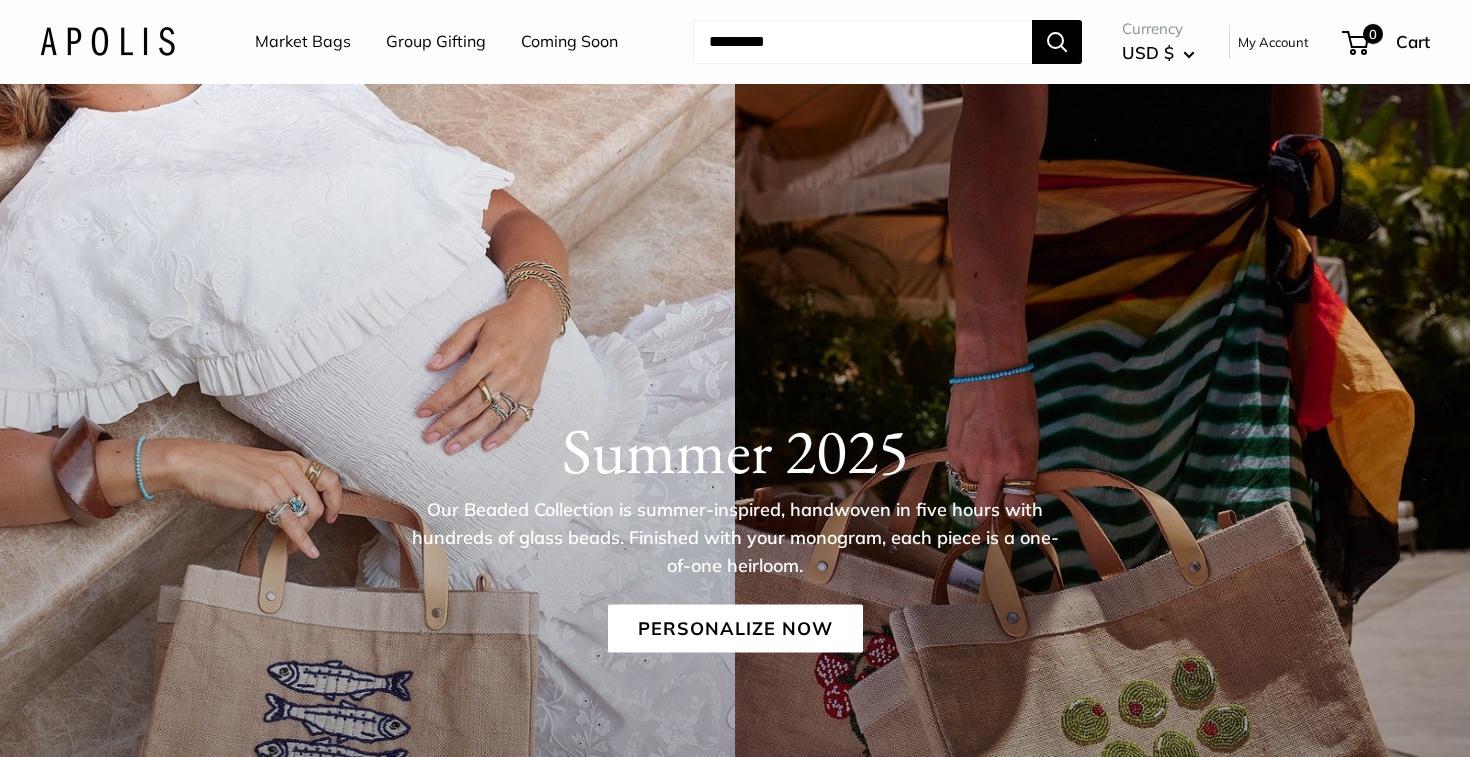 scroll, scrollTop: 0, scrollLeft: 0, axis: both 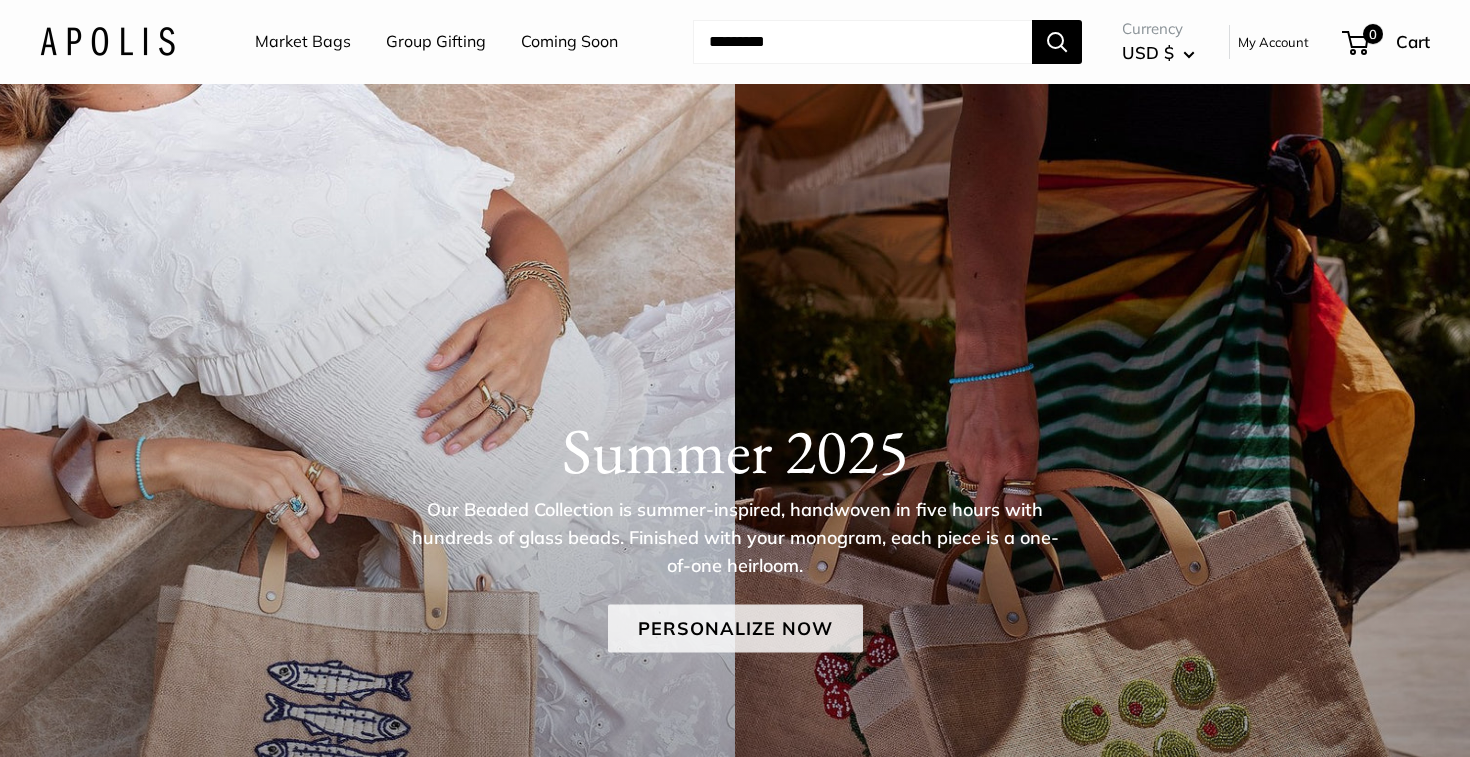 click on "Personalize Now" at bounding box center (735, 628) 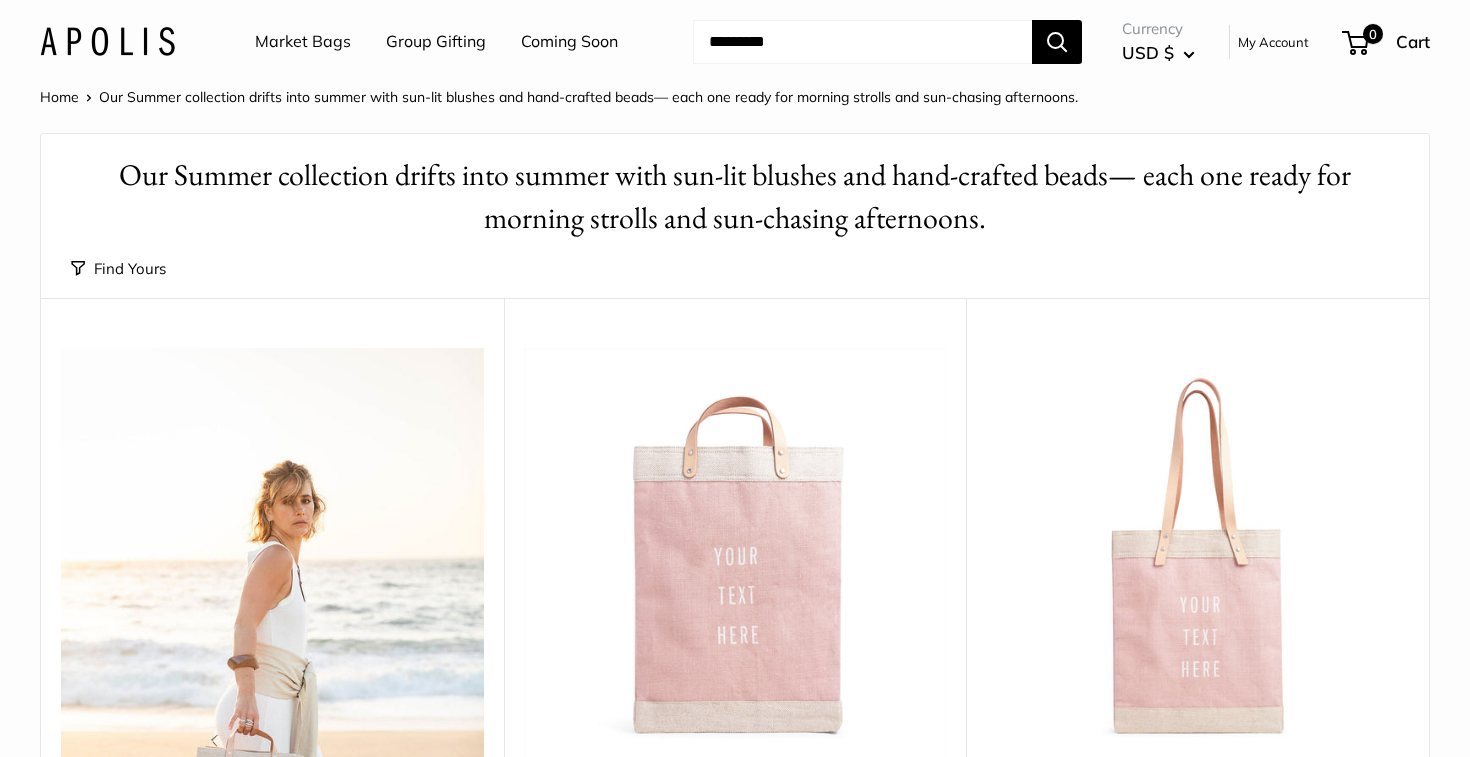 scroll, scrollTop: 0, scrollLeft: 0, axis: both 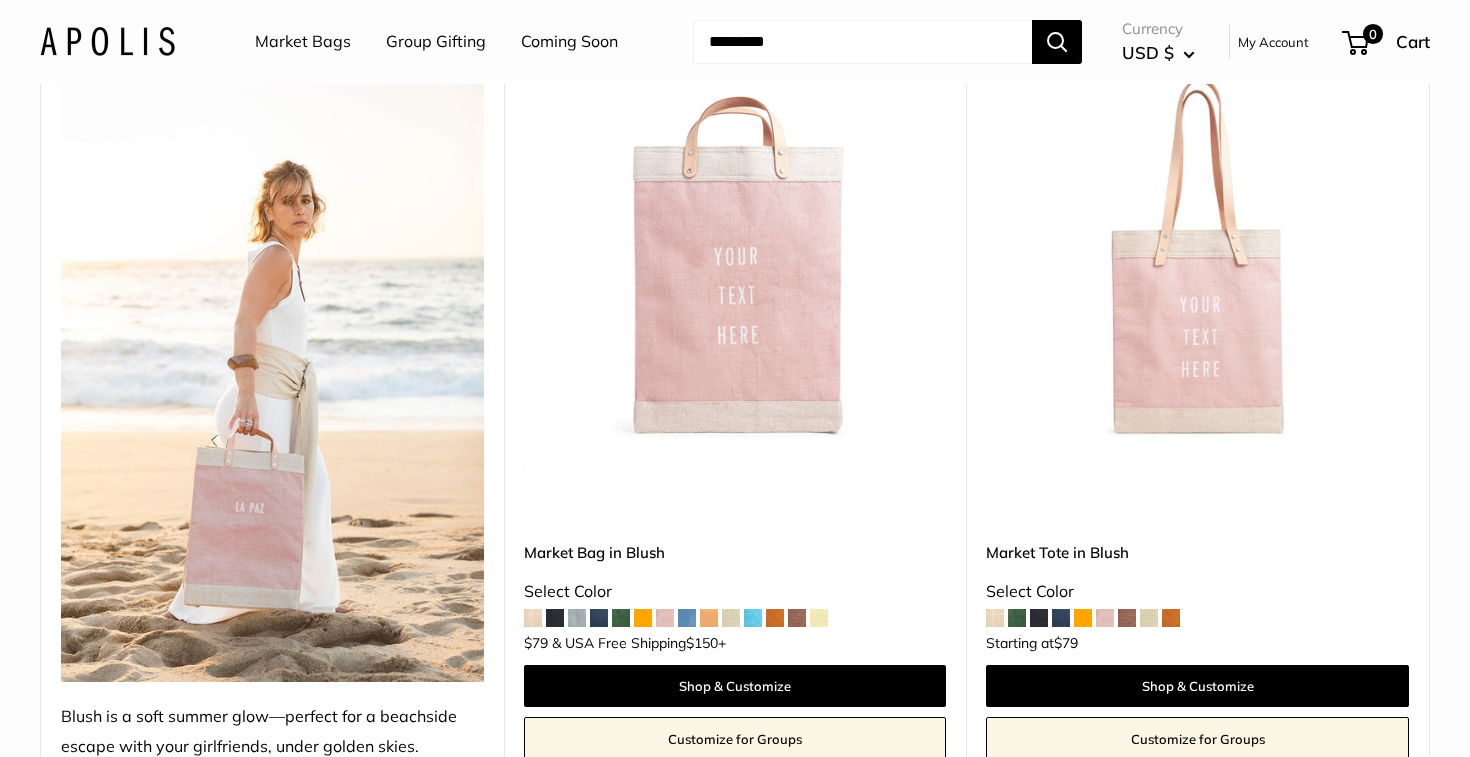 click at bounding box center [0, 0] 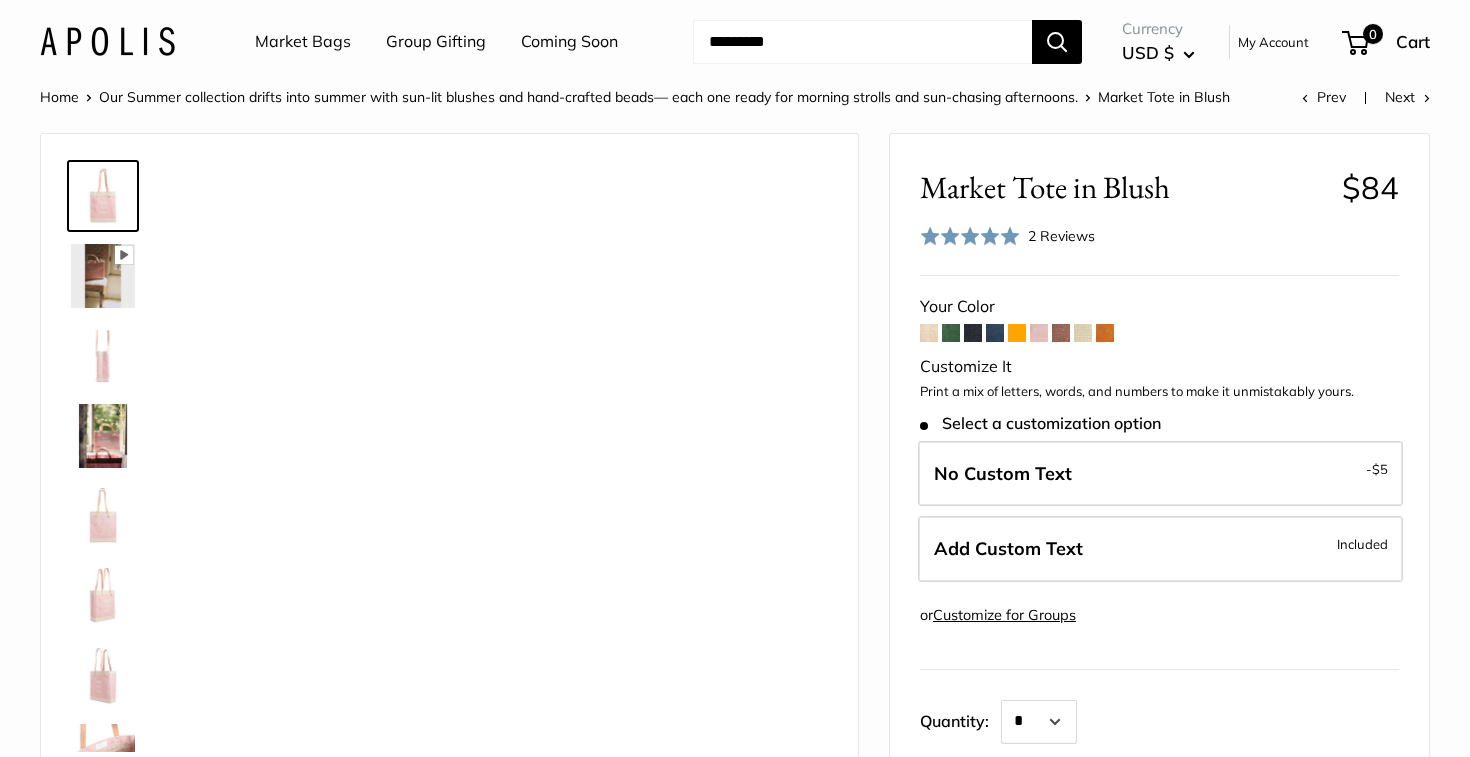 scroll, scrollTop: 0, scrollLeft: 0, axis: both 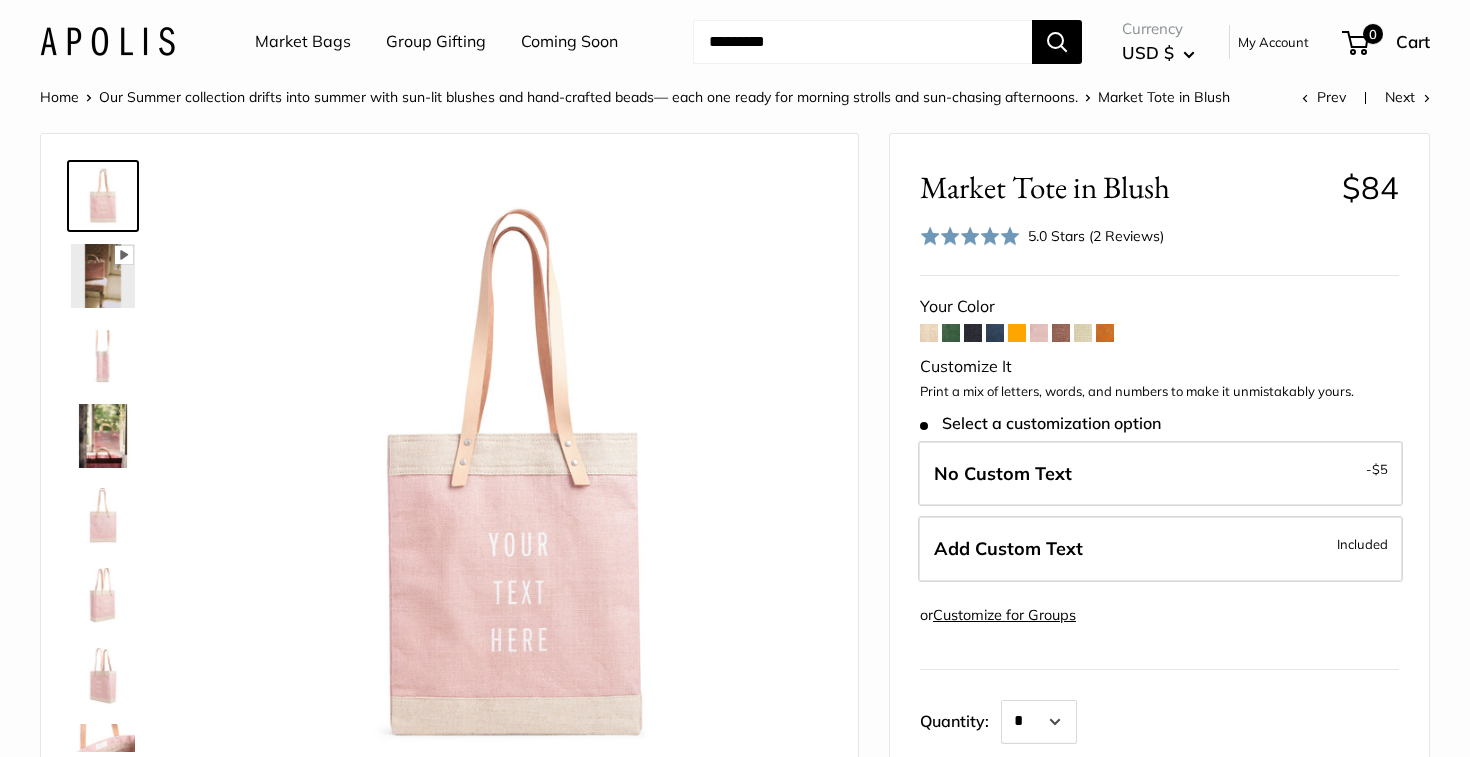 click at bounding box center [929, 333] 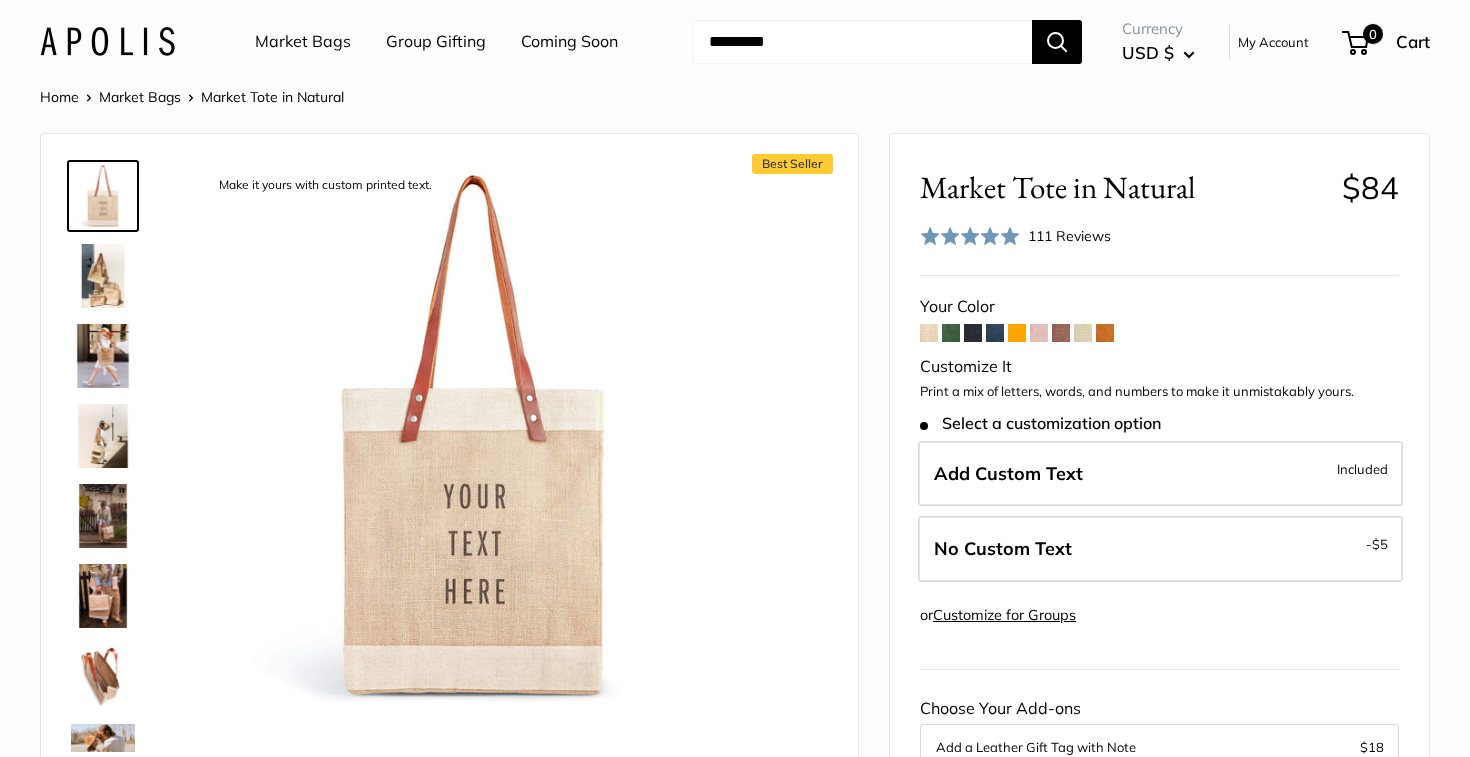 scroll, scrollTop: 0, scrollLeft: 0, axis: both 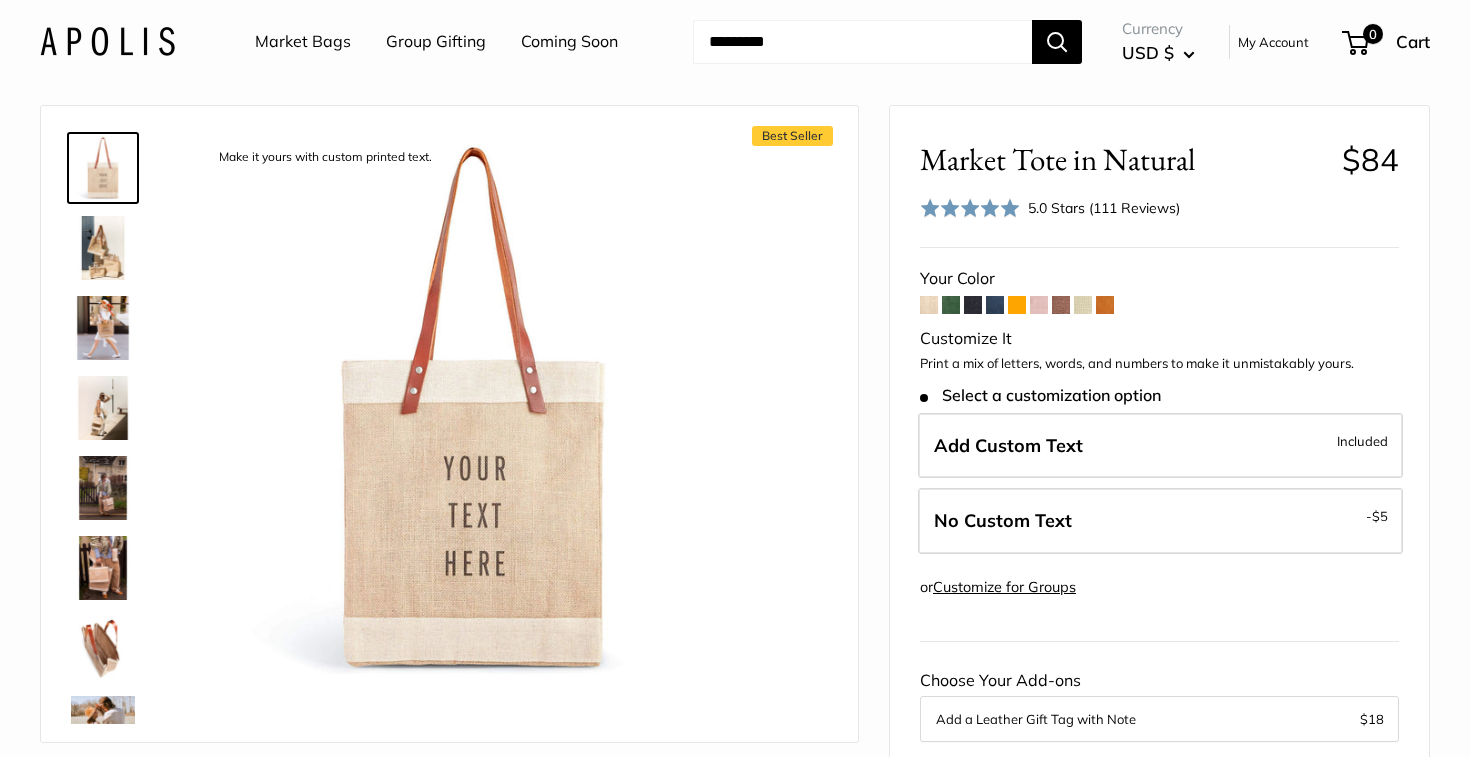 click at bounding box center [951, 305] 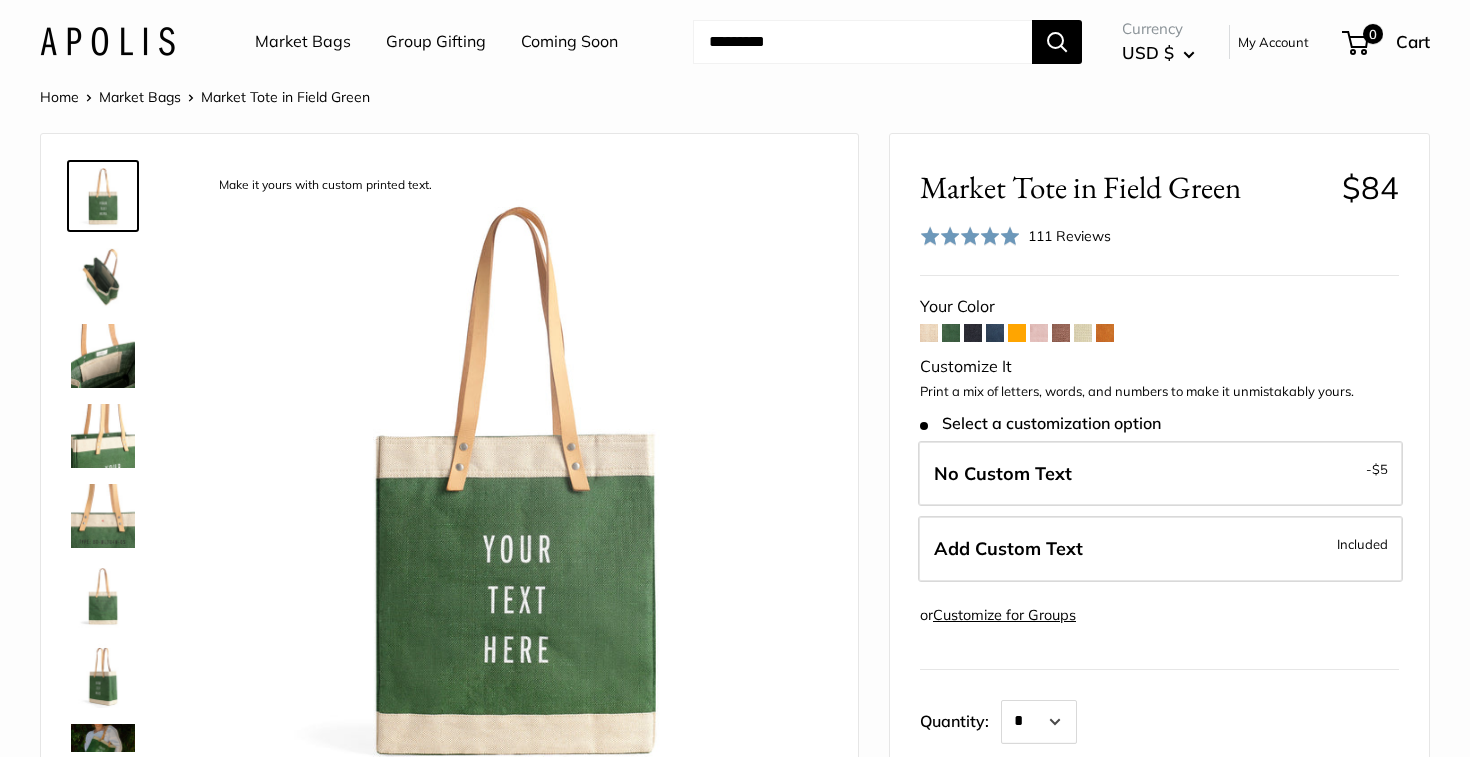 scroll, scrollTop: 0, scrollLeft: 0, axis: both 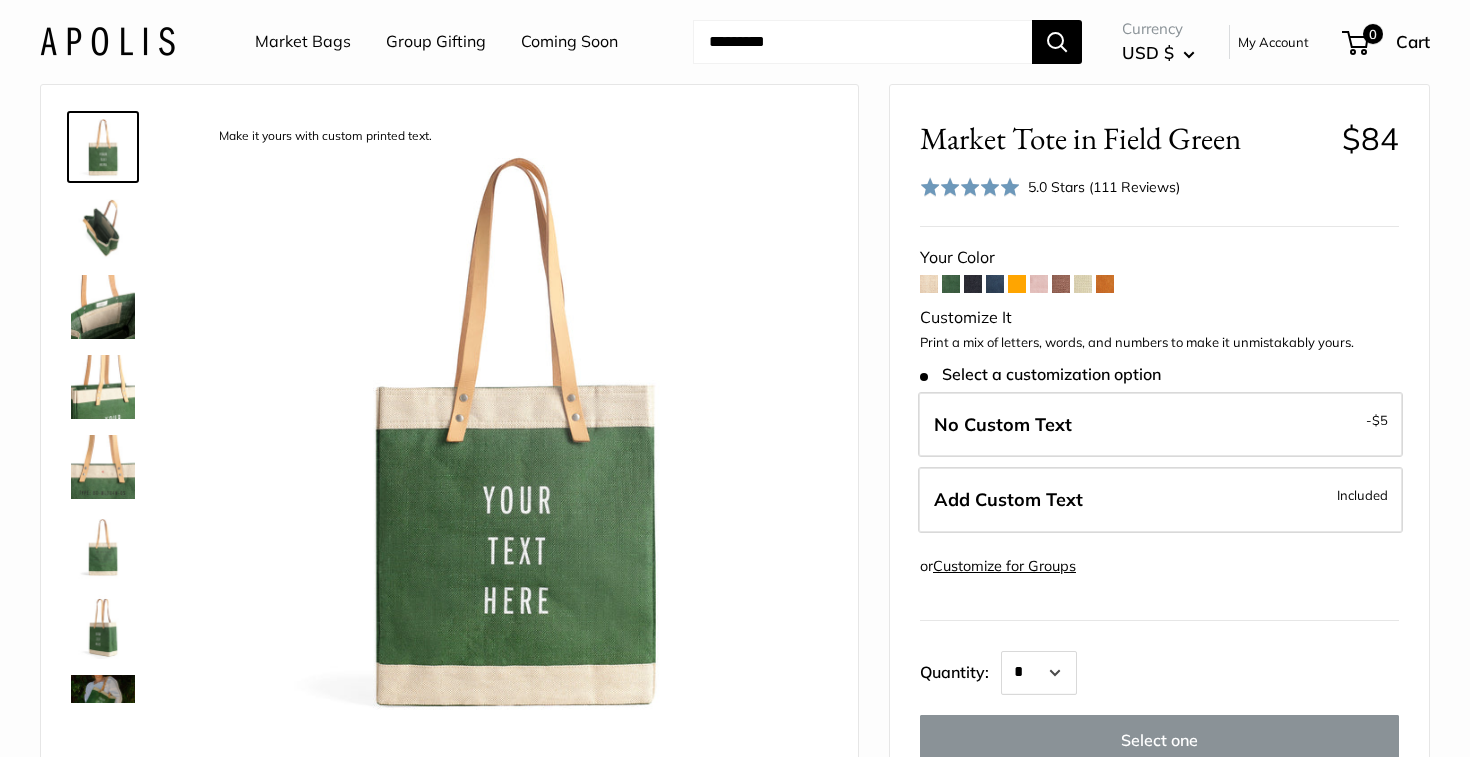 click at bounding box center (929, 284) 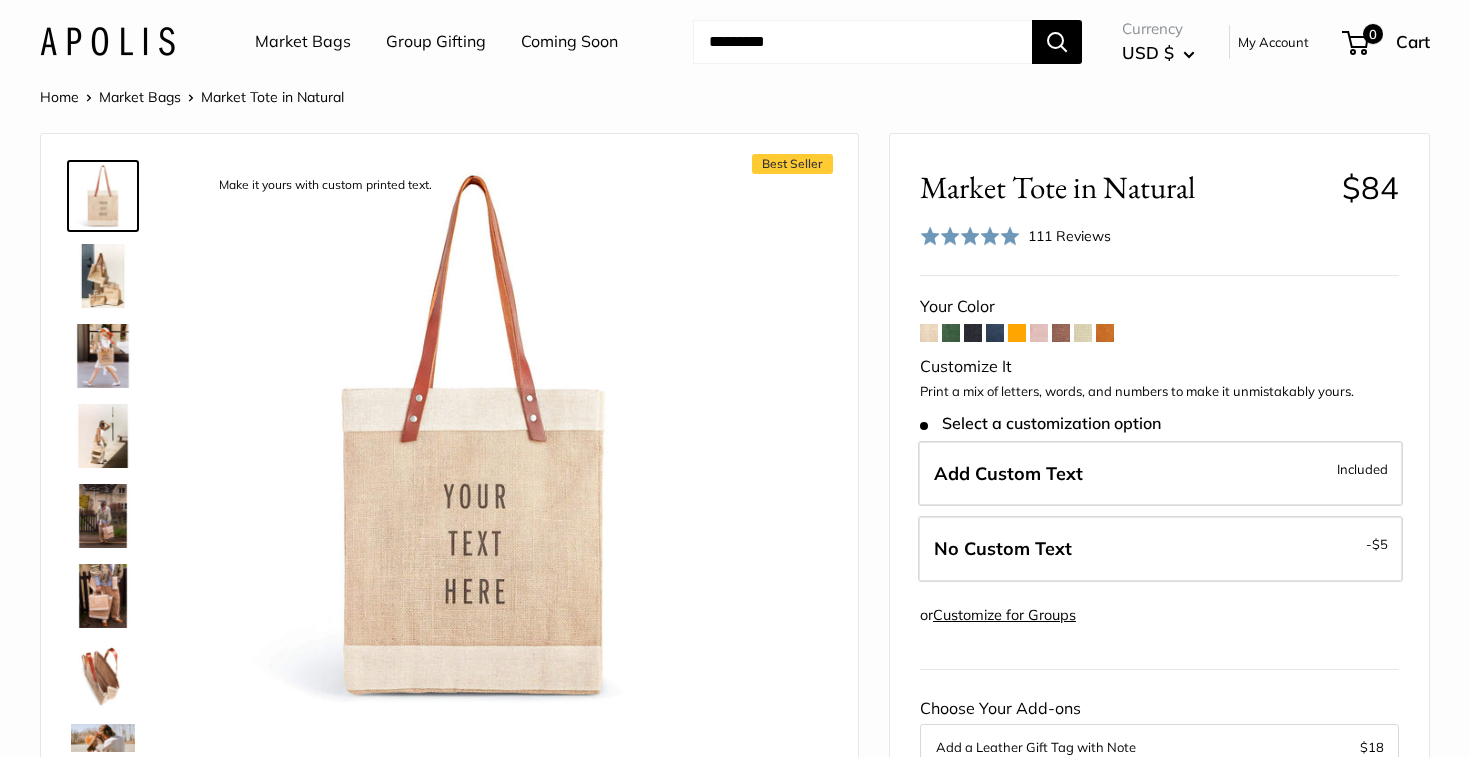 scroll, scrollTop: 0, scrollLeft: 0, axis: both 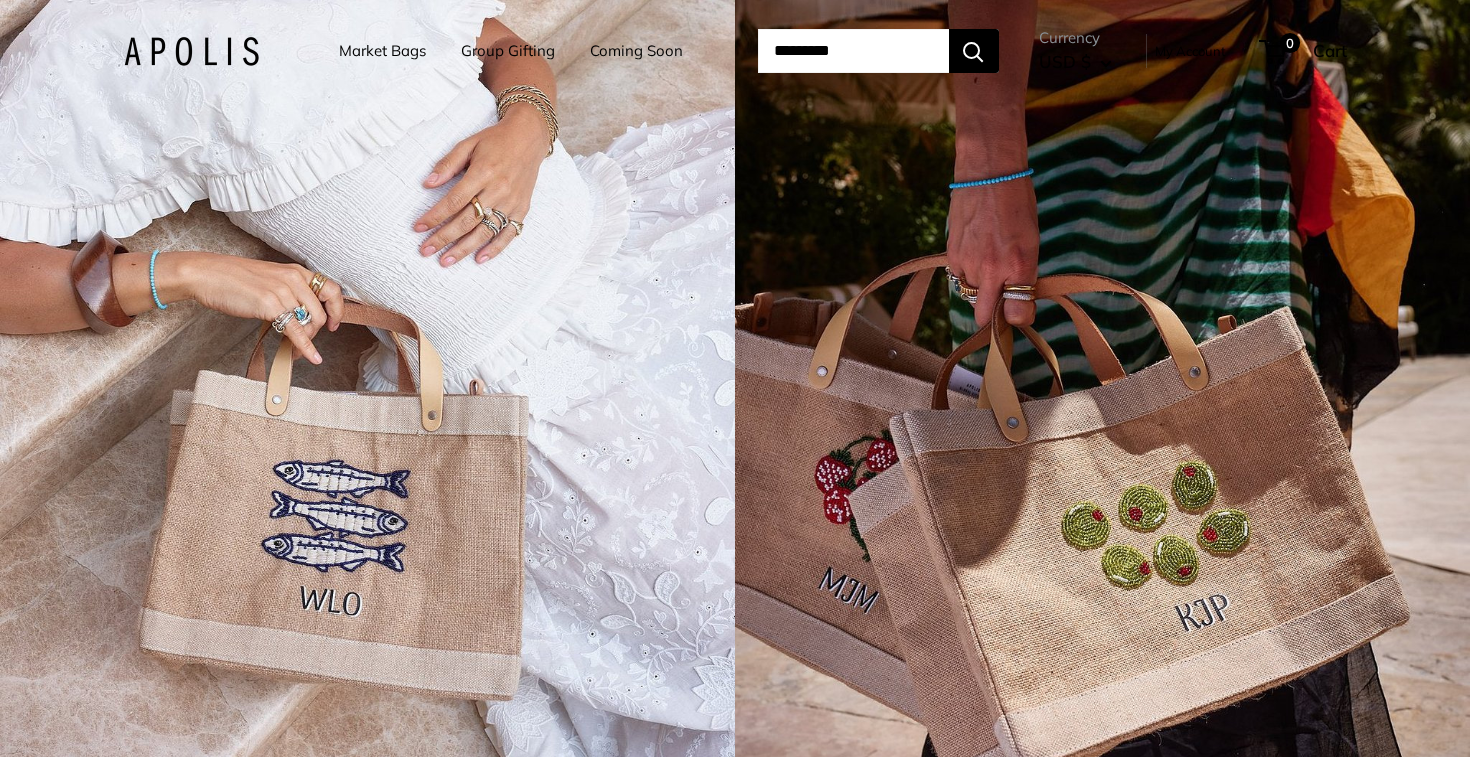 click at bounding box center [853, 51] 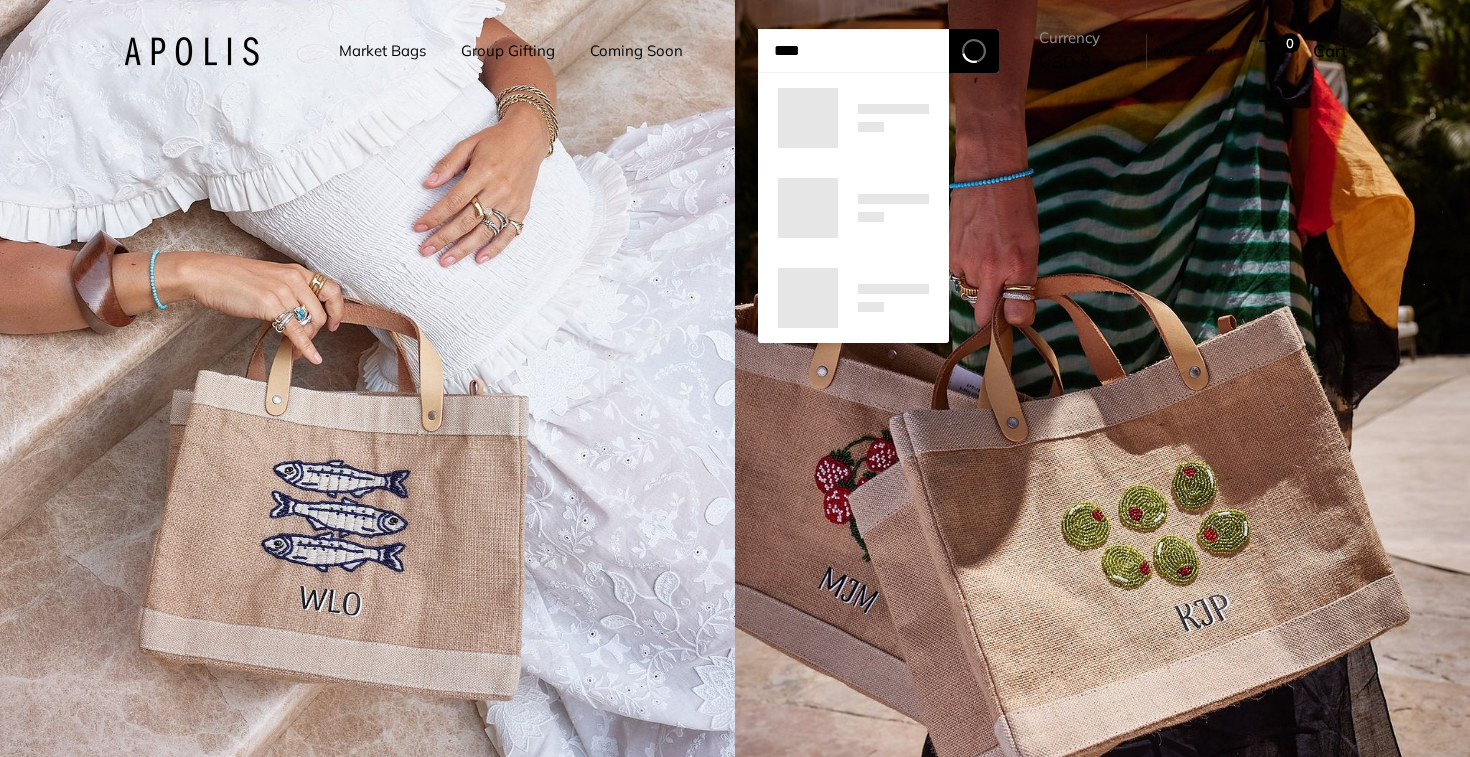 type on "****" 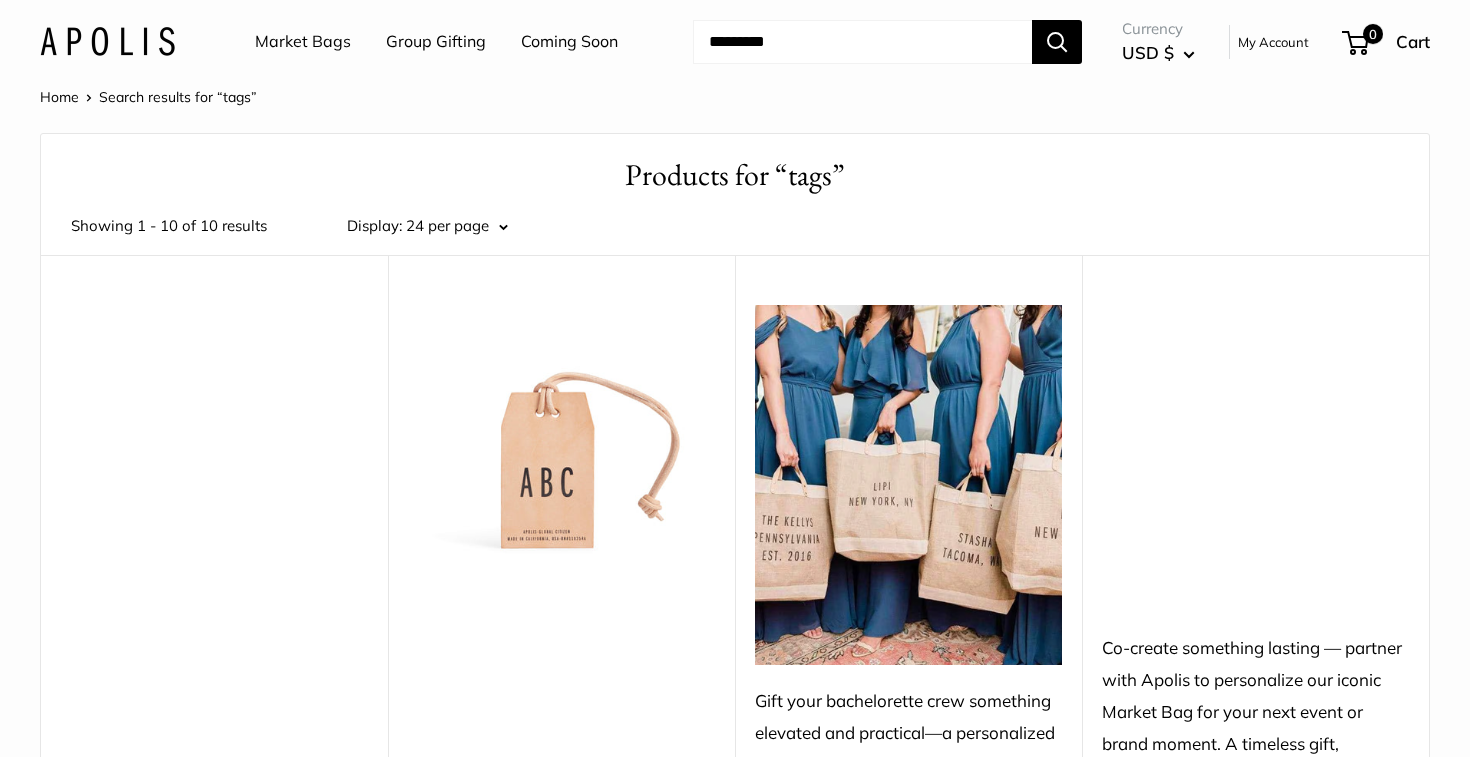 scroll, scrollTop: 0, scrollLeft: 0, axis: both 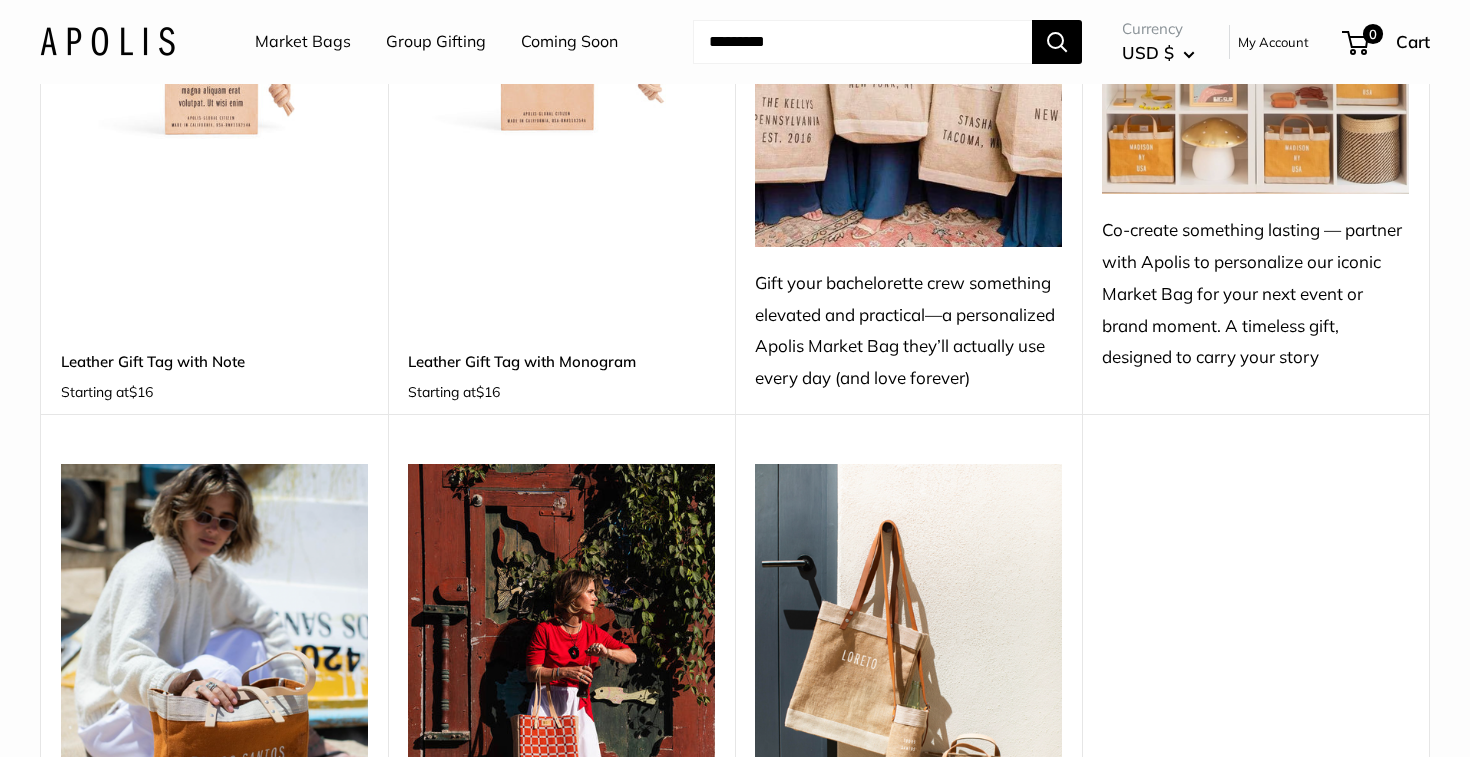 click on "Upgrade: Next Day Fulfillment
Customizable Text
Leather Gift Tag with Note
Starting at  $16
Shop & Customize" at bounding box center (214, 125) 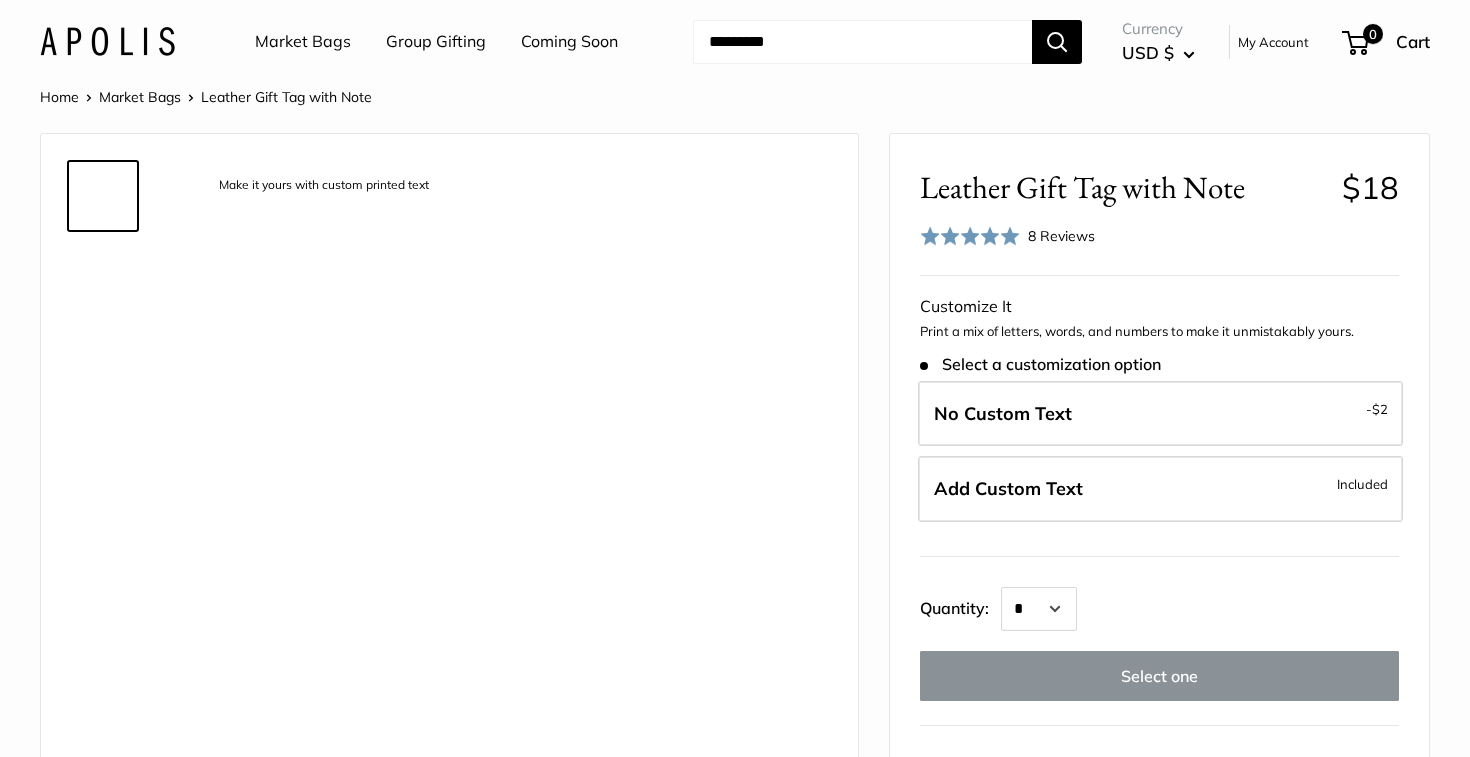 scroll, scrollTop: 0, scrollLeft: 0, axis: both 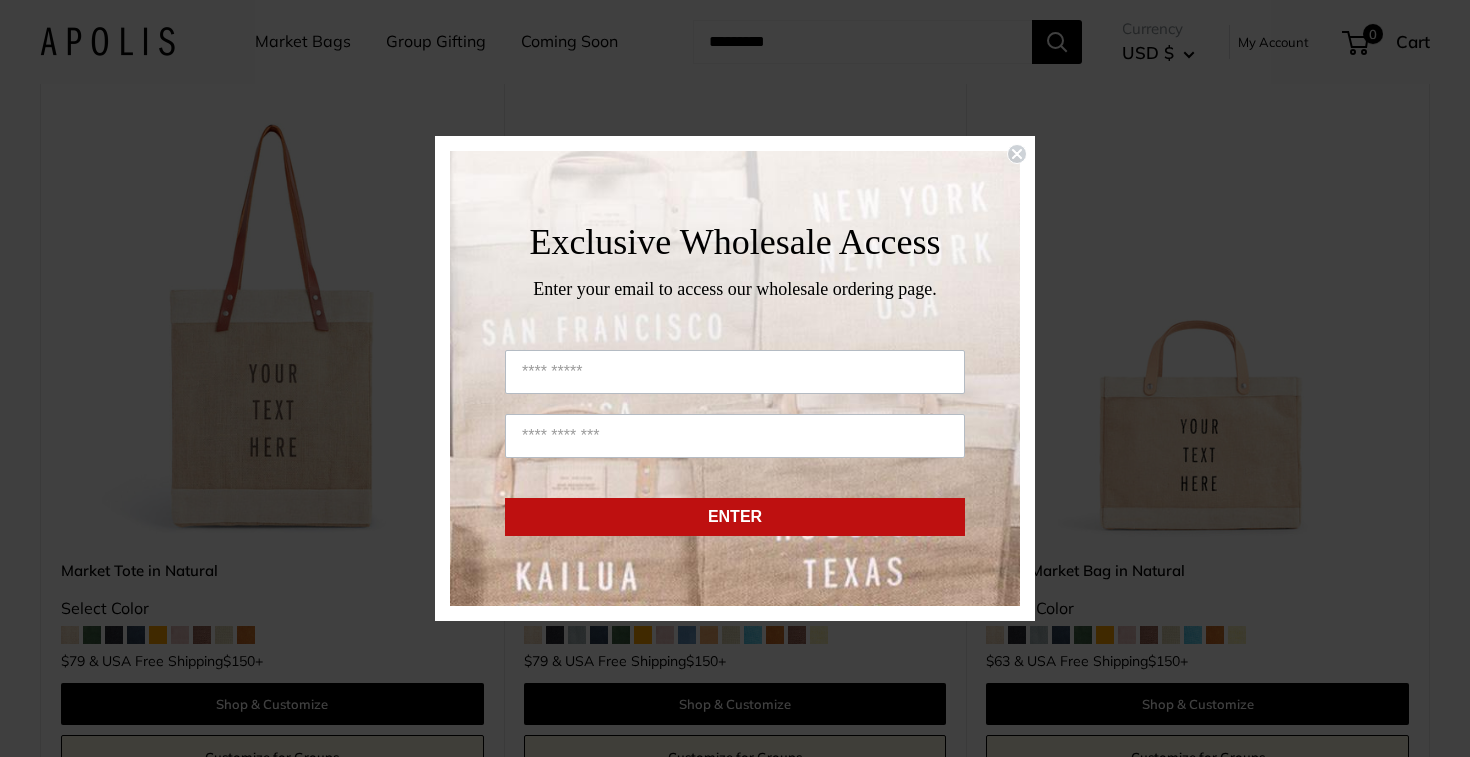 click 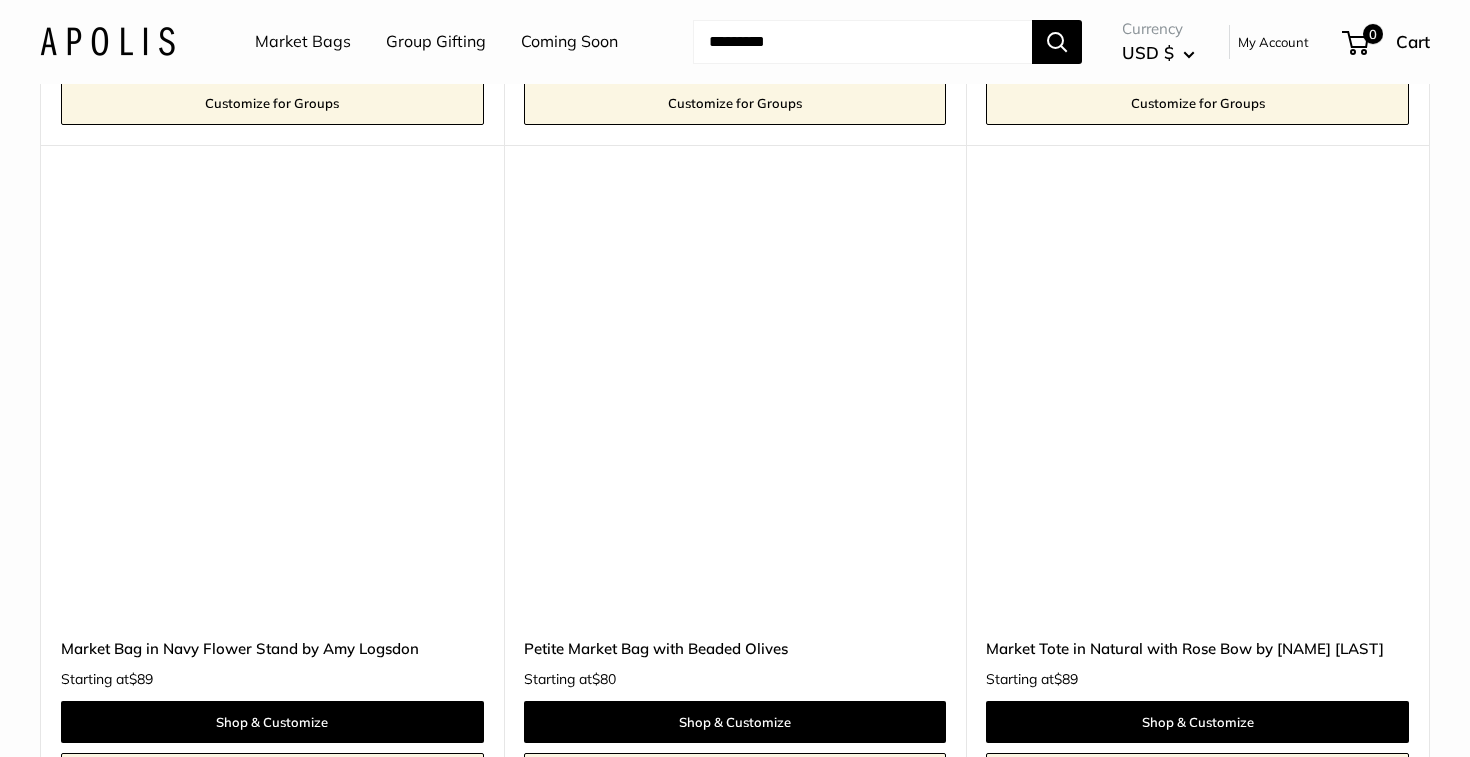 scroll, scrollTop: 9445, scrollLeft: 0, axis: vertical 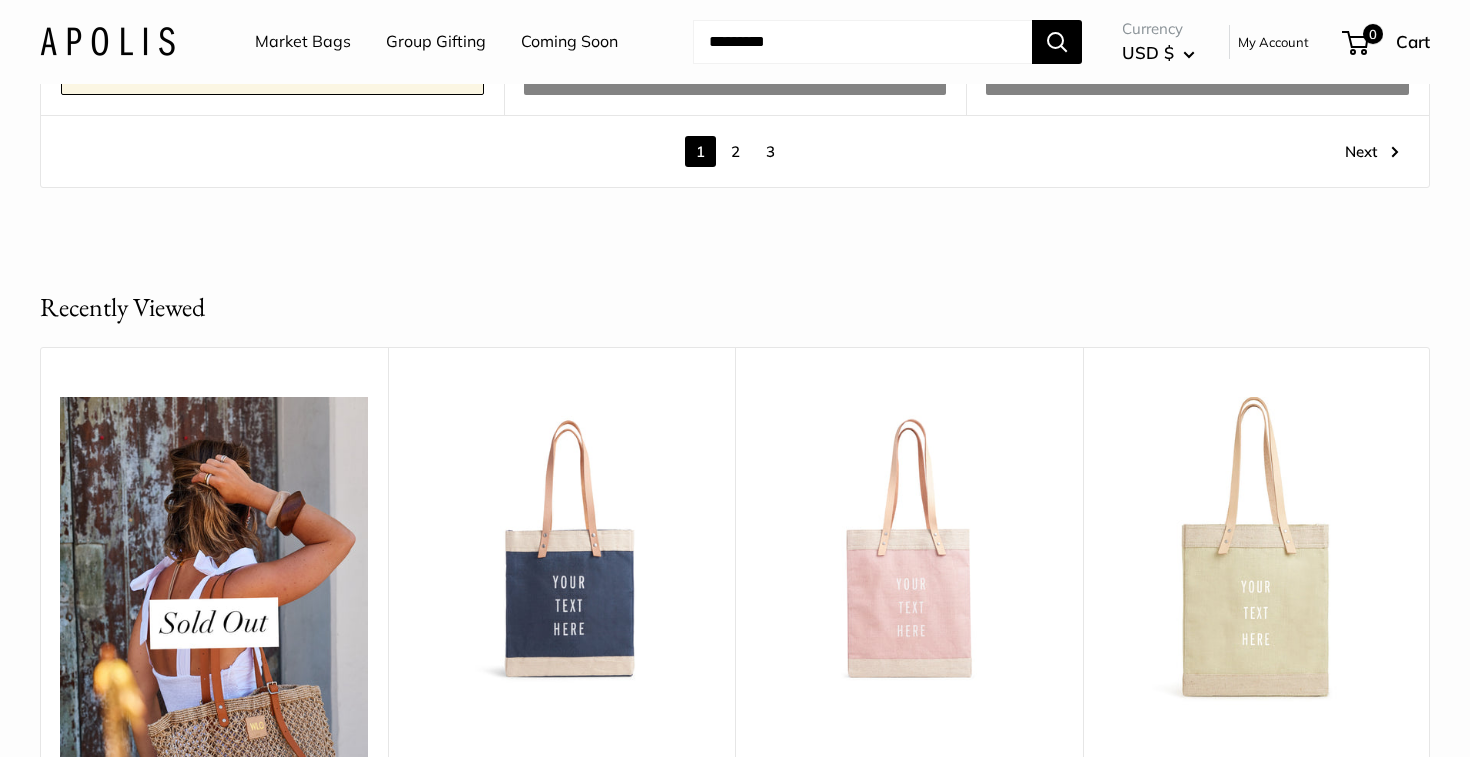 click on "2" at bounding box center (735, 151) 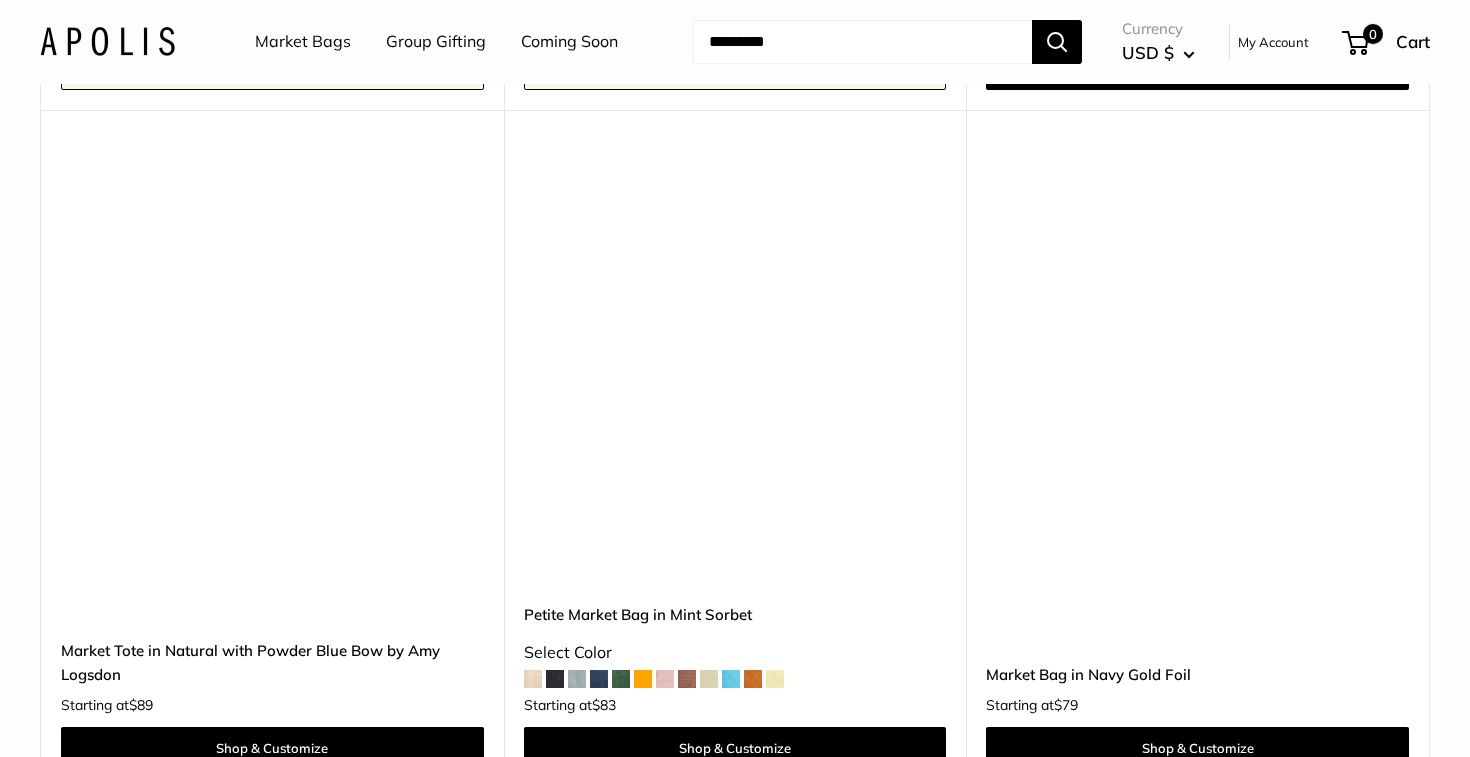scroll, scrollTop: 2979, scrollLeft: 0, axis: vertical 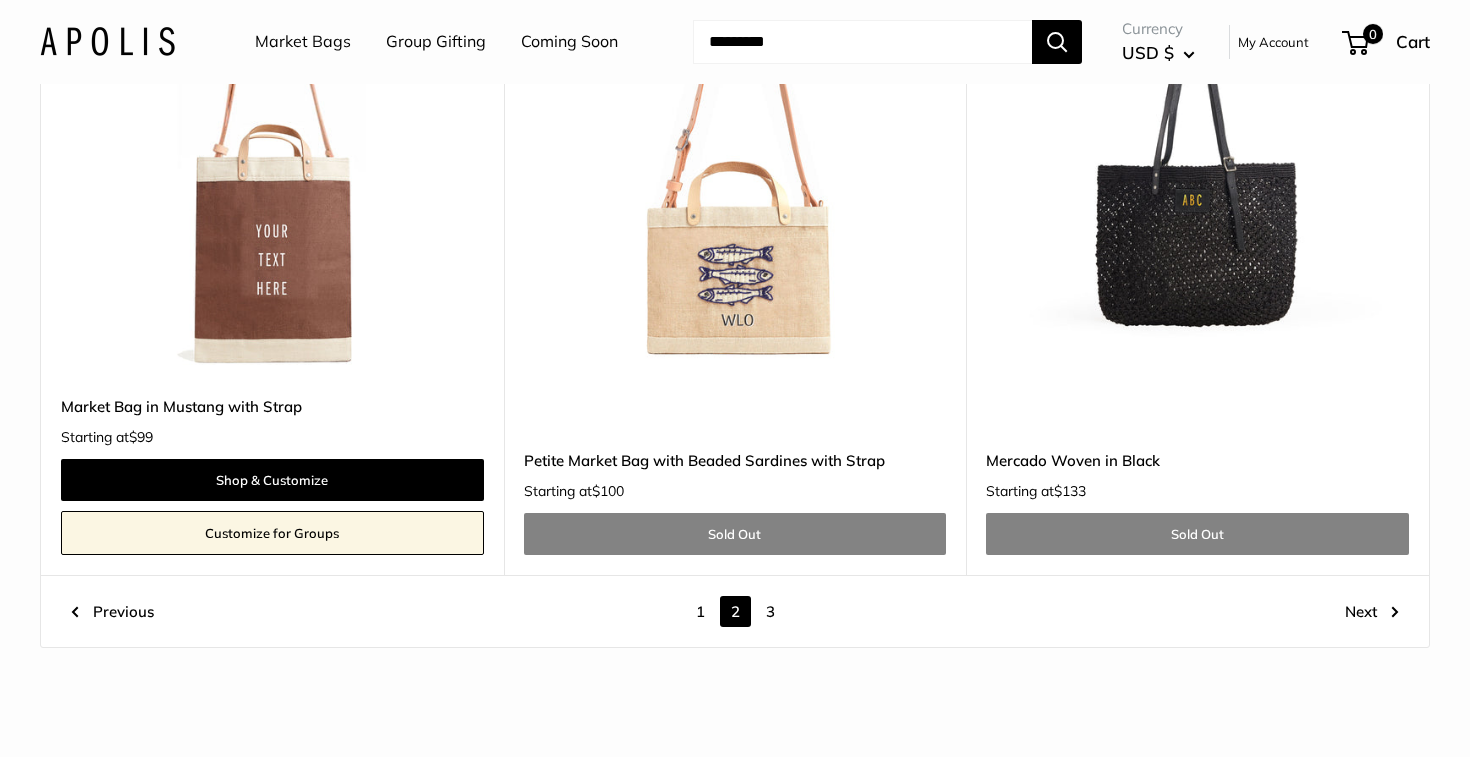 click on "3" at bounding box center (770, 611) 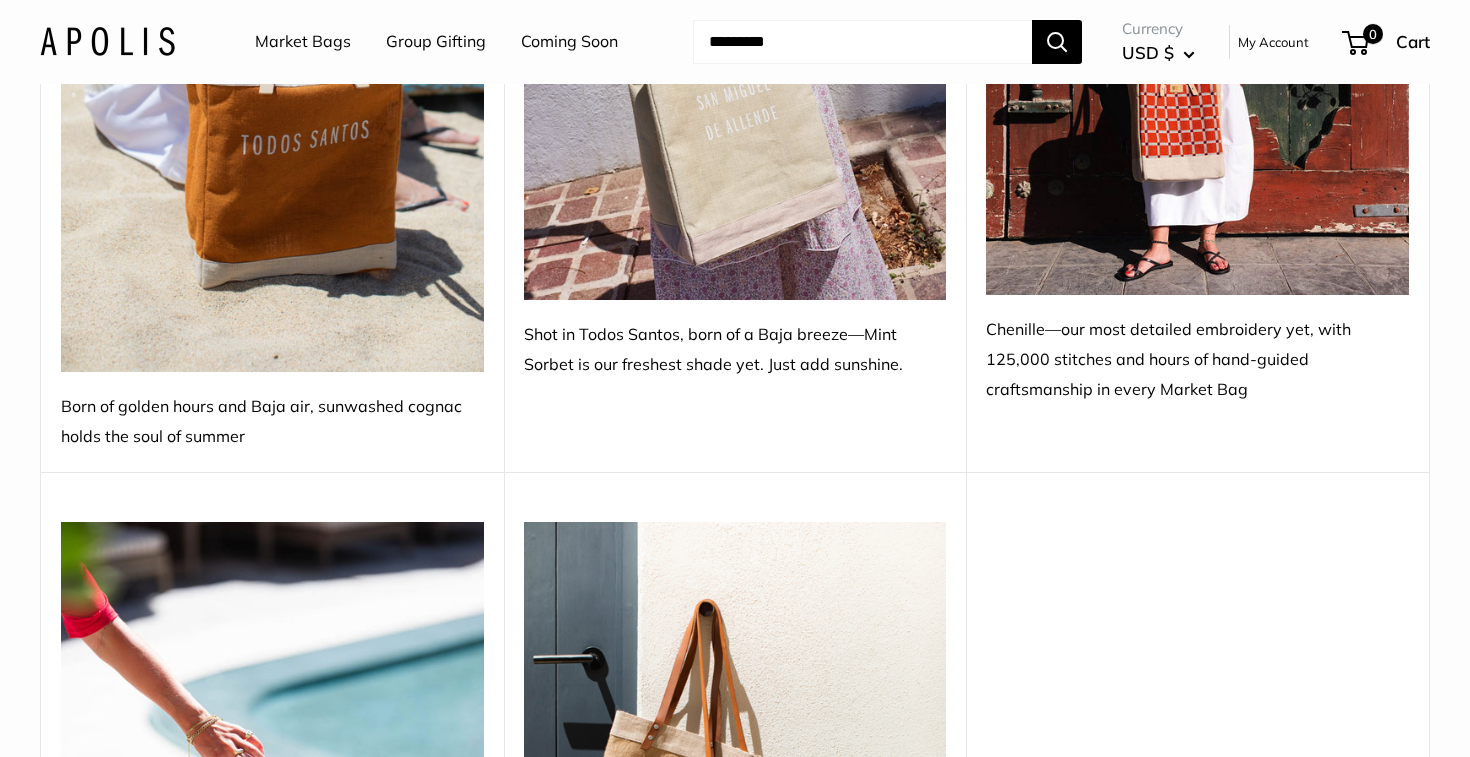 scroll, scrollTop: 4376, scrollLeft: 0, axis: vertical 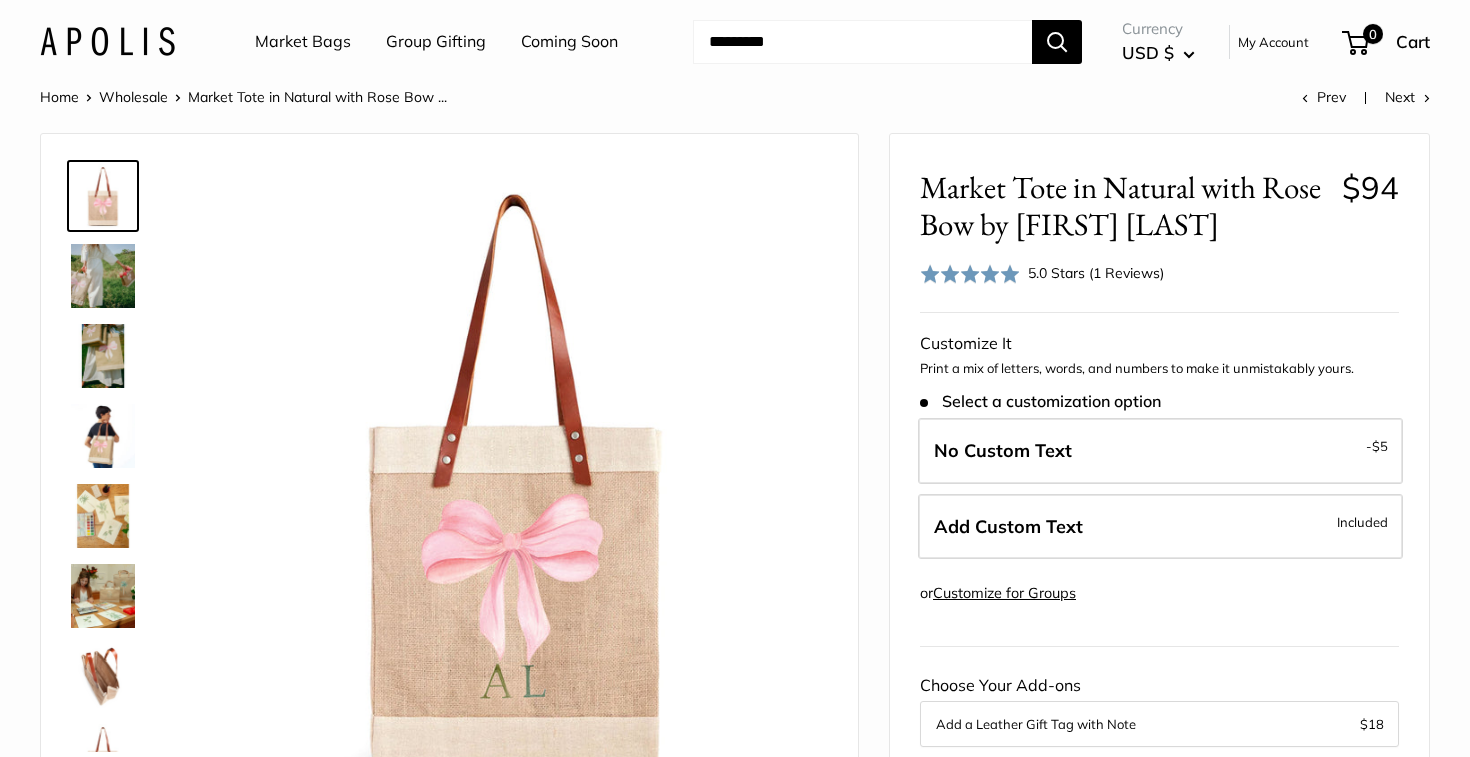 click at bounding box center [103, 356] 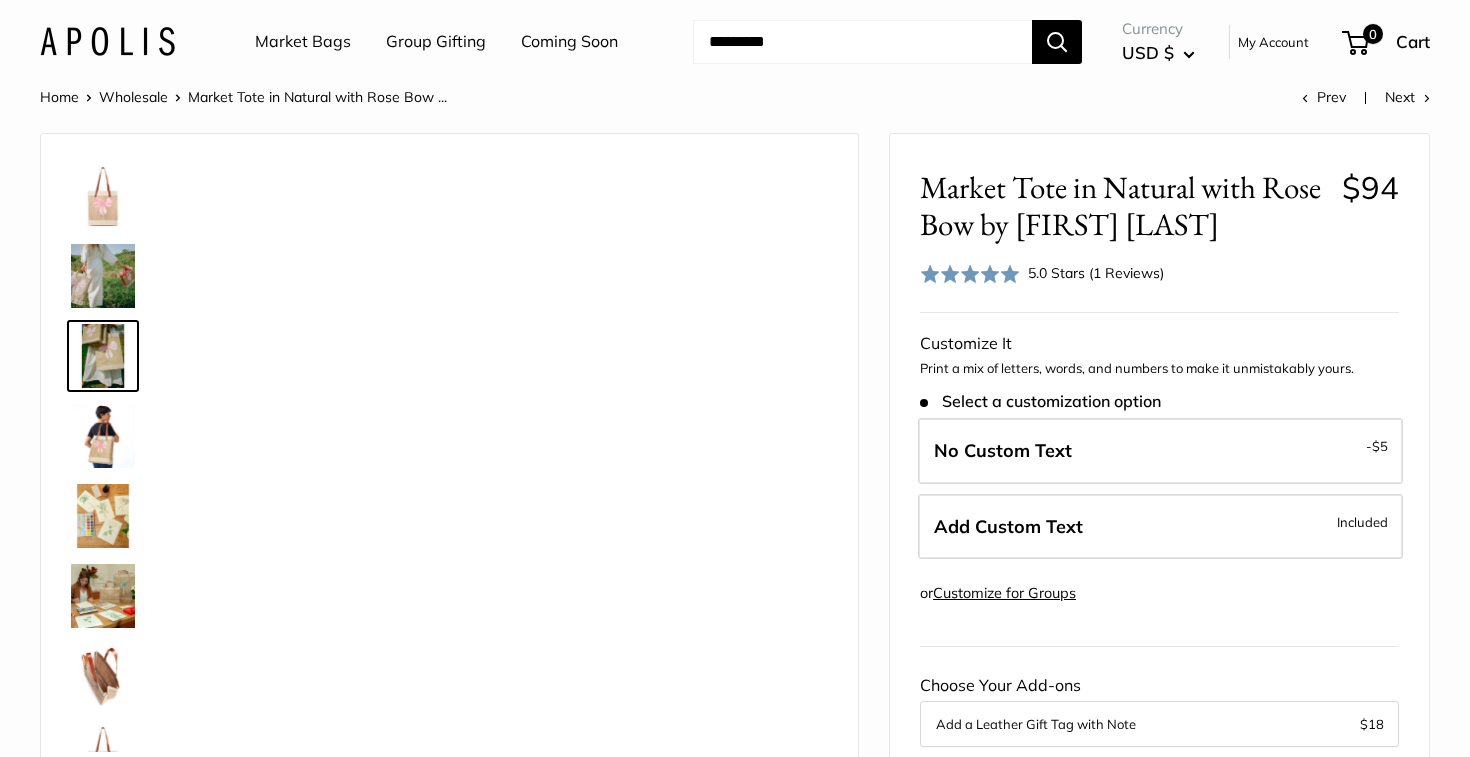 click at bounding box center [103, 436] 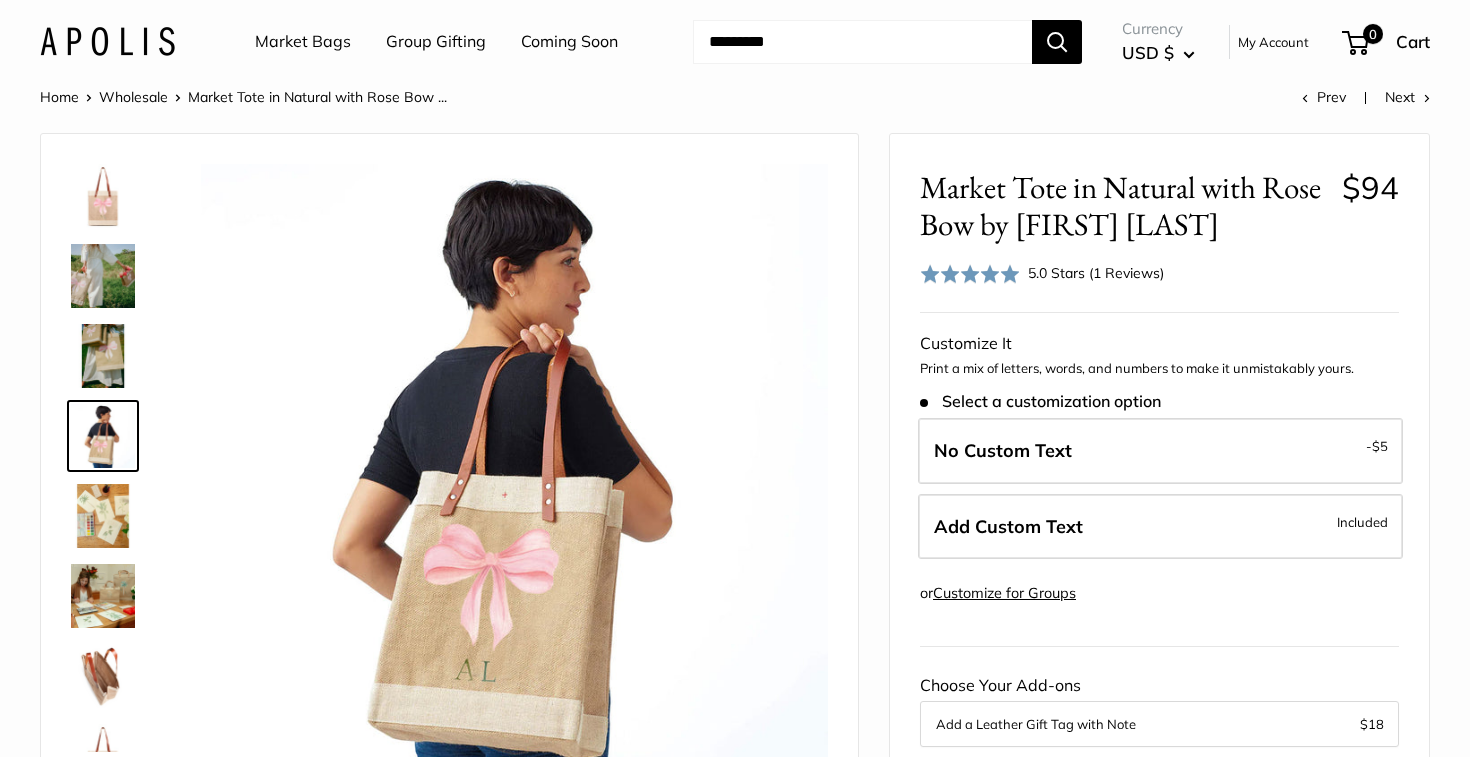 click at bounding box center [103, 196] 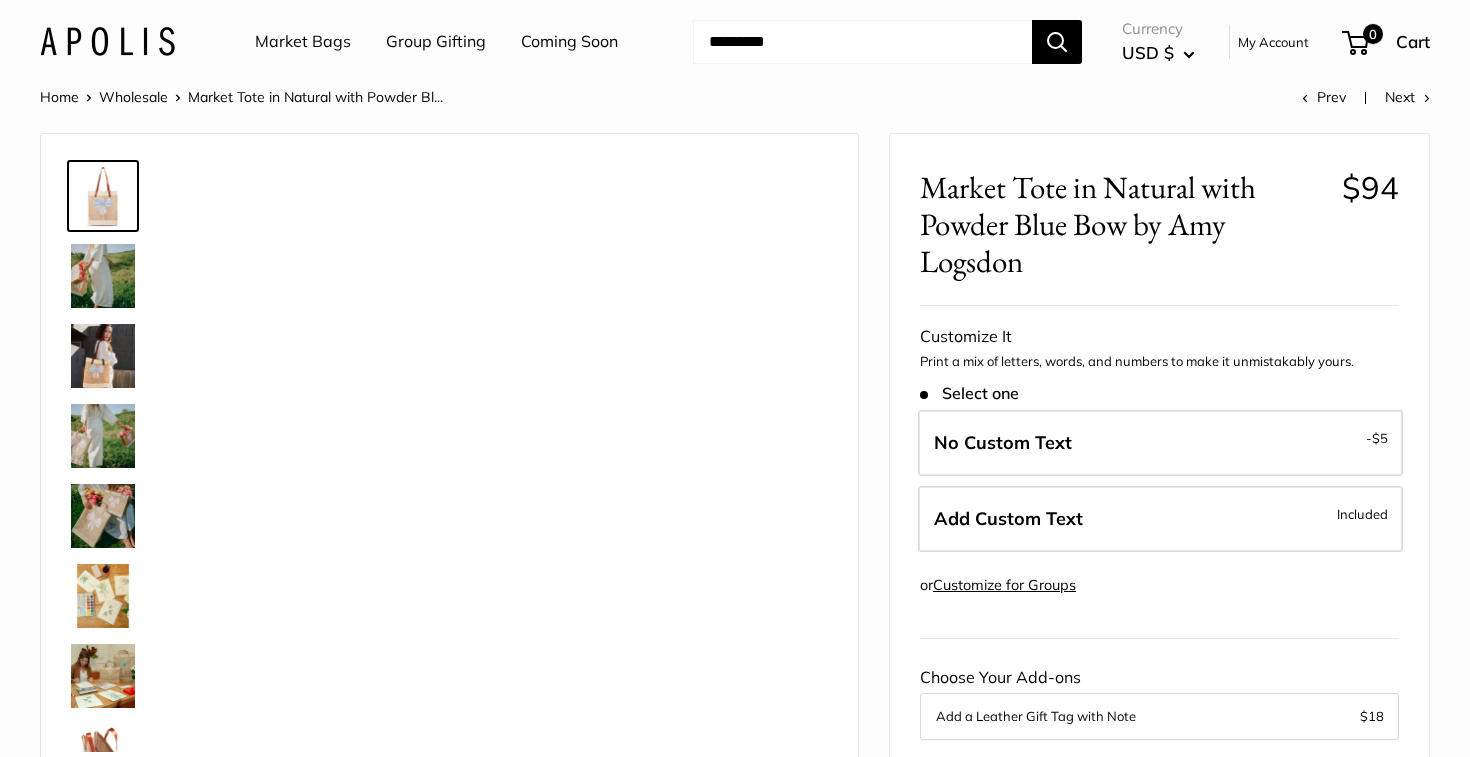 scroll, scrollTop: 0, scrollLeft: 0, axis: both 